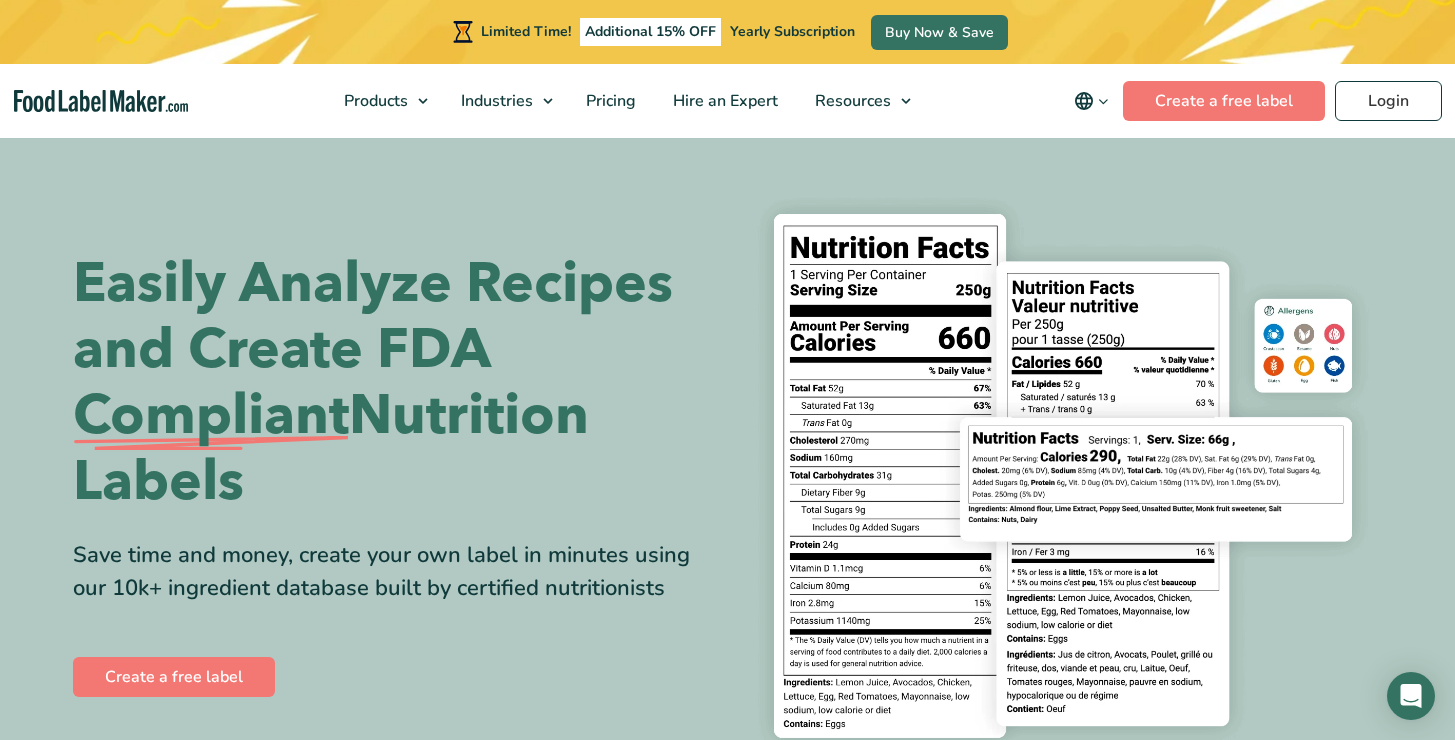 scroll, scrollTop: 0, scrollLeft: 0, axis: both 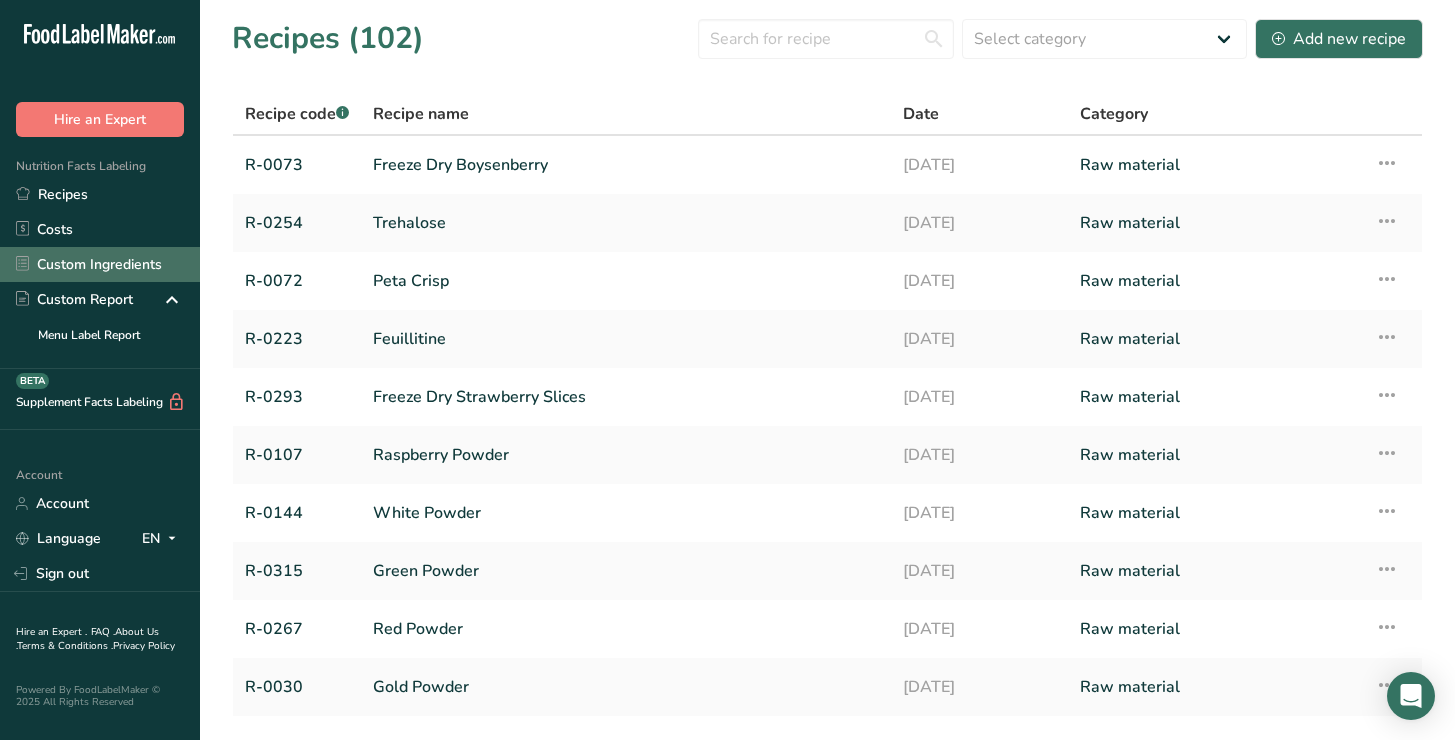 click on "Custom Ingredients" at bounding box center (100, 264) 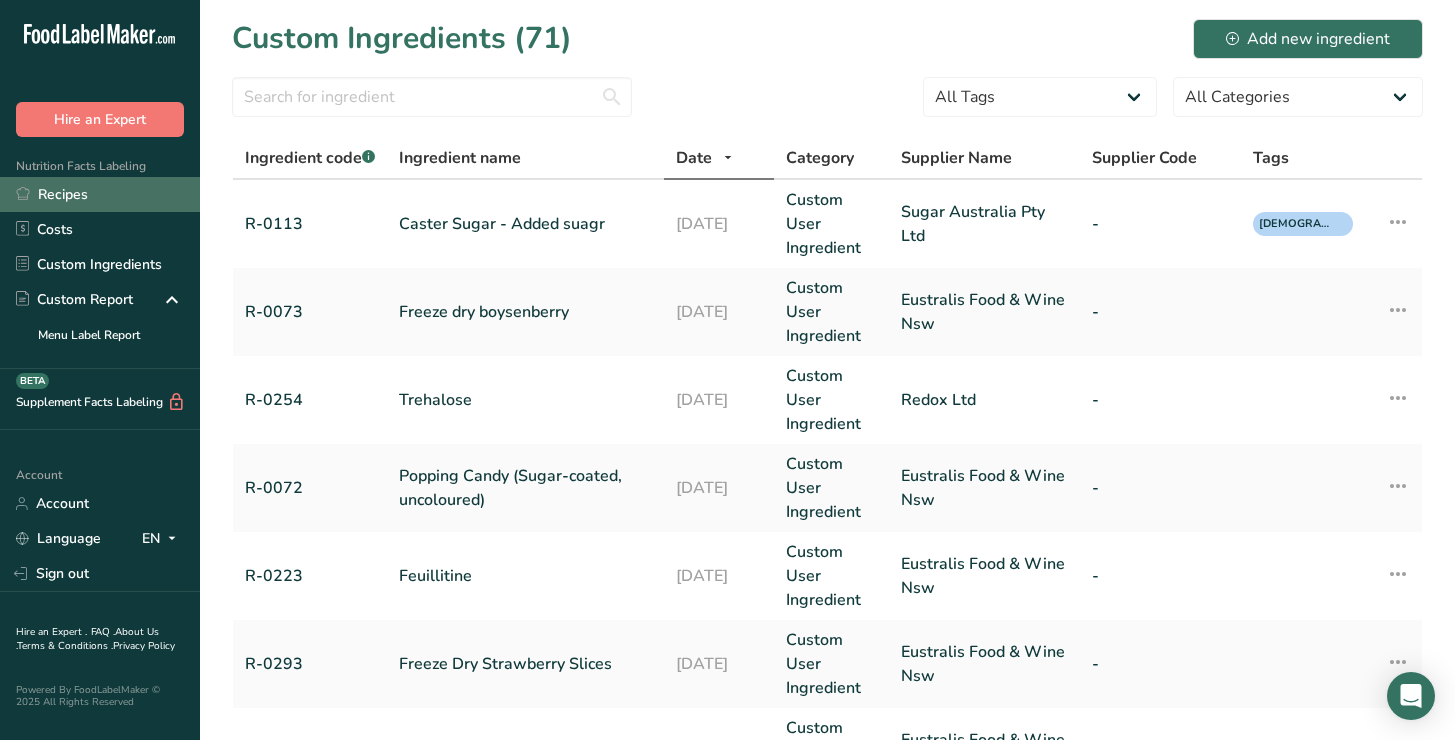 click on "Recipes" at bounding box center [100, 194] 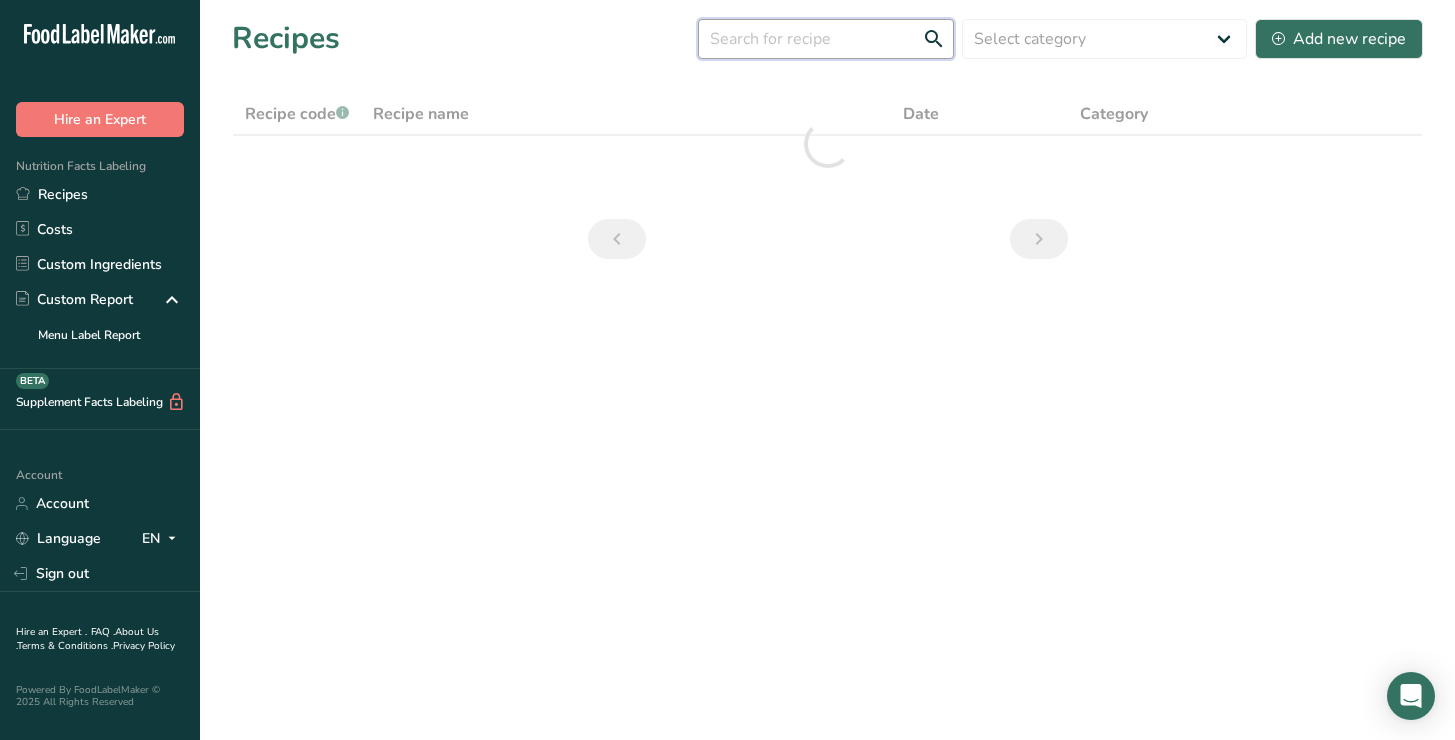 click at bounding box center [826, 39] 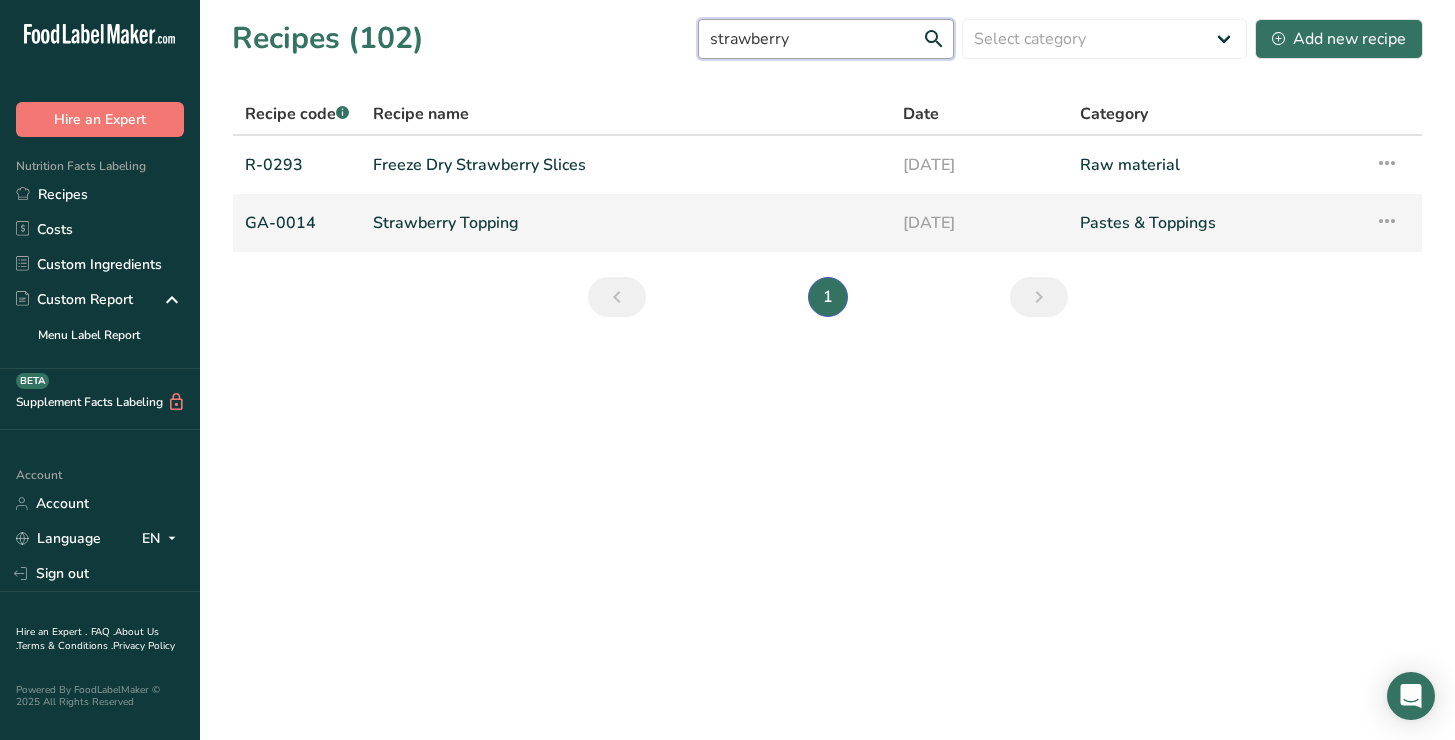type on "strawberry" 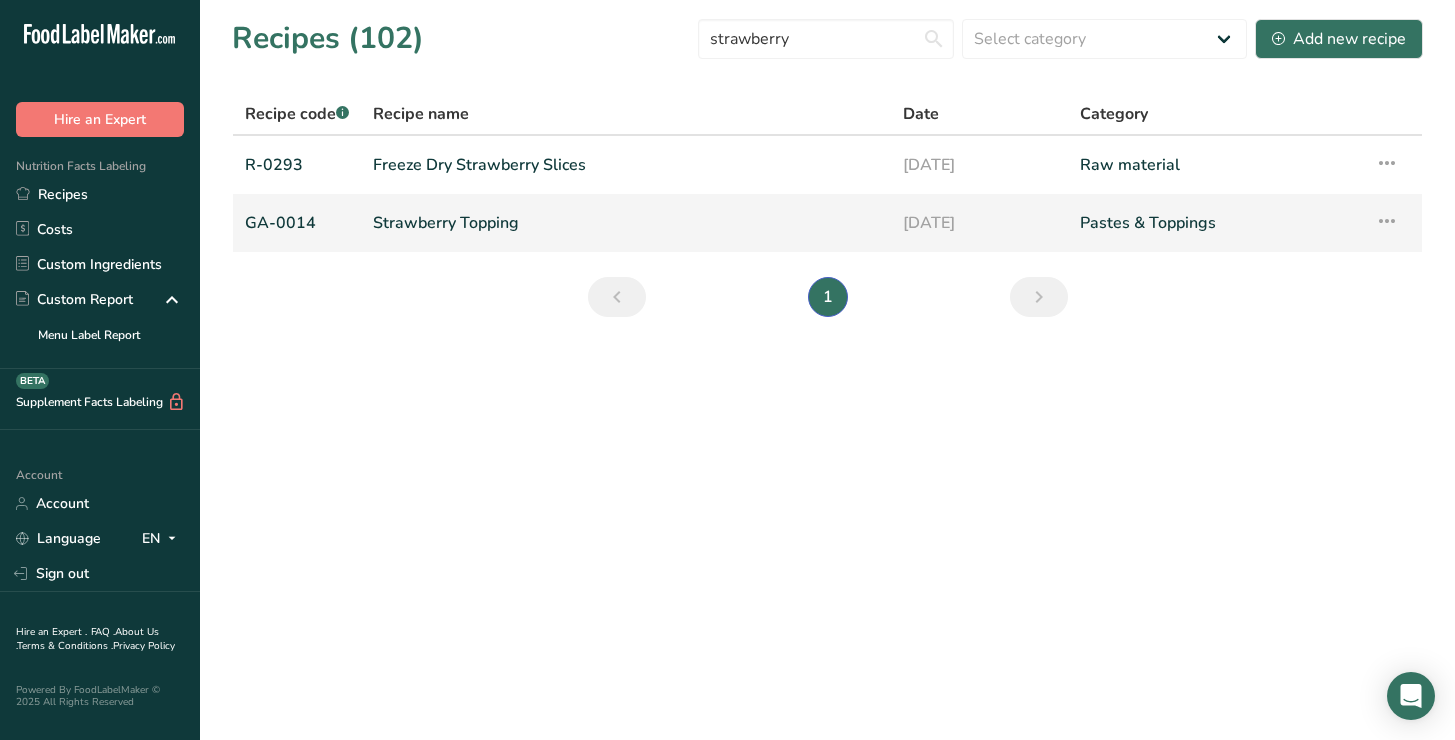 click on "Strawberry Topping" at bounding box center (626, 223) 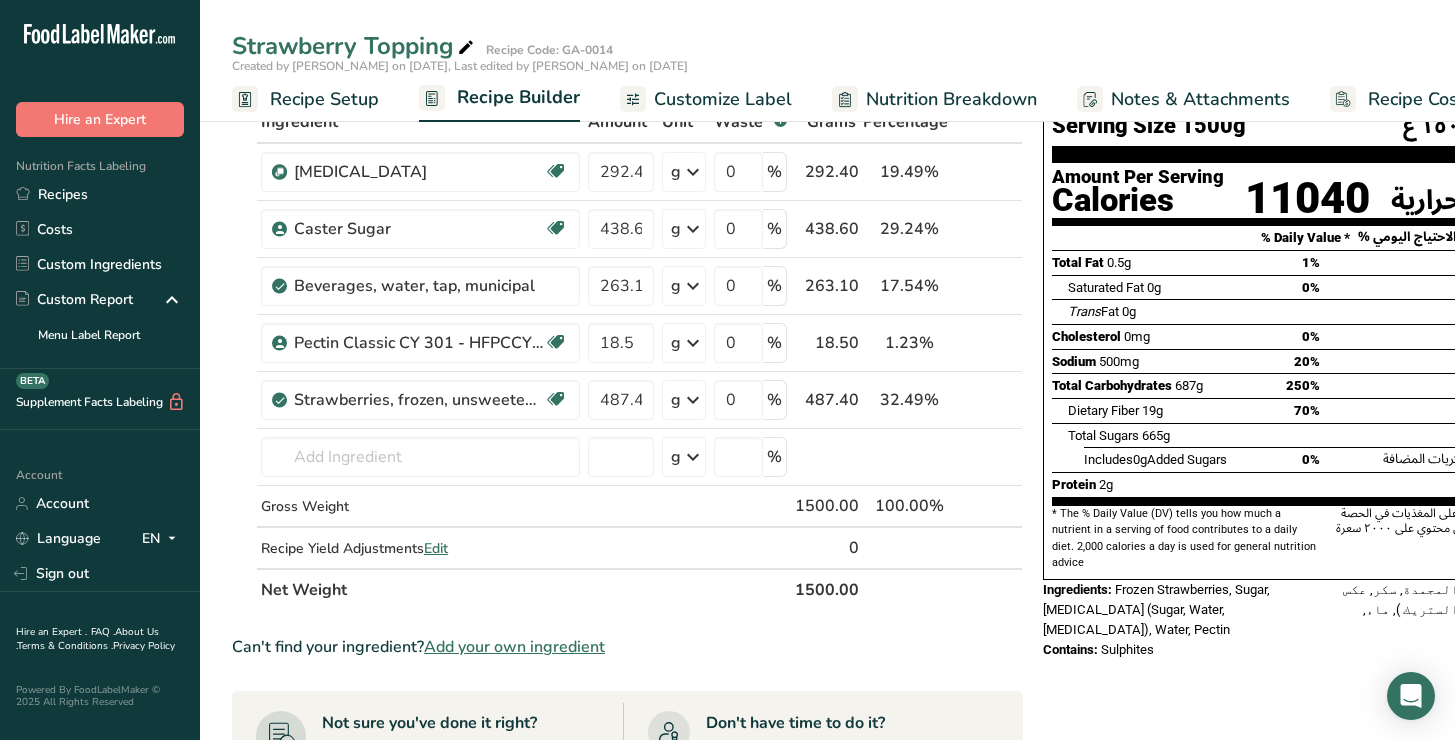 scroll, scrollTop: 121, scrollLeft: 0, axis: vertical 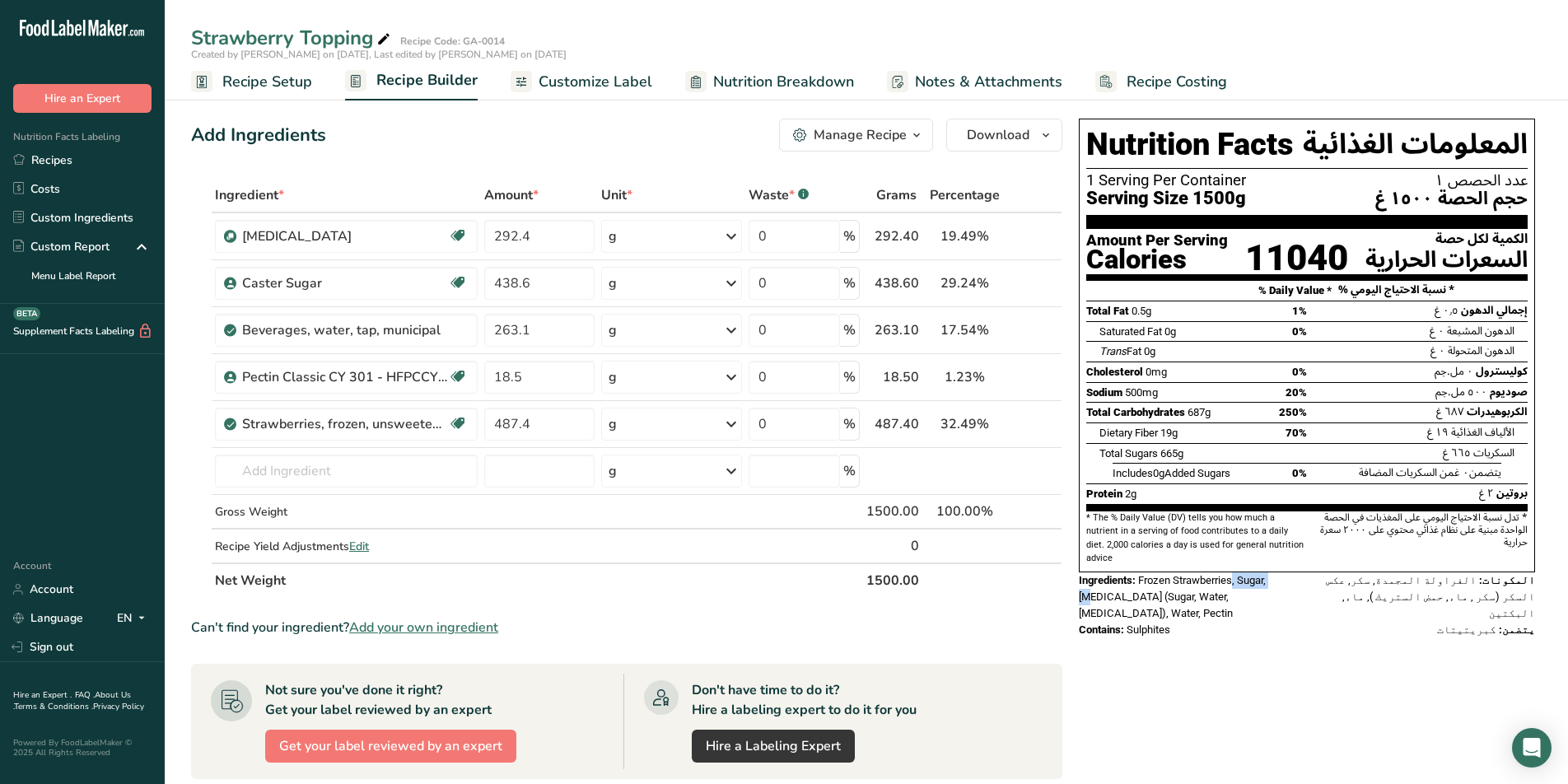 drag, startPoint x: 1236, startPoint y: 568, endPoint x: 1281, endPoint y: 570, distance: 45.044423 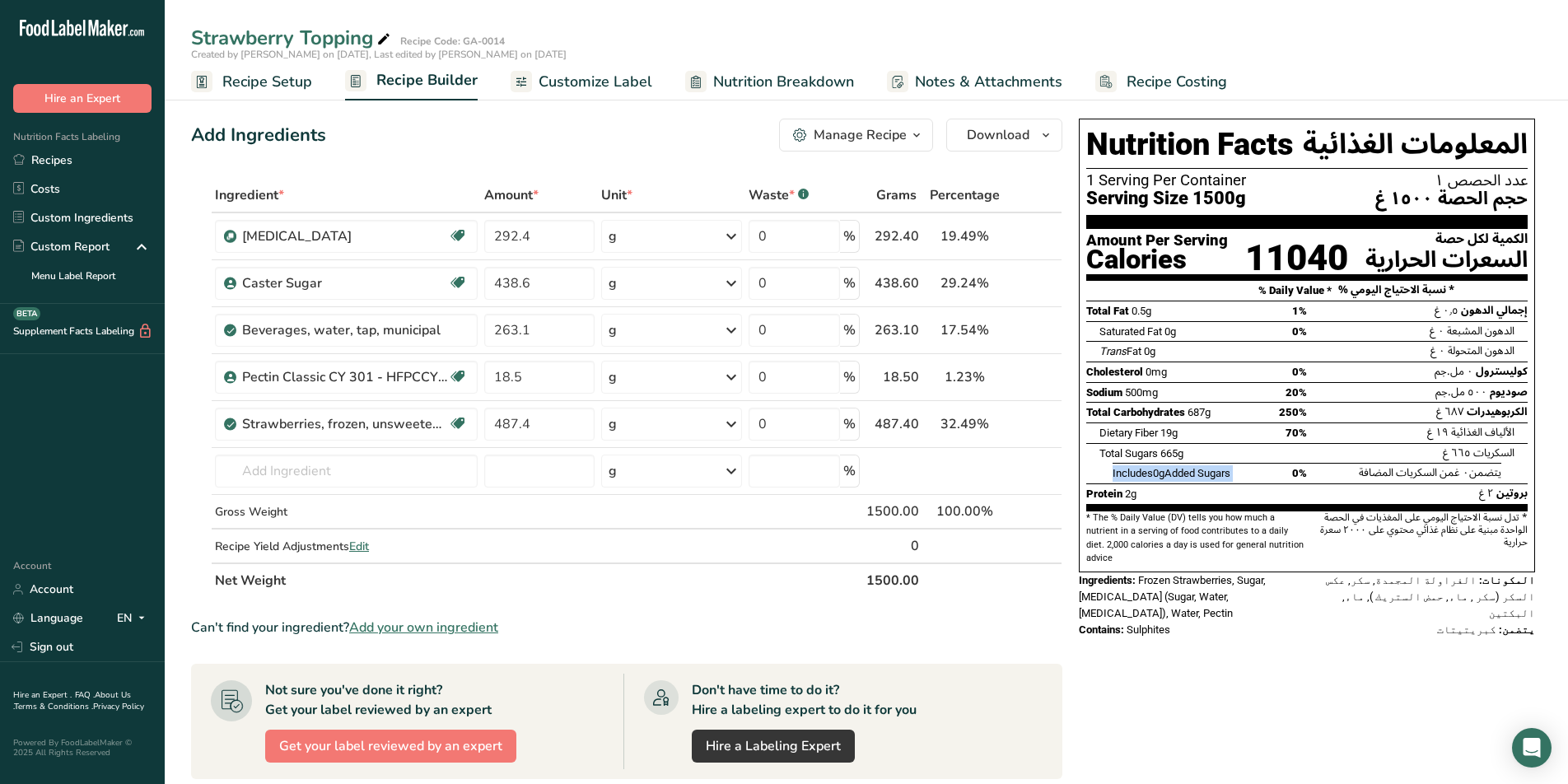 drag, startPoint x: 1107, startPoint y: 472, endPoint x: 1290, endPoint y: 473, distance: 183.00273 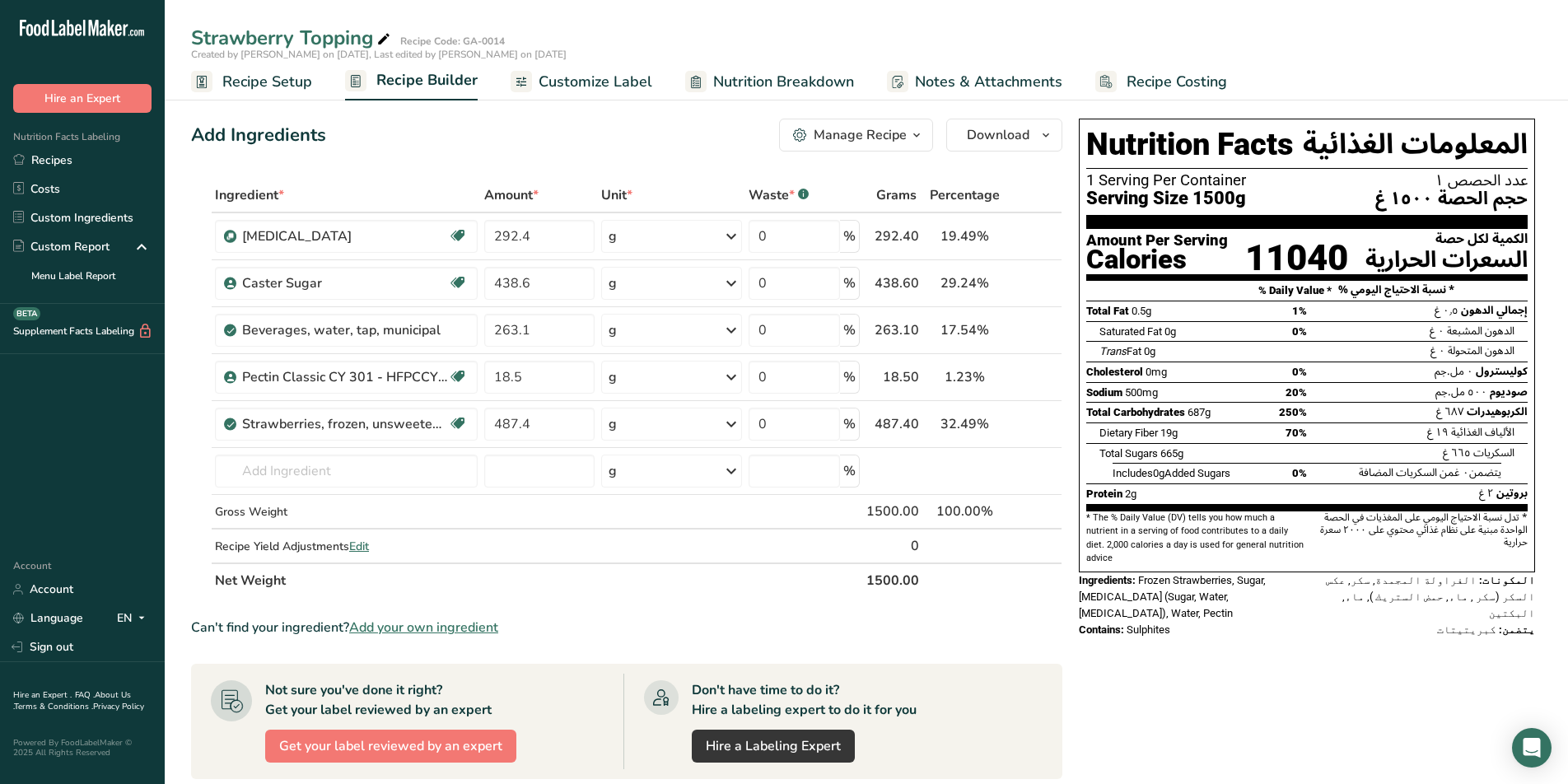 drag, startPoint x: 1167, startPoint y: 471, endPoint x: 1142, endPoint y: 474, distance: 25.179357 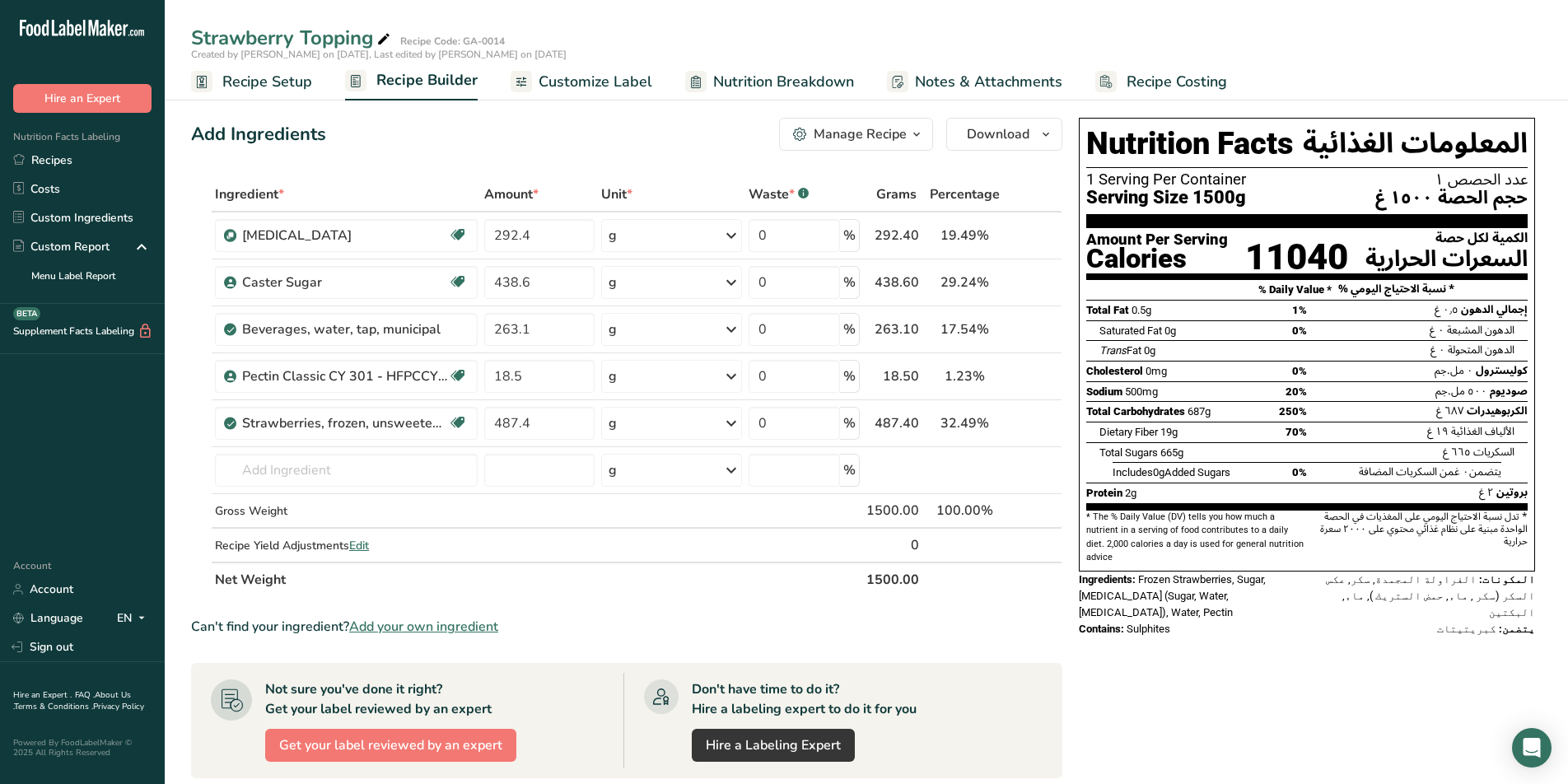 drag, startPoint x: 1181, startPoint y: 603, endPoint x: 1078, endPoint y: 599, distance: 103.07764 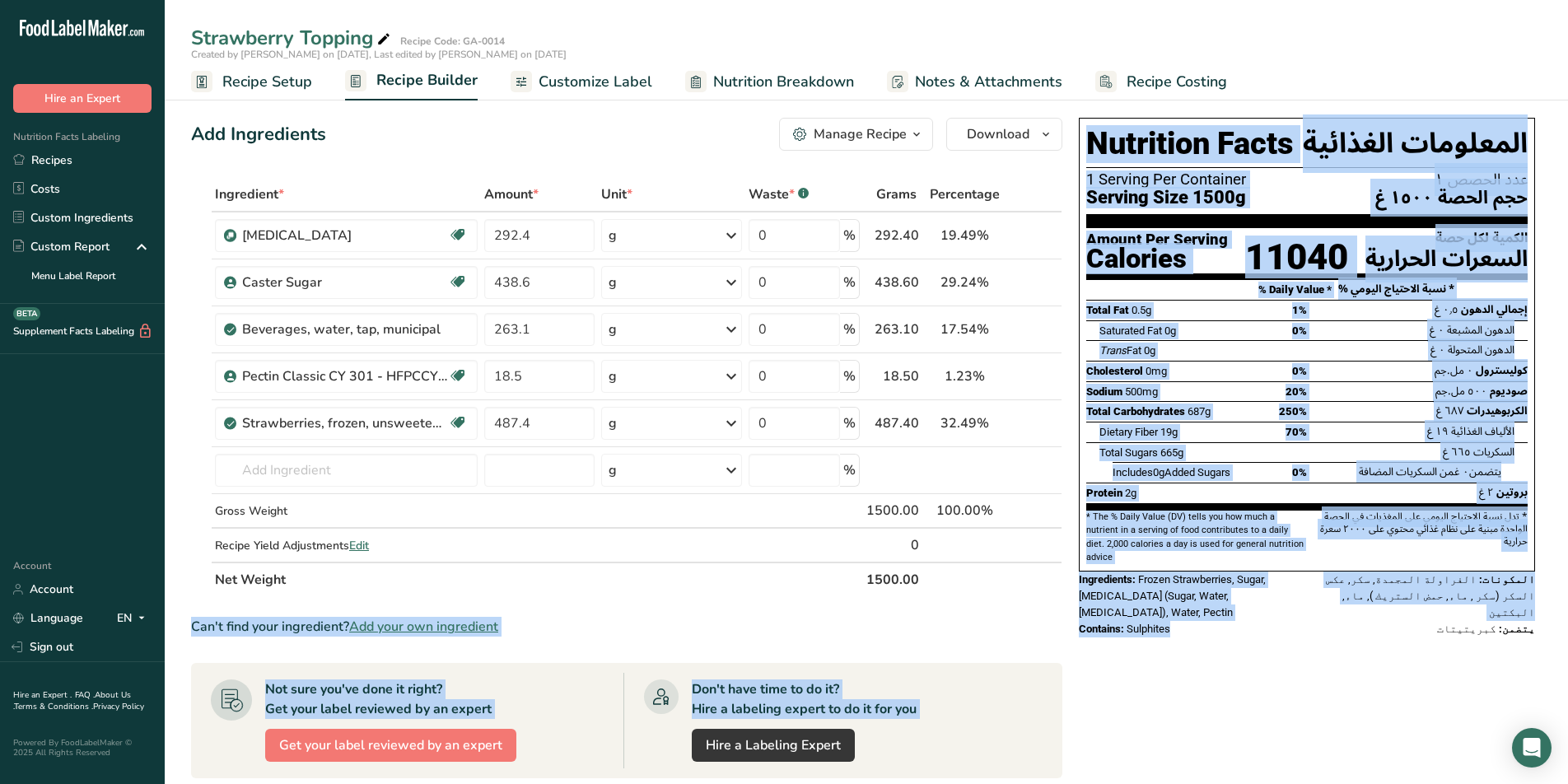 drag, startPoint x: 1176, startPoint y: 599, endPoint x: 1071, endPoint y: 595, distance: 105.07616 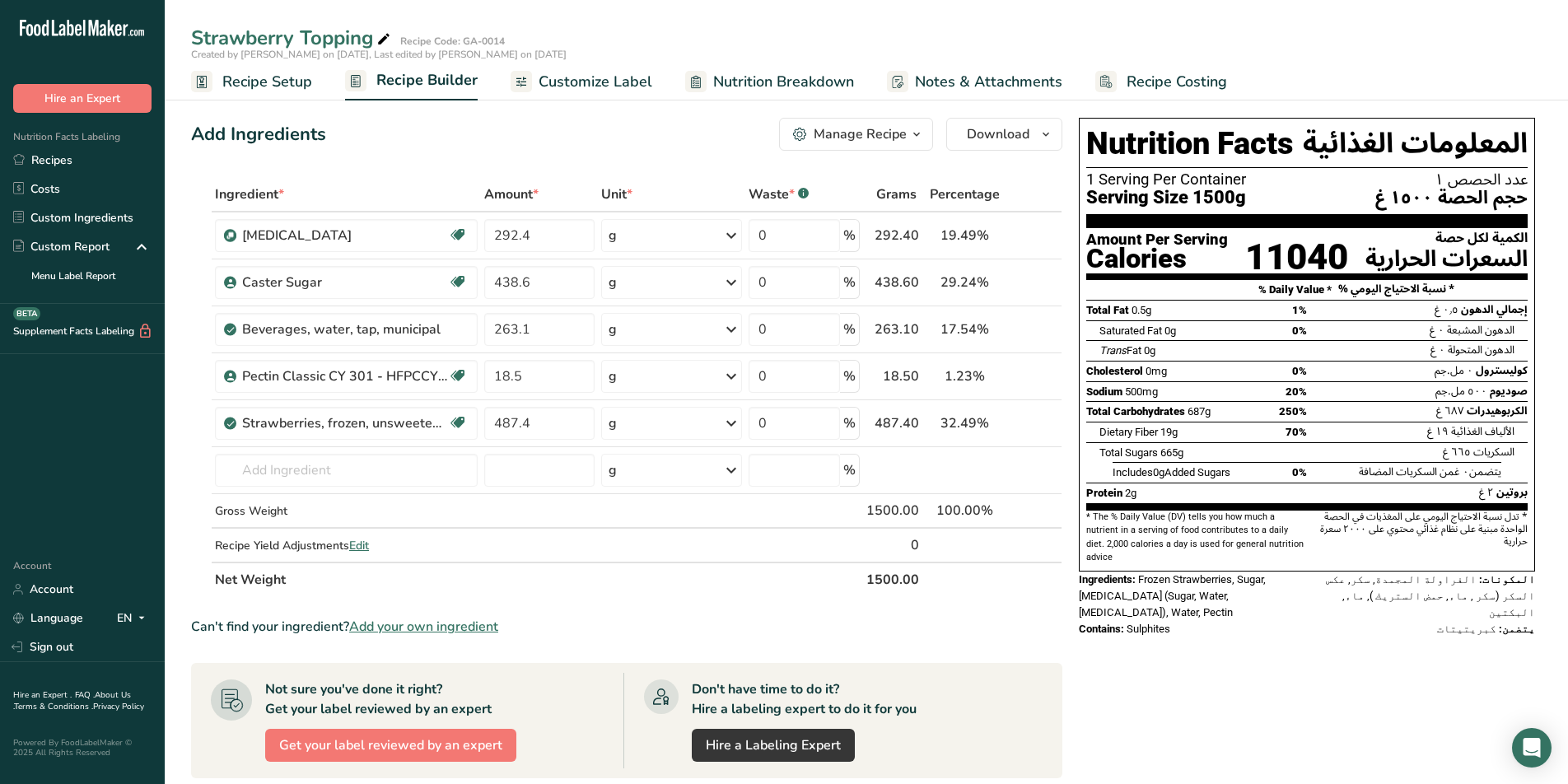 click on "Frozen Strawberries, Sugar, Invert Sugar (Sugar, Water, Citric Acid), Water, Pectin" at bounding box center (1172, 595) 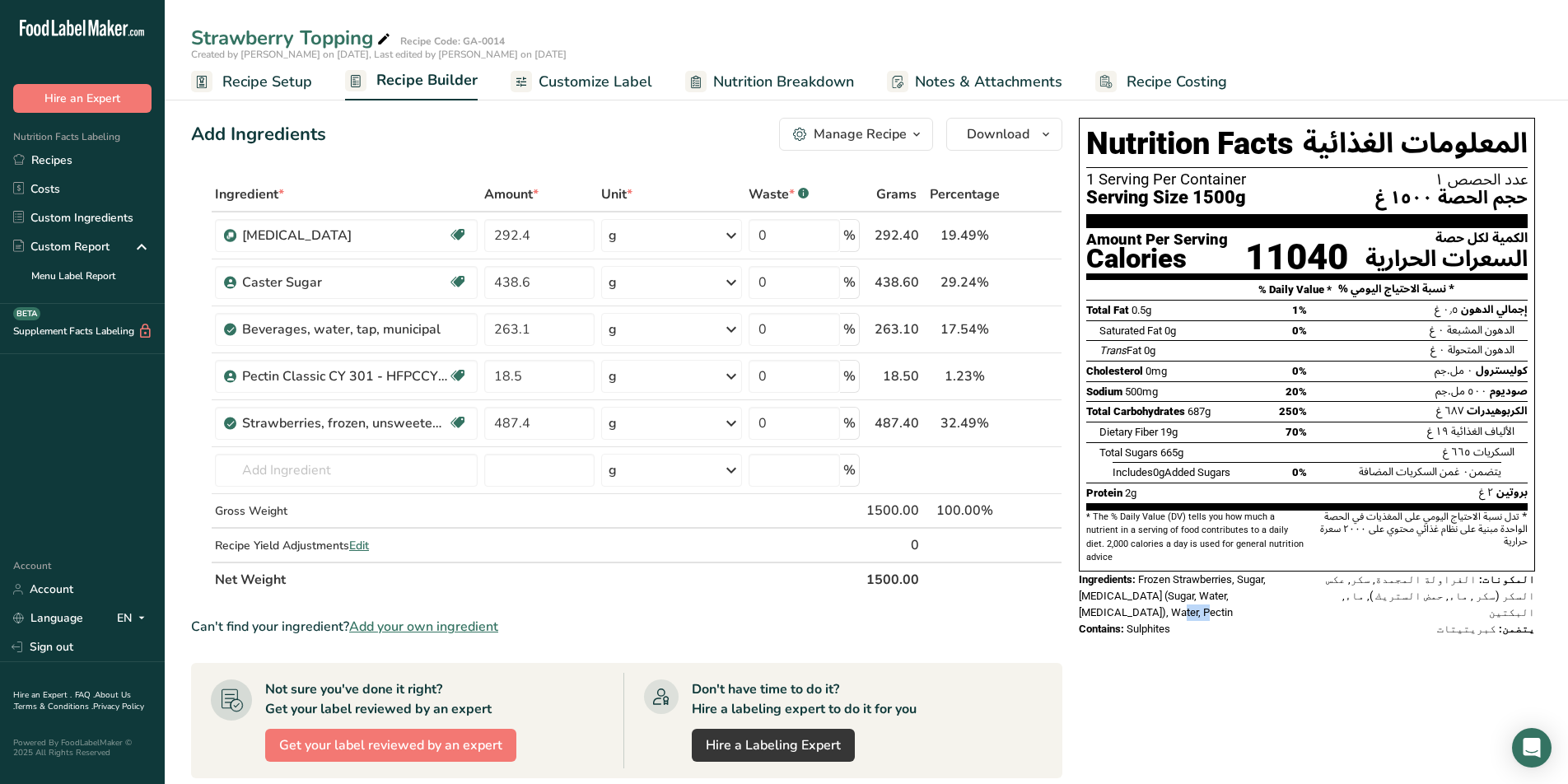 click on "Frozen Strawberries, Sugar, Invert Sugar (Sugar, Water, Citric Acid), Water, Pectin" at bounding box center [1172, 595] 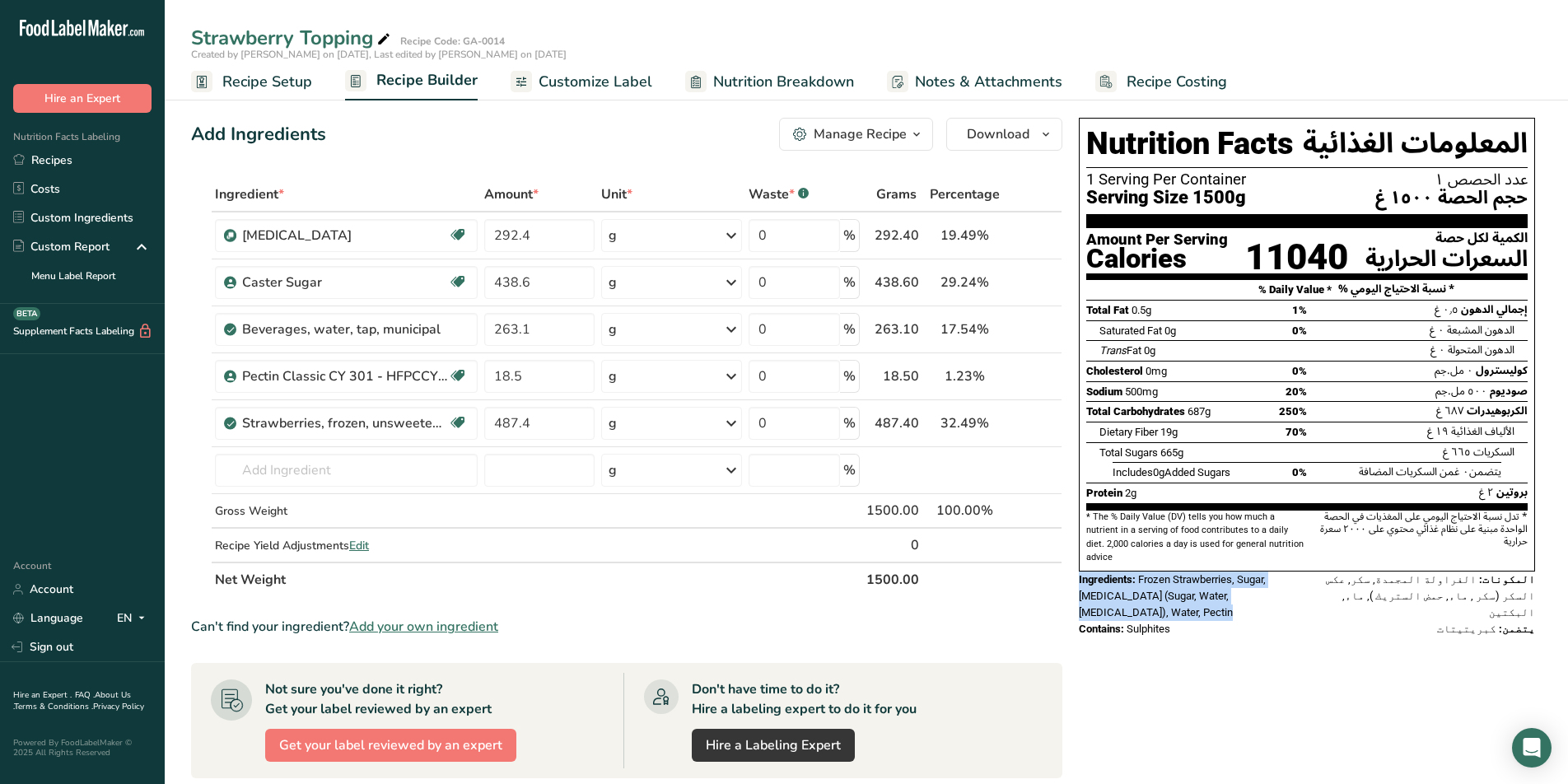 click on "Frozen Strawberries, Sugar, Invert Sugar (Sugar, Water, Citric Acid), Water, Pectin" at bounding box center [1172, 595] 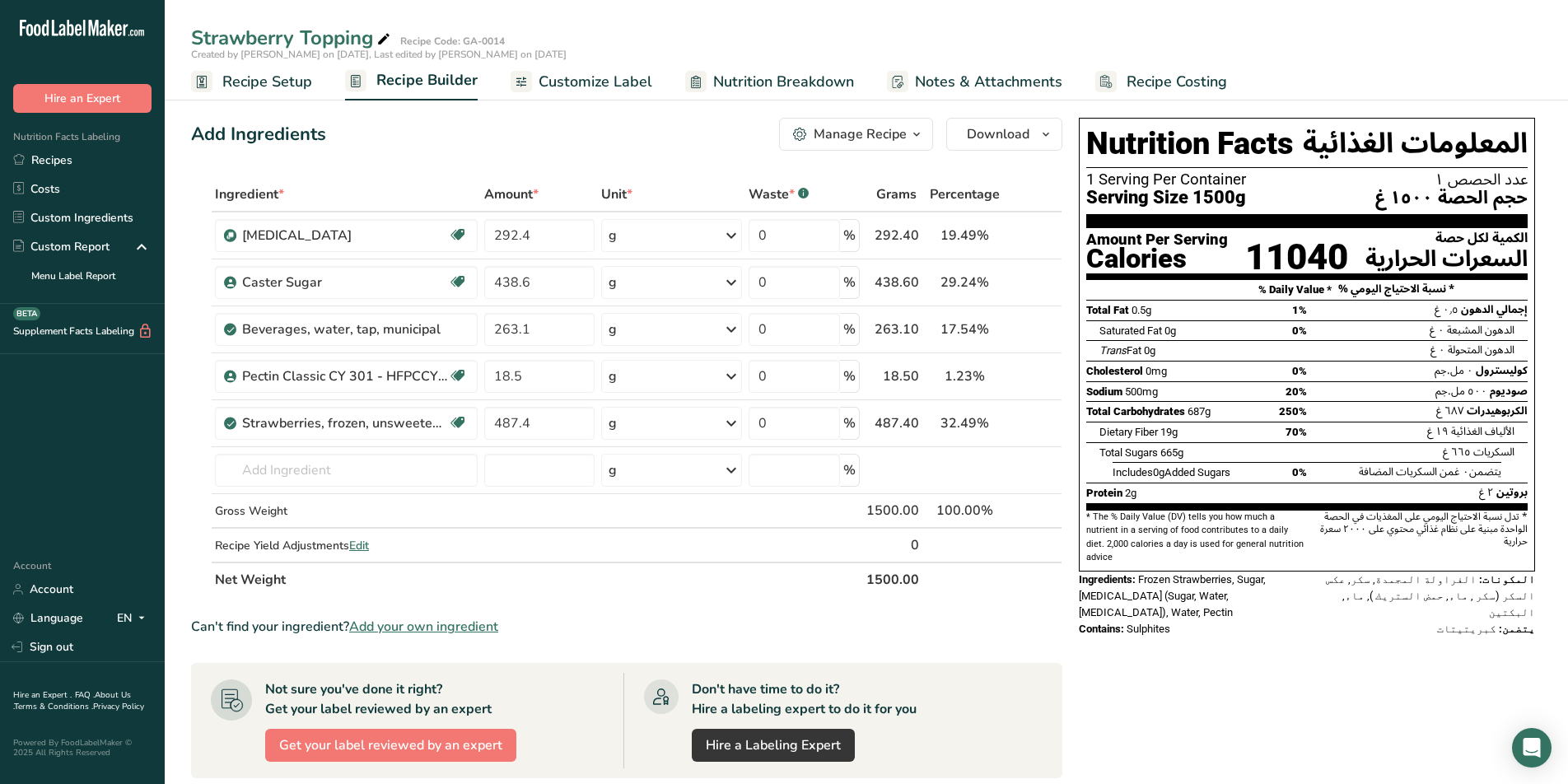 click on "Contains:
Sulphites" at bounding box center (1192, 629) 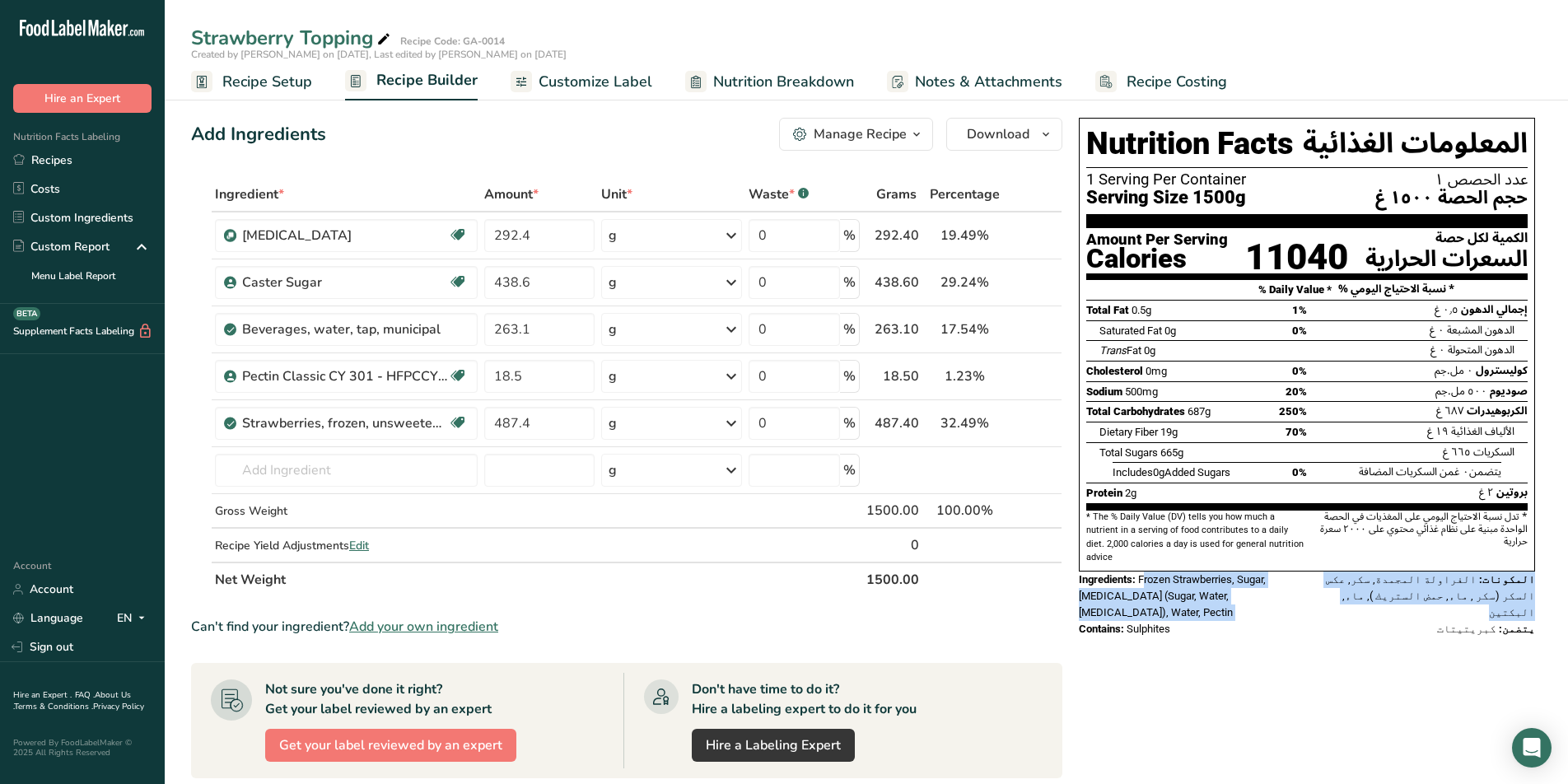 drag, startPoint x: 1143, startPoint y: 568, endPoint x: 1311, endPoint y: 586, distance: 168.96153 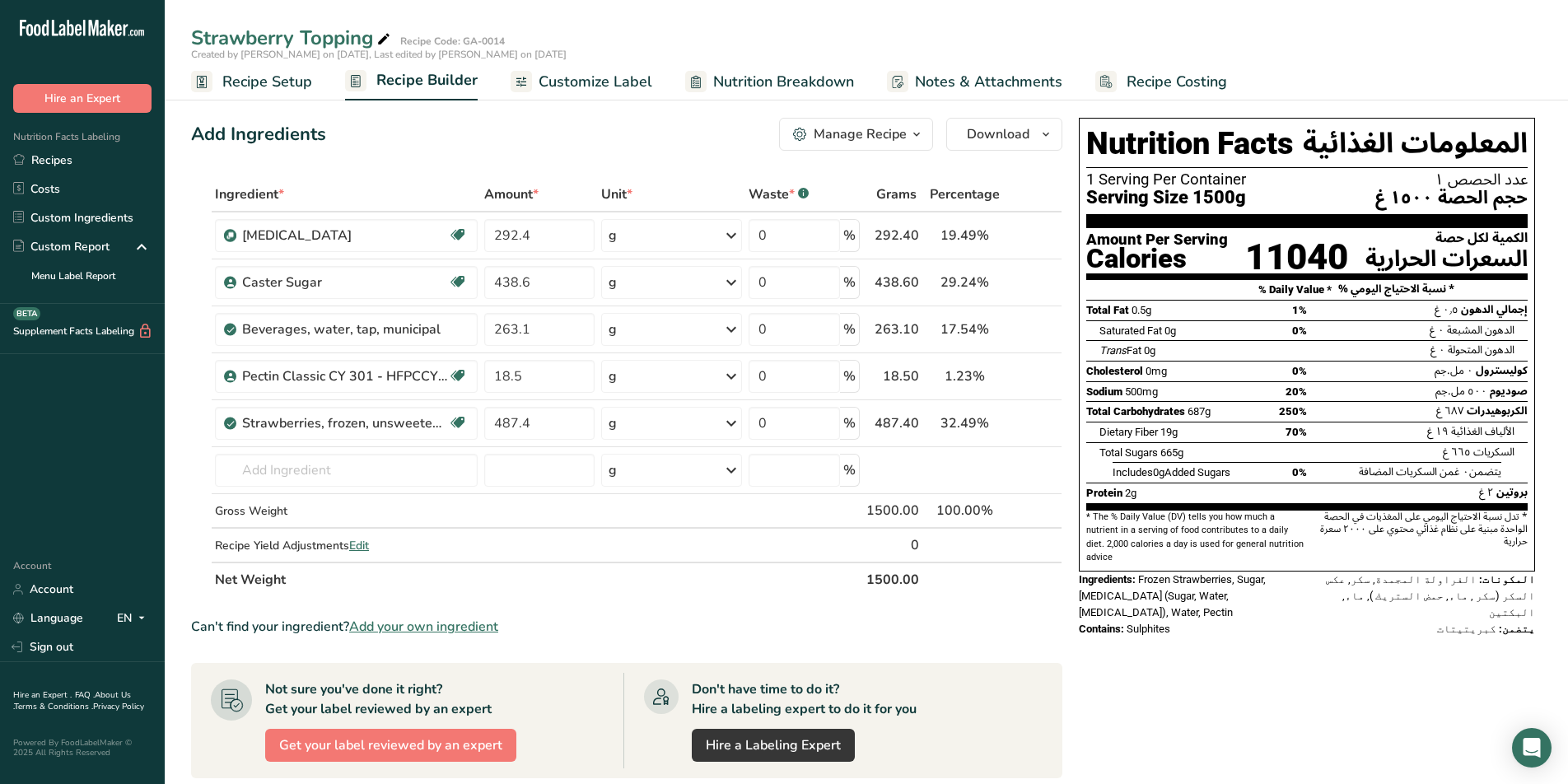 drag, startPoint x: 1296, startPoint y: 583, endPoint x: 1309, endPoint y: 595, distance: 17.691806 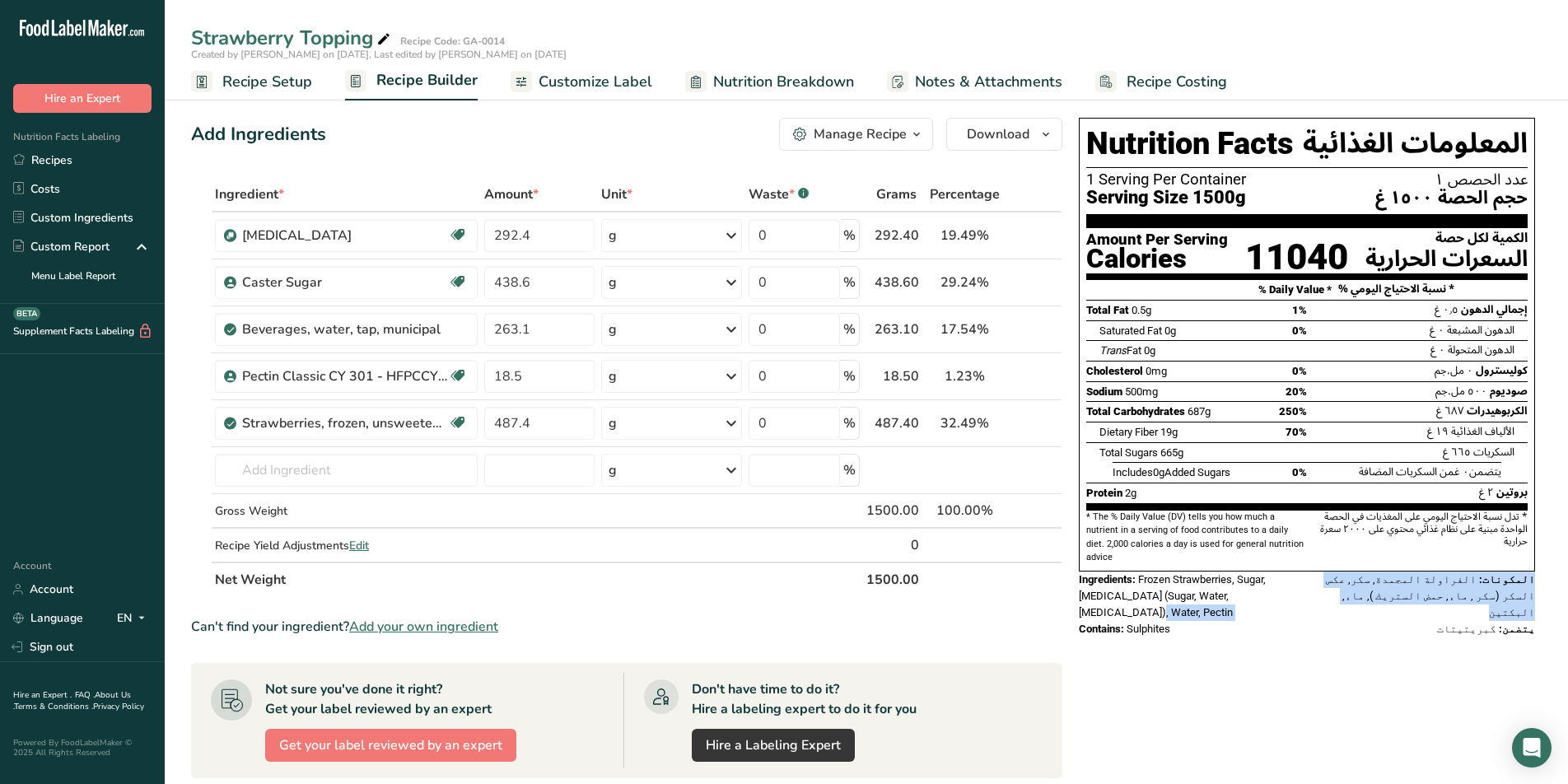 drag, startPoint x: 1307, startPoint y: 576, endPoint x: 1253, endPoint y: 586, distance: 54.91812 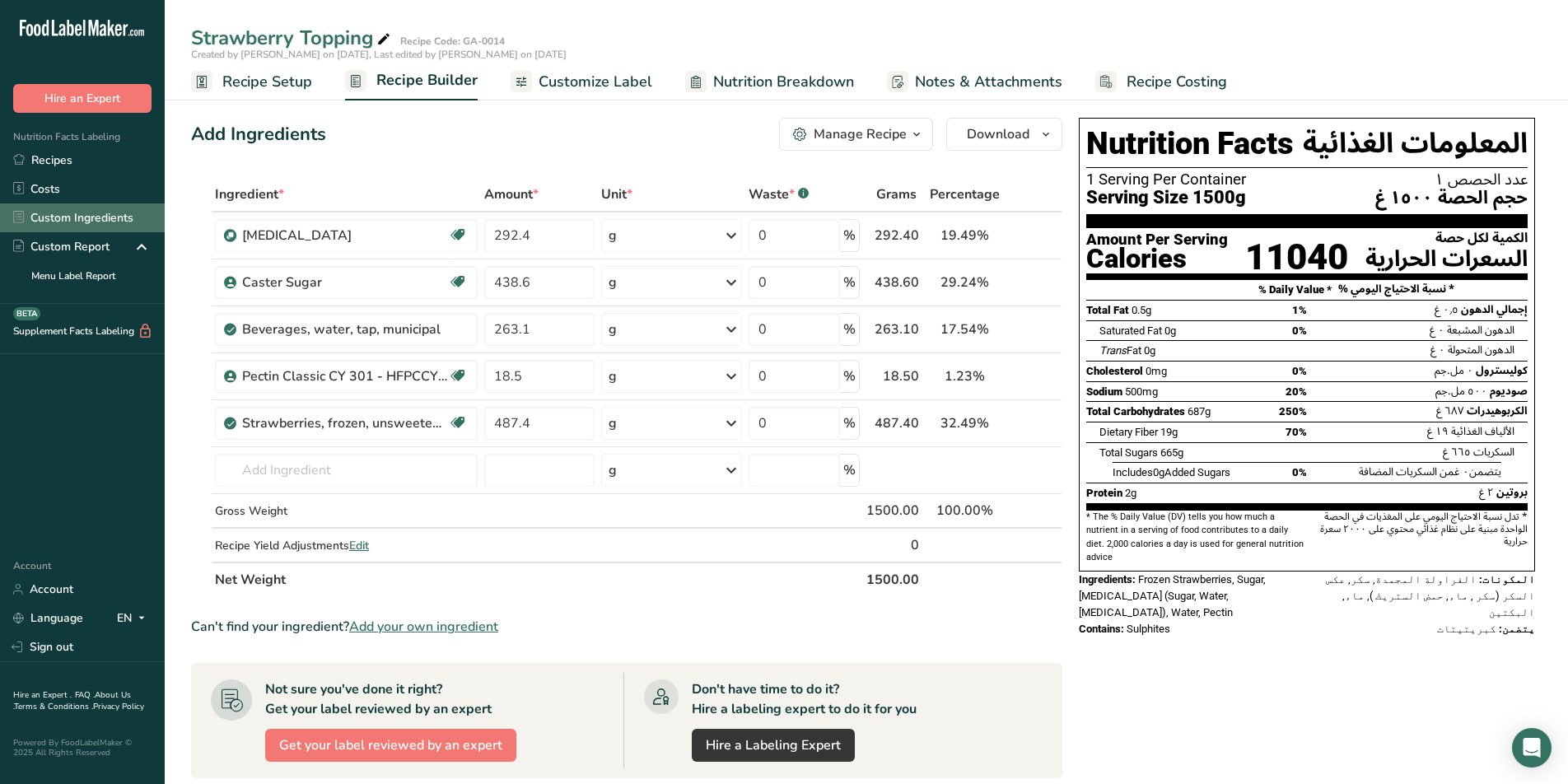 click on "Custom Ingredients" at bounding box center [82, 217] 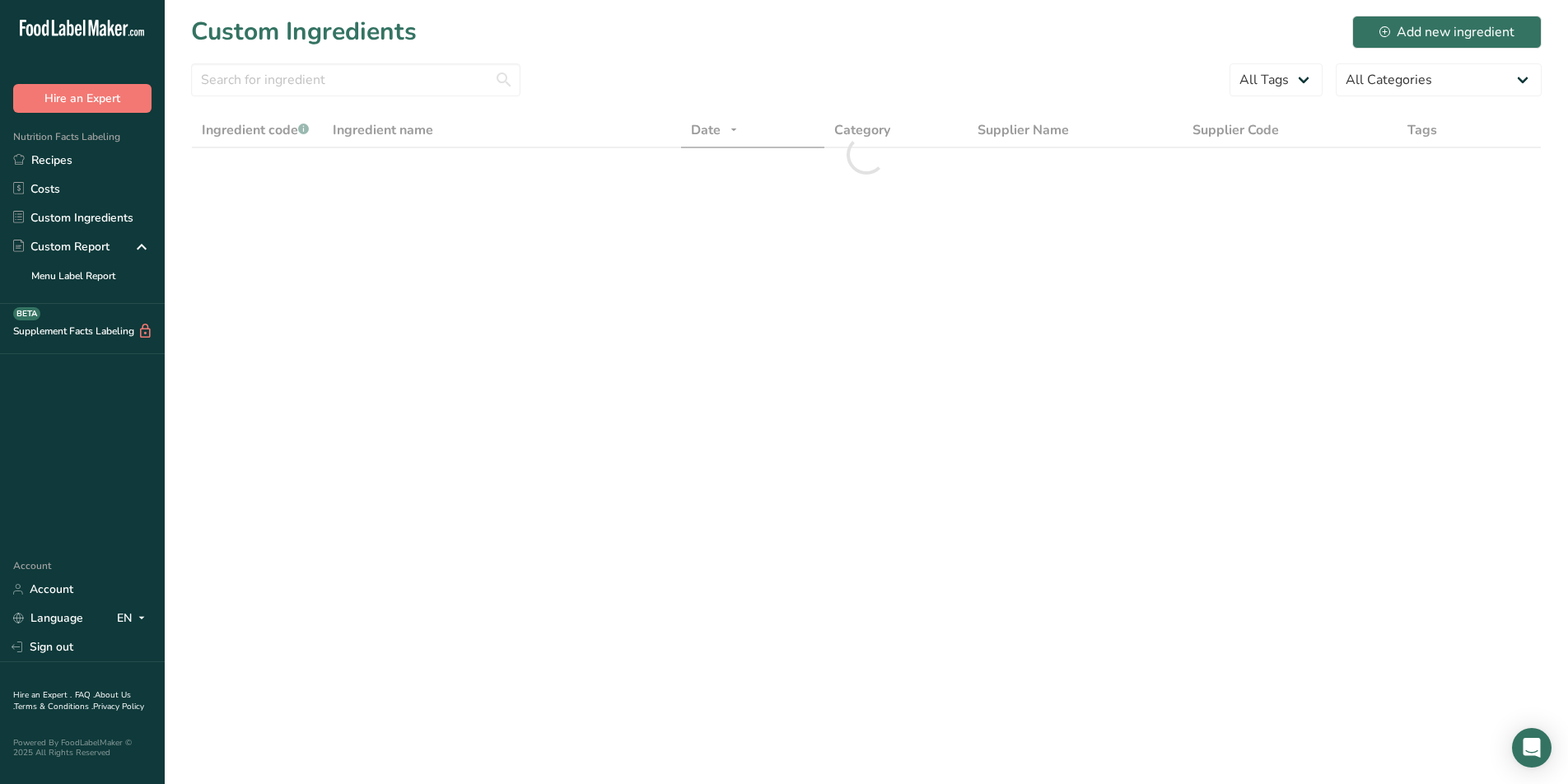 scroll, scrollTop: 0, scrollLeft: 0, axis: both 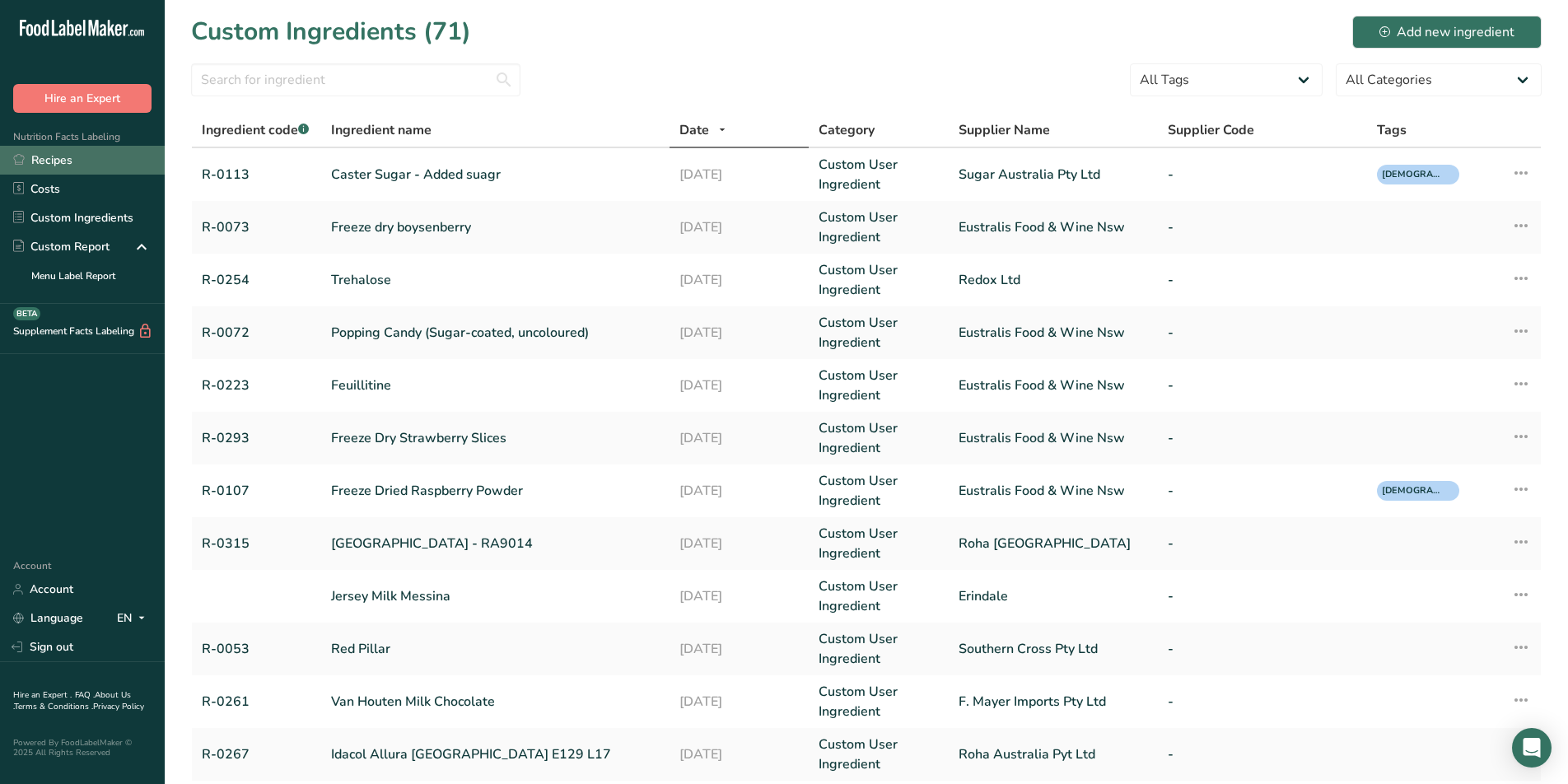 drag, startPoint x: 54, startPoint y: 157, endPoint x: 147, endPoint y: 159, distance: 93.0215 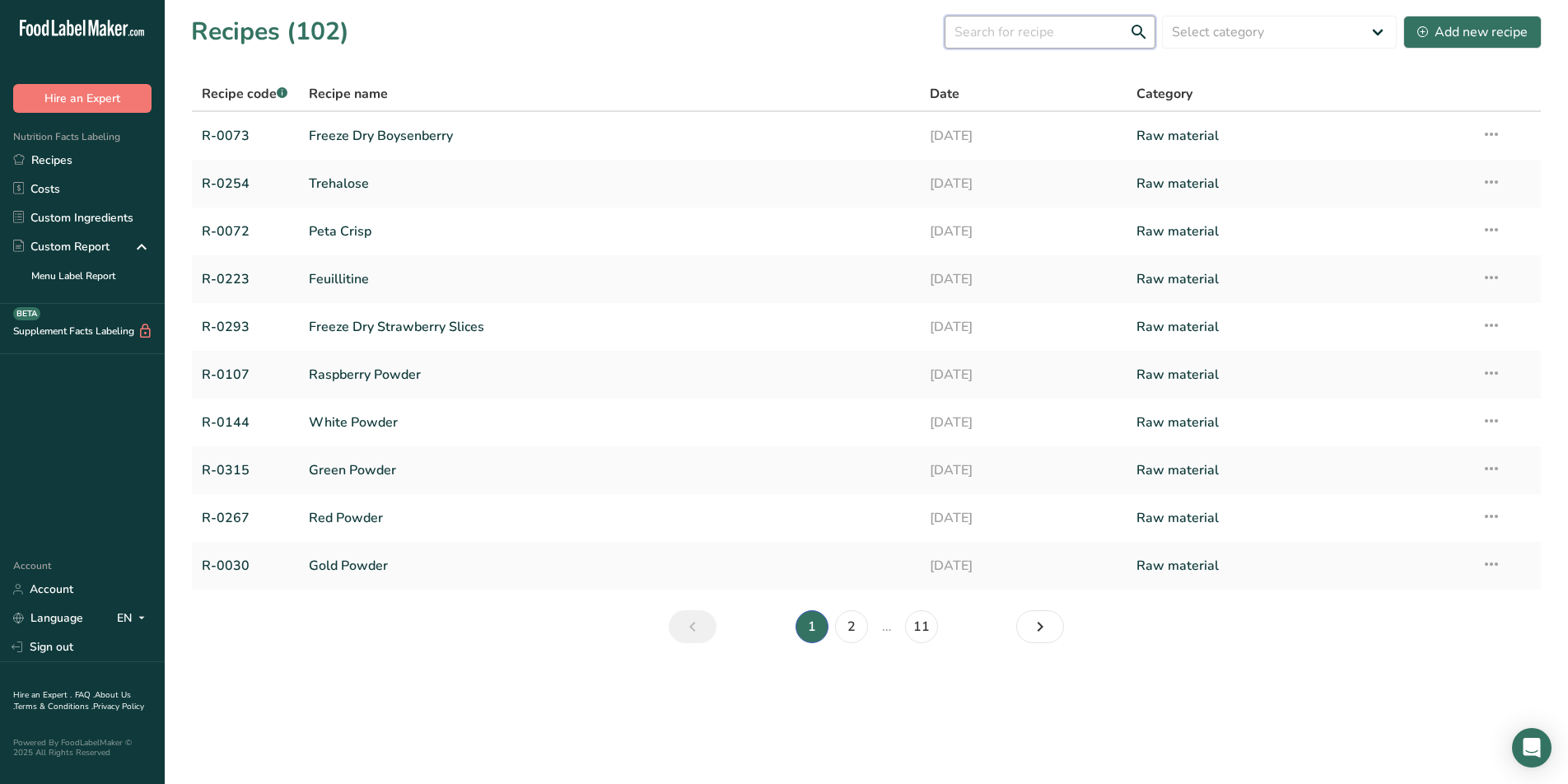click at bounding box center [1050, 32] 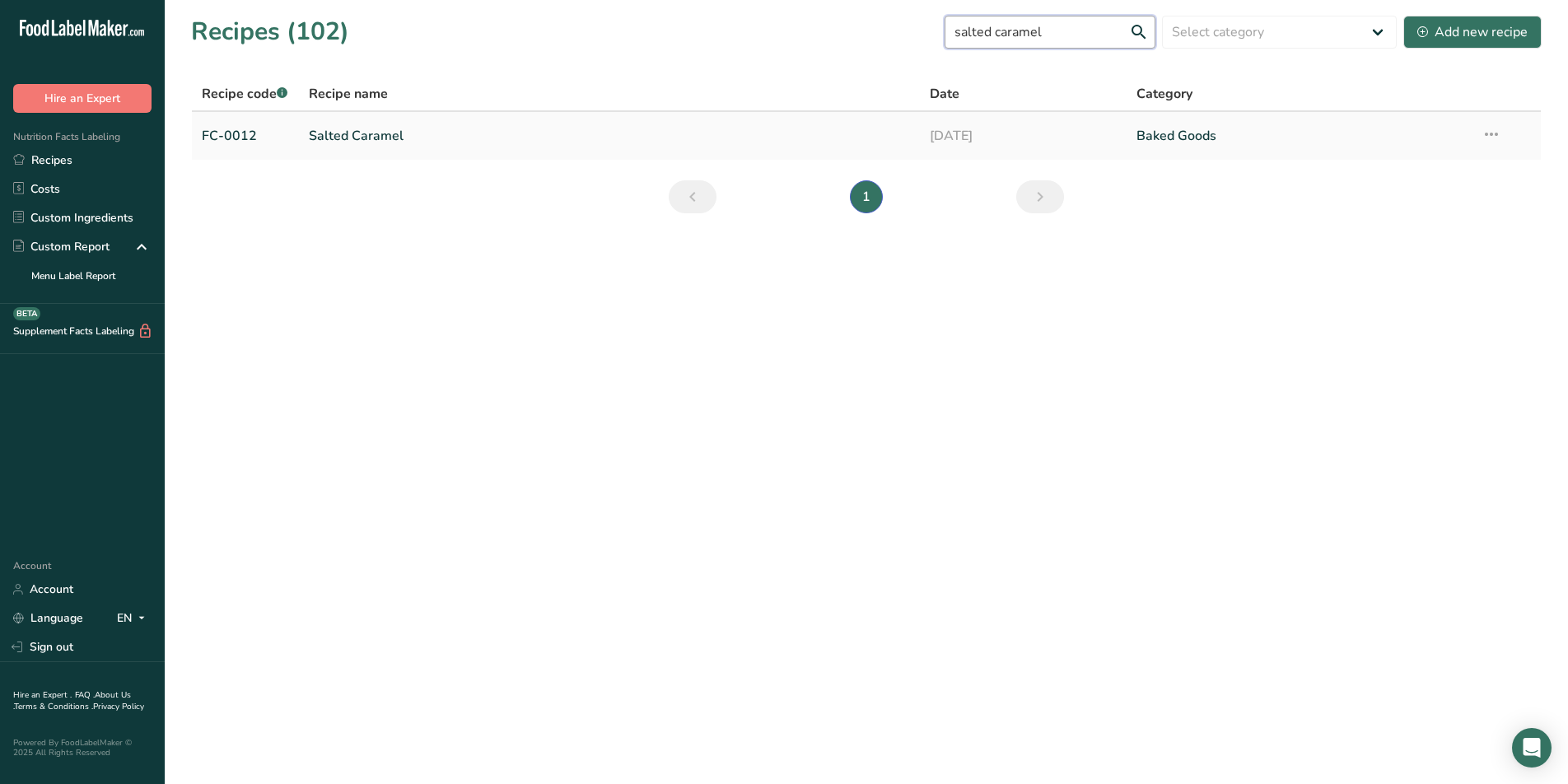 type on "salted caramel" 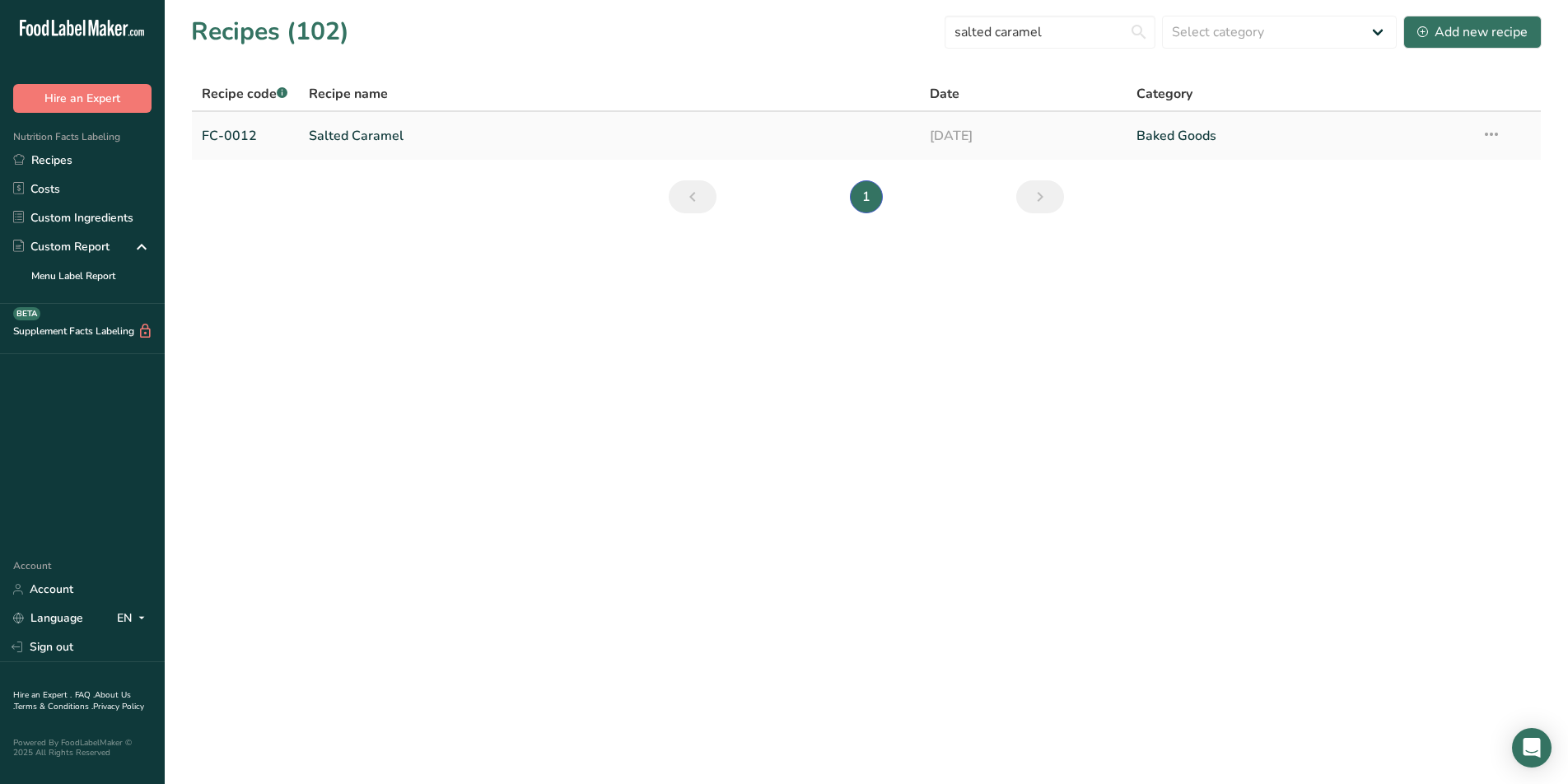 click on "Salted Caramel" at bounding box center (609, 136) 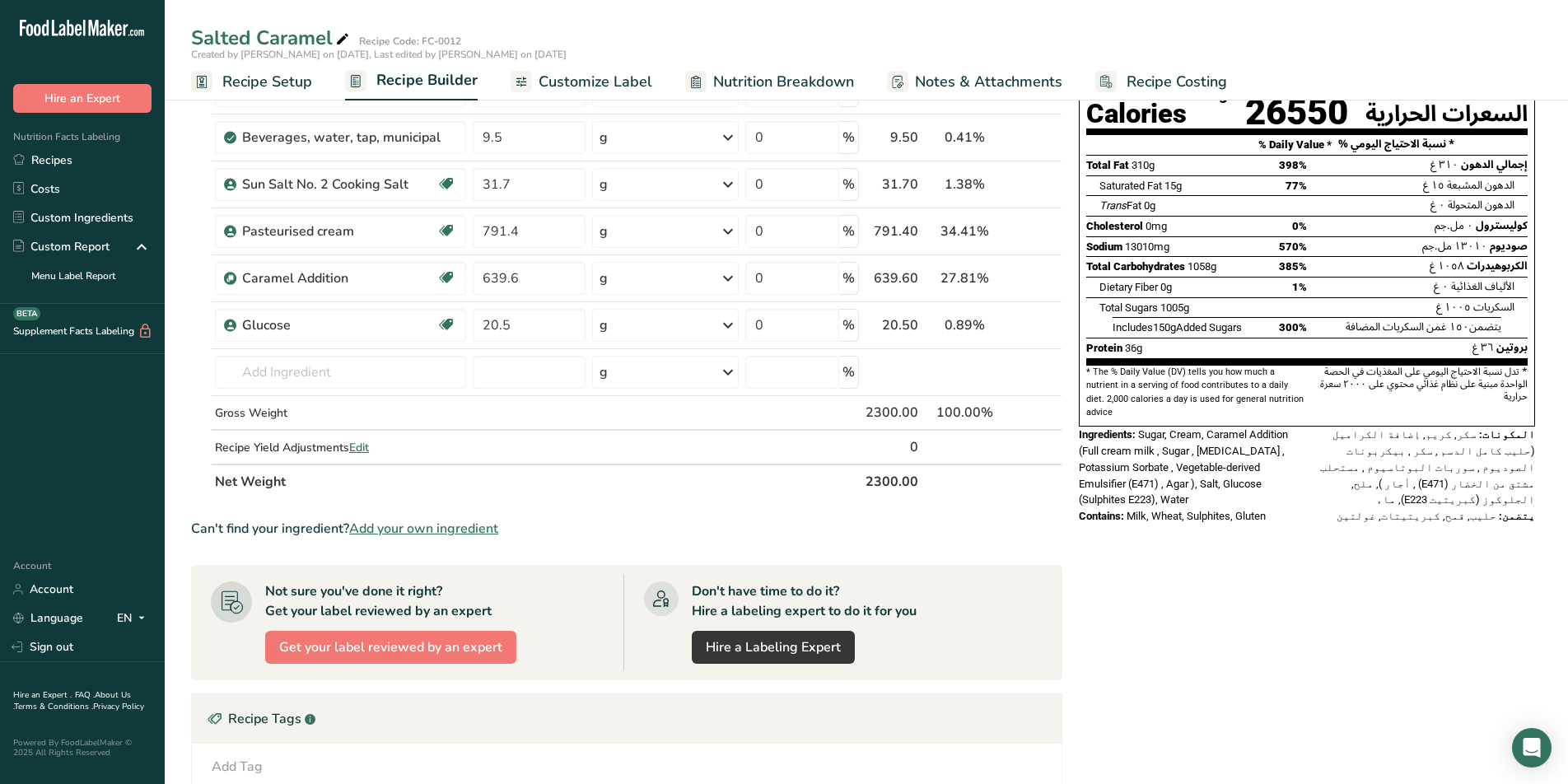 scroll, scrollTop: 148, scrollLeft: 0, axis: vertical 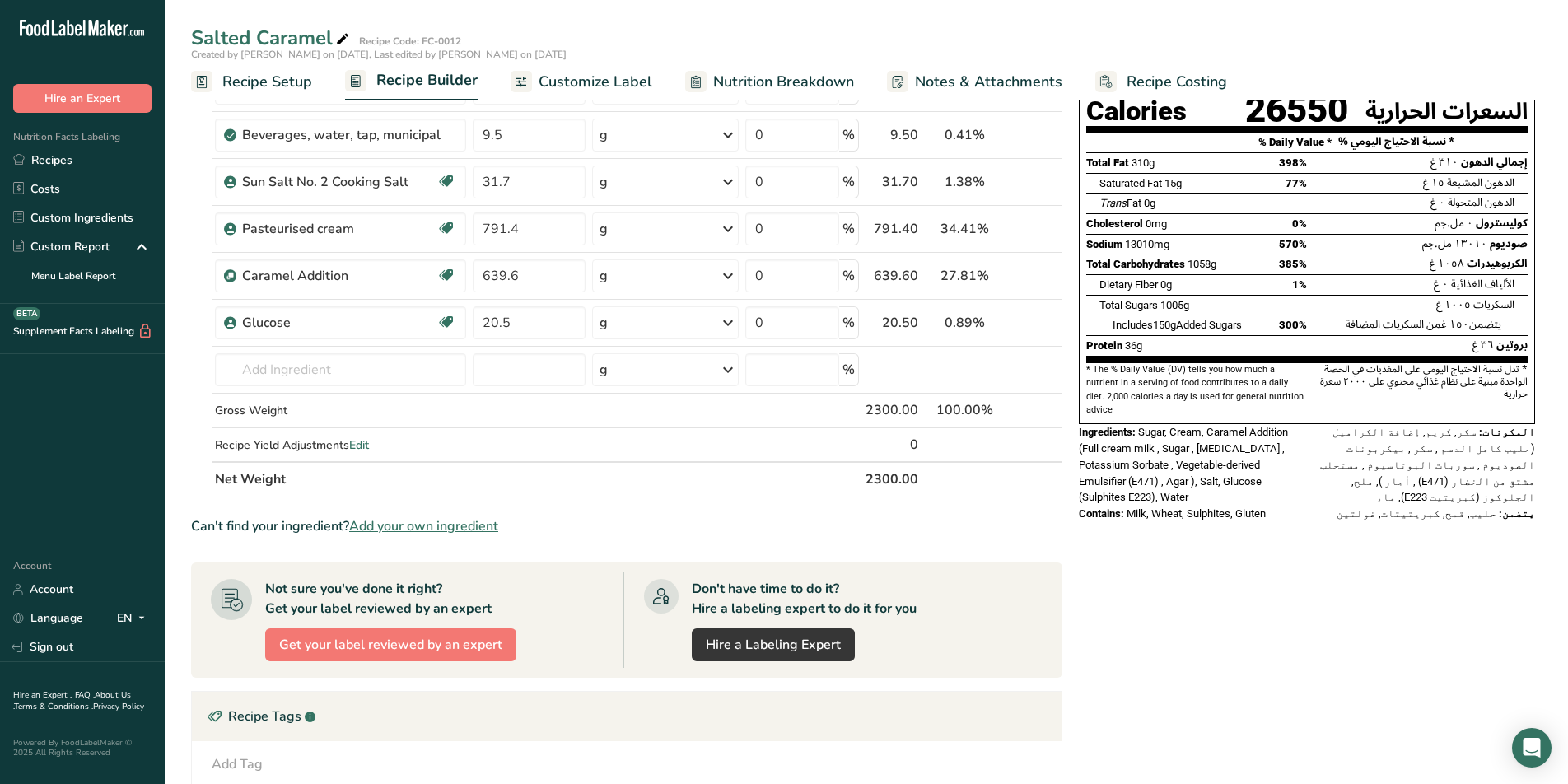 drag, startPoint x: 1184, startPoint y: 502, endPoint x: 1269, endPoint y: 500, distance: 85.02353 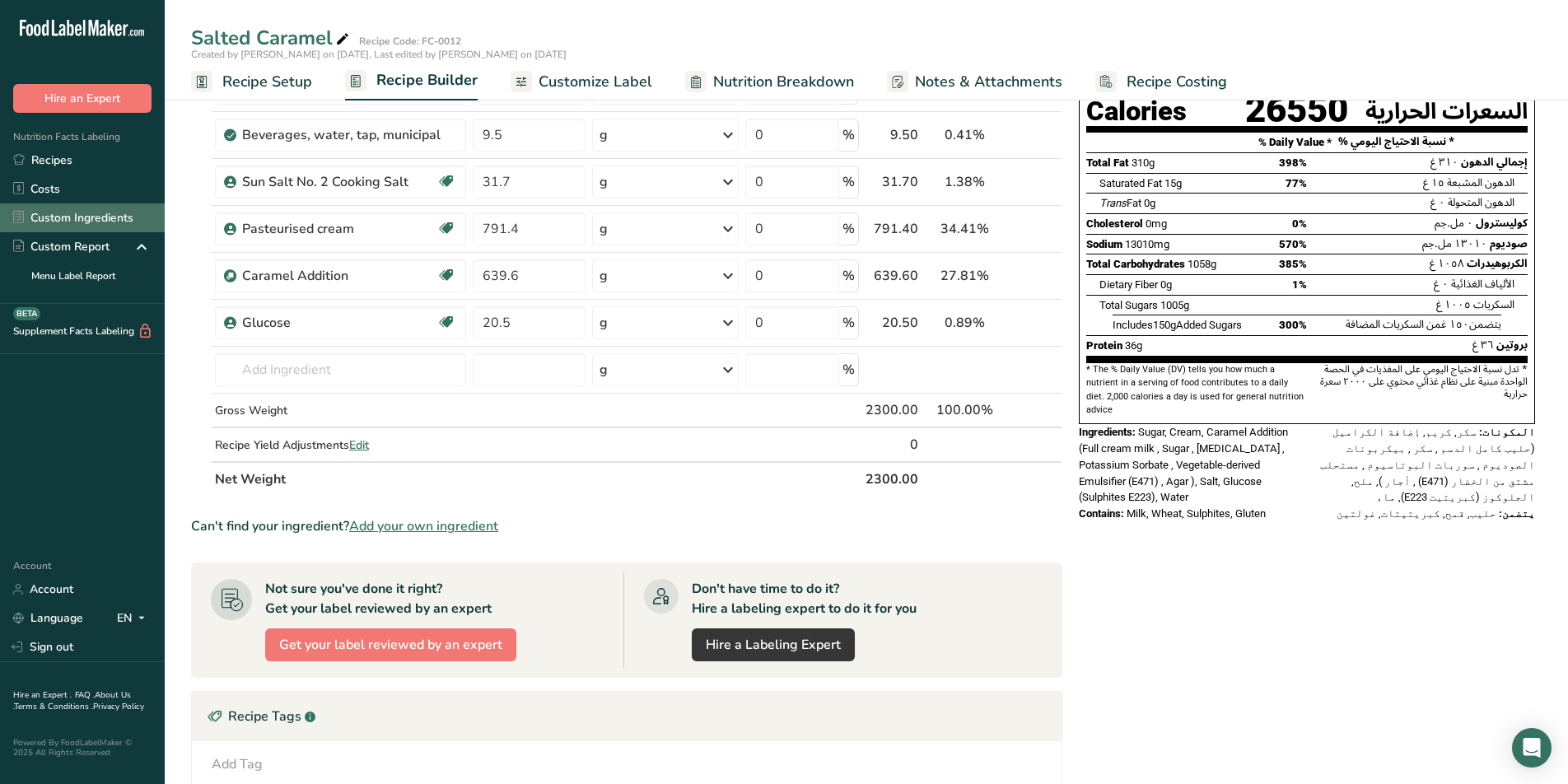 click on "Custom Ingredients" at bounding box center [82, 217] 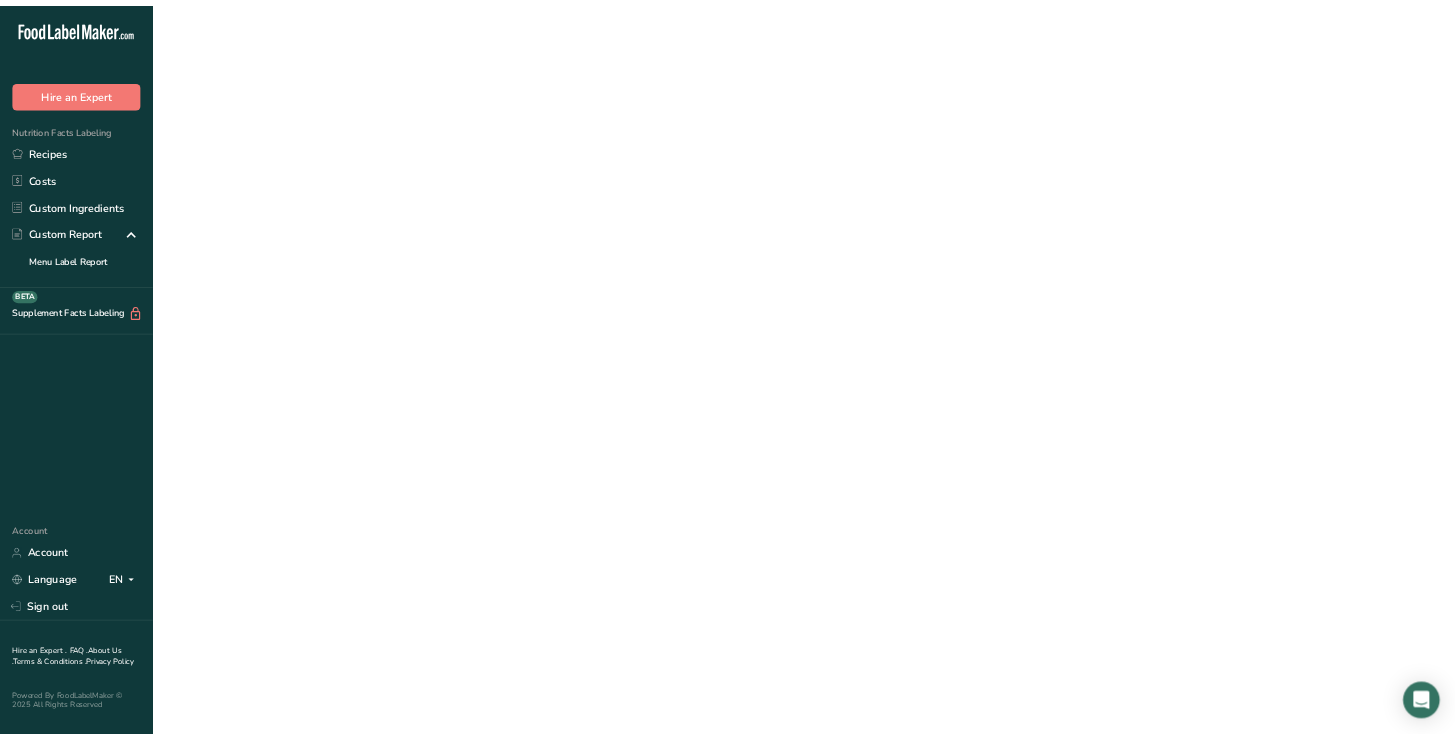 scroll, scrollTop: 0, scrollLeft: 0, axis: both 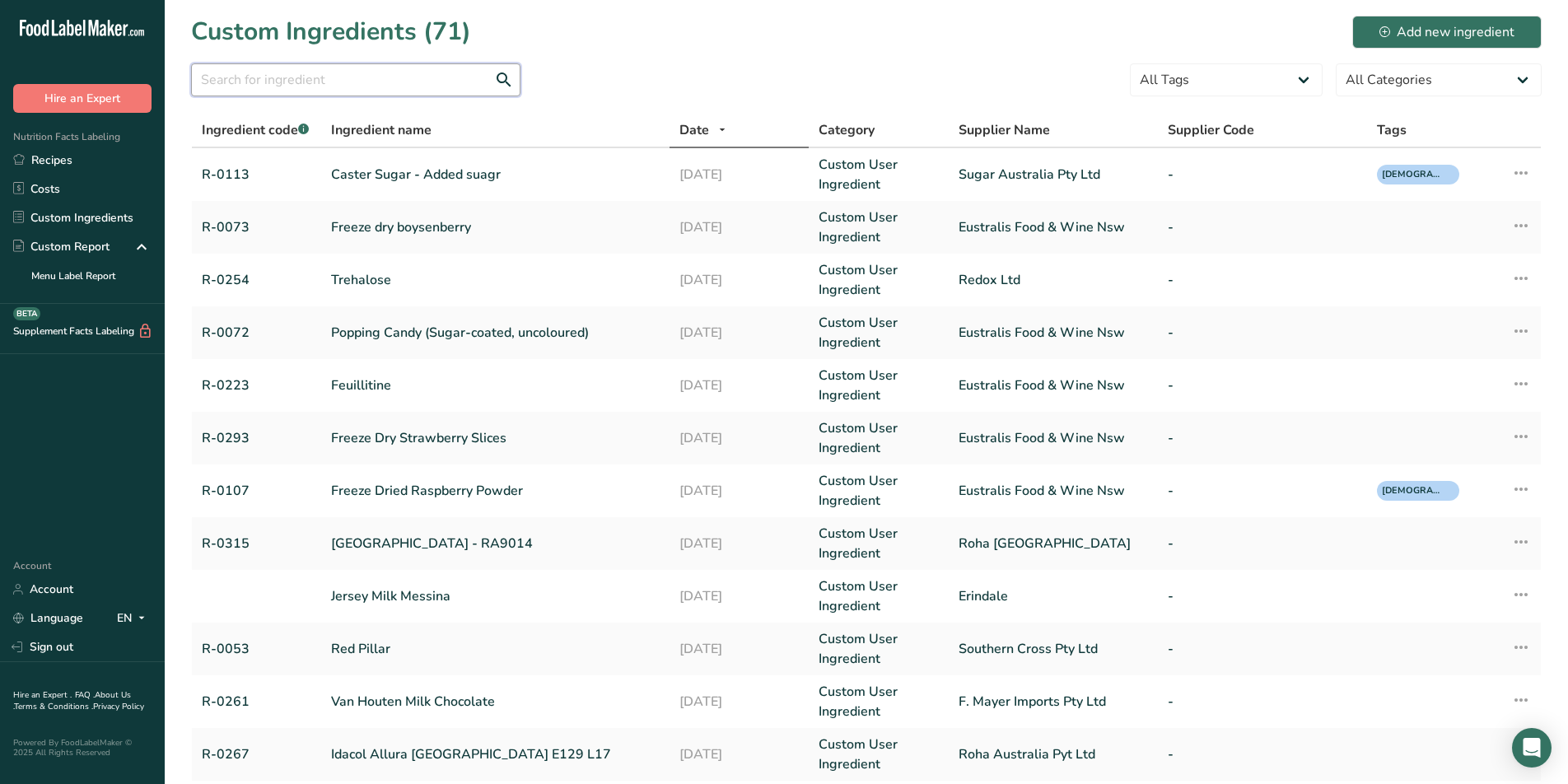 click at bounding box center [356, 80] 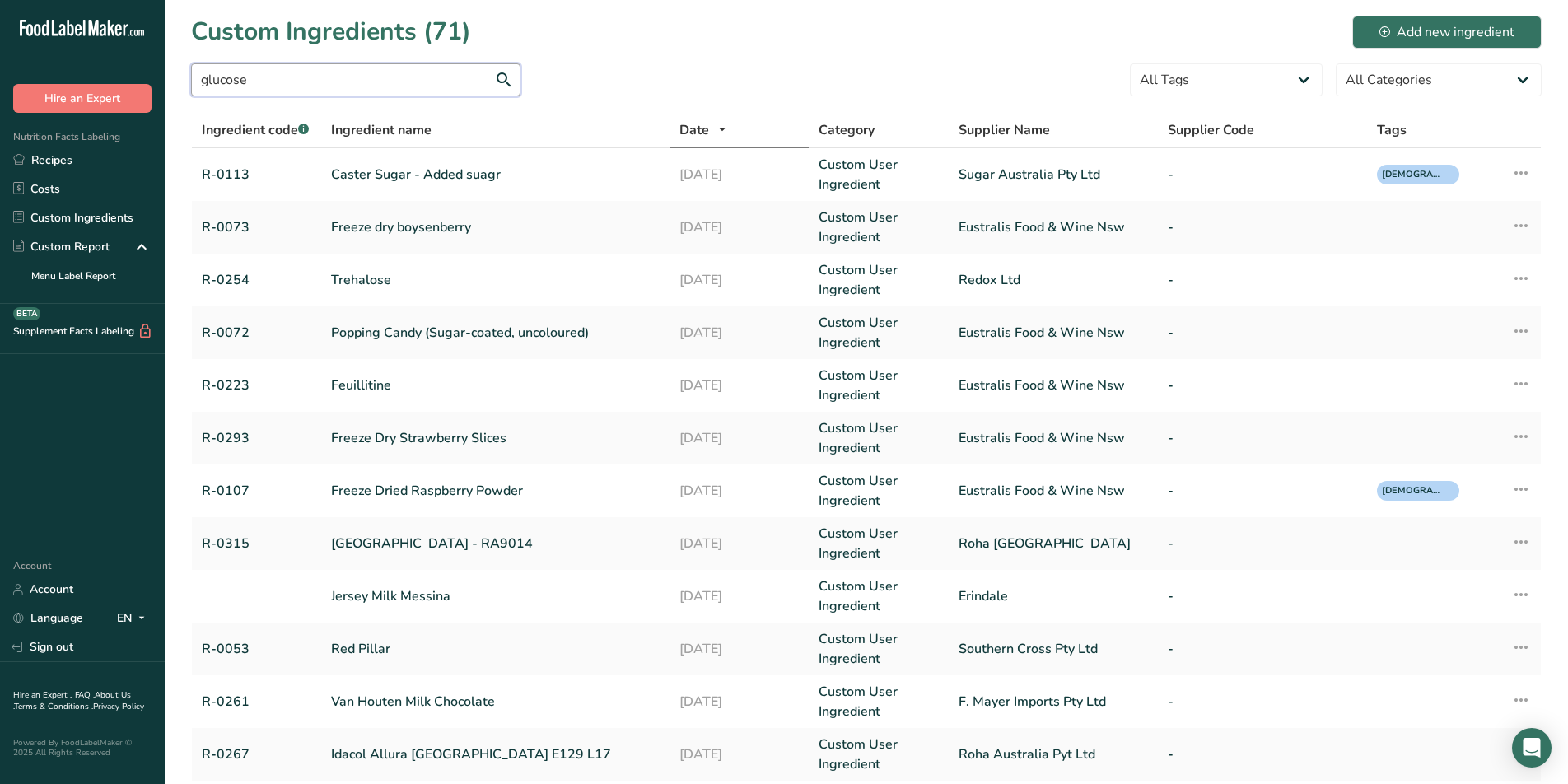 type on "glucose" 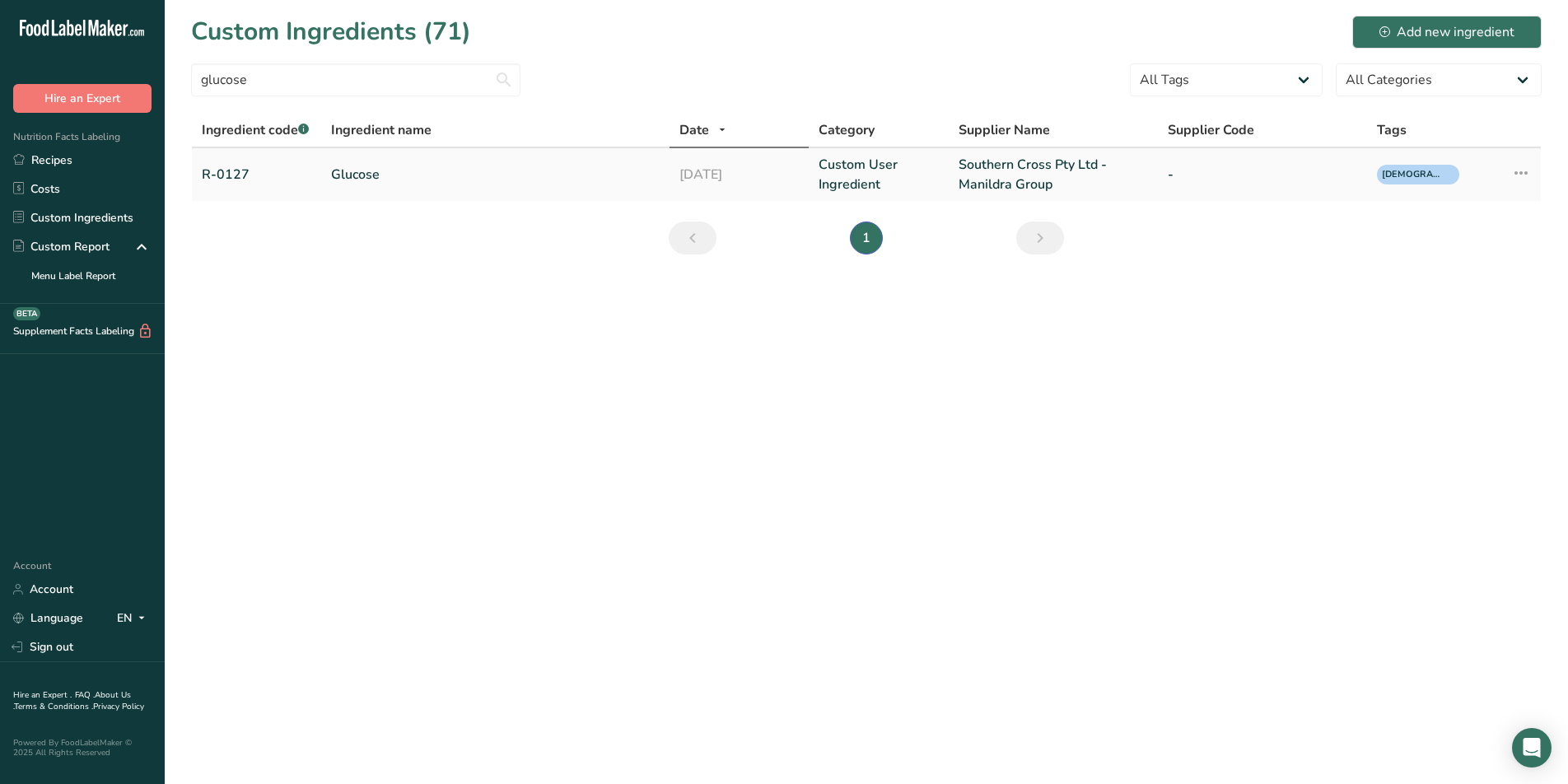 click on "Glucose" at bounding box center (495, 175) 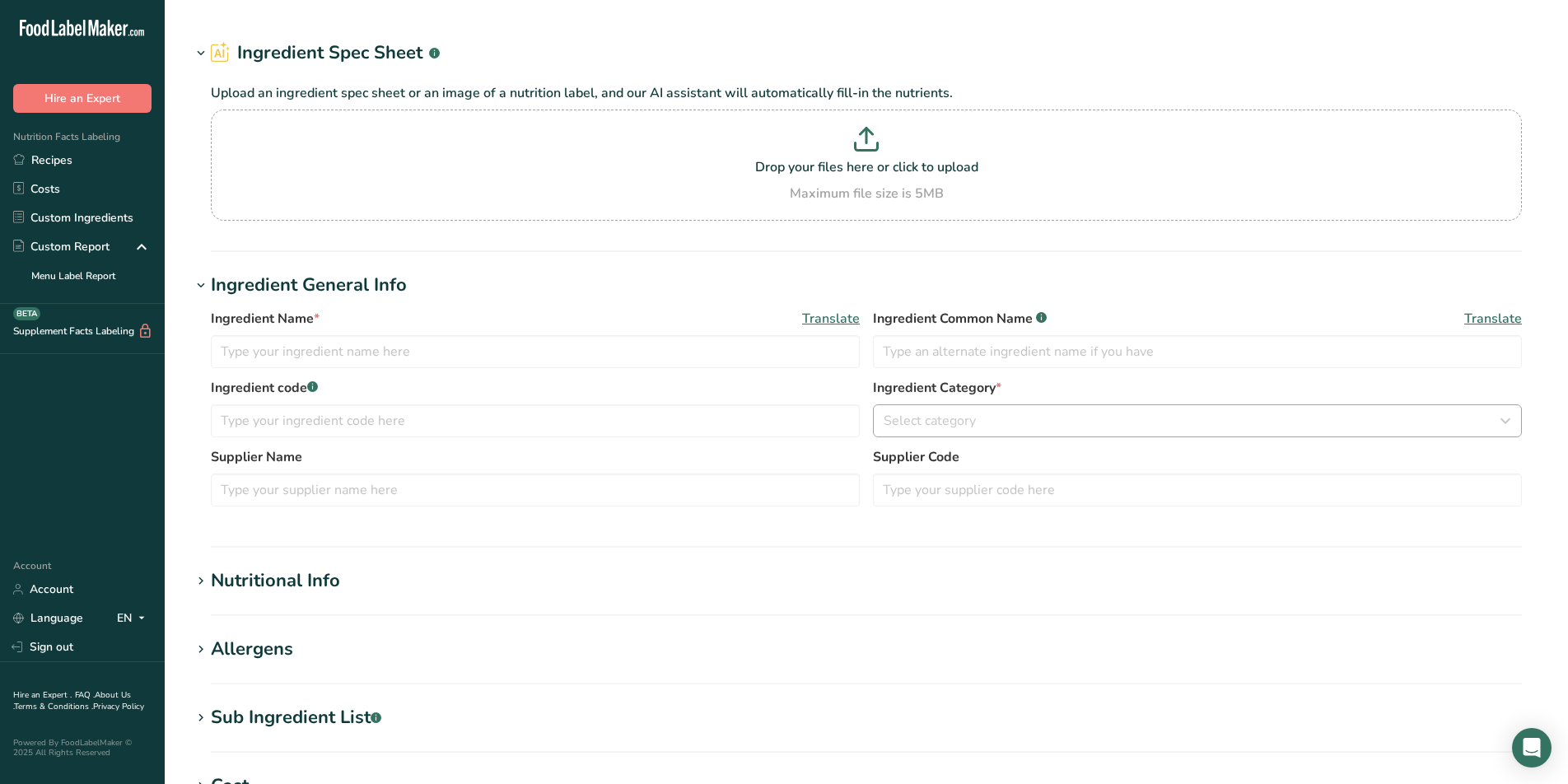 type on "Glucose" 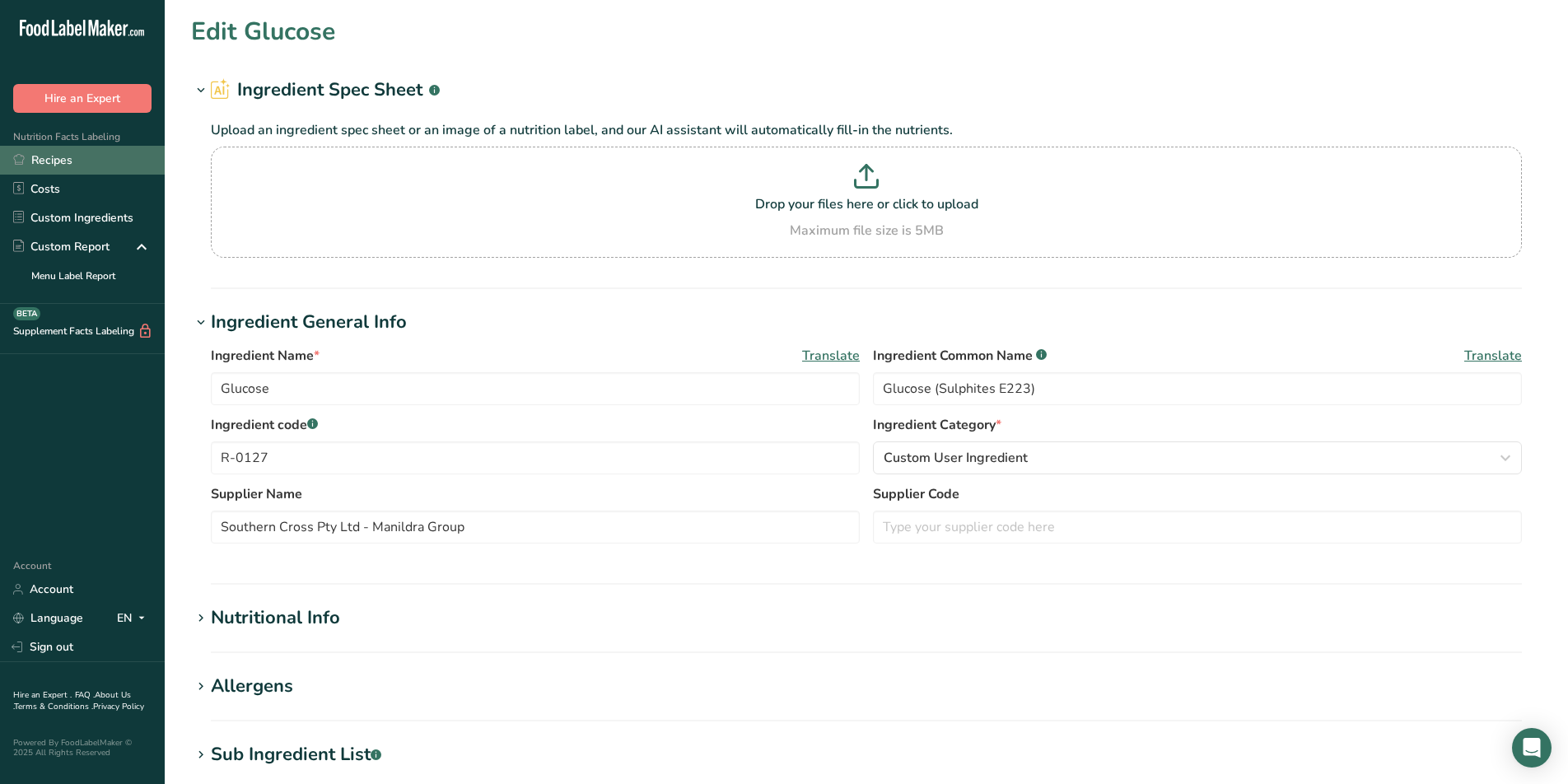 click on "Recipes" at bounding box center (82, 160) 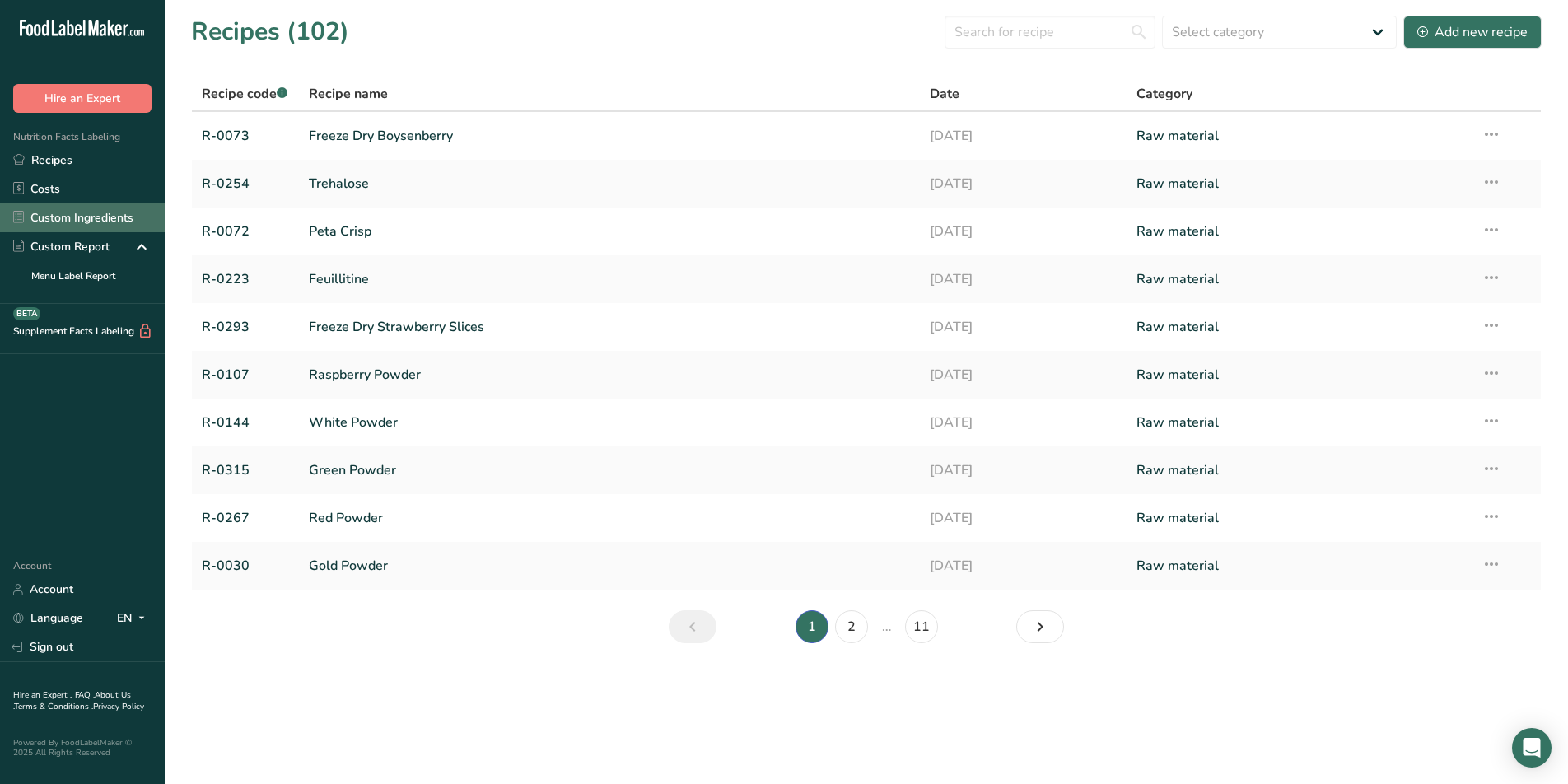 click on "Custom Ingredients" at bounding box center [82, 217] 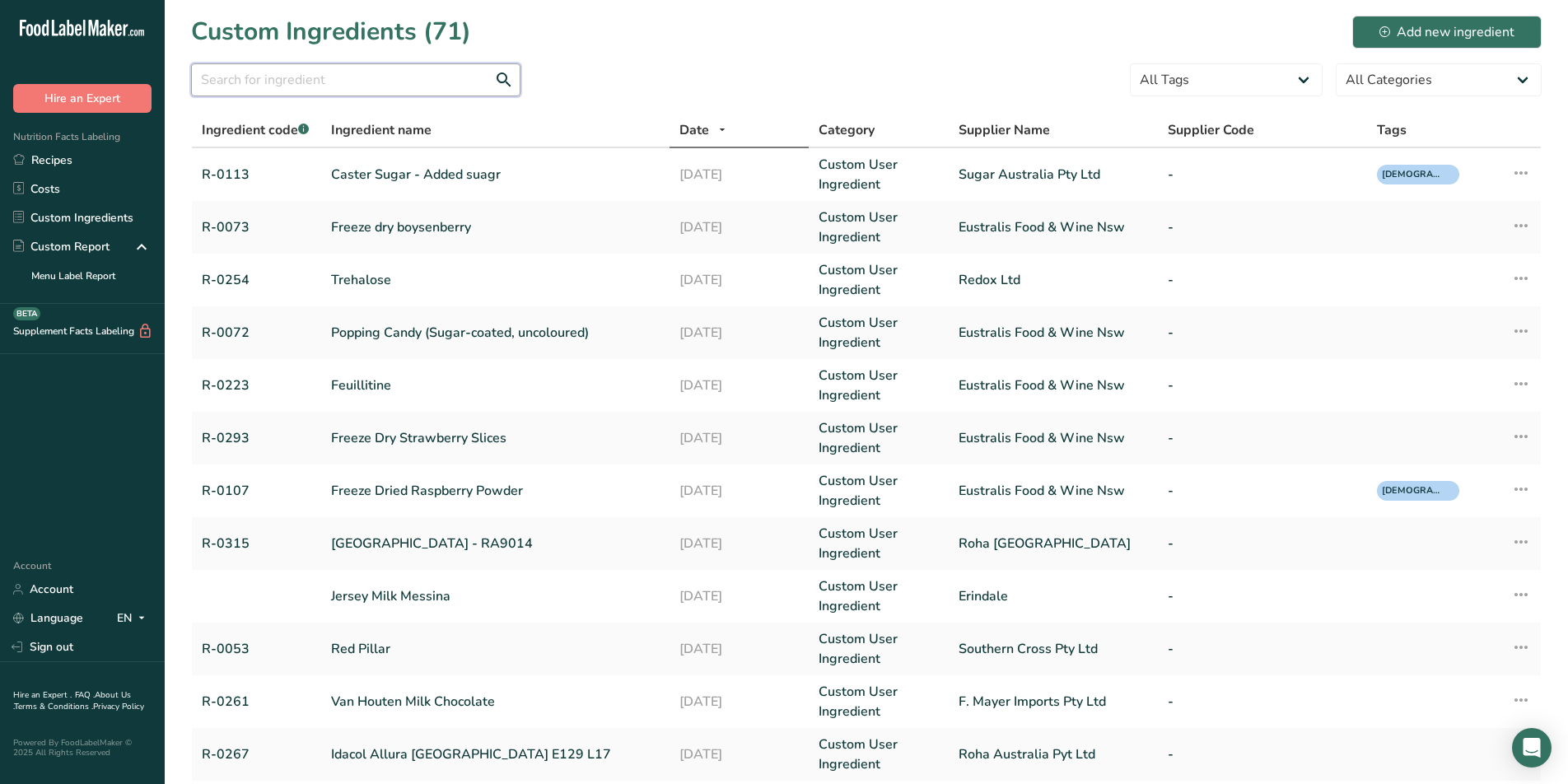 click at bounding box center [356, 80] 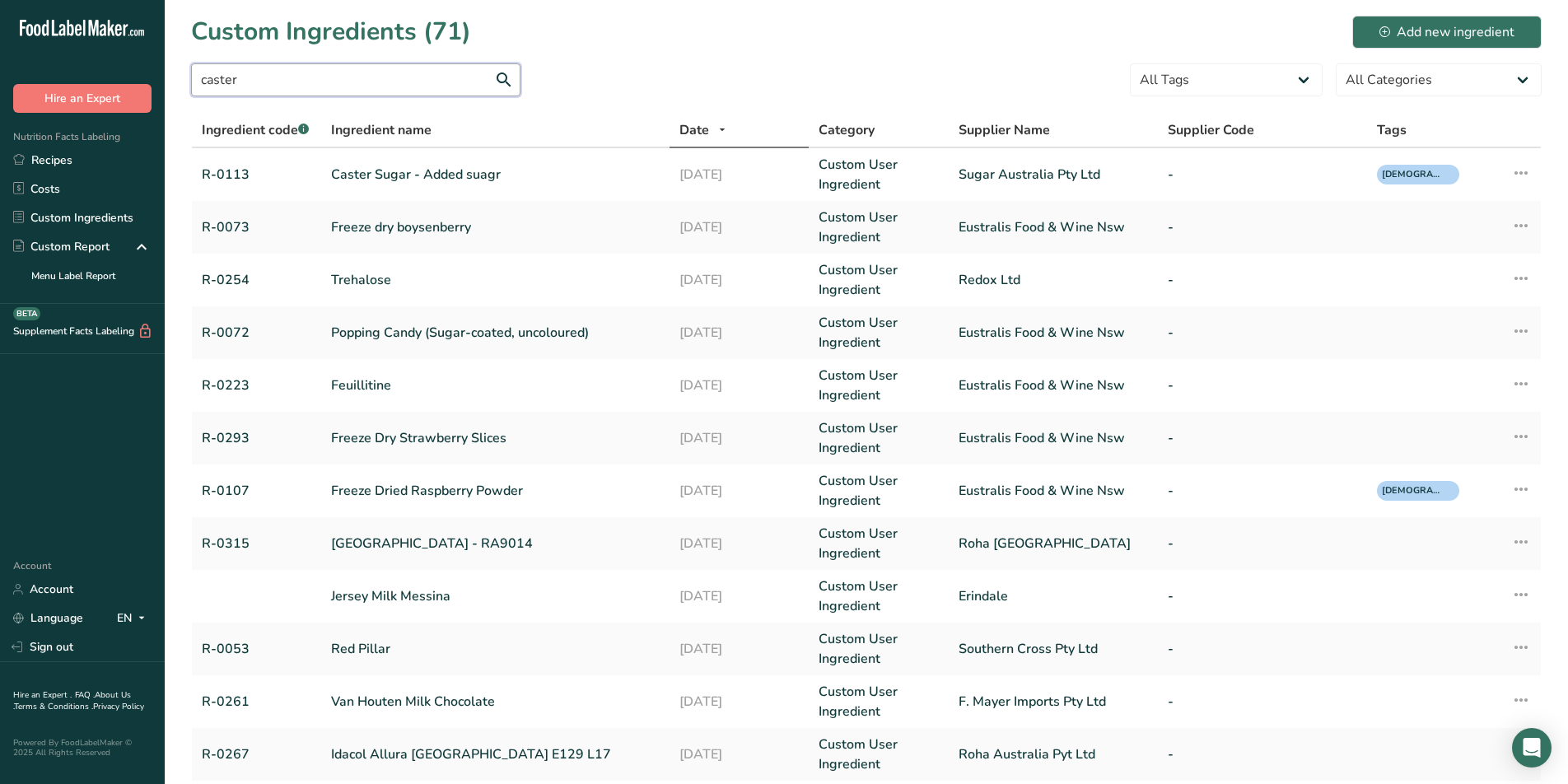 type on "caster" 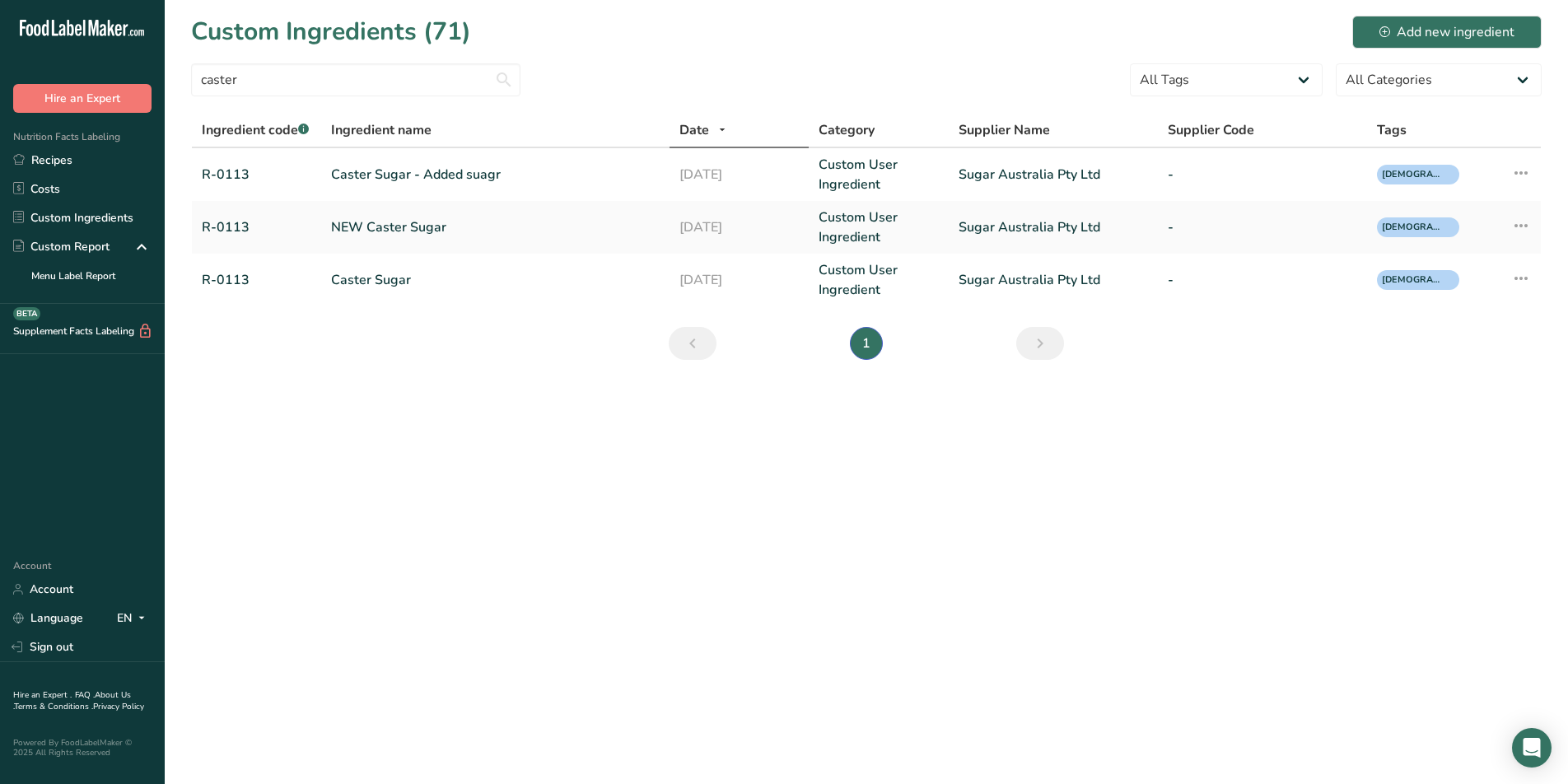click on "Custom Ingredients
(71)
Add new ingredient
caster
All Tags
Source of Antioxidants
Prebiotic Effect
Source of Omega 3
Plant-based Protein
Dairy free
Gluten free
Vegan
Vegetarian
Soy free
Source of Healthy Fats
Source of B-Vitamins
Organic
Organic Certified
Non-GMO
Kosher Pareve
Kosher Dairy
Halal
No Synthetic Additives
Clean Label
Bio-Engineered
Snacks" at bounding box center (784, 392) 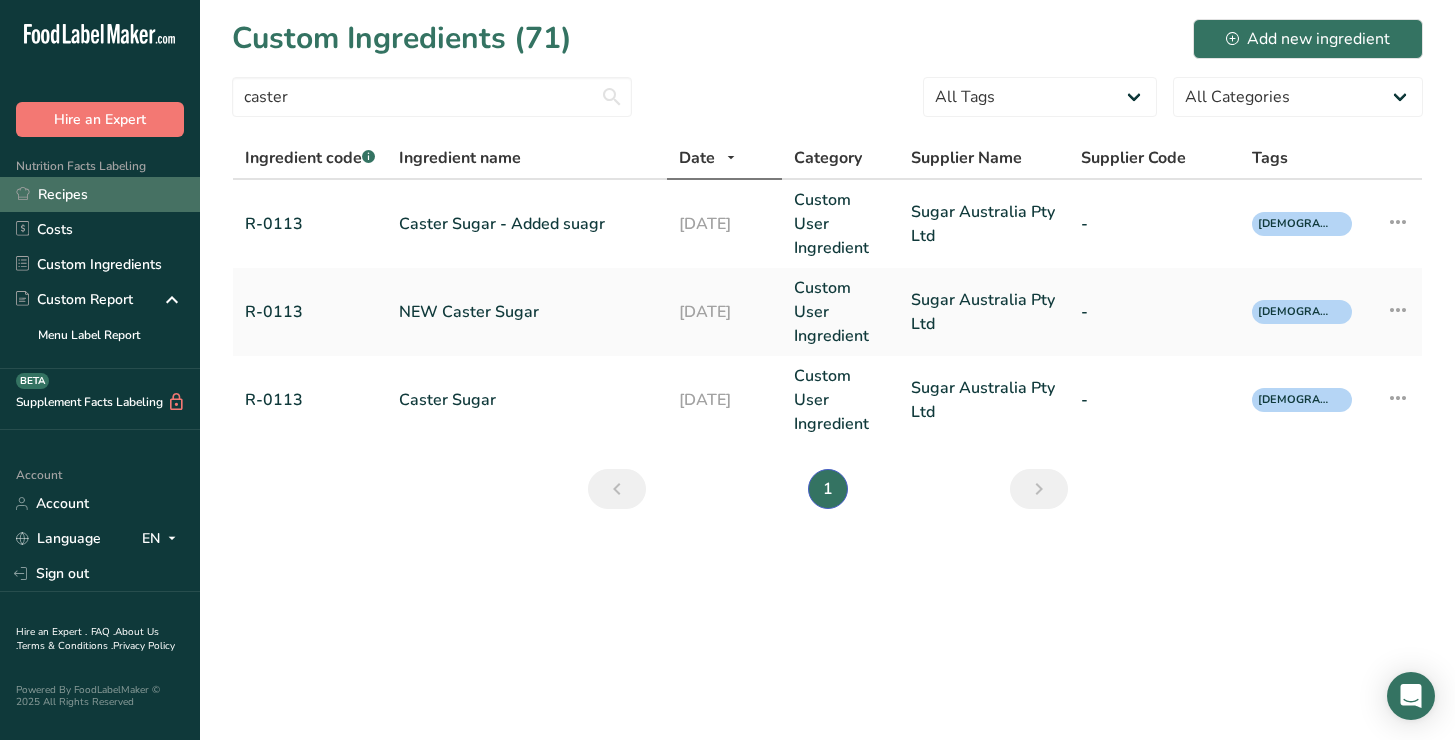 click on "Recipes" at bounding box center [100, 194] 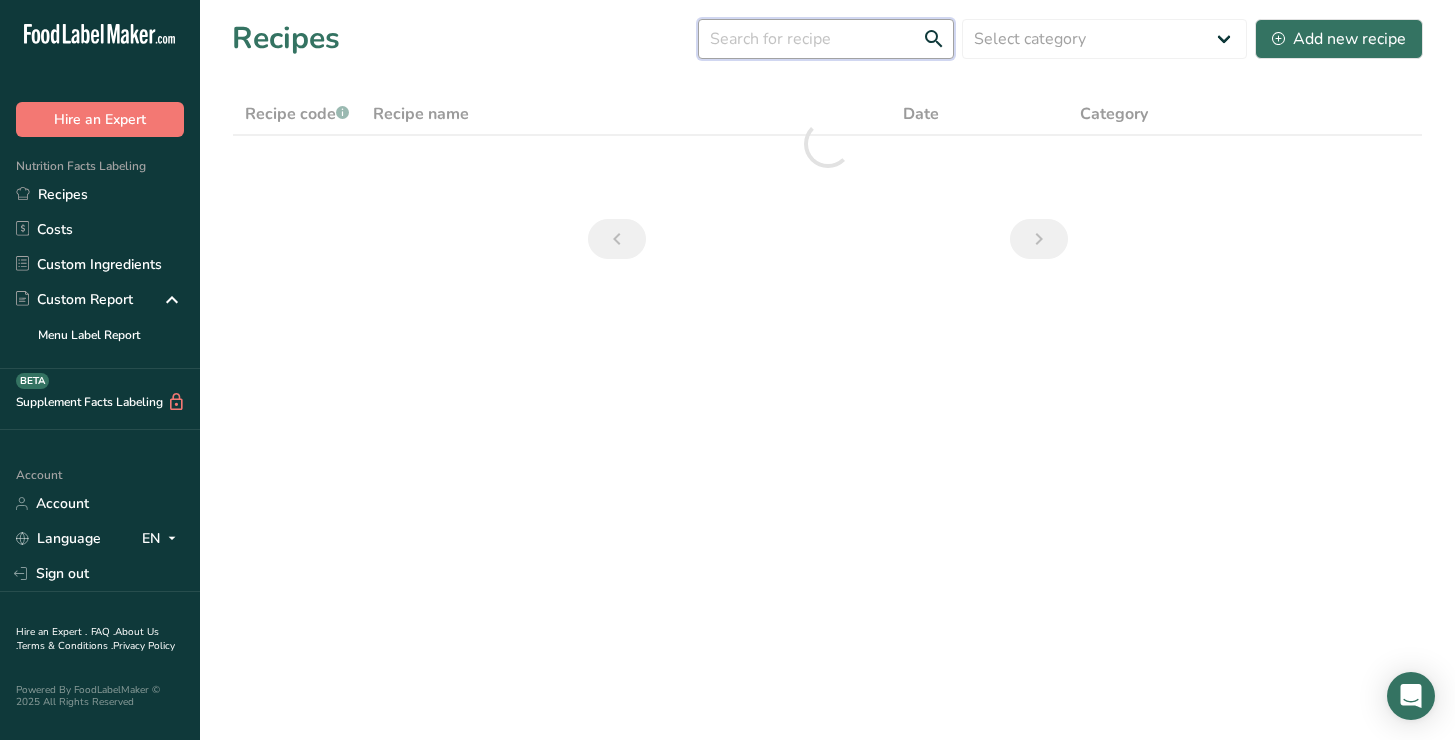 click at bounding box center (826, 39) 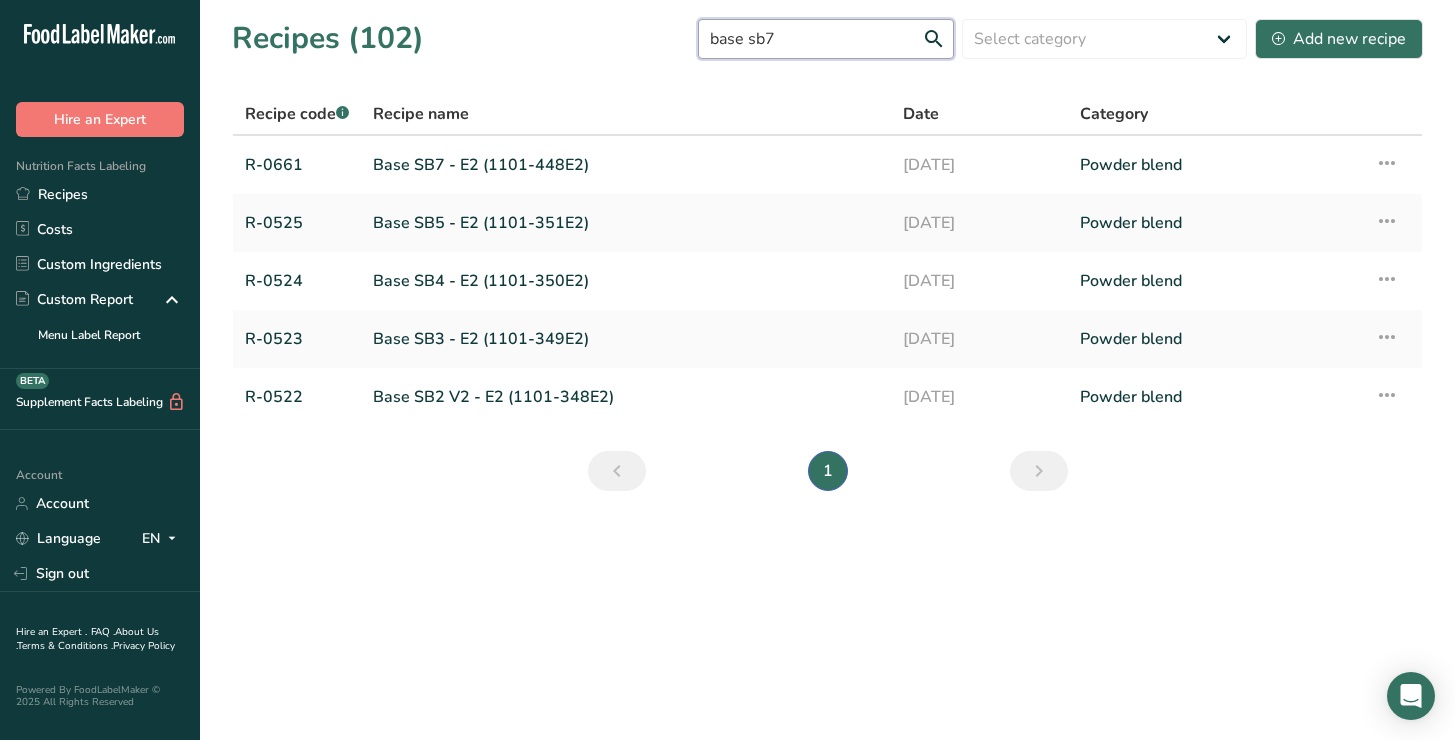 drag, startPoint x: 814, startPoint y: 37, endPoint x: 691, endPoint y: 38, distance: 123.00407 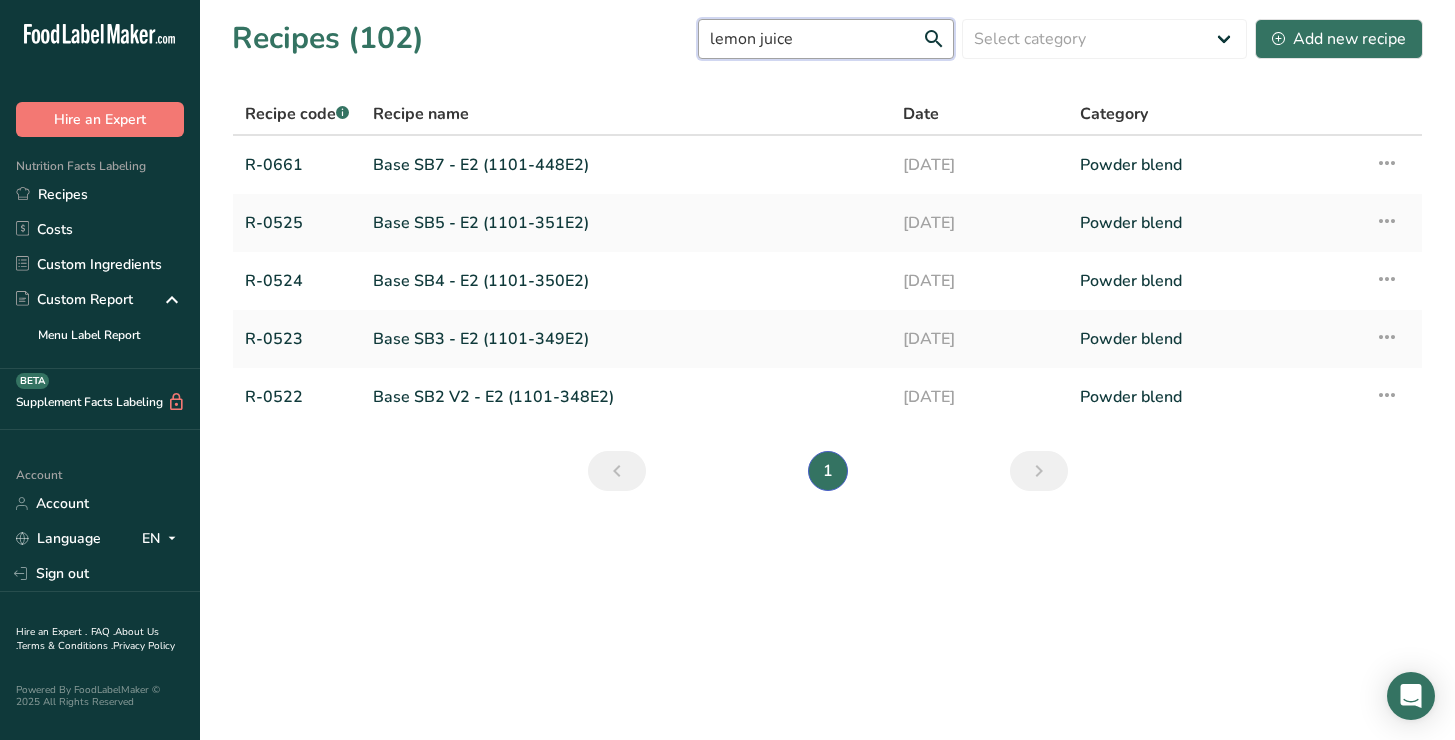 type on "lemon juice" 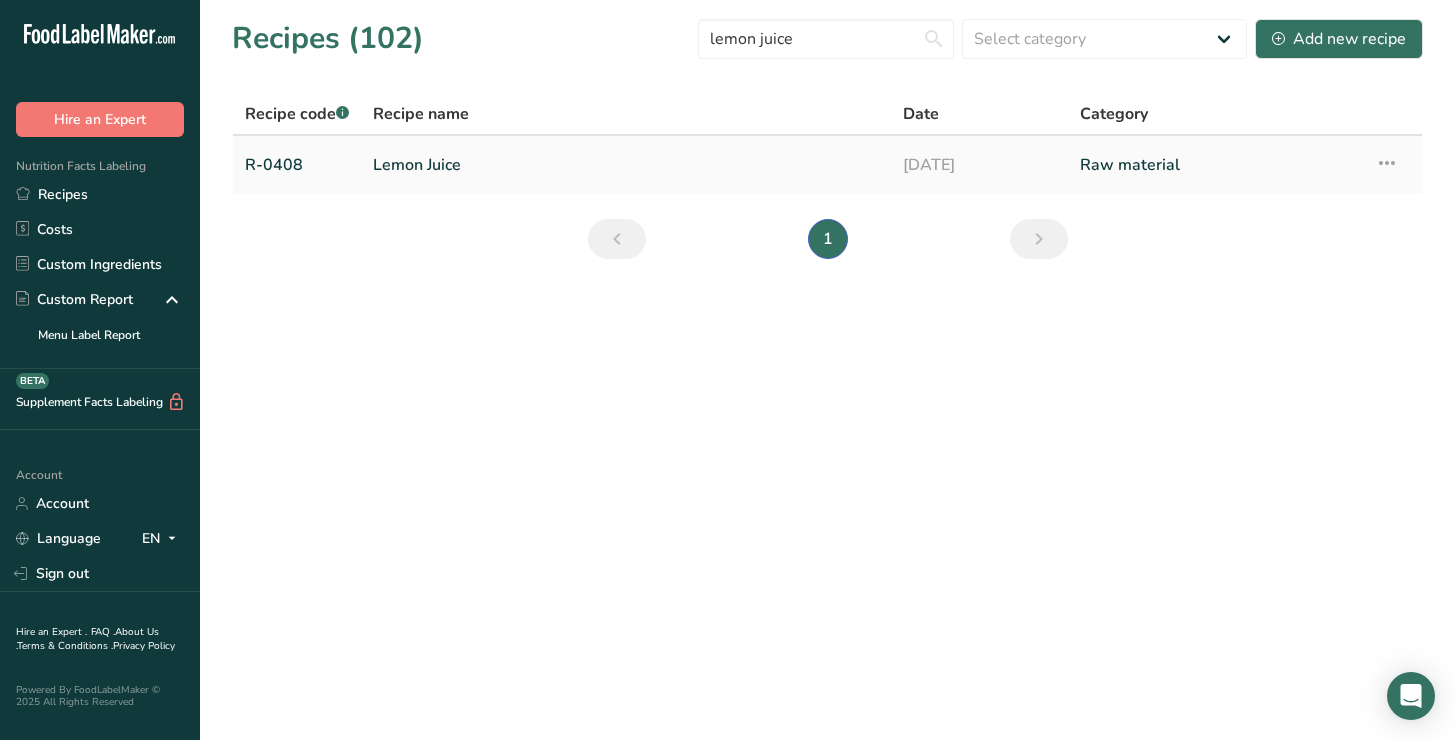 click on "Lemon Juice" at bounding box center [626, 165] 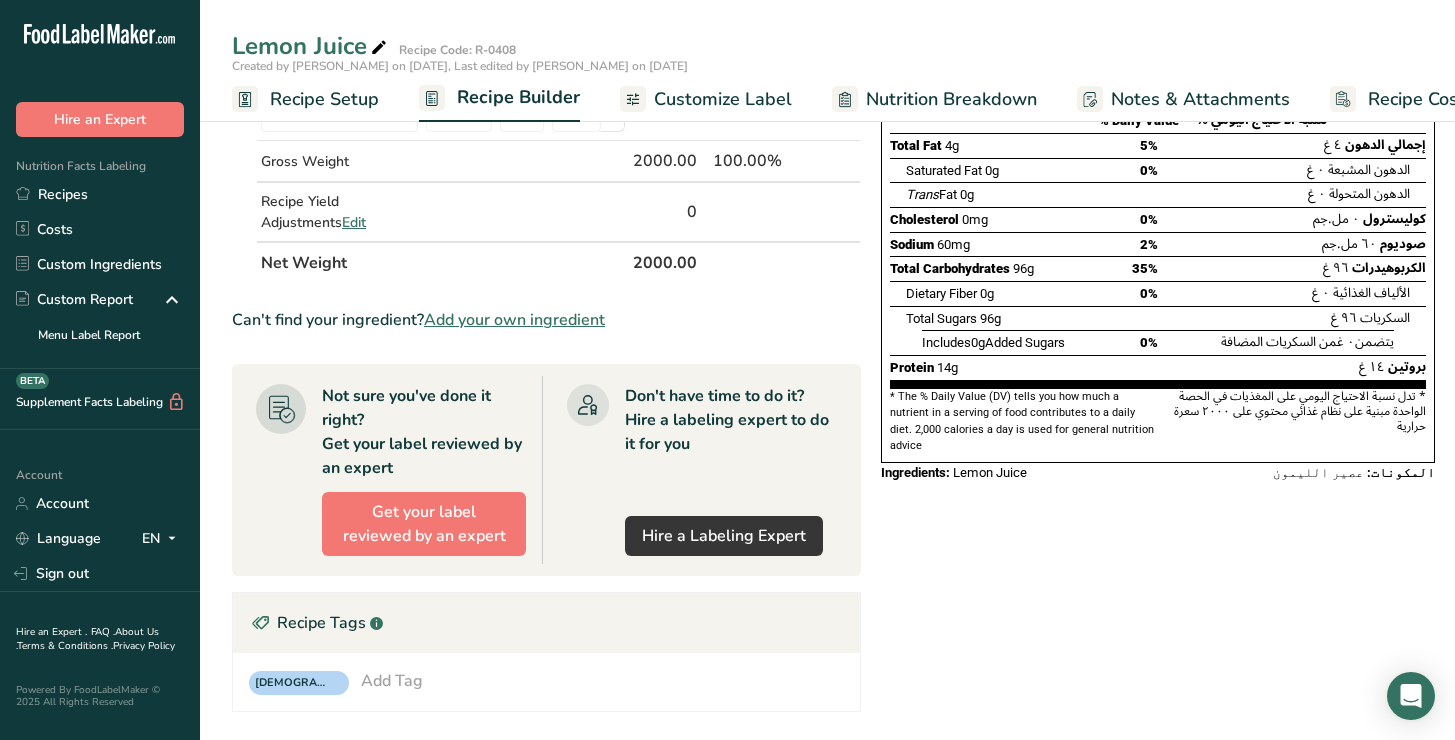 scroll, scrollTop: 0, scrollLeft: 0, axis: both 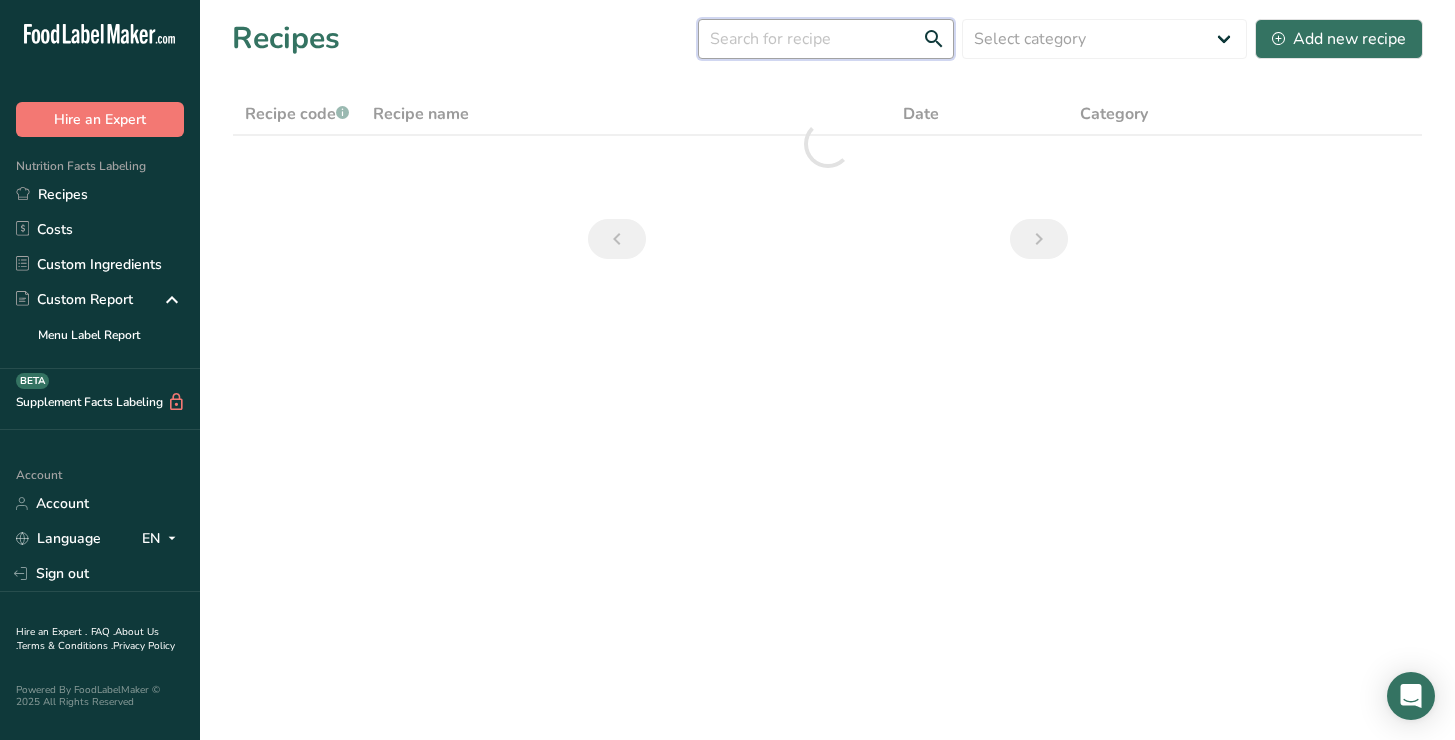 click at bounding box center [826, 39] 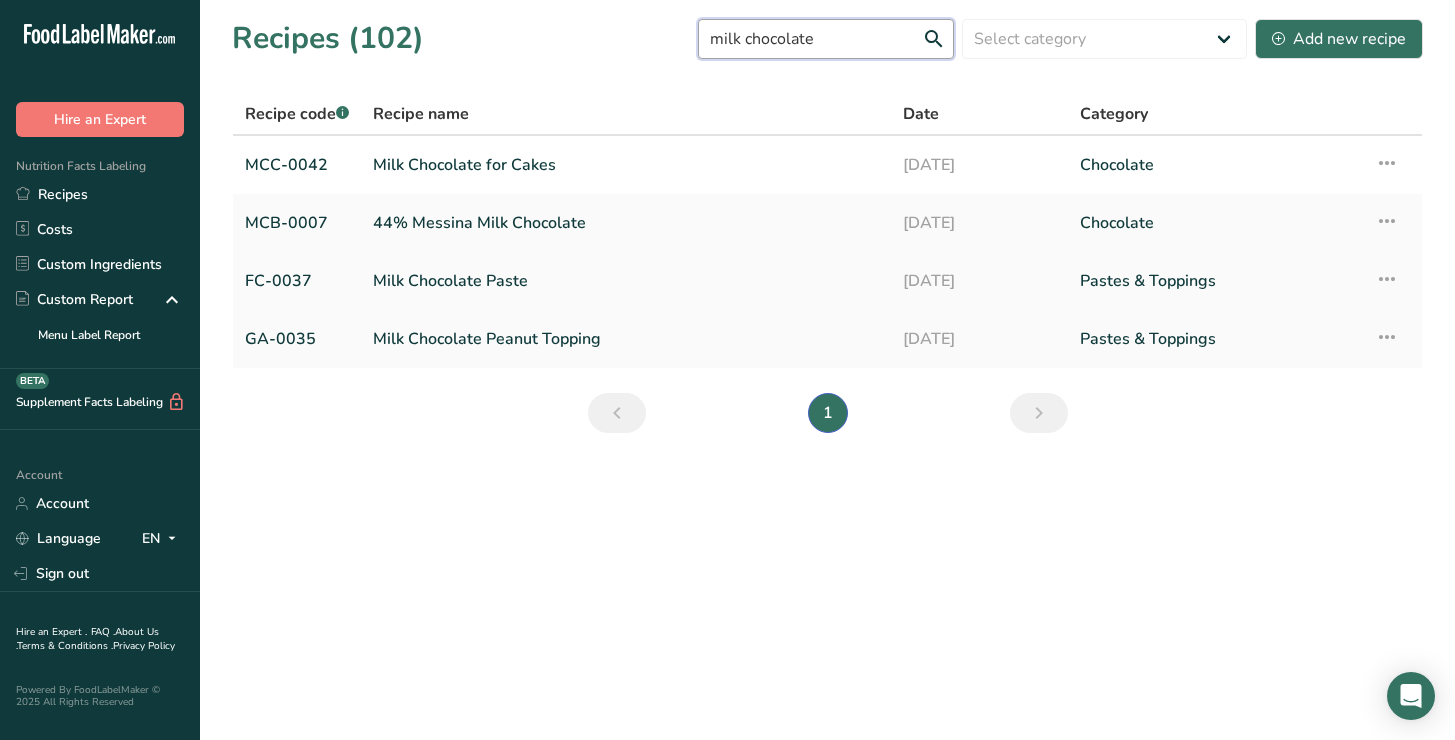 type on "milk chocolate" 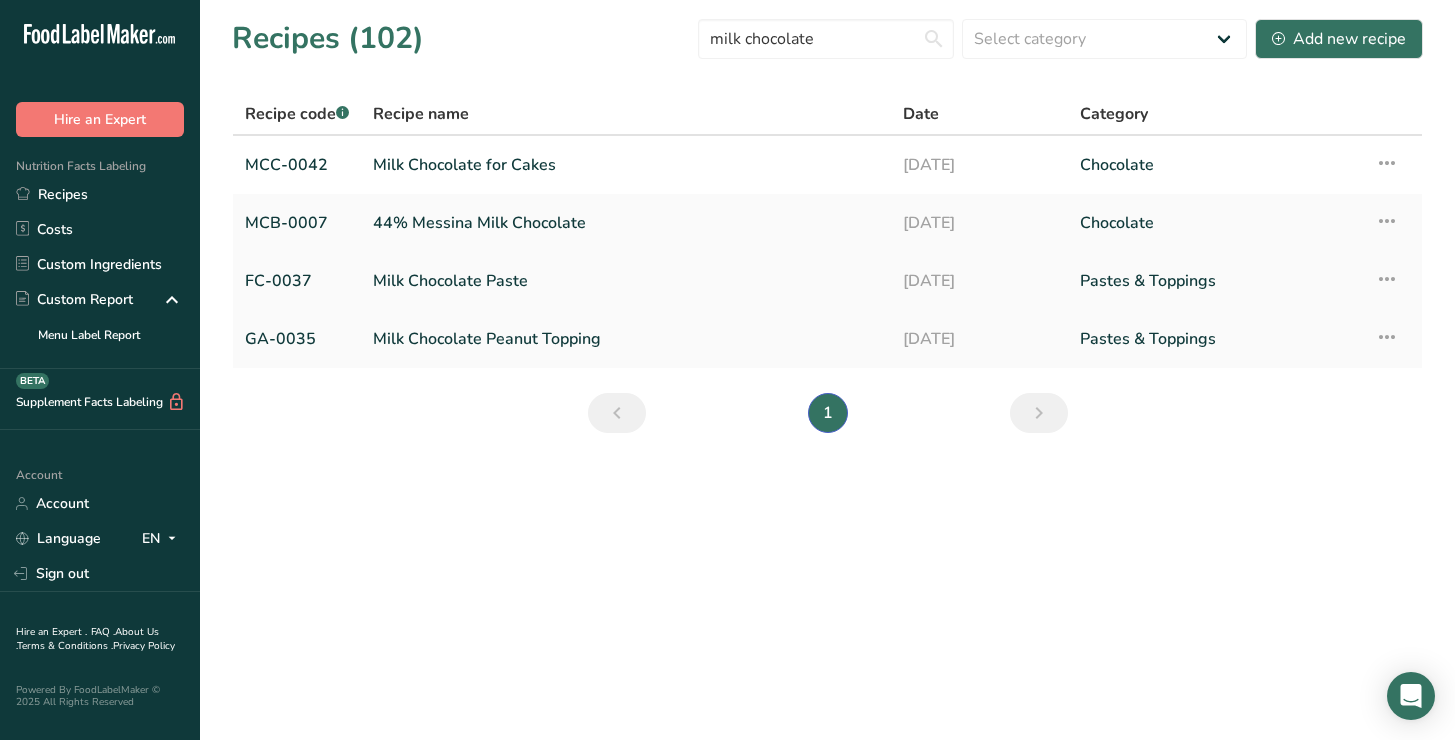 click on "Milk Chocolate Paste" at bounding box center [626, 281] 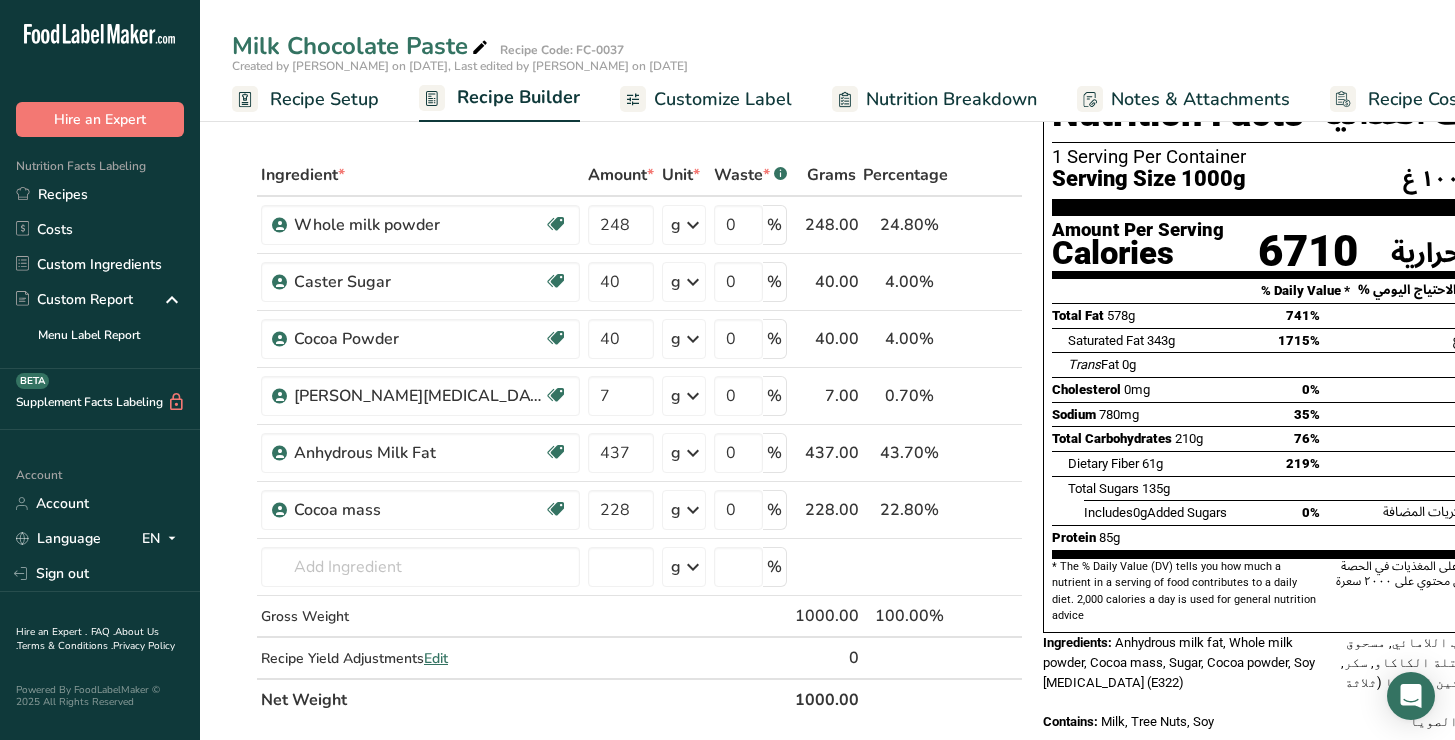 scroll, scrollTop: 38, scrollLeft: 0, axis: vertical 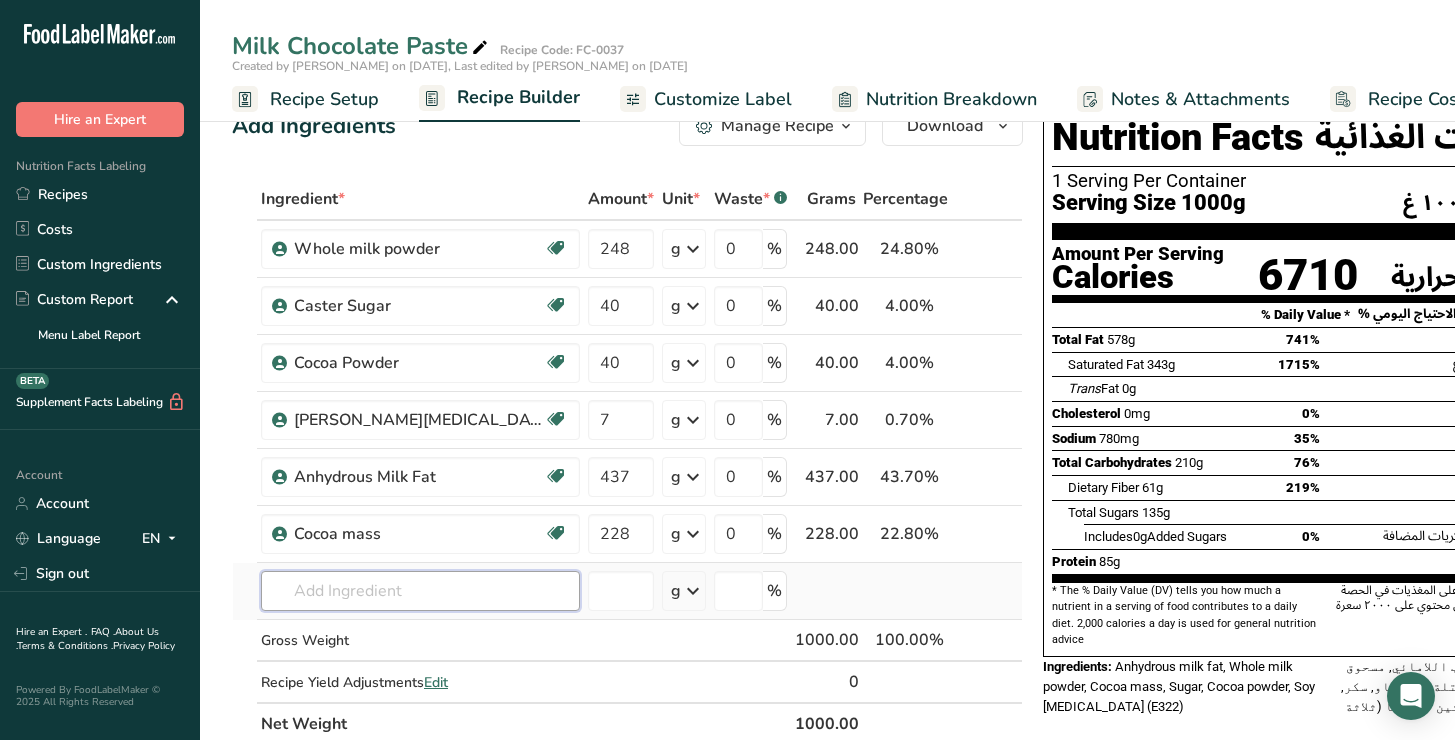 click at bounding box center (420, 591) 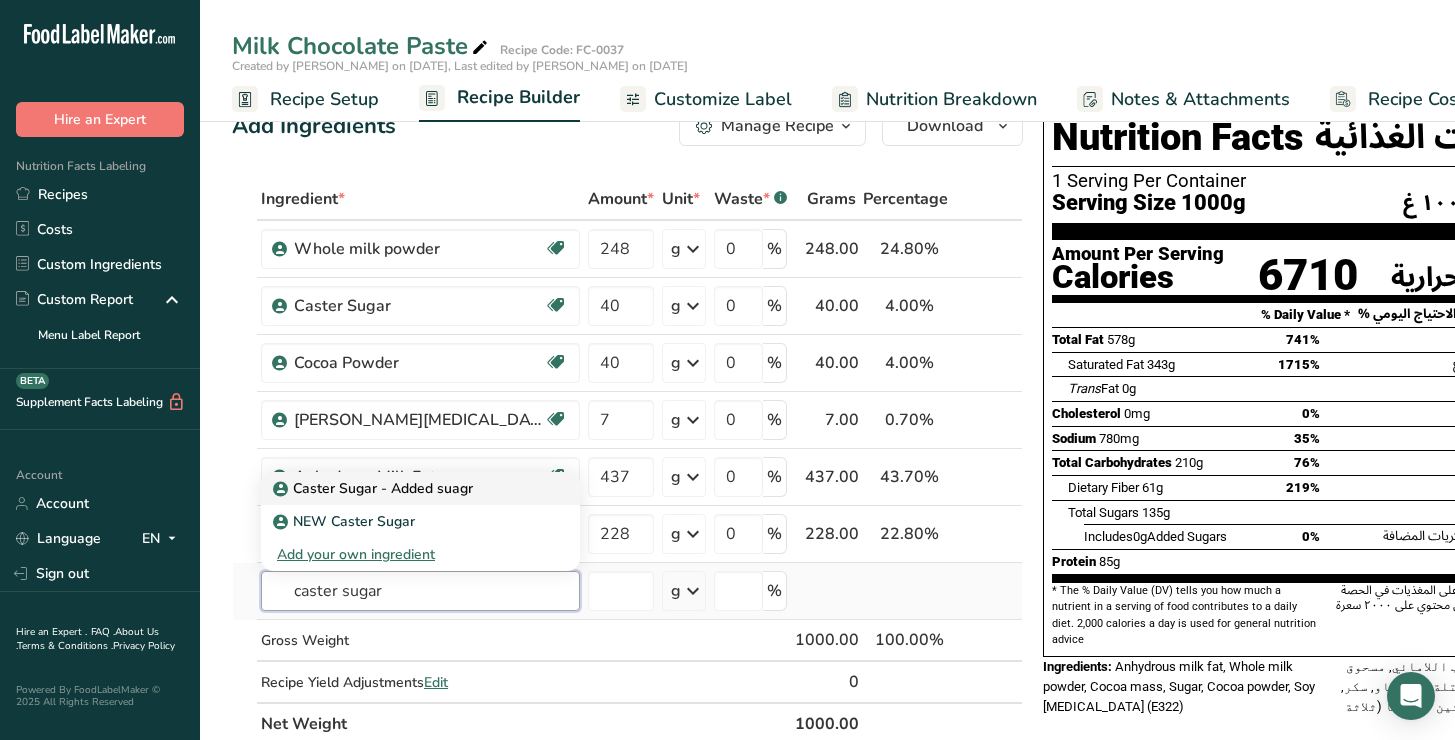 type on "caster sugar" 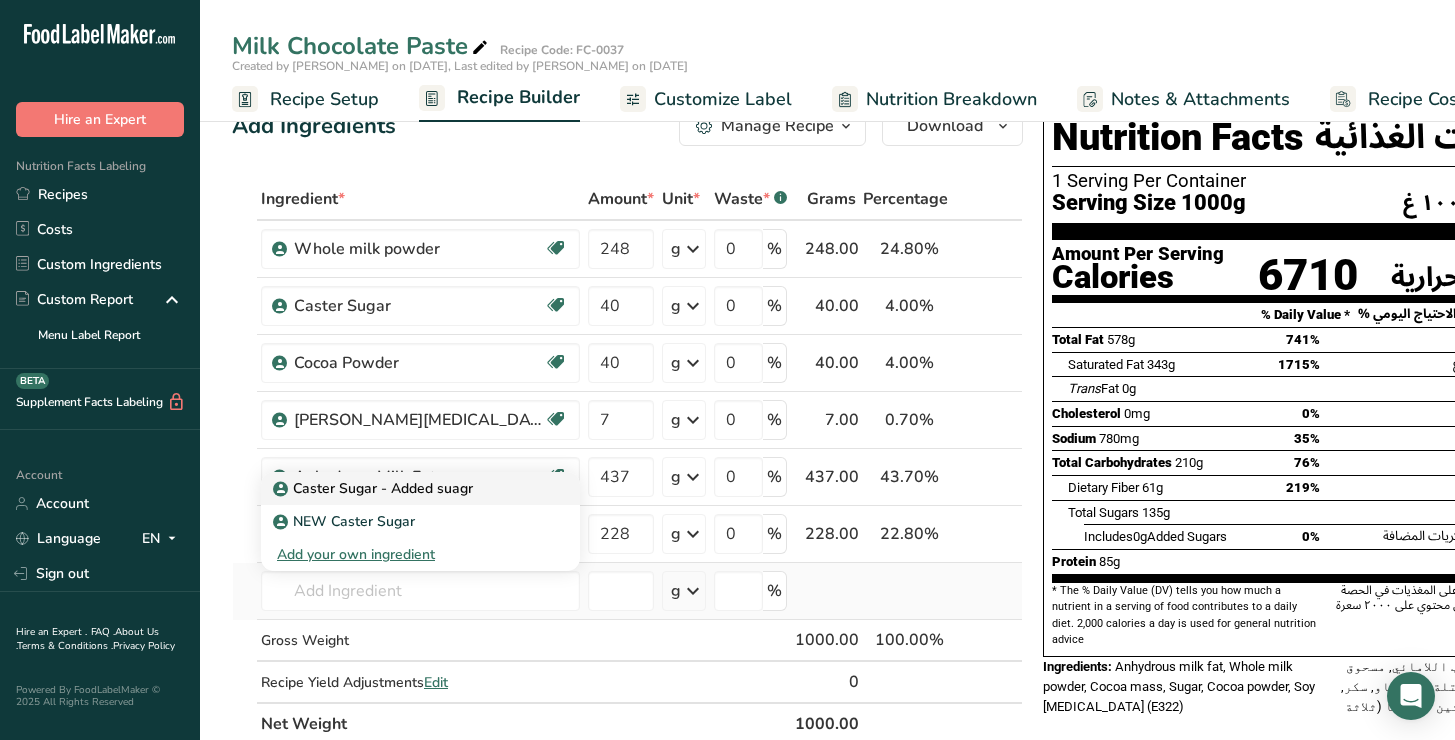 click on "Caster Sugar - Added suagr" at bounding box center (375, 488) 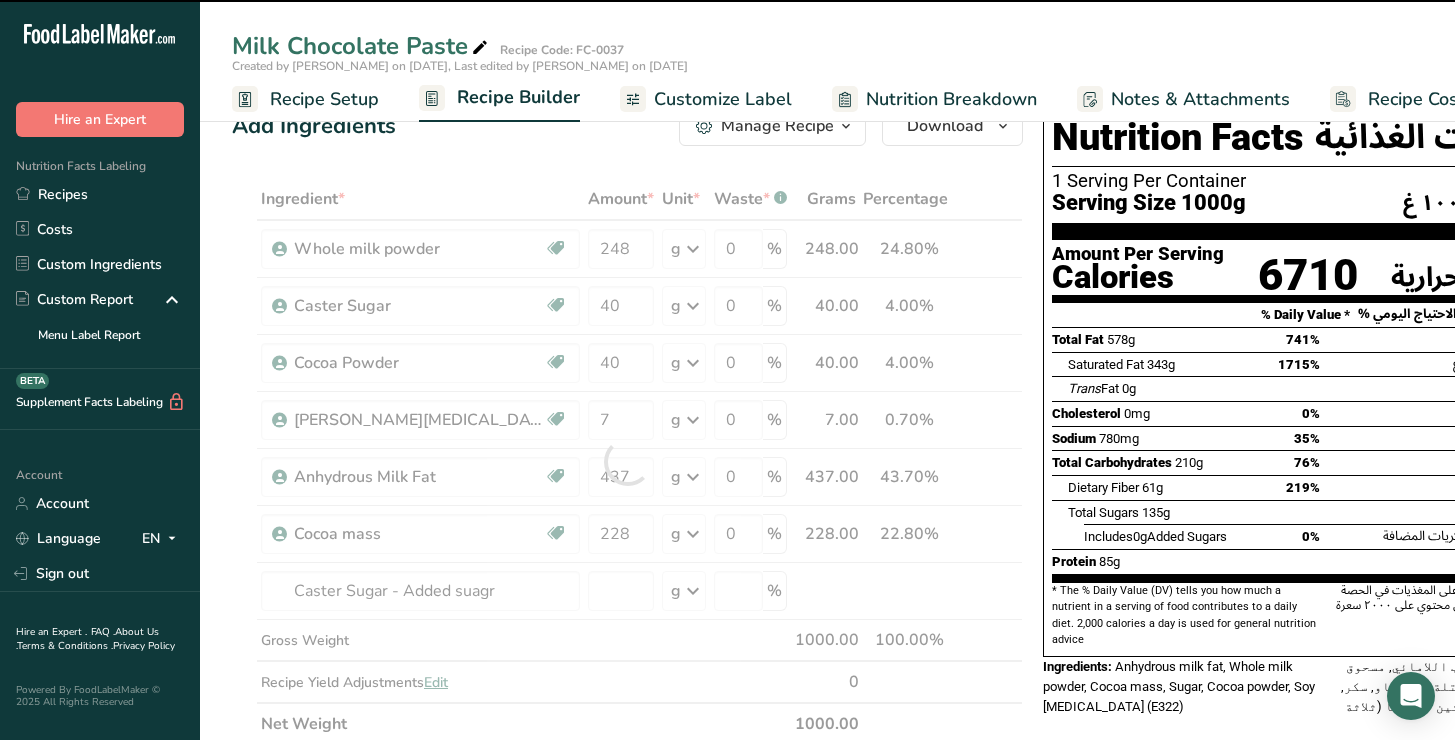 type on "0" 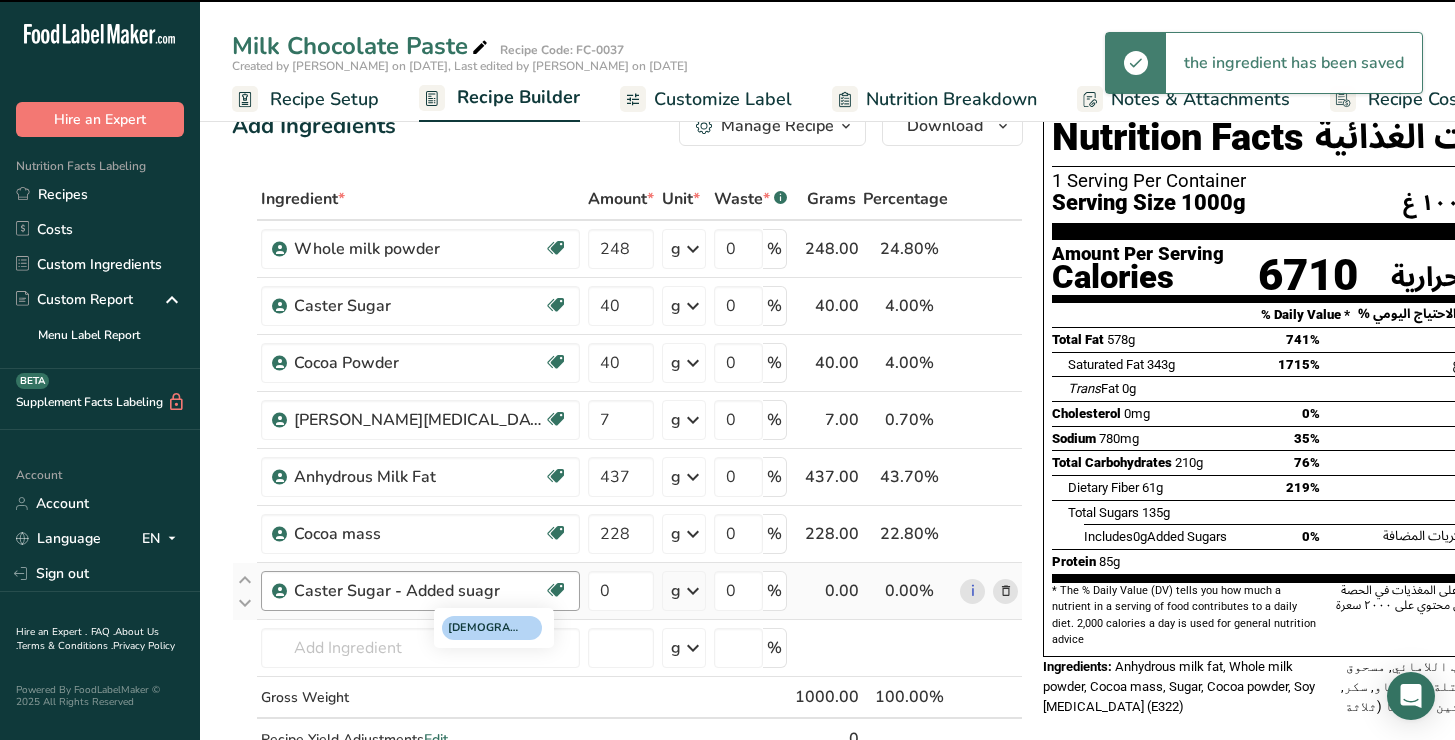 click at bounding box center [556, 590] 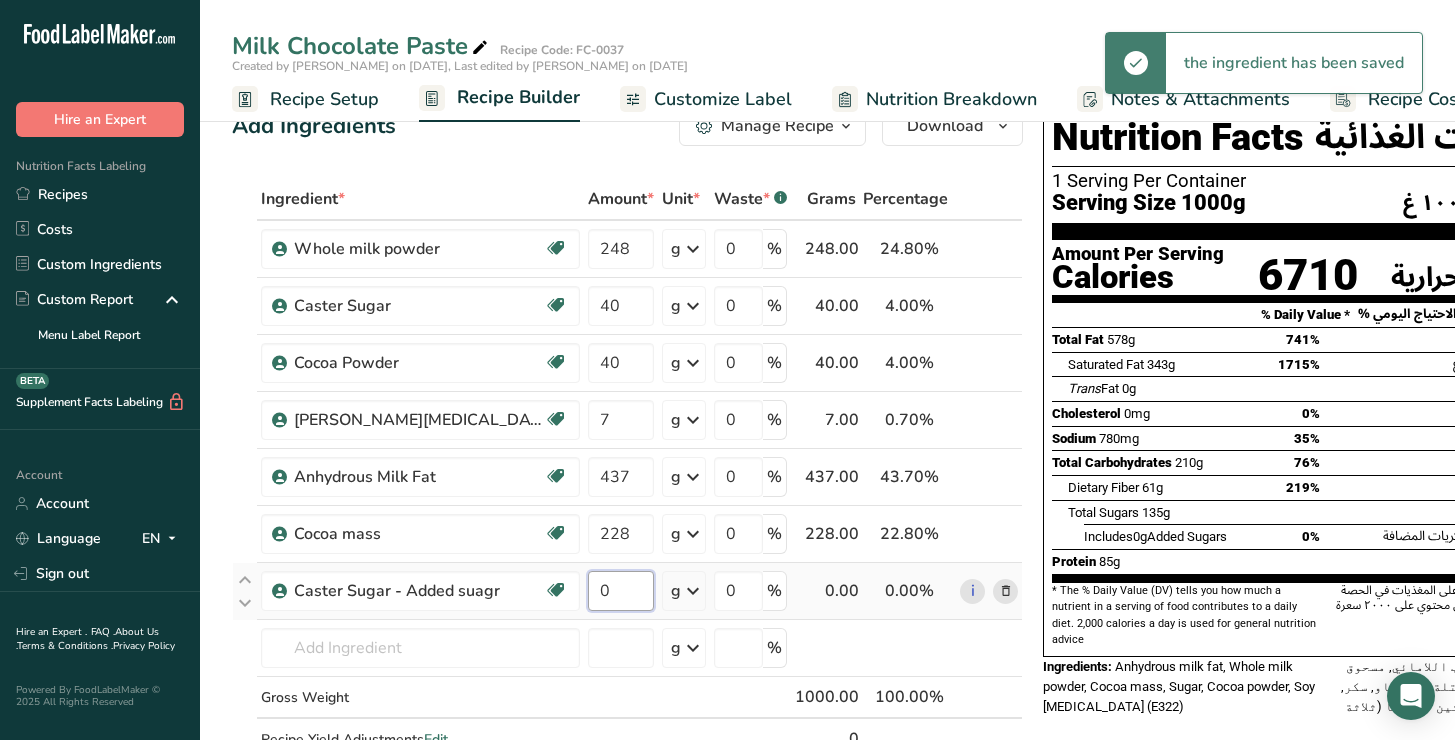 click on "0" at bounding box center (621, 591) 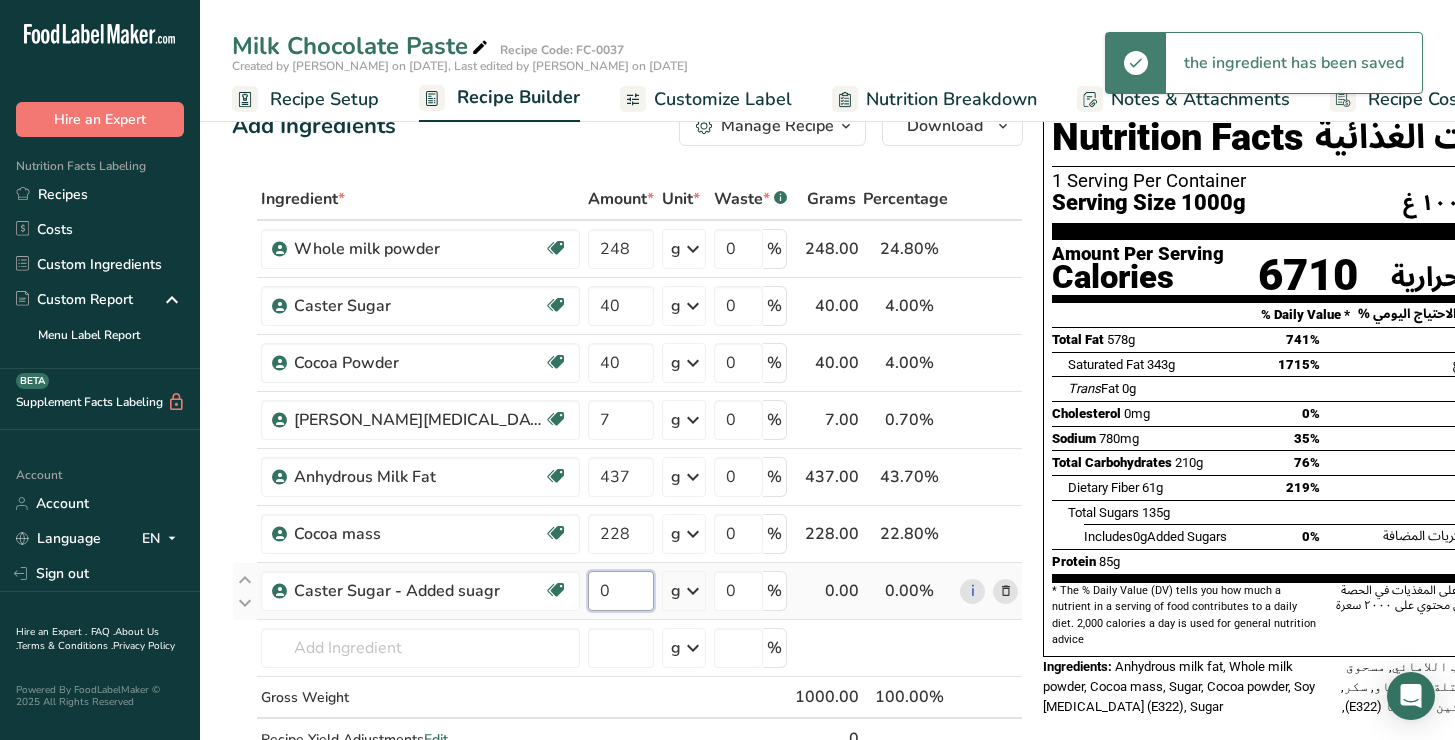 click on "0" at bounding box center [621, 591] 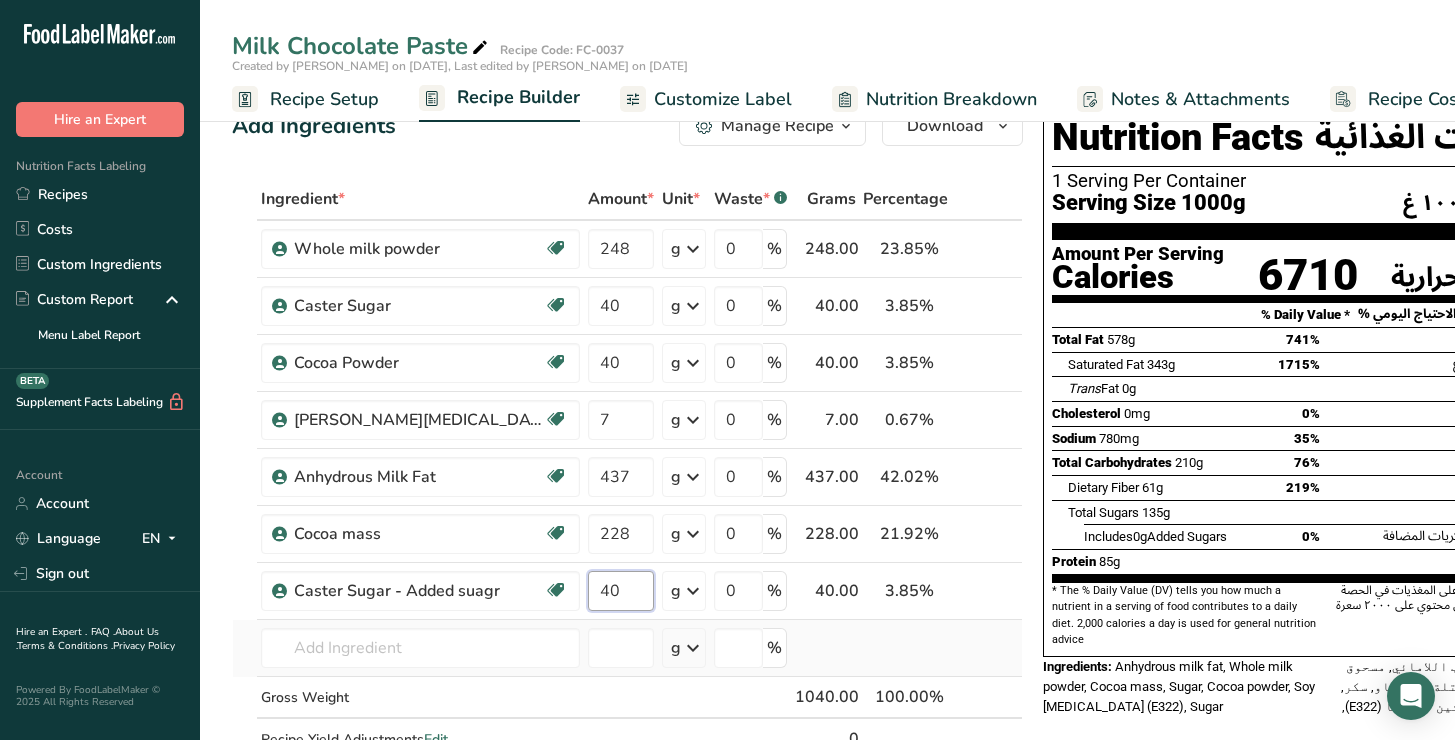 type on "40" 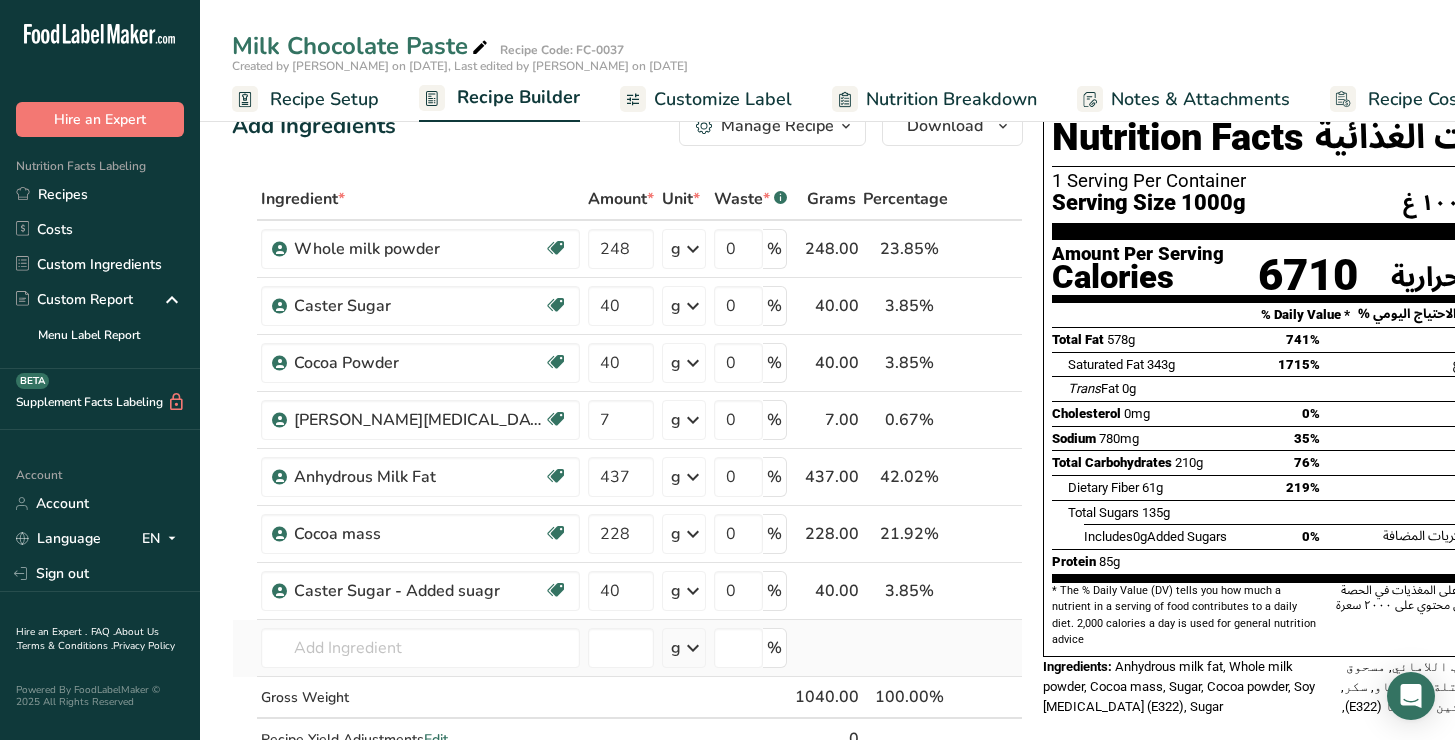 click on "Ingredient *
Amount *
Unit *
Waste *   .a-a{fill:#347362;}.b-a{fill:#fff;}          Grams
Percentage
Whole milk powder
Halal
248
g
Weight Units
g
kg
mg
See more
Volume Units
l
mL
fl oz
See more
0
%
248.00
23.85%
i
Caster Sugar
Halal
40
g
Weight Units
g
kg
mg
See more
Volume Units
l
mL
fl oz
See more
0
%
40.00
3.85%" at bounding box center [627, 490] 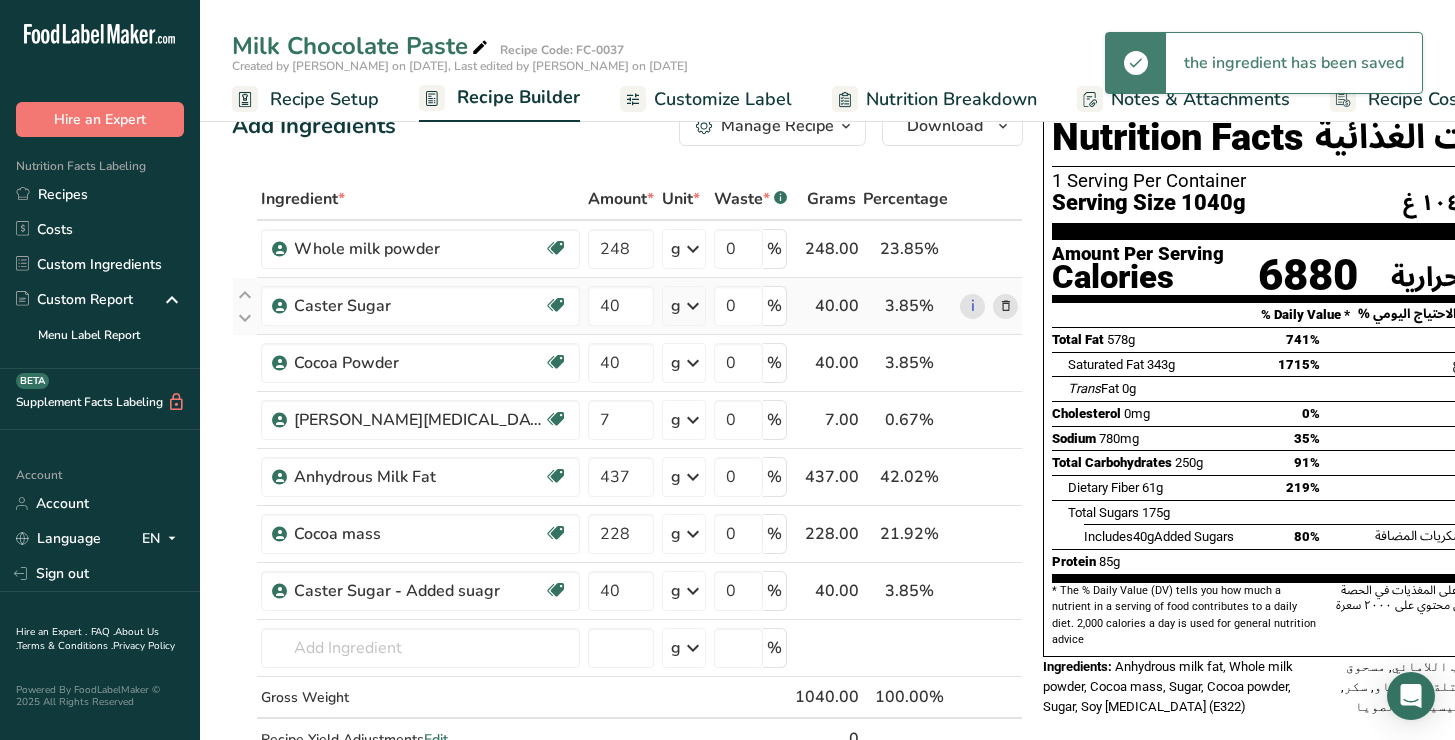 click at bounding box center (1006, 306) 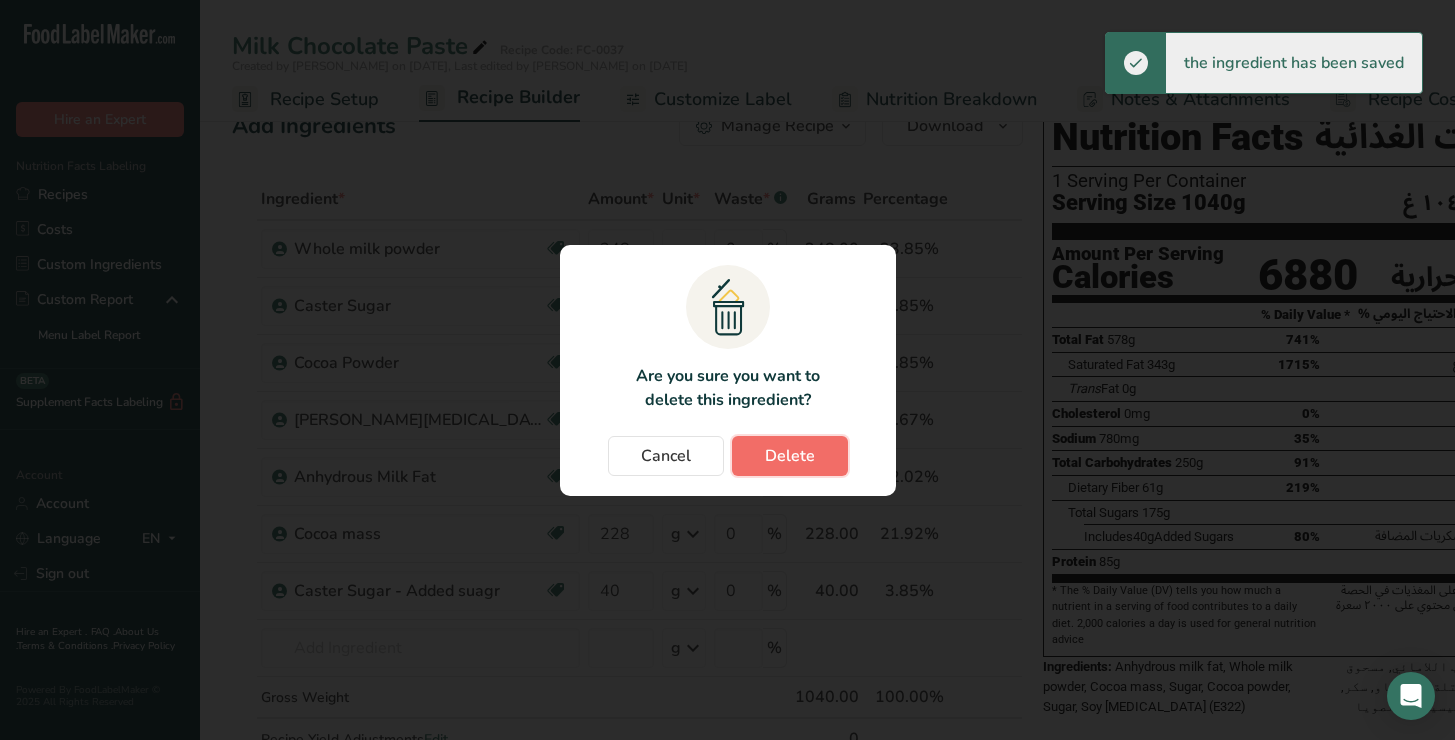 click on "Delete" at bounding box center (790, 456) 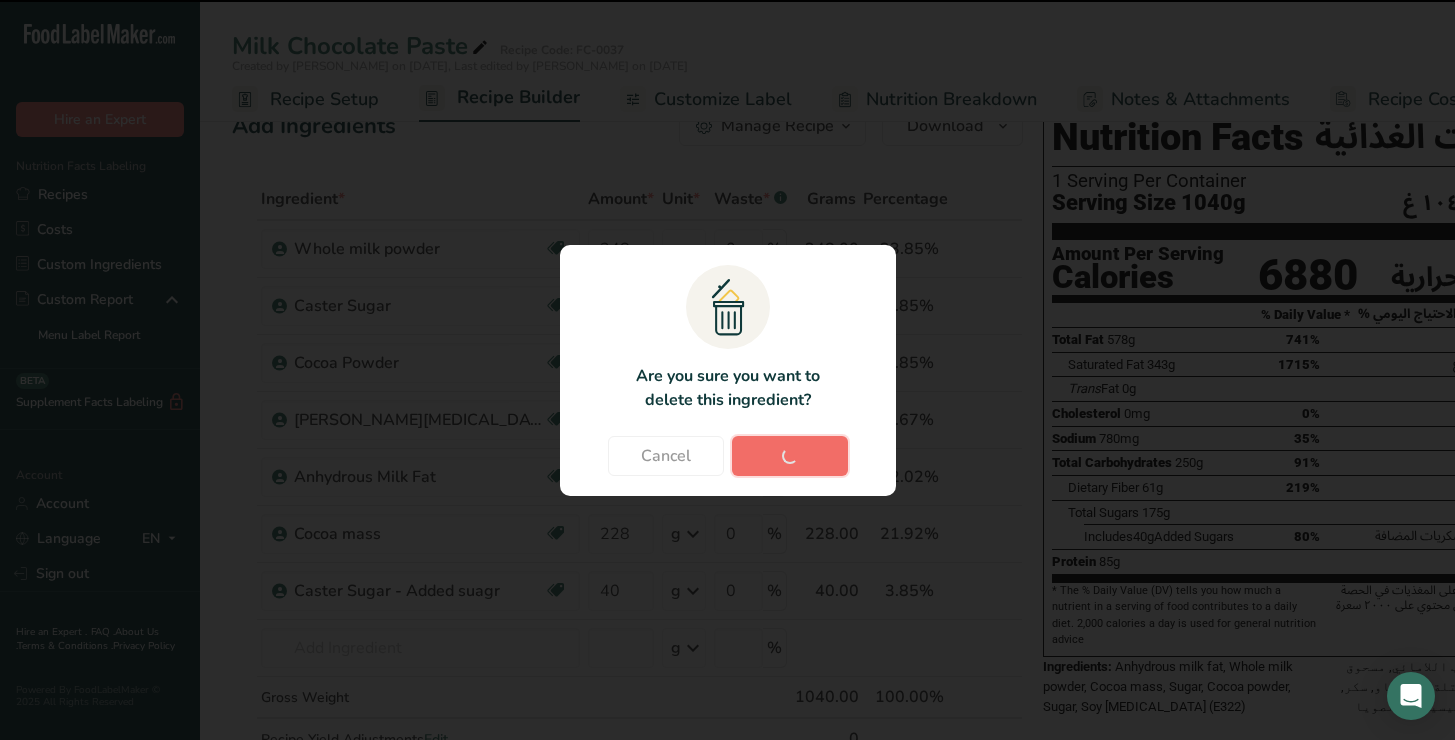 type on "7" 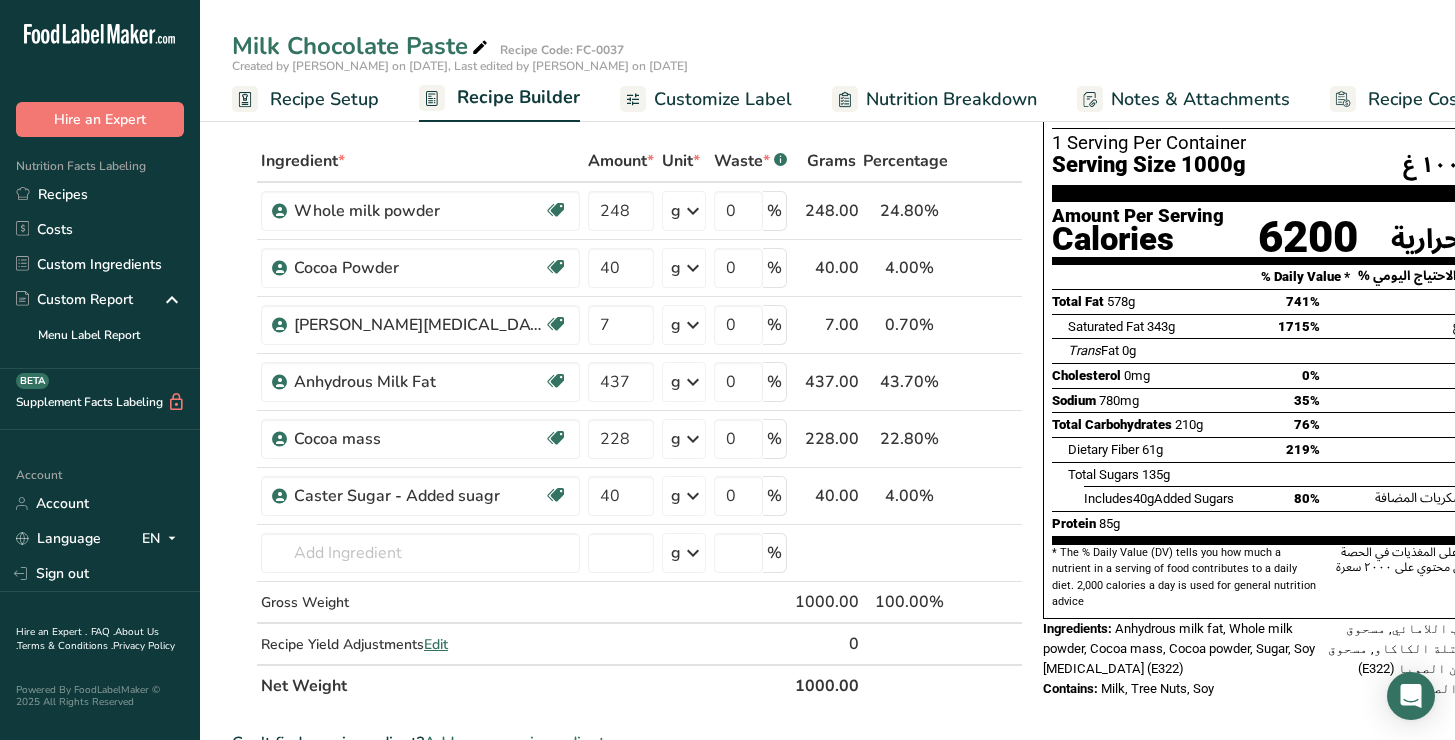 scroll, scrollTop: 100, scrollLeft: 0, axis: vertical 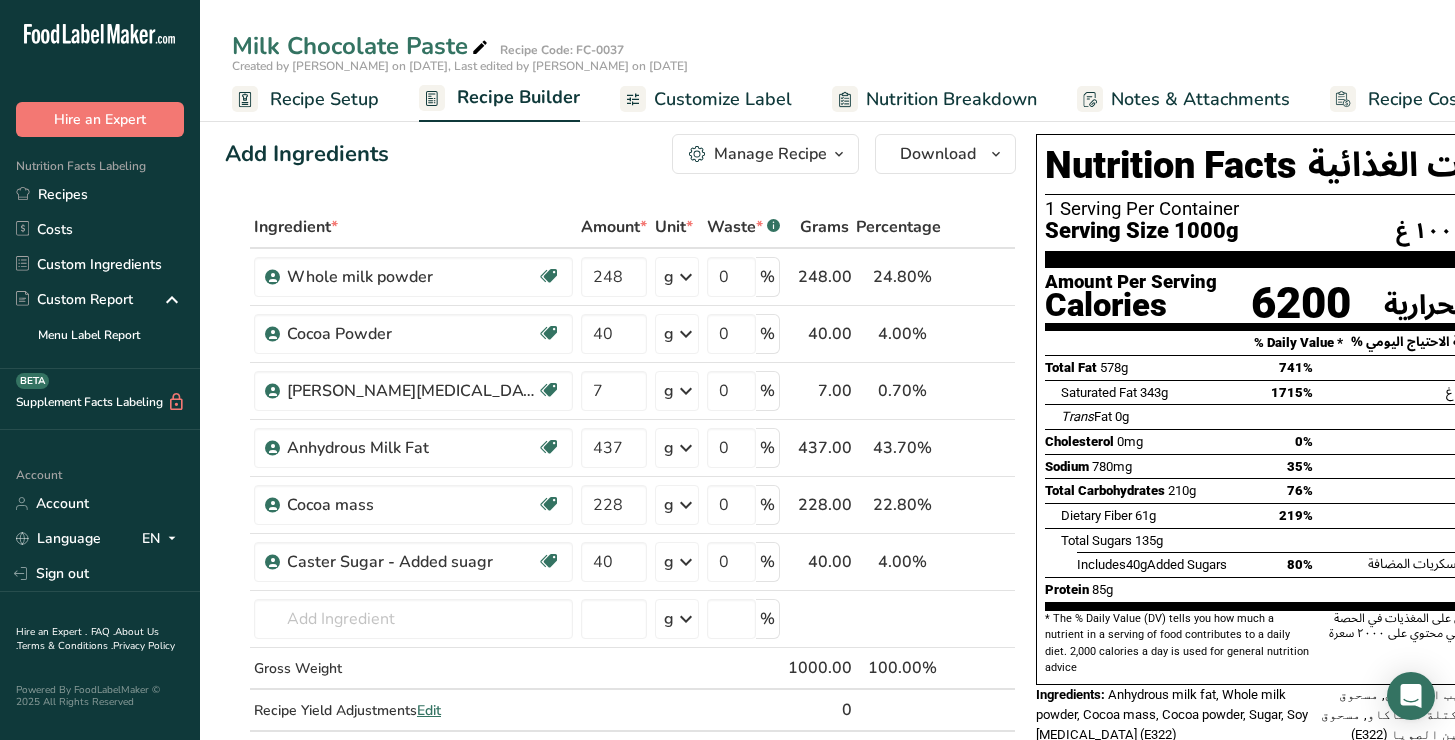 click on "Customize Label" at bounding box center [723, 99] 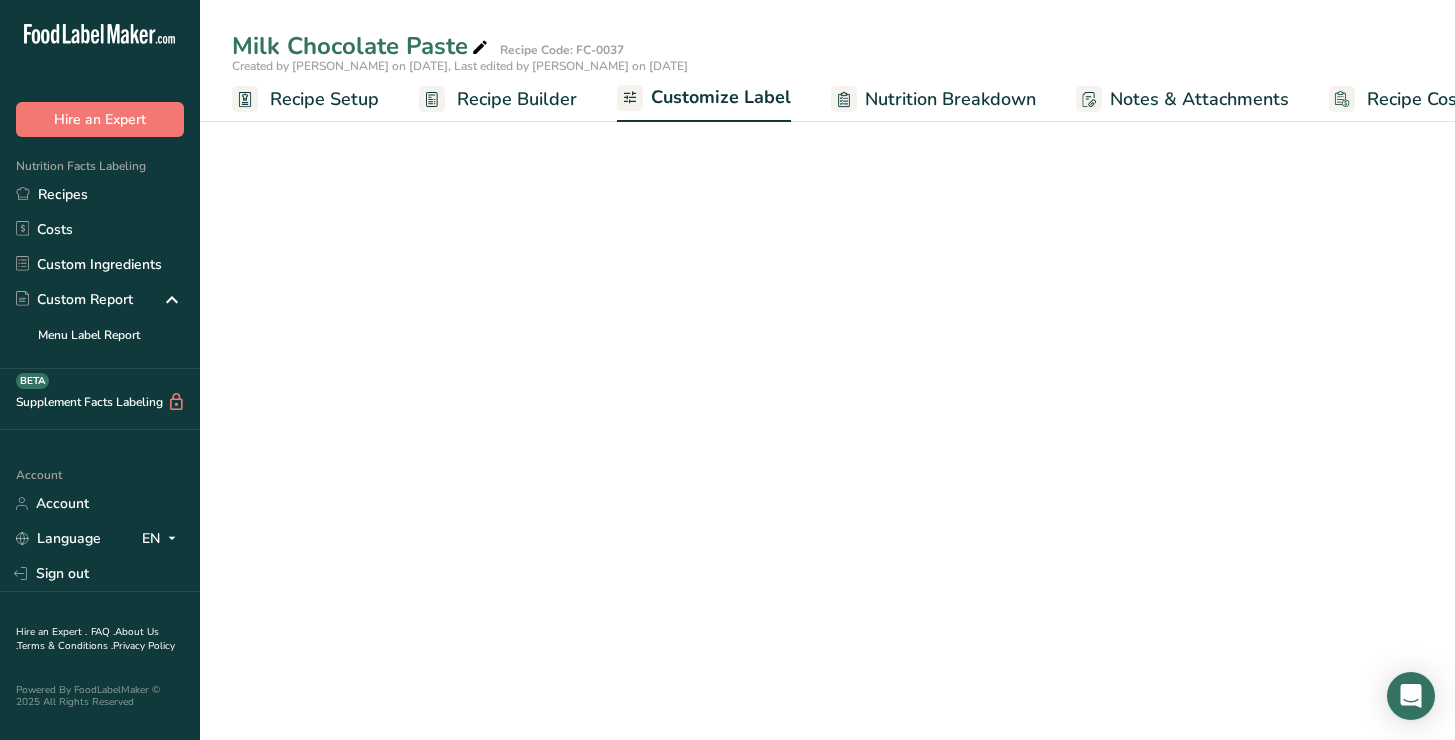 scroll, scrollTop: 12, scrollLeft: 0, axis: vertical 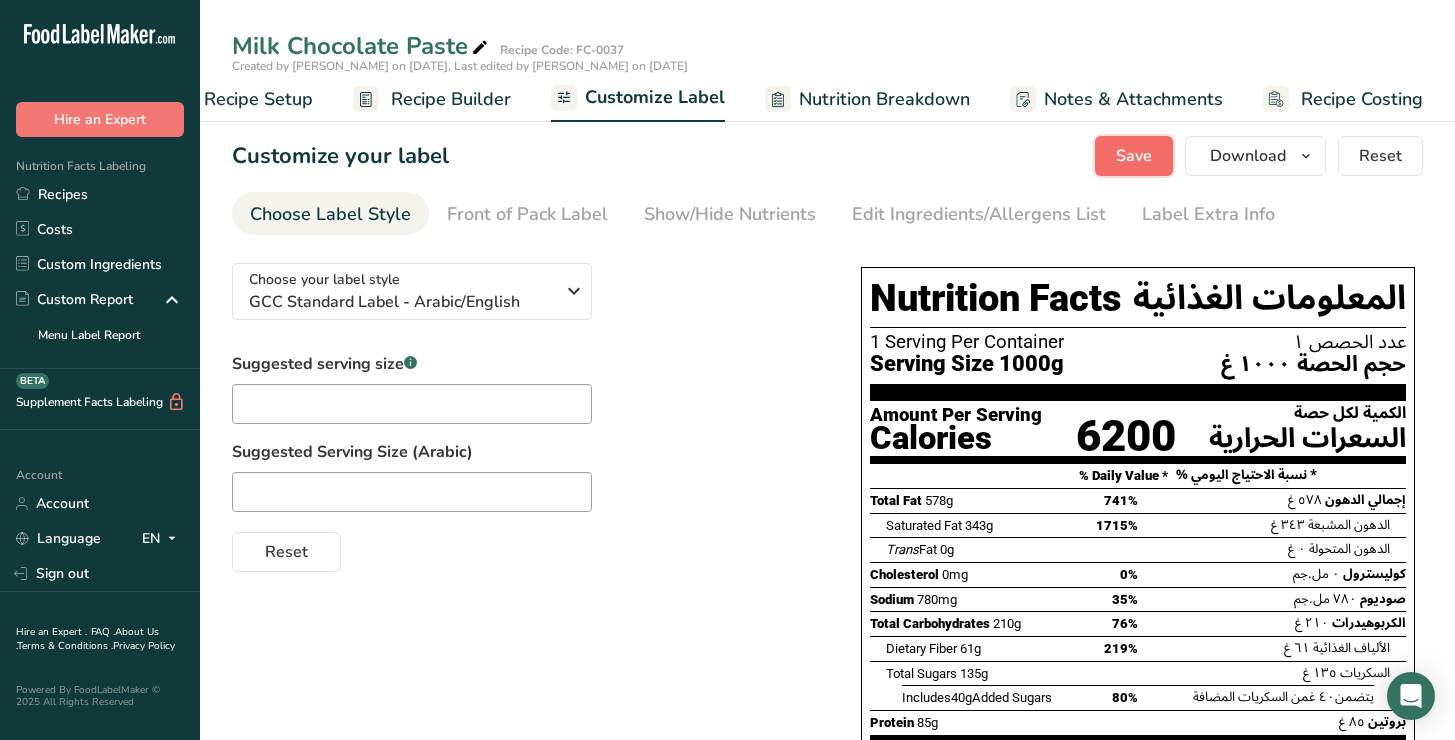 click on "Save" at bounding box center (1134, 156) 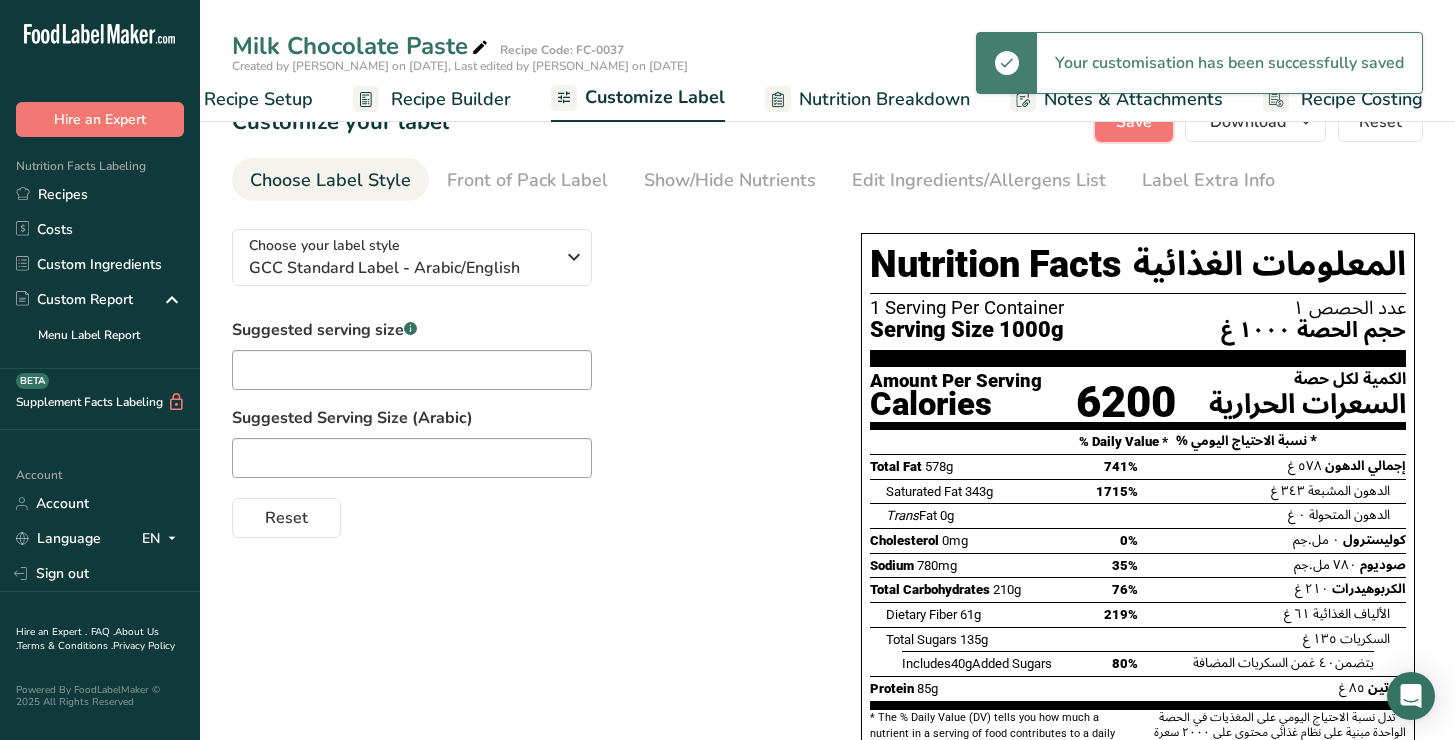scroll, scrollTop: 0, scrollLeft: 0, axis: both 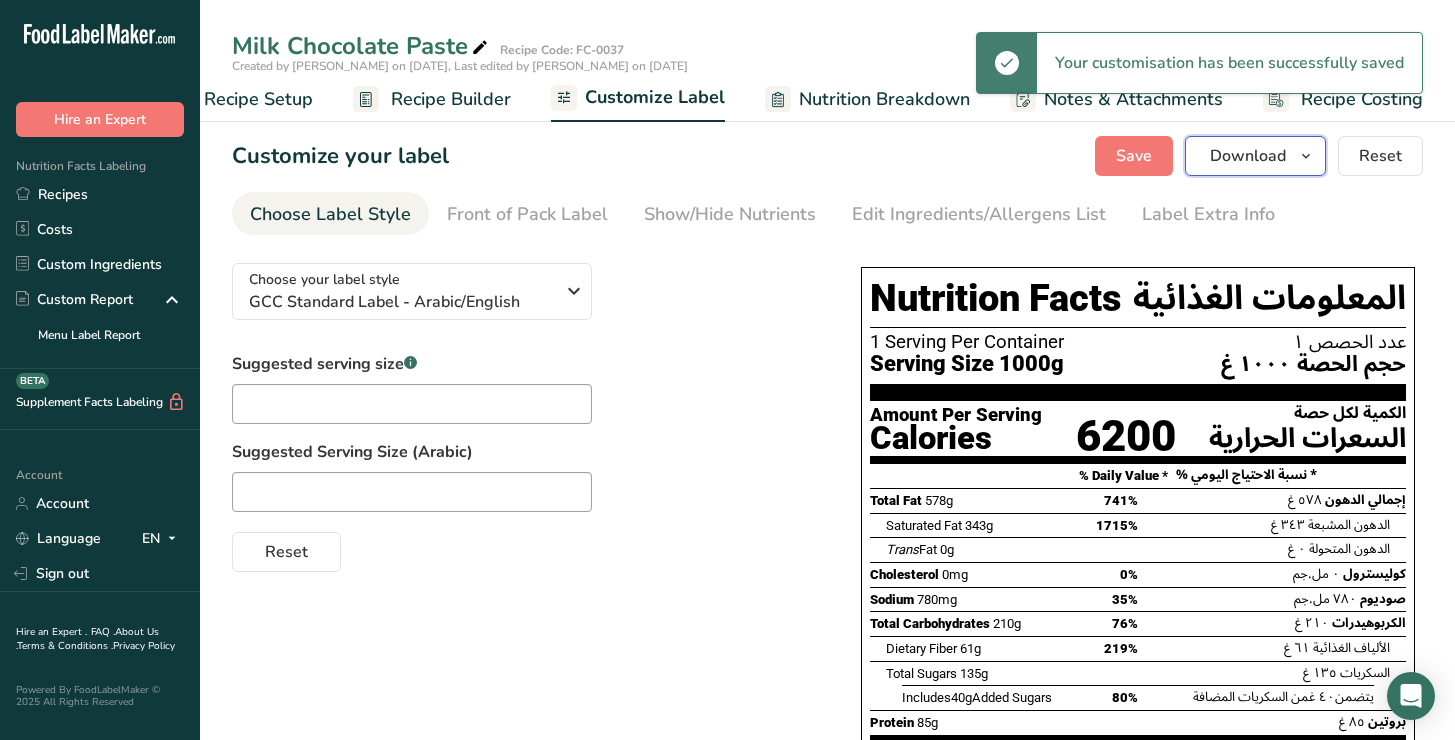 click at bounding box center (1306, 156) 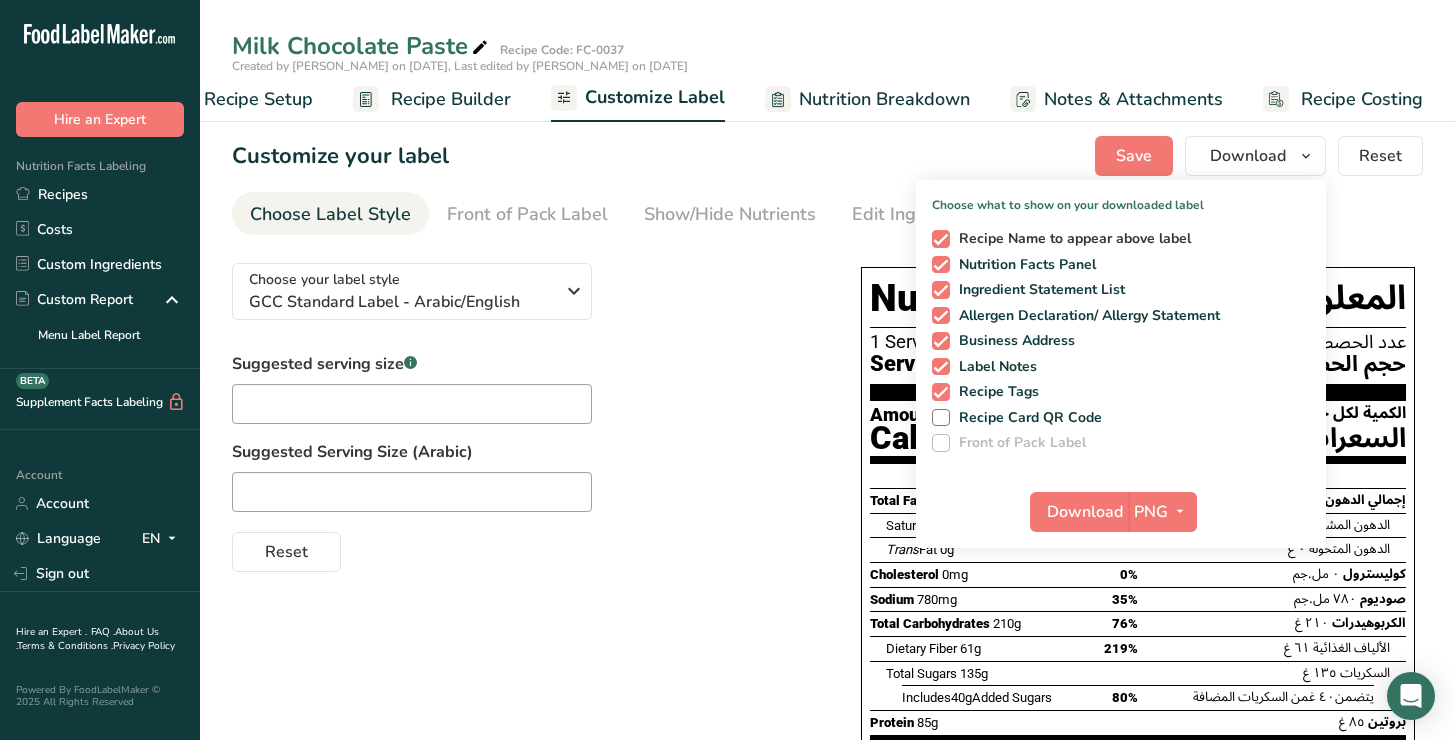 click on "Recipe Name to appear above label" at bounding box center (1071, 239) 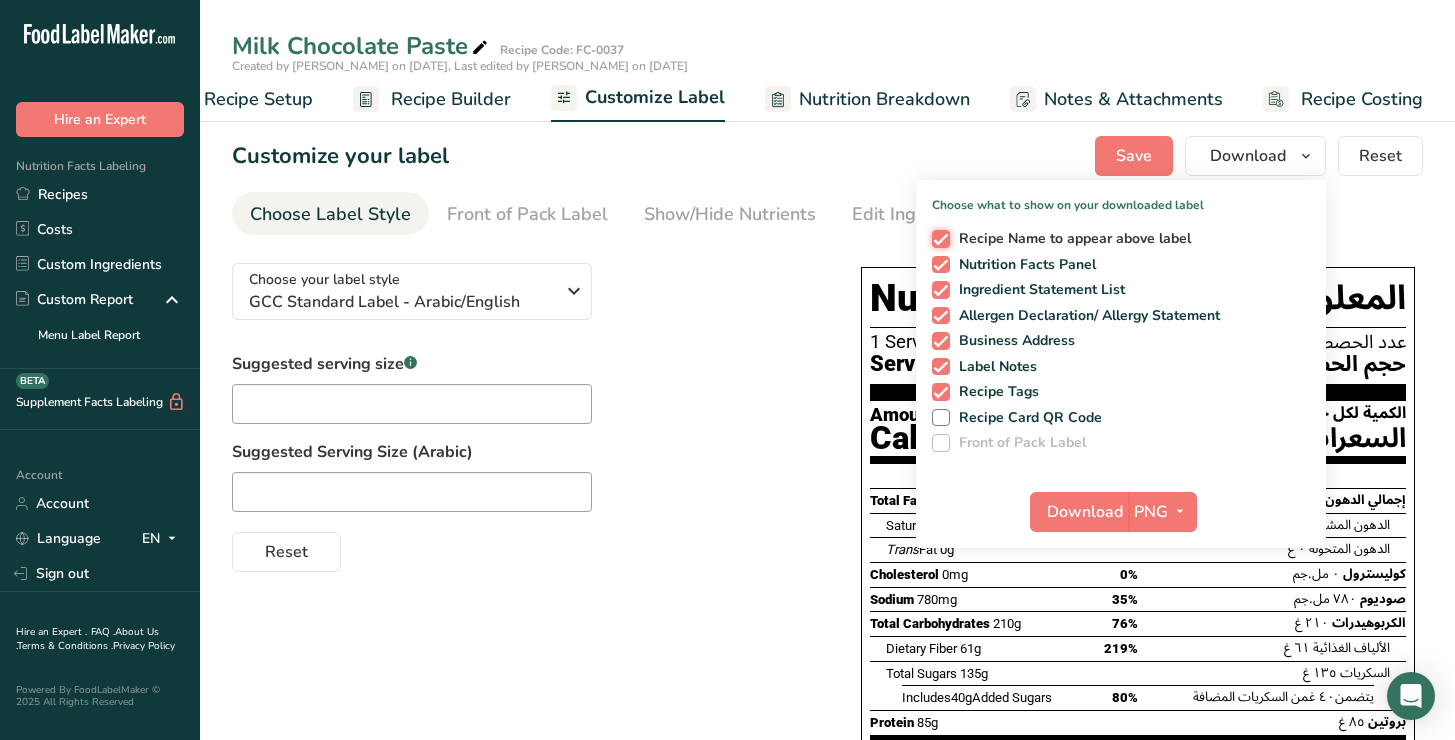 click on "Recipe Name to appear above label" at bounding box center [938, 238] 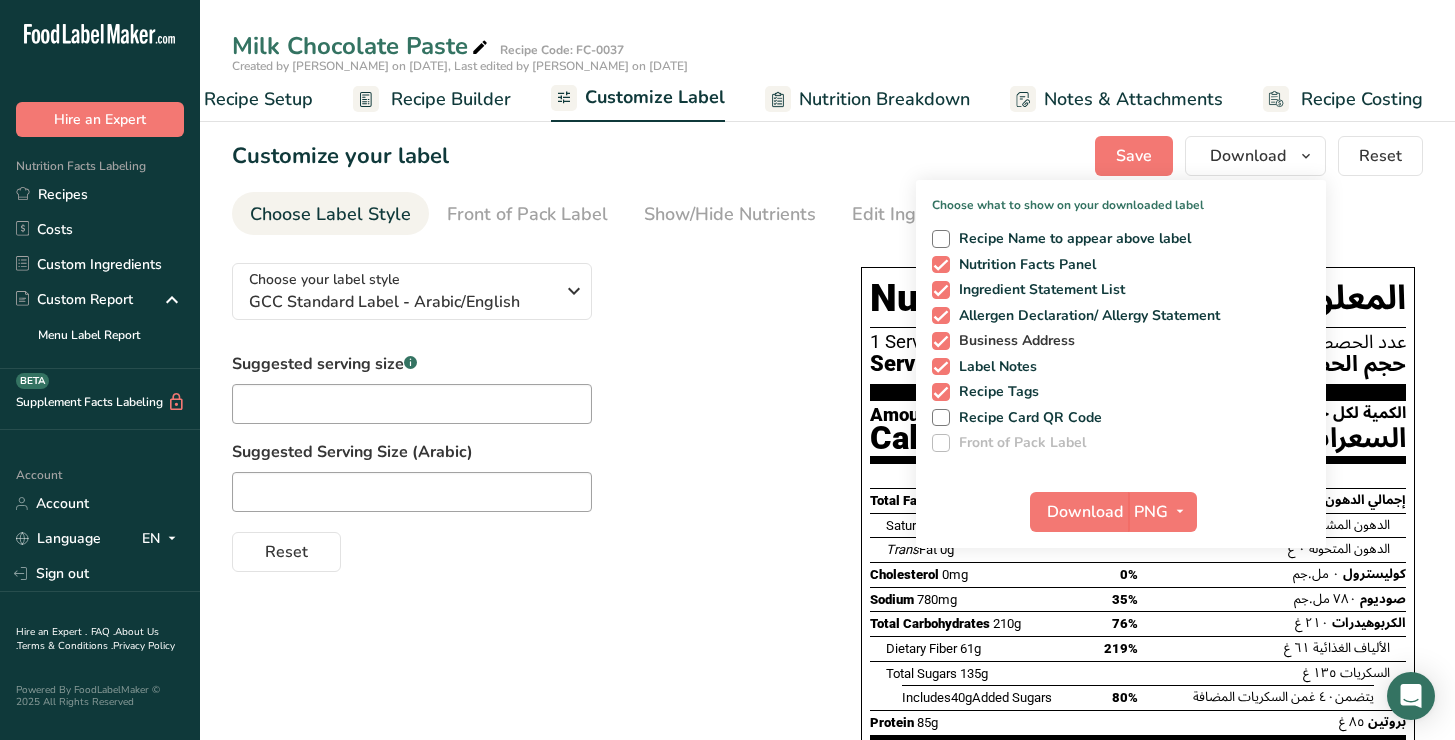 click at bounding box center (941, 341) 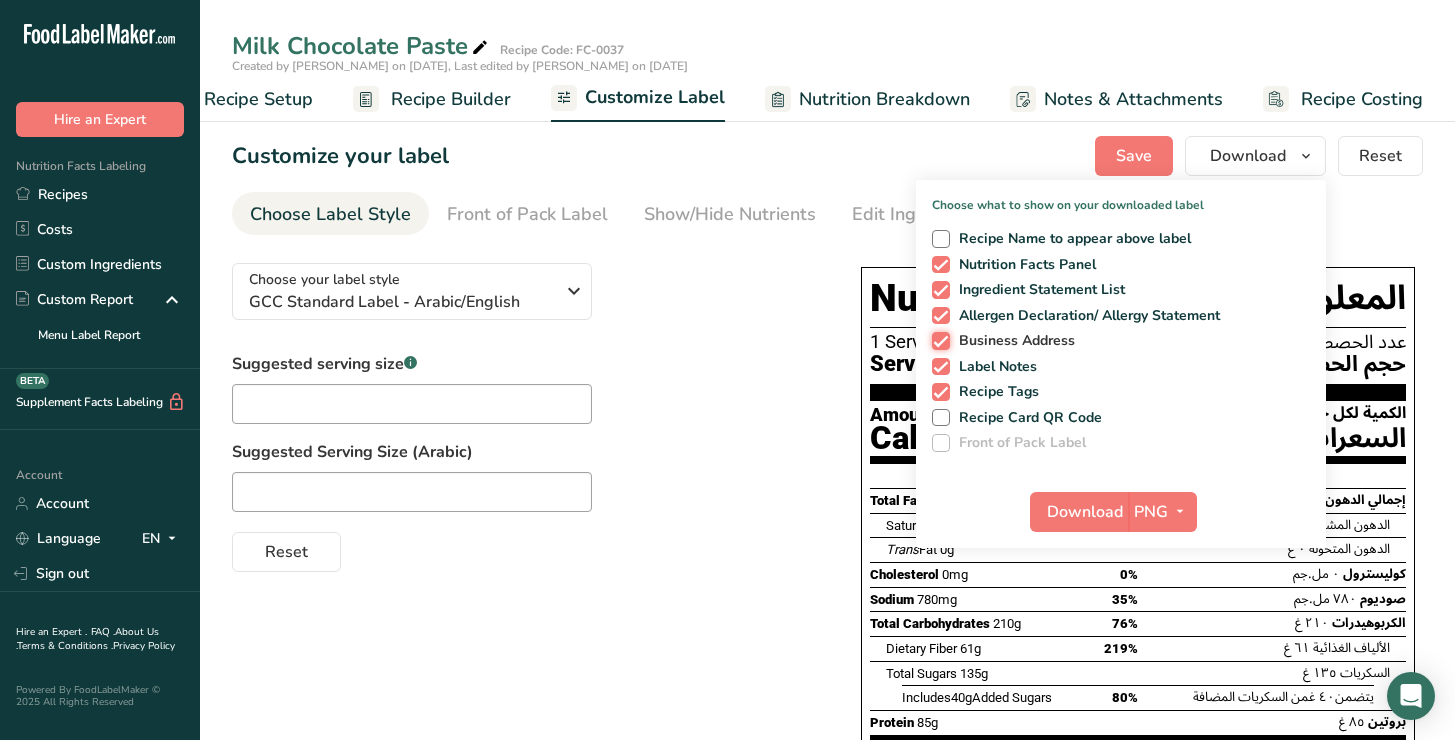 click on "Business Address" at bounding box center (938, 340) 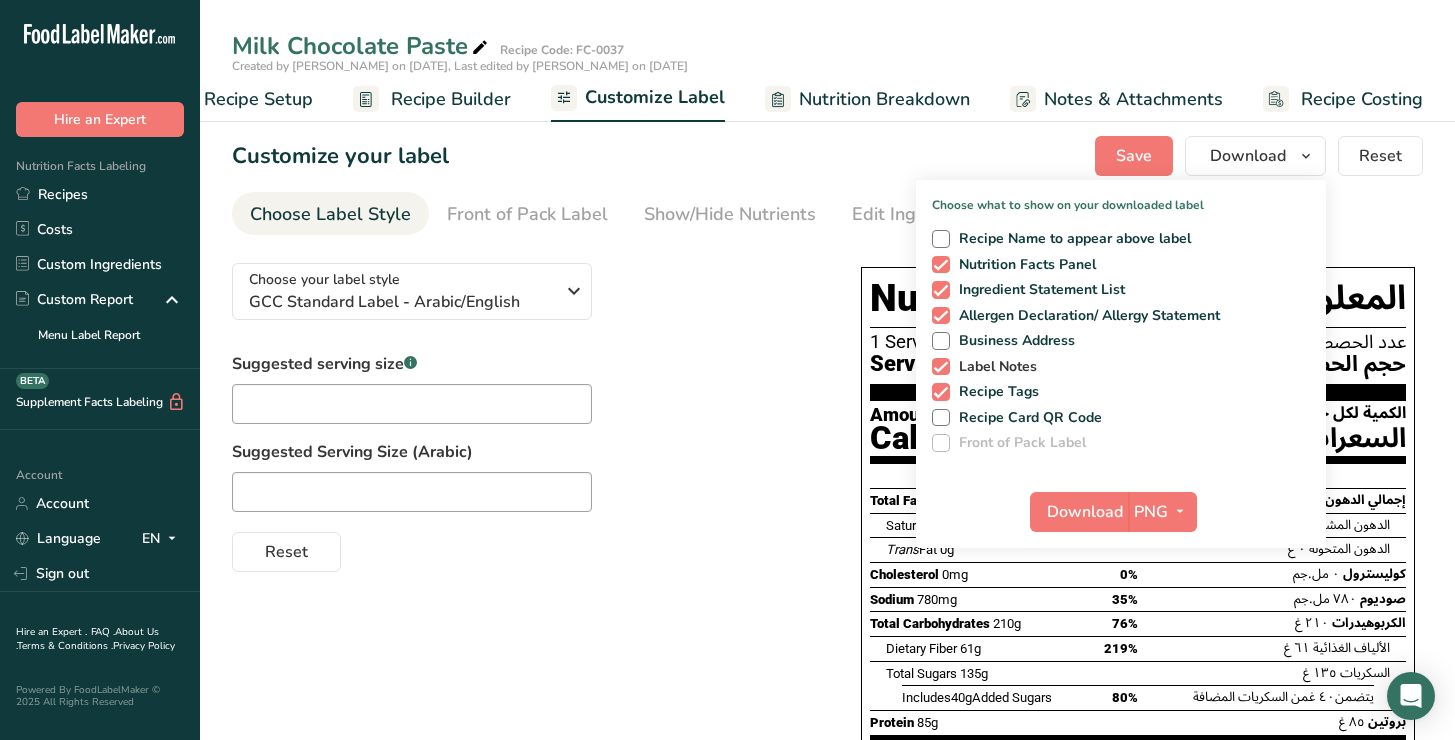click at bounding box center [941, 367] 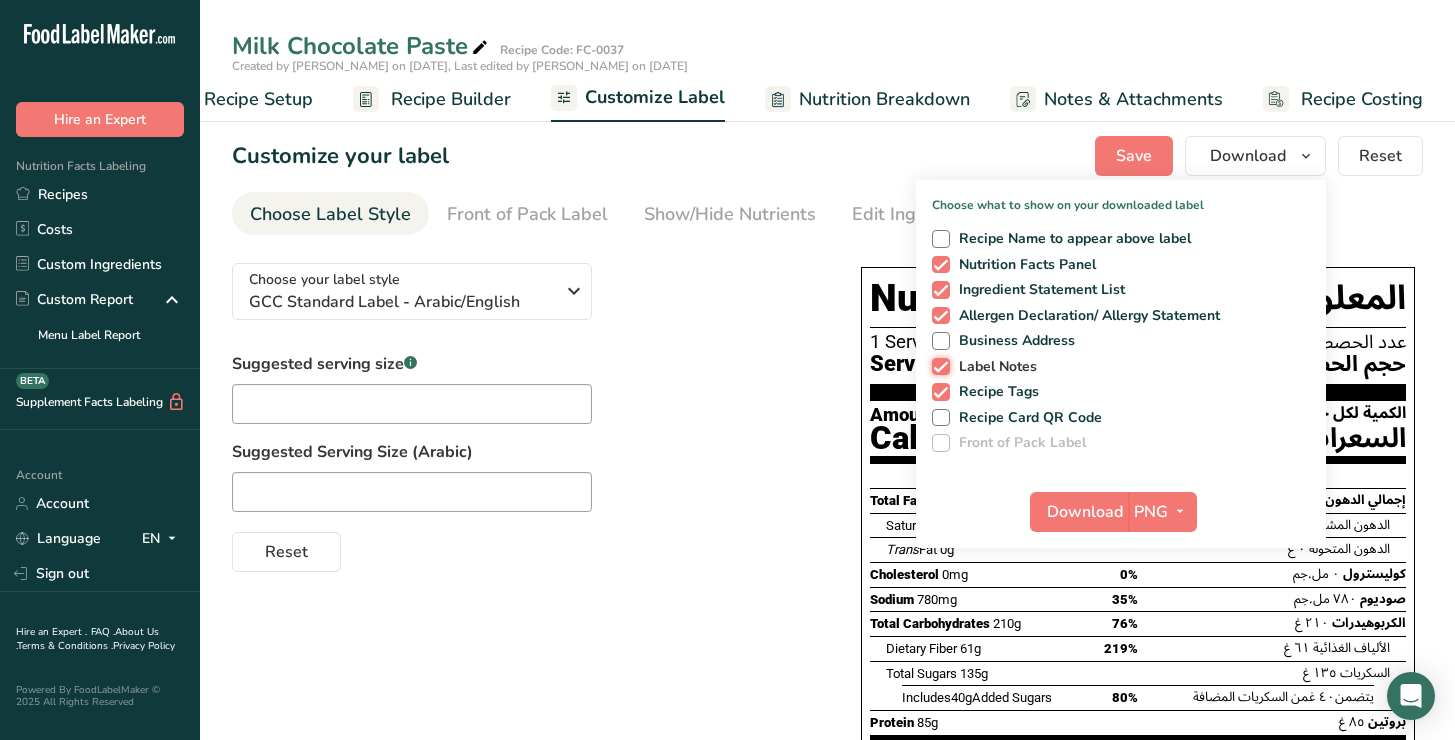 click on "Label Notes" at bounding box center (938, 366) 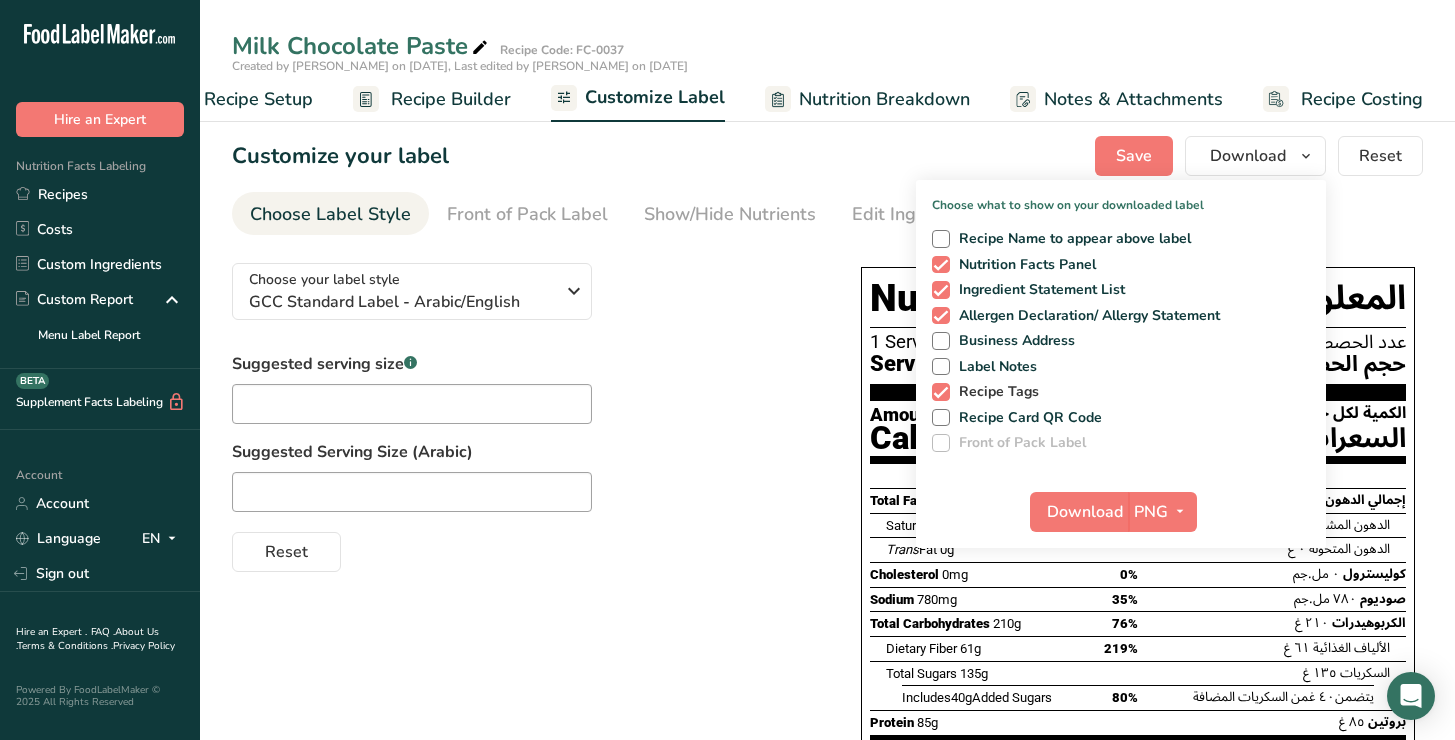 click at bounding box center [941, 392] 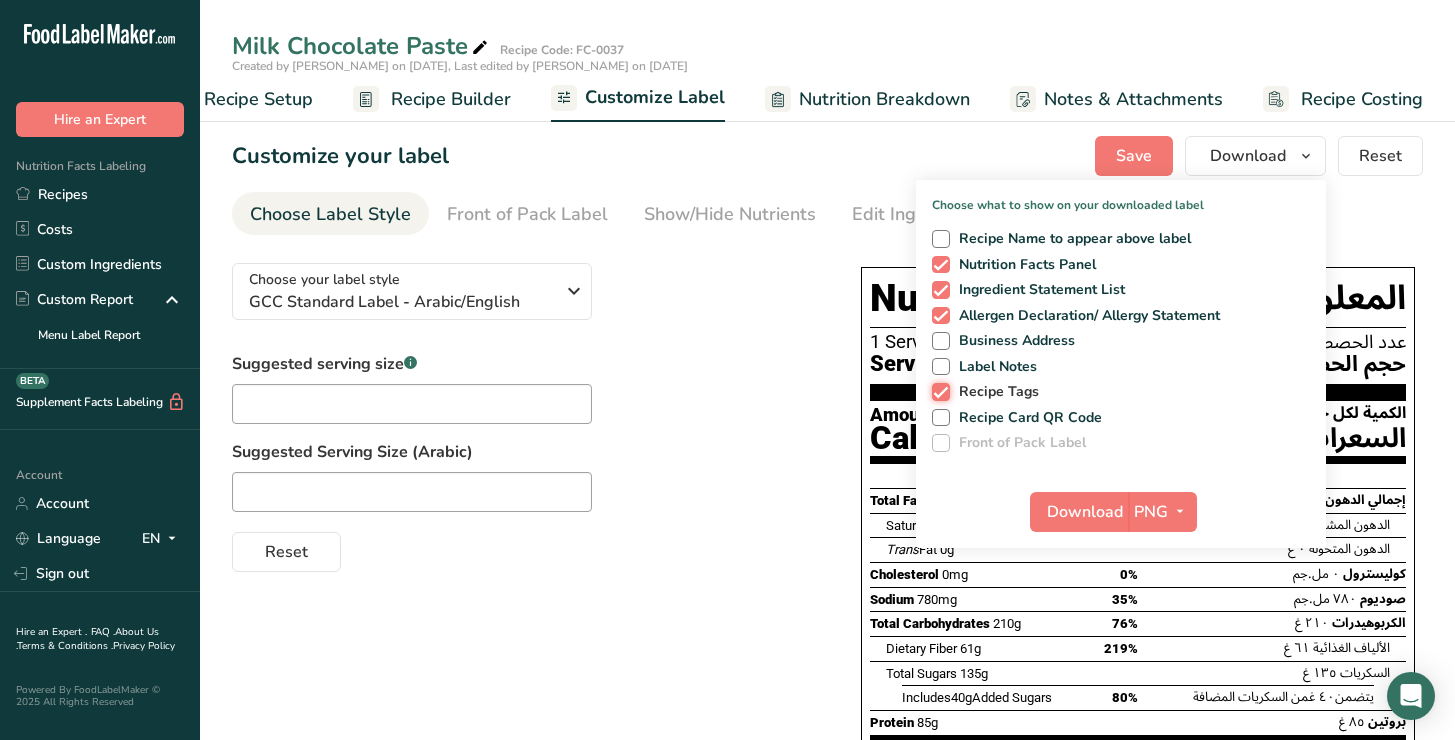 click on "Recipe Tags" at bounding box center (938, 391) 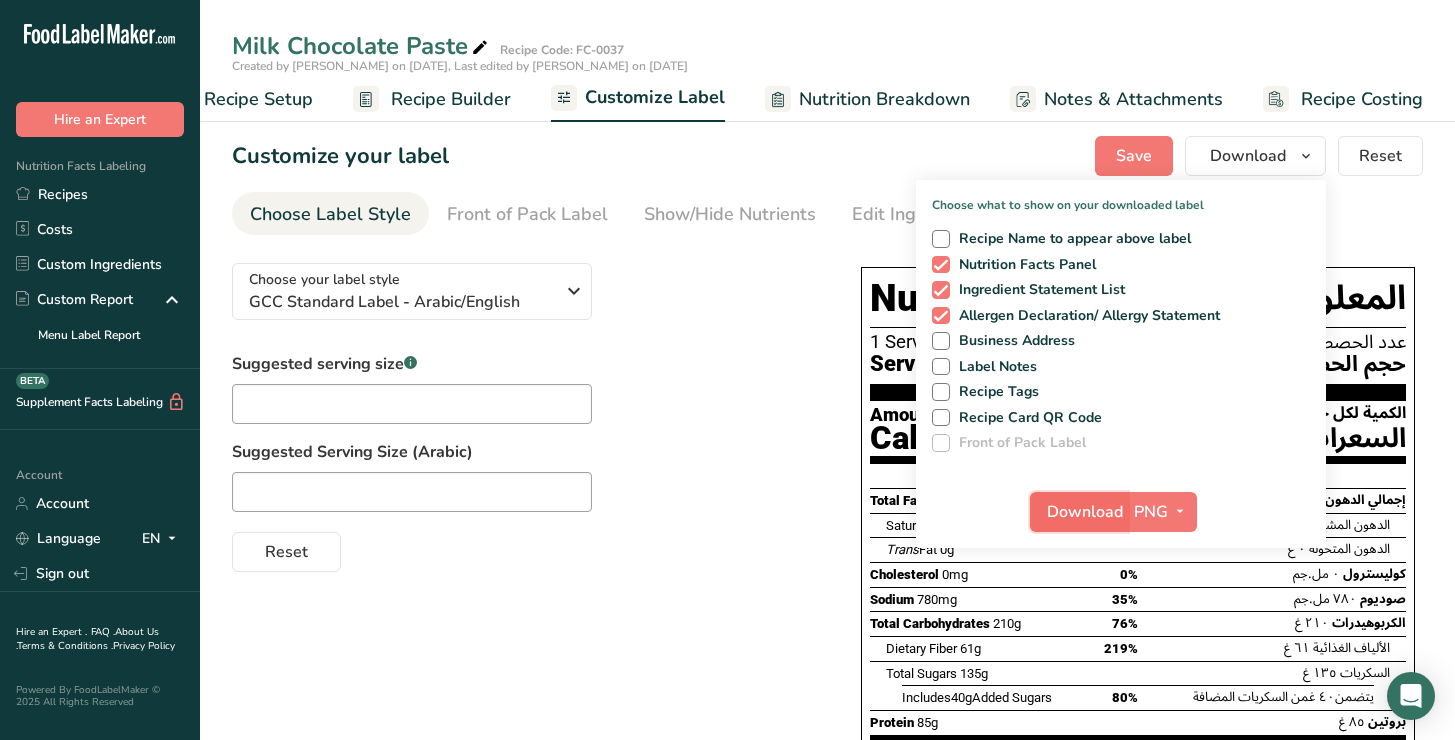 click on "Download" at bounding box center [1085, 512] 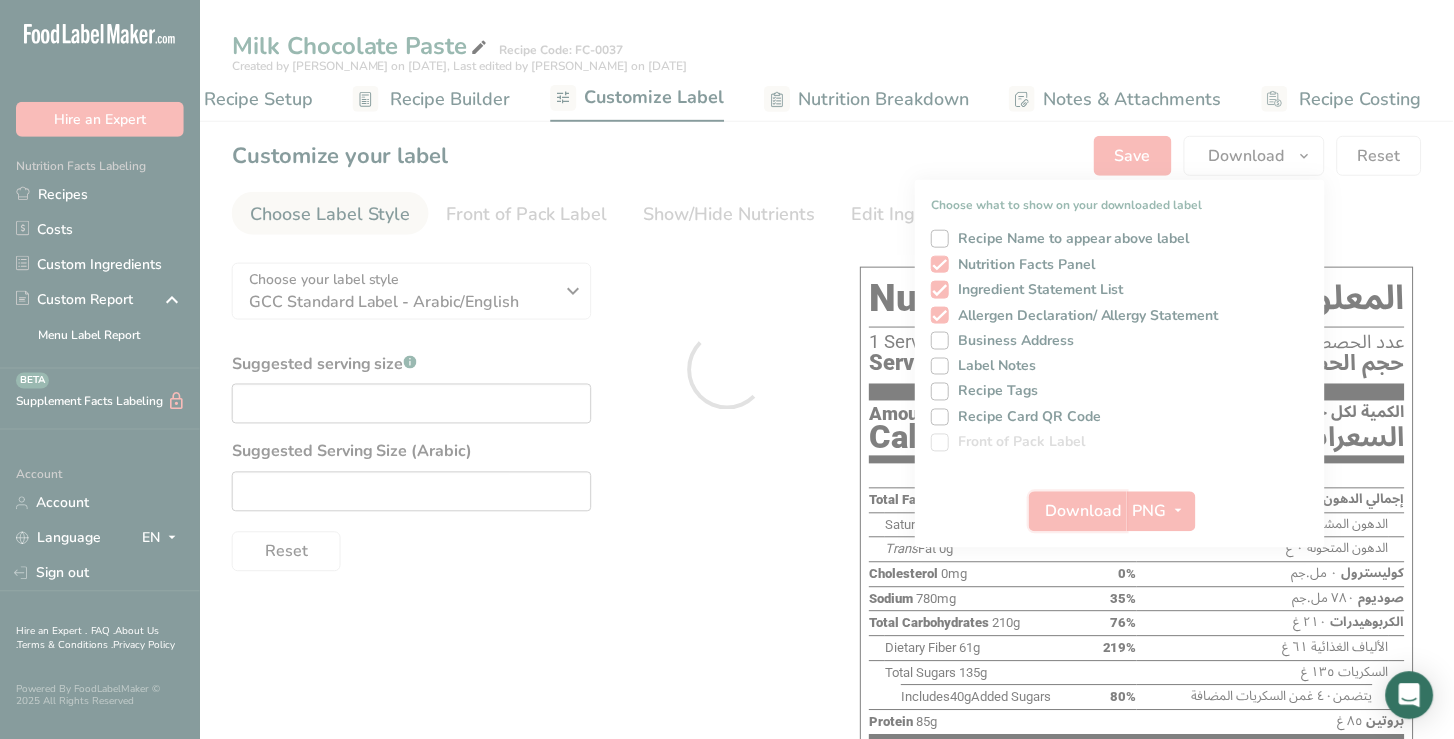 scroll, scrollTop: 0, scrollLeft: 0, axis: both 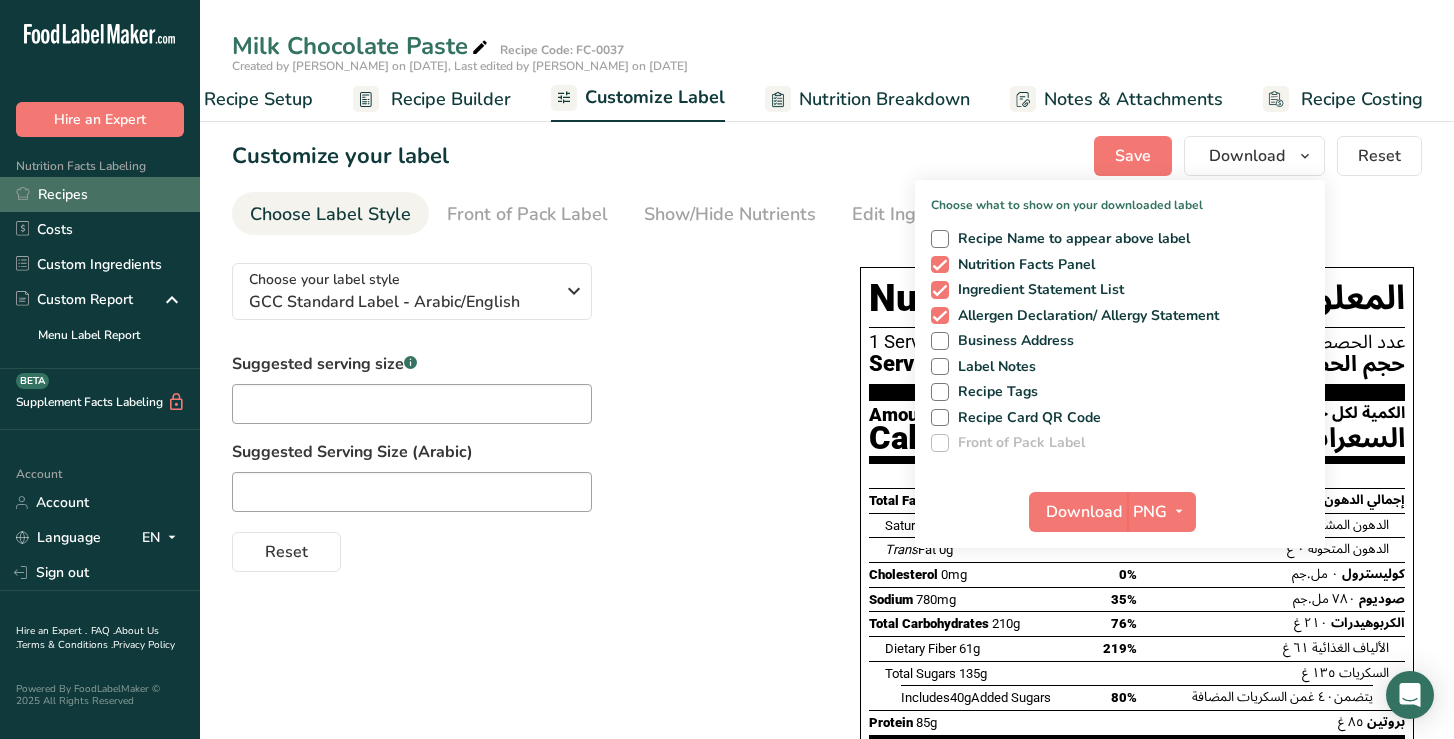 click on "Recipes" at bounding box center [100, 194] 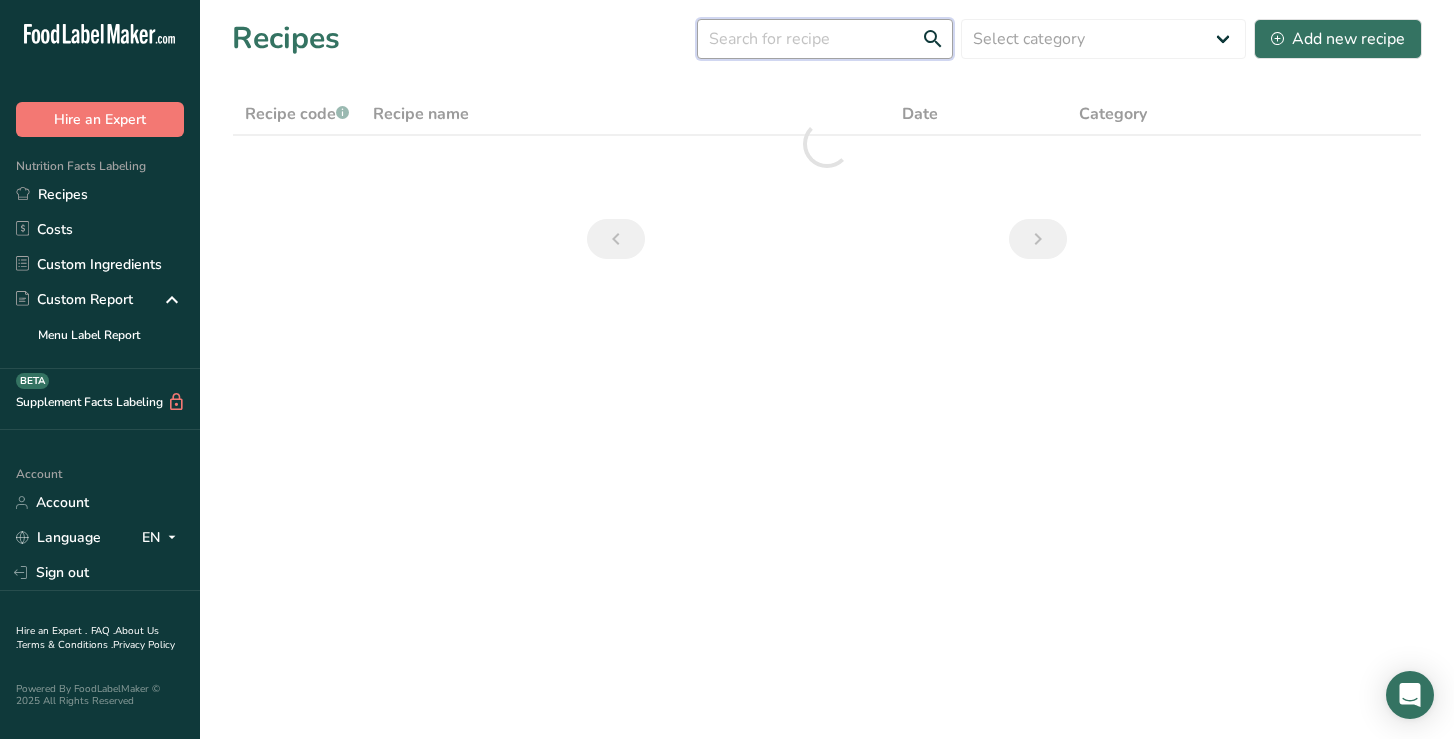 click at bounding box center (825, 39) 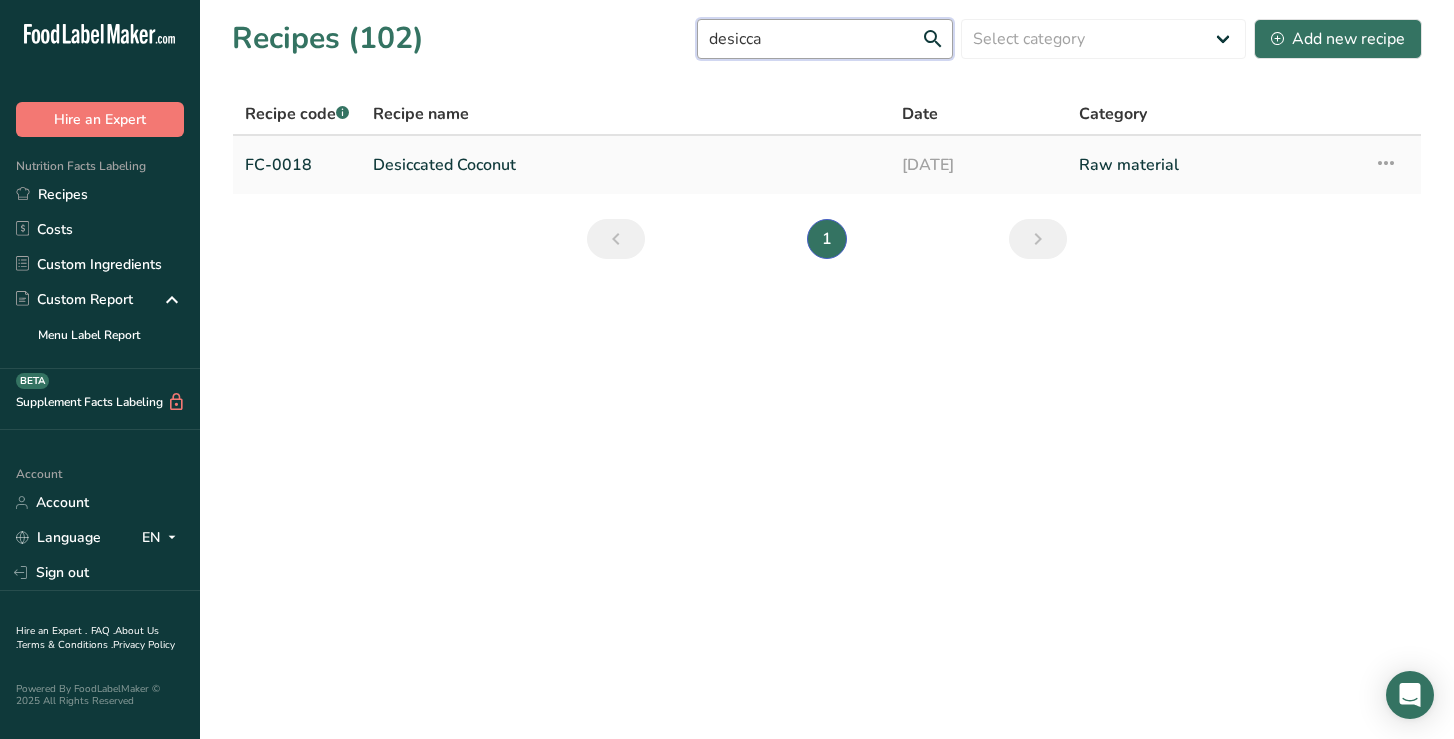 type on "desicca" 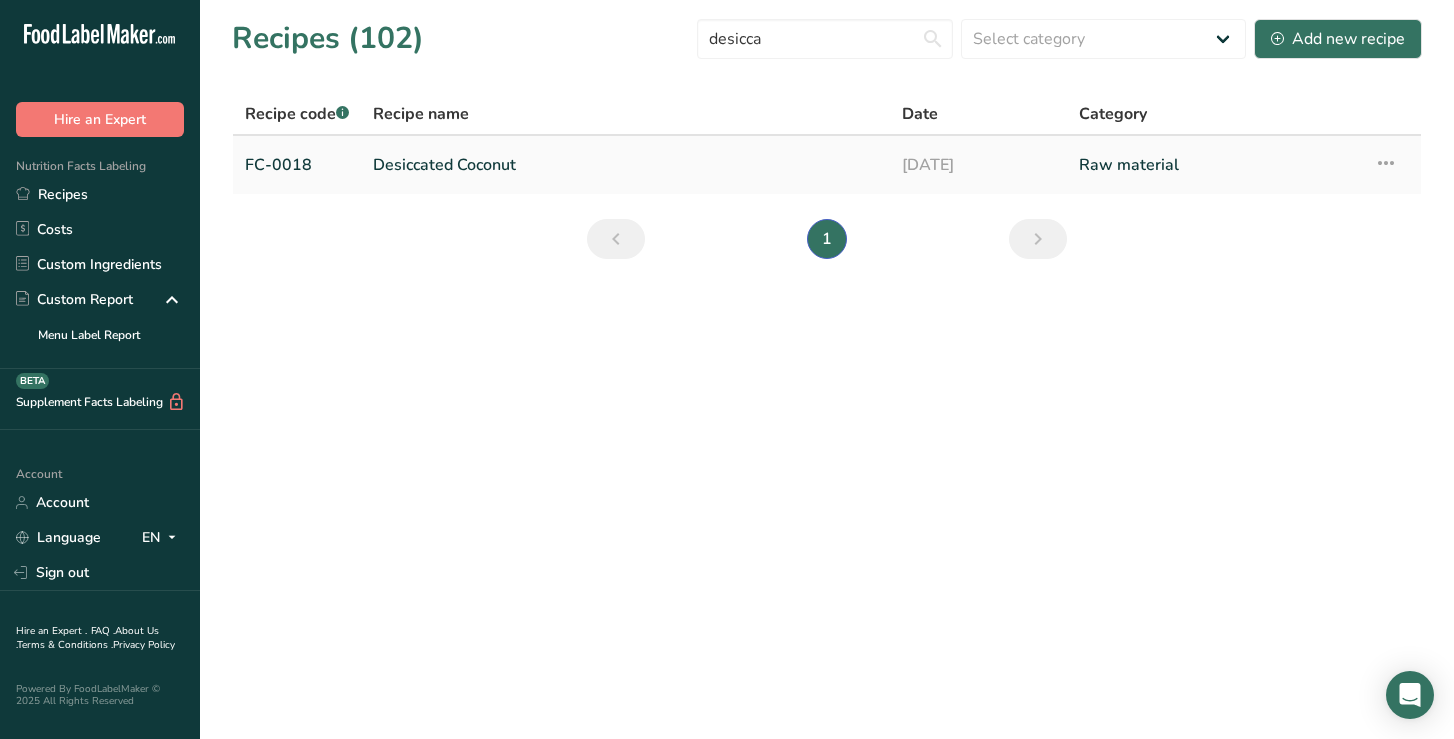 click on "Desiccated Coconut" at bounding box center (625, 165) 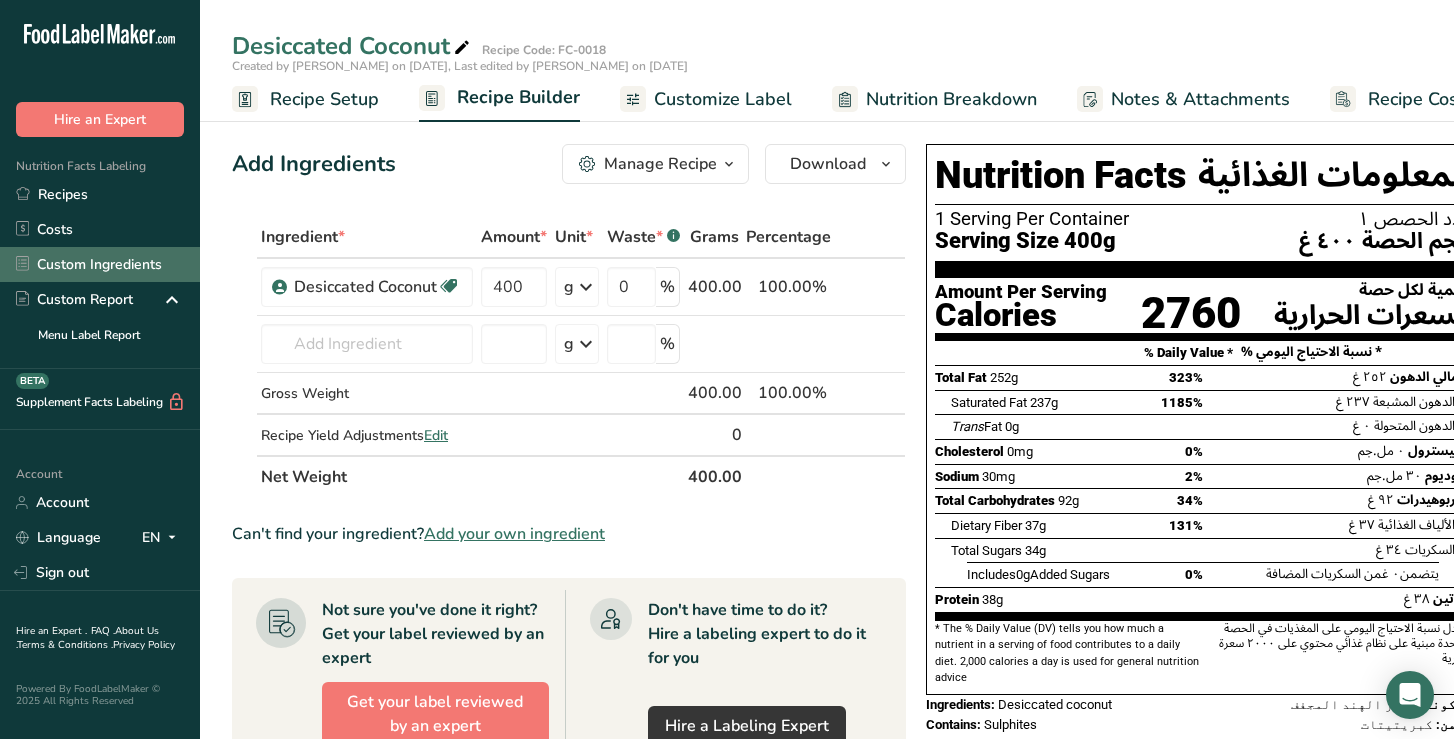 click on "Custom Ingredients" at bounding box center [100, 264] 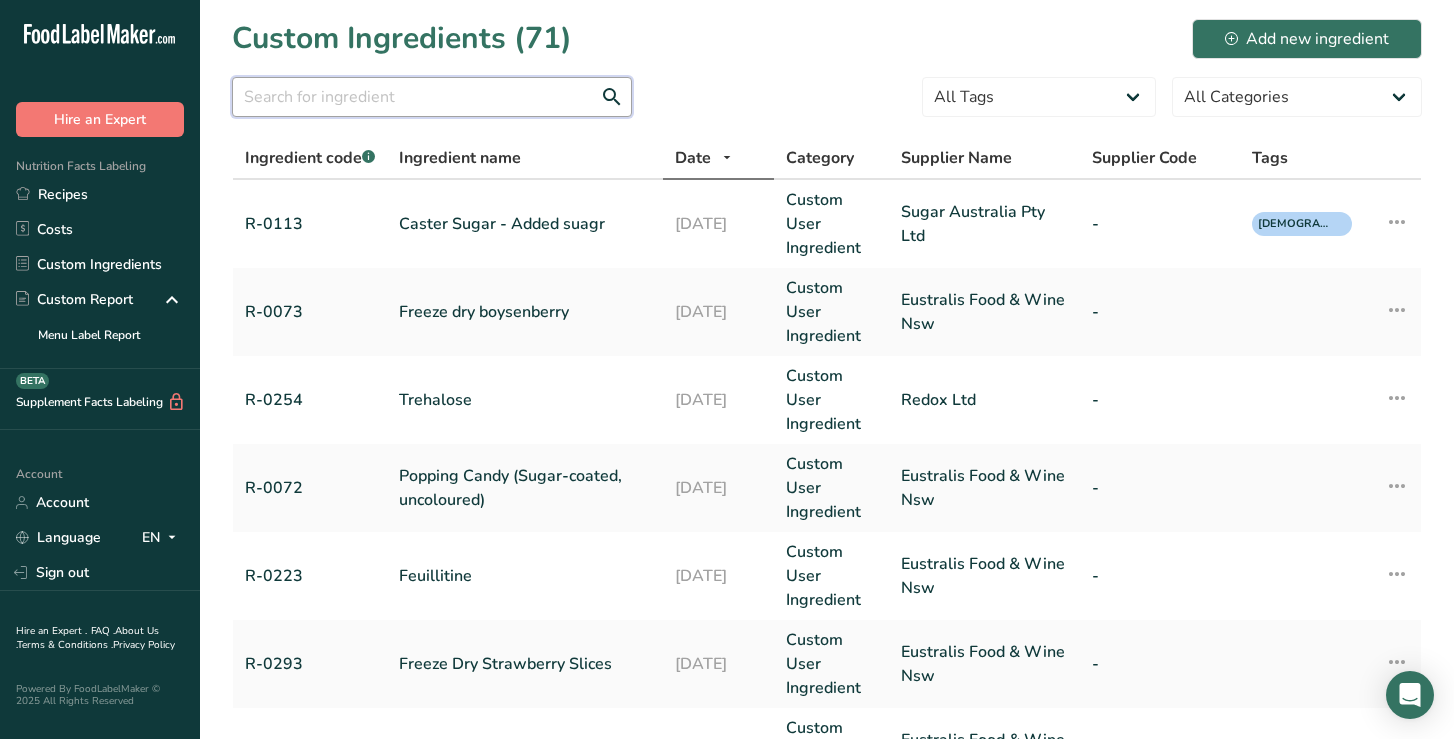 click at bounding box center [432, 97] 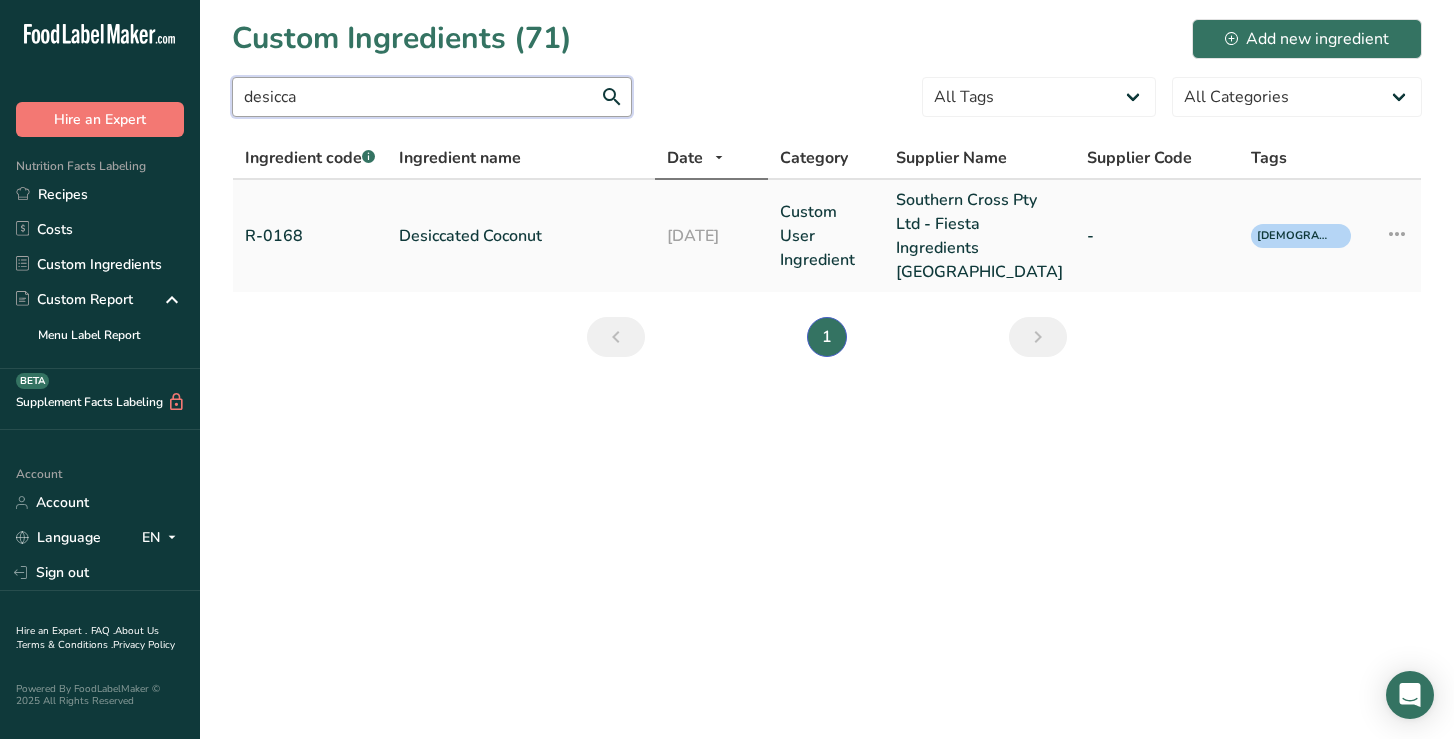 type on "desicca" 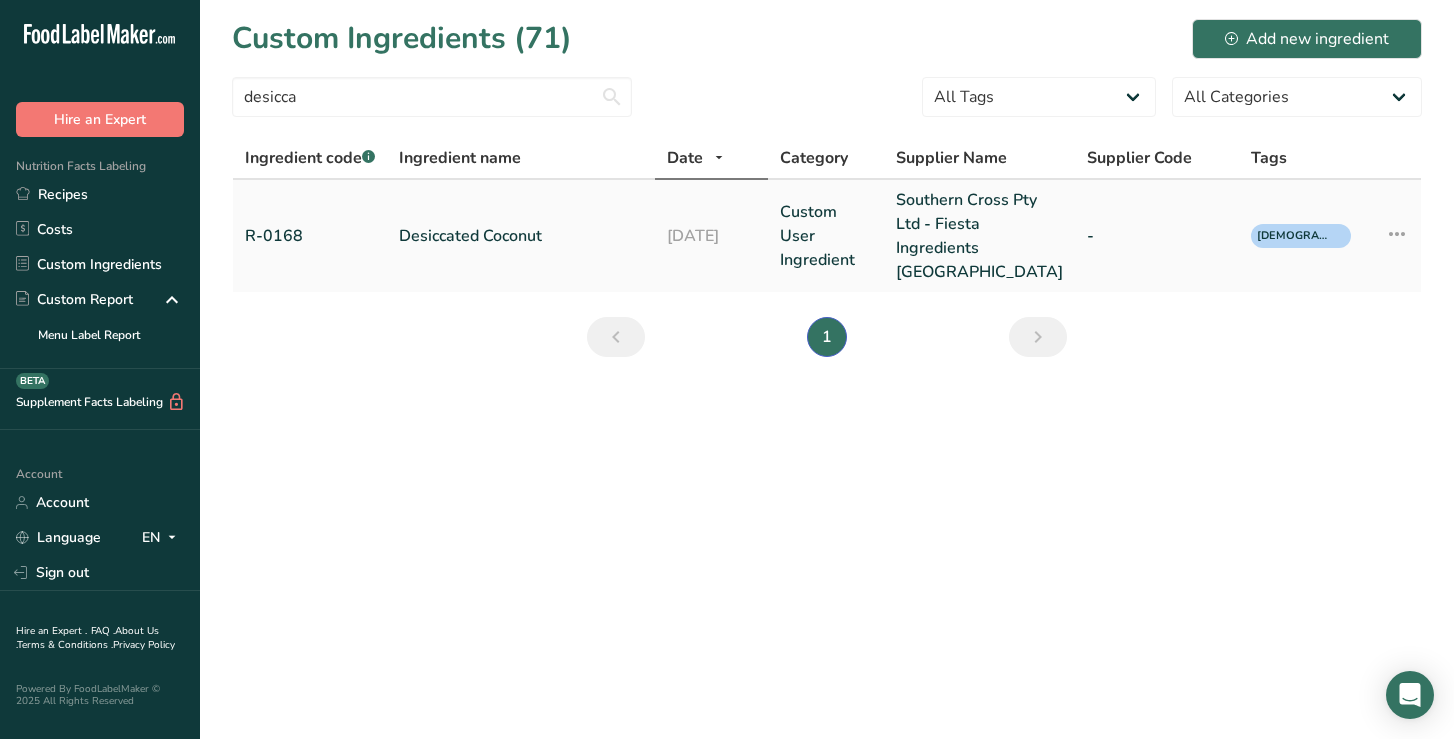 click on "Desiccated Coconut" at bounding box center [521, 236] 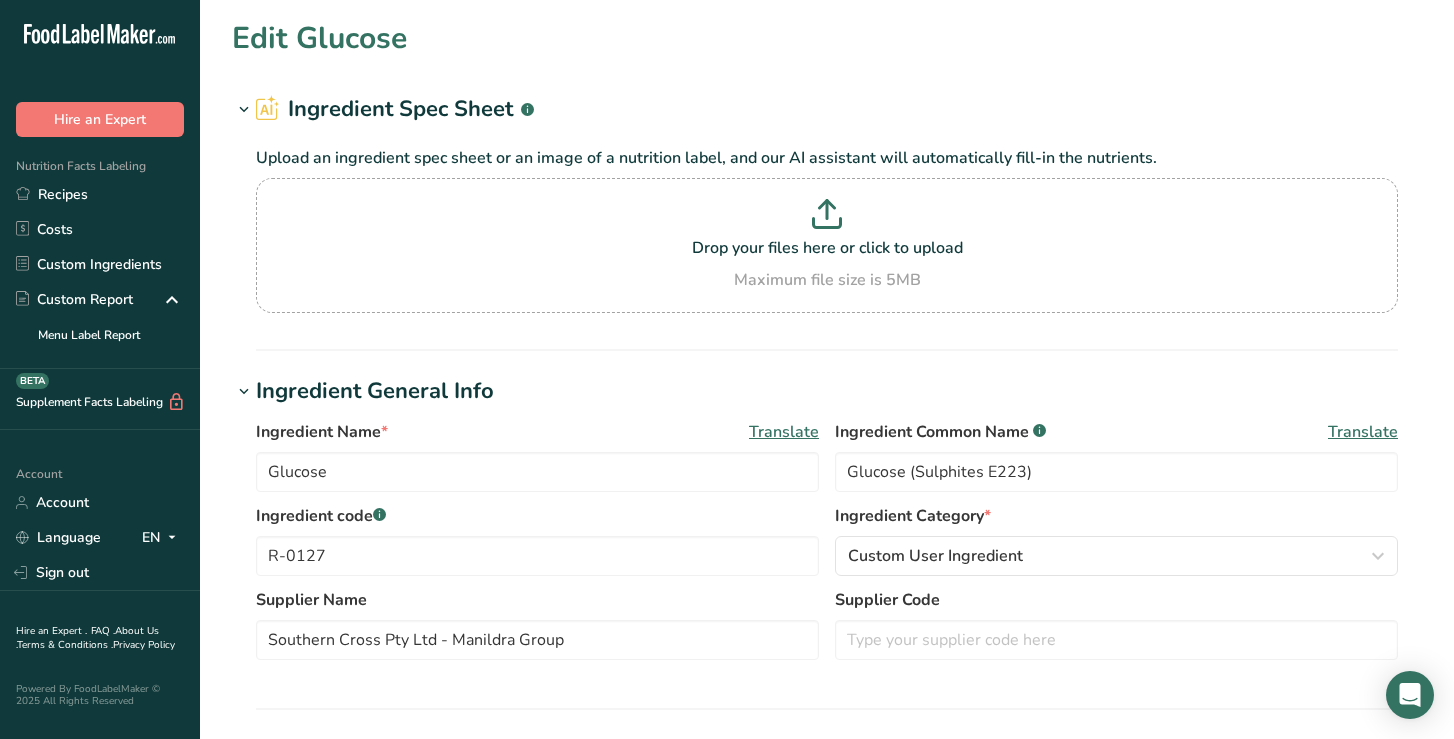 type on "Desiccated Coconut" 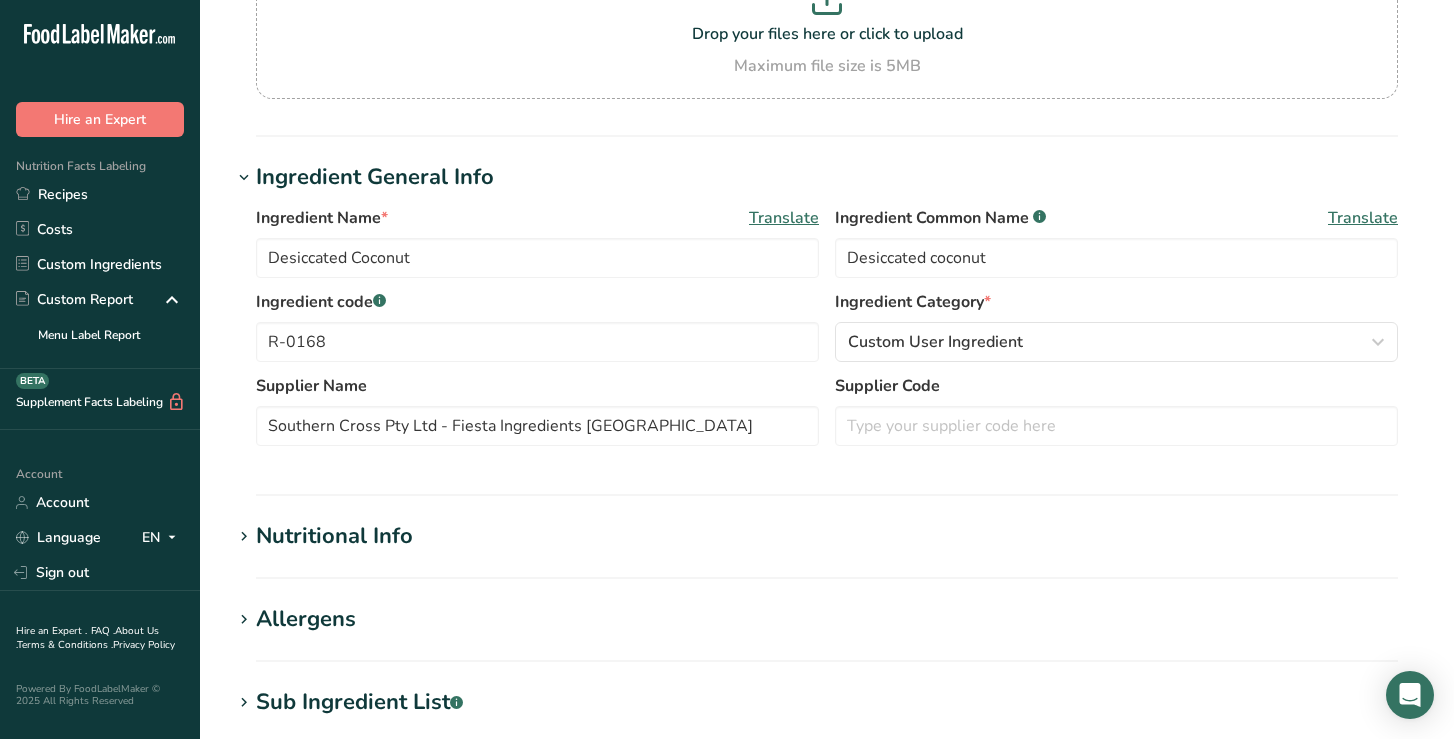 scroll, scrollTop: 328, scrollLeft: 0, axis: vertical 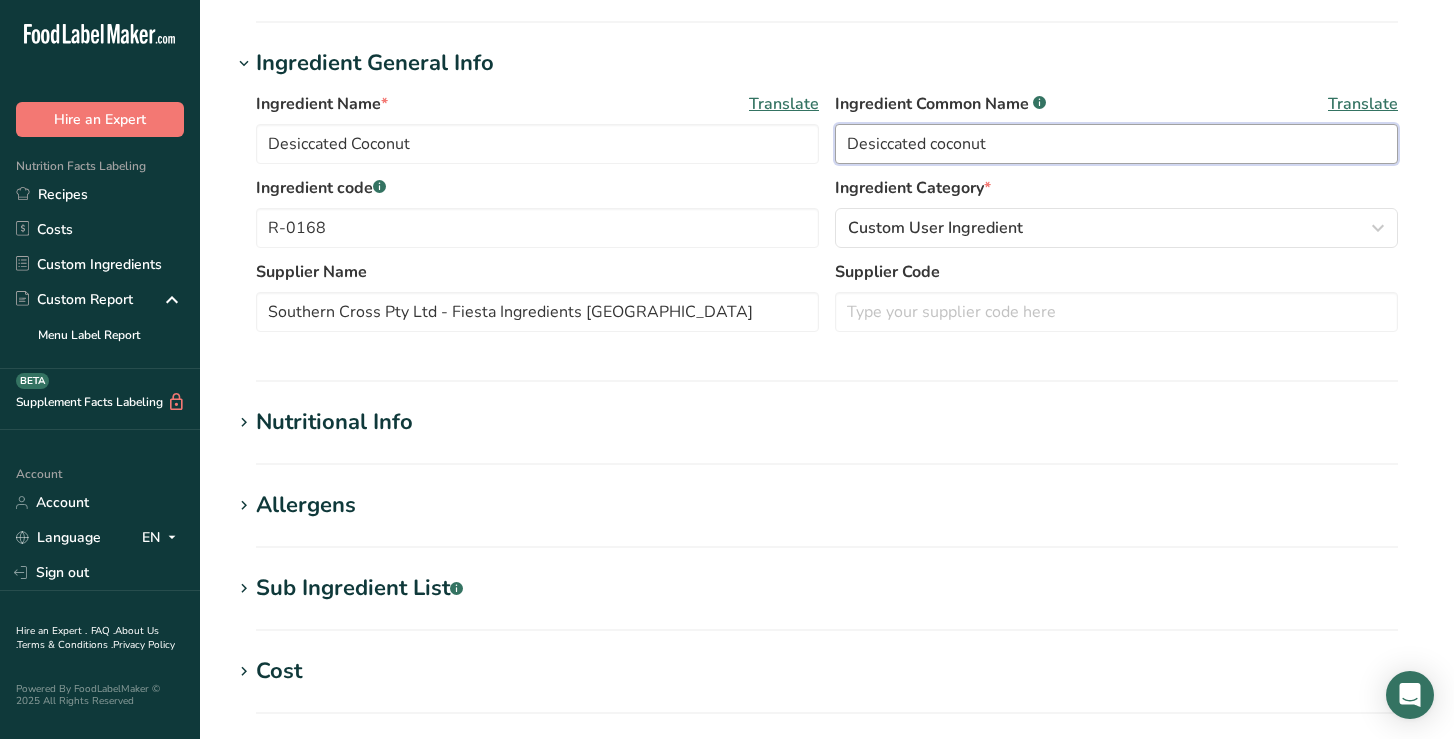 click on "Desiccated coconut" at bounding box center (1116, 144) 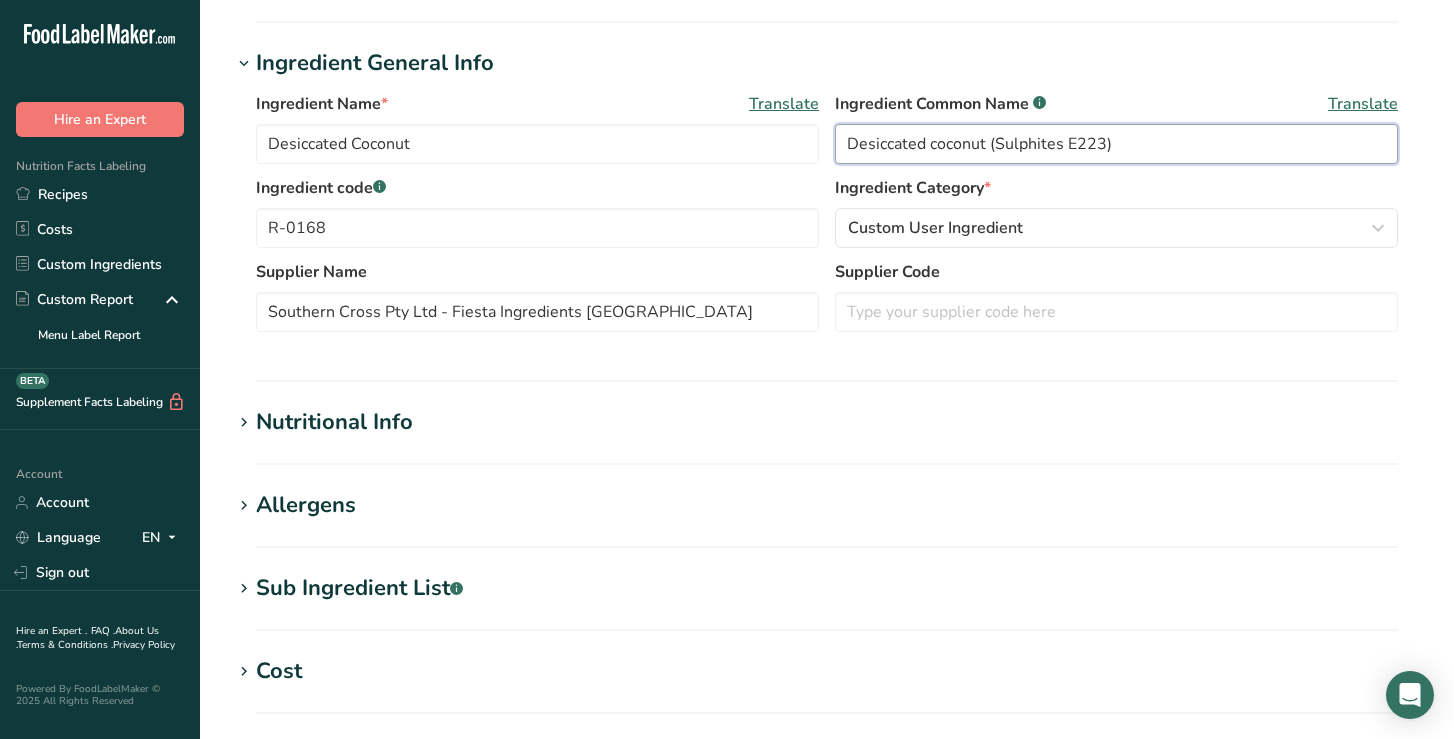 type on "Desiccated coconut (Sulphites E223)" 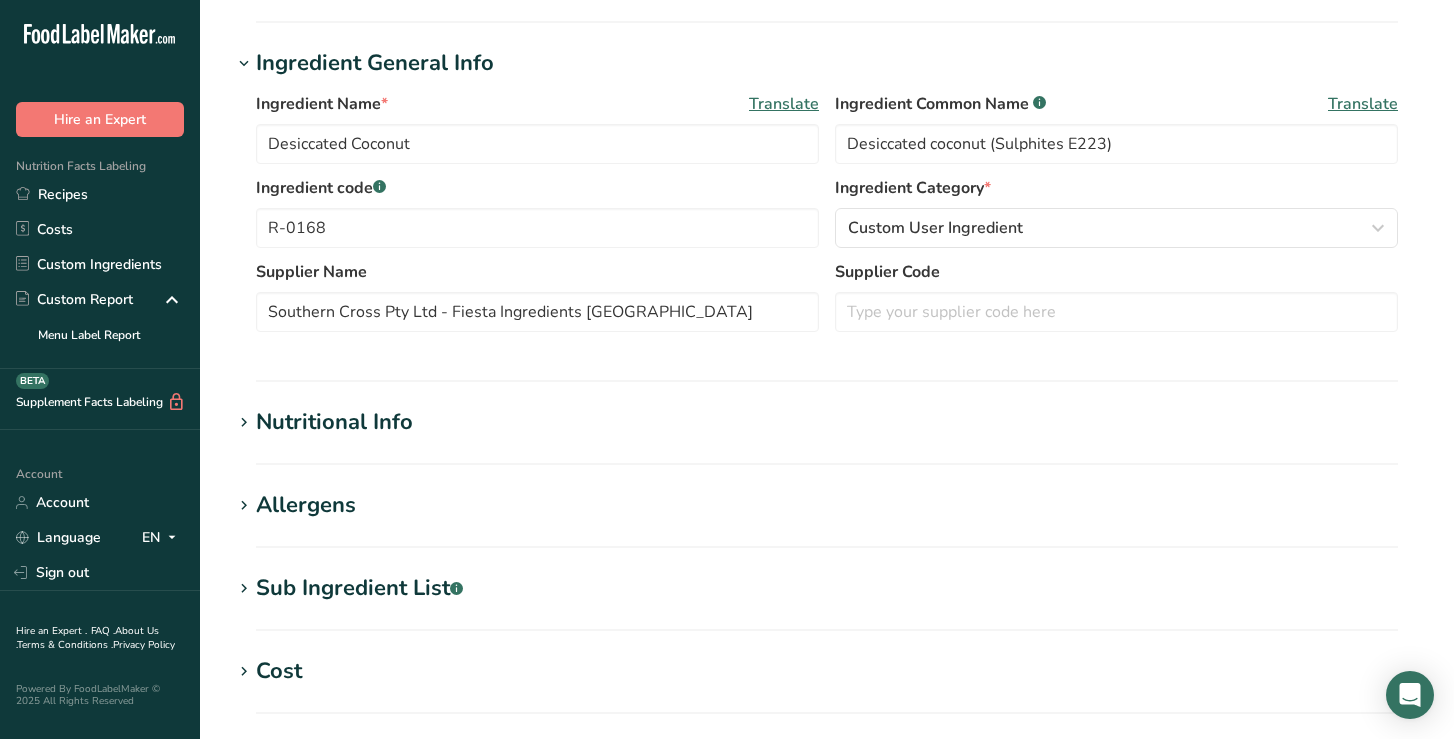 click on "Translate" at bounding box center [1363, 104] 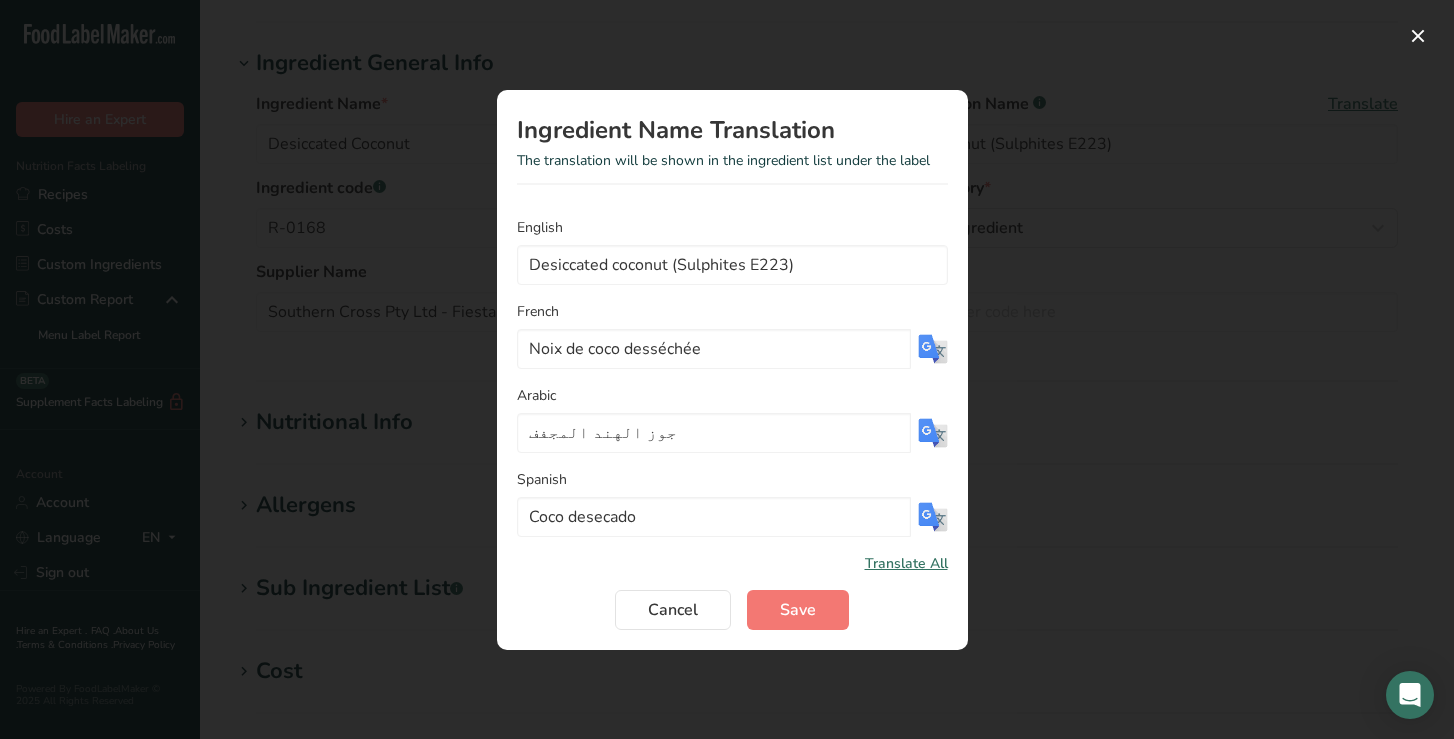 click on "Translate All" at bounding box center (906, 563) 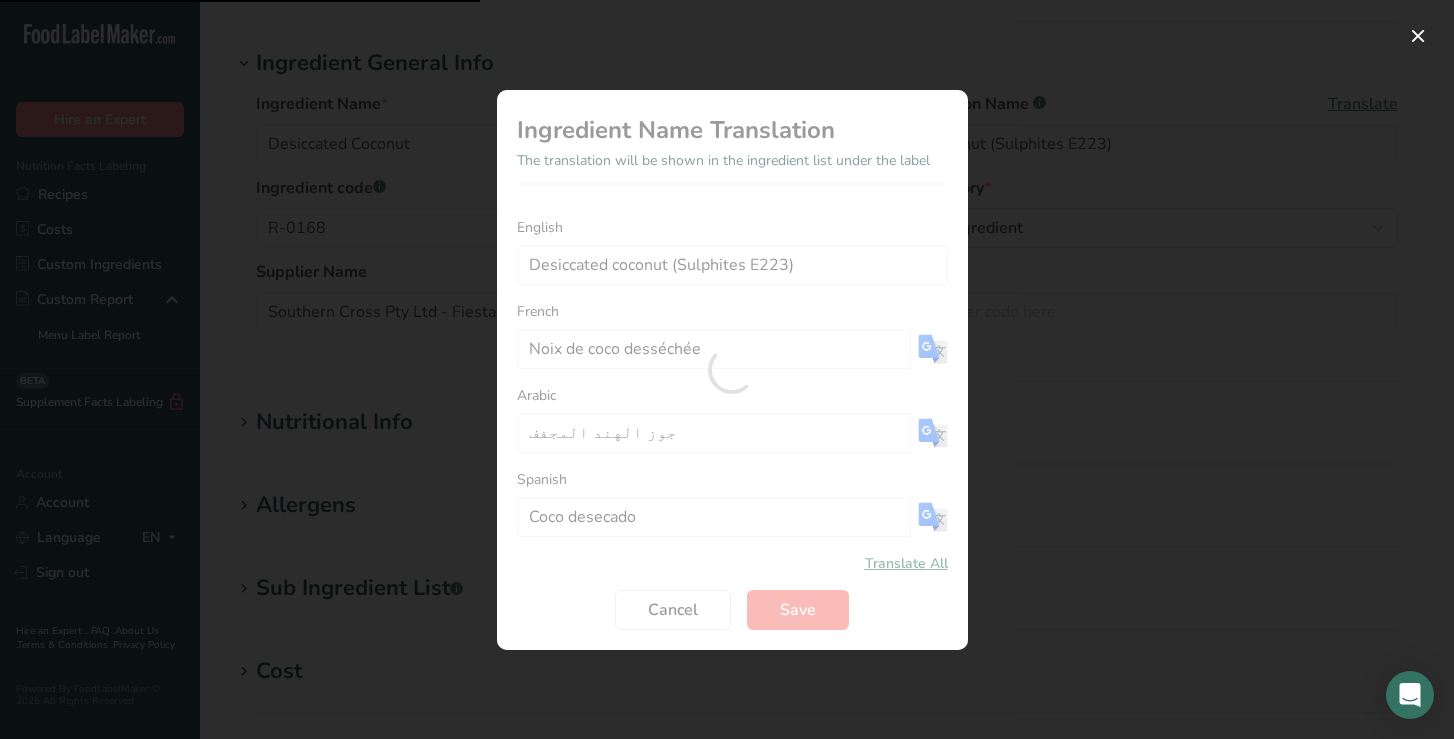 type on "Noix de coco desséchée (Sulfites E223)" 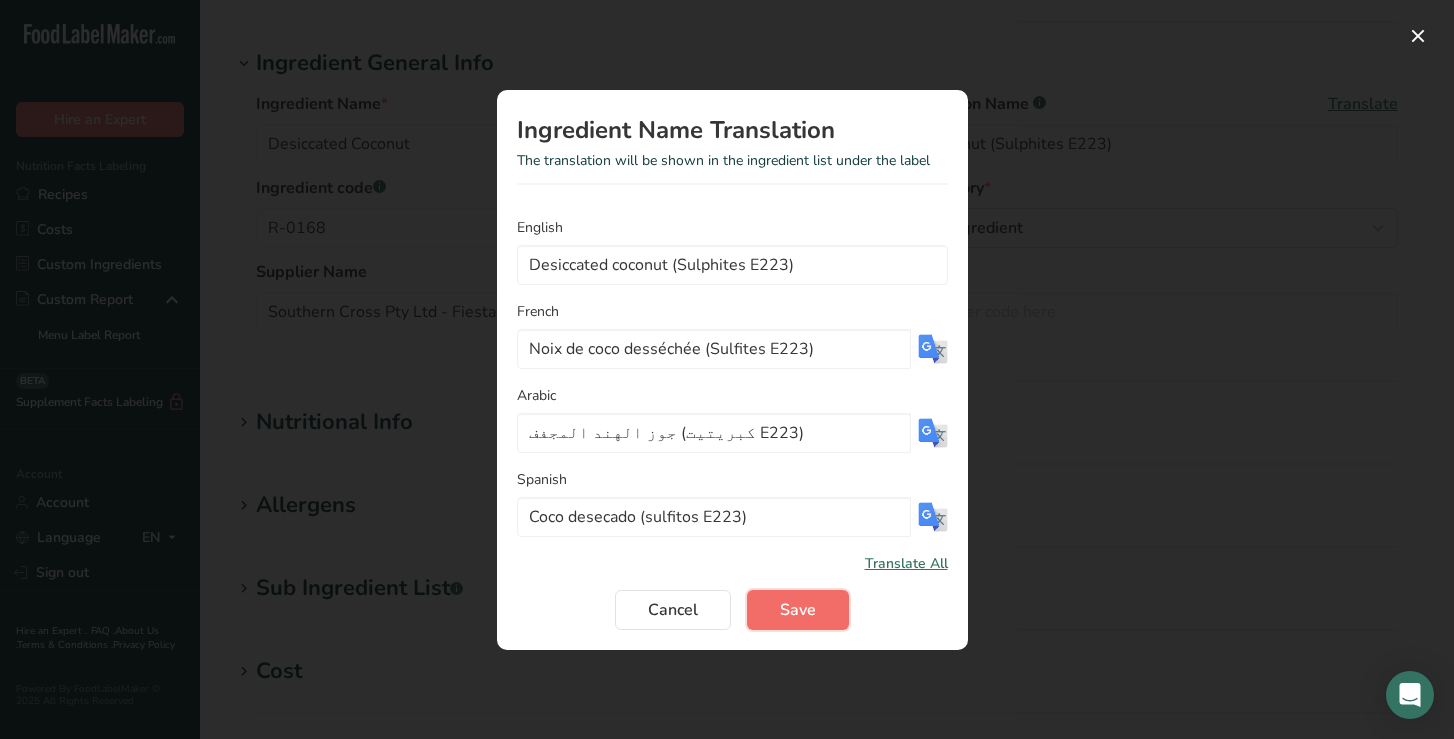 click on "Save" at bounding box center [798, 610] 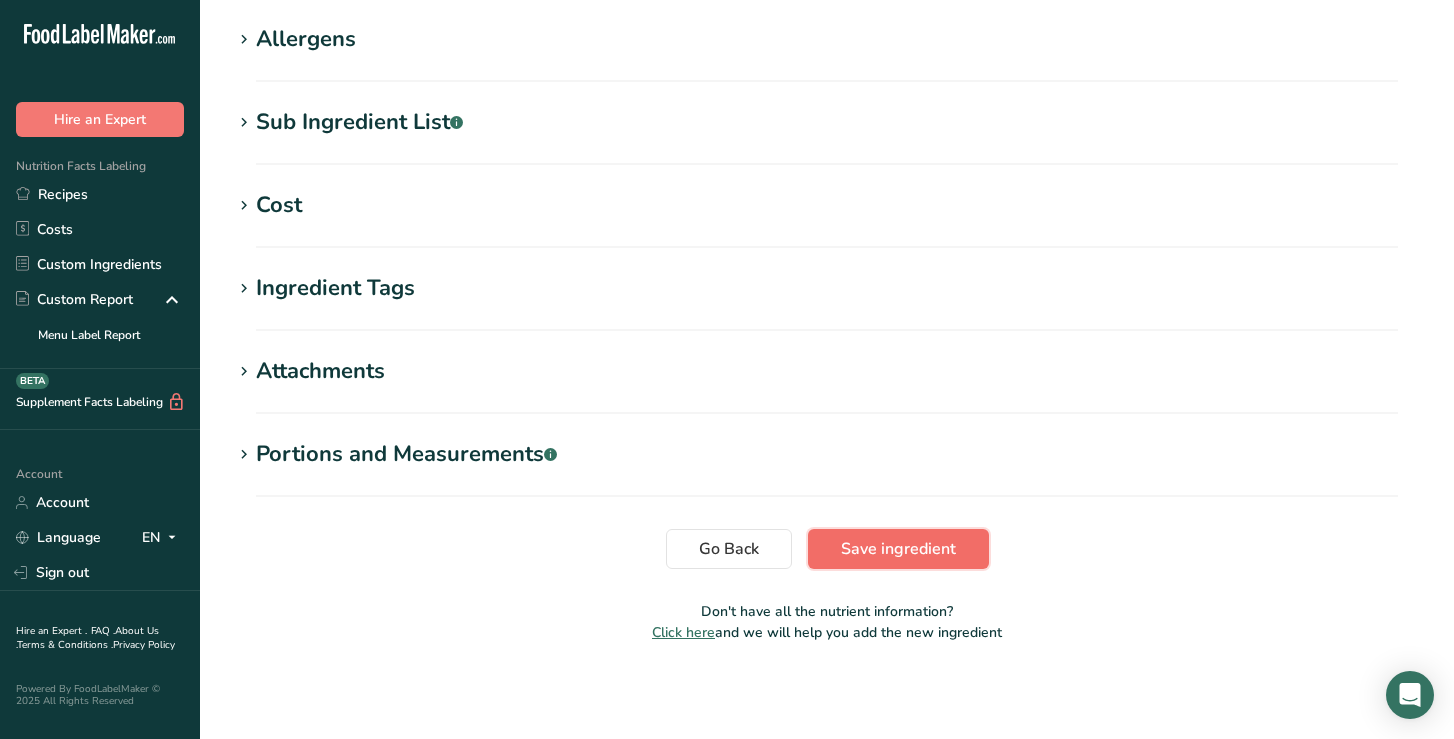 click on "Save ingredient" at bounding box center [898, 549] 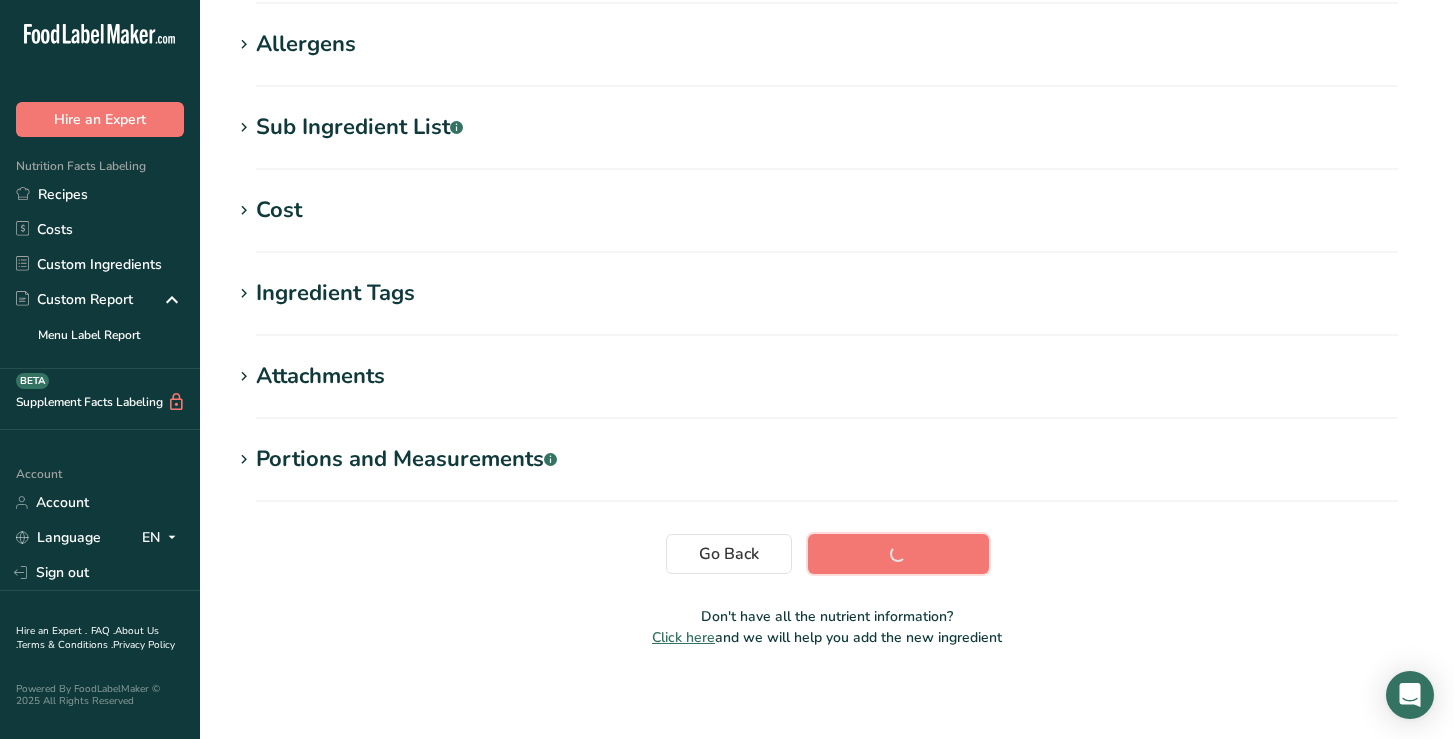 scroll, scrollTop: 314, scrollLeft: 0, axis: vertical 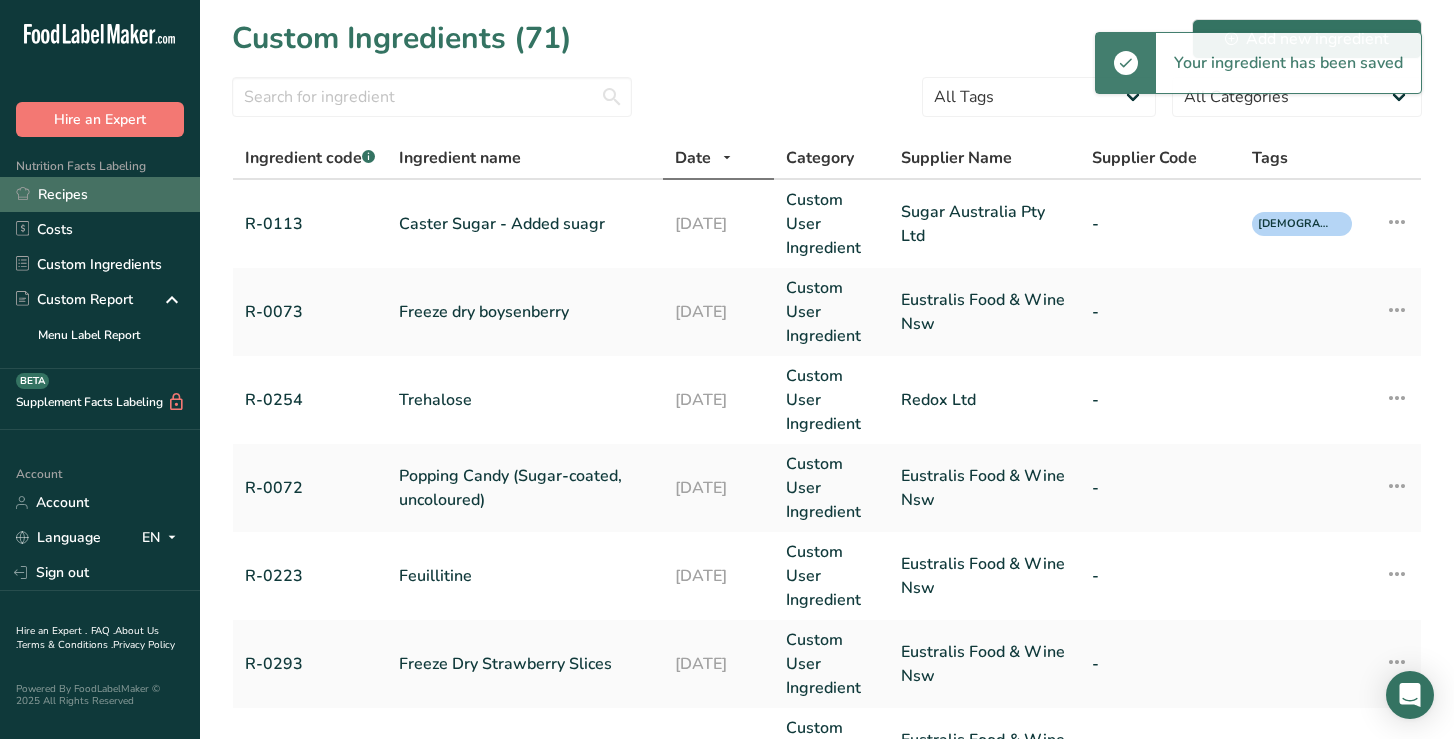 click on "Recipes" at bounding box center (100, 194) 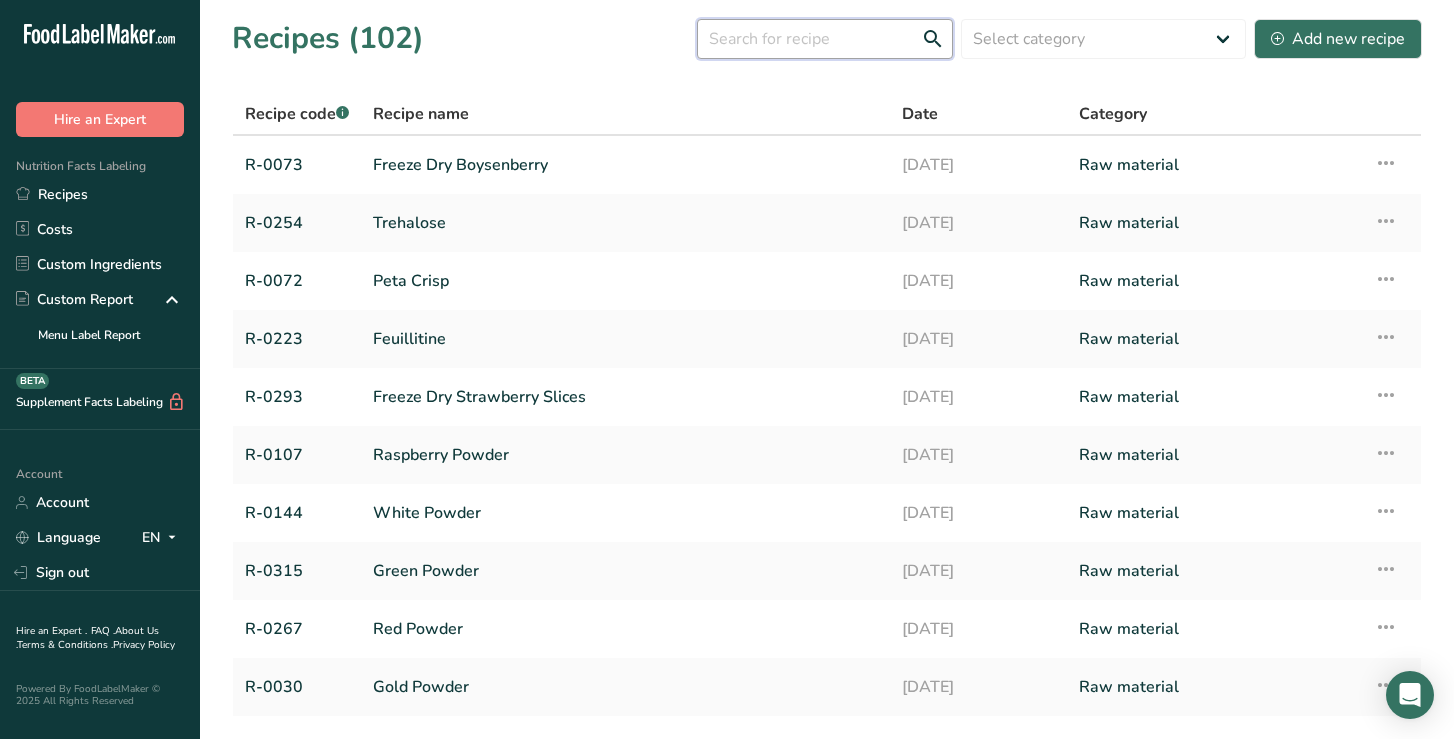 click at bounding box center (825, 39) 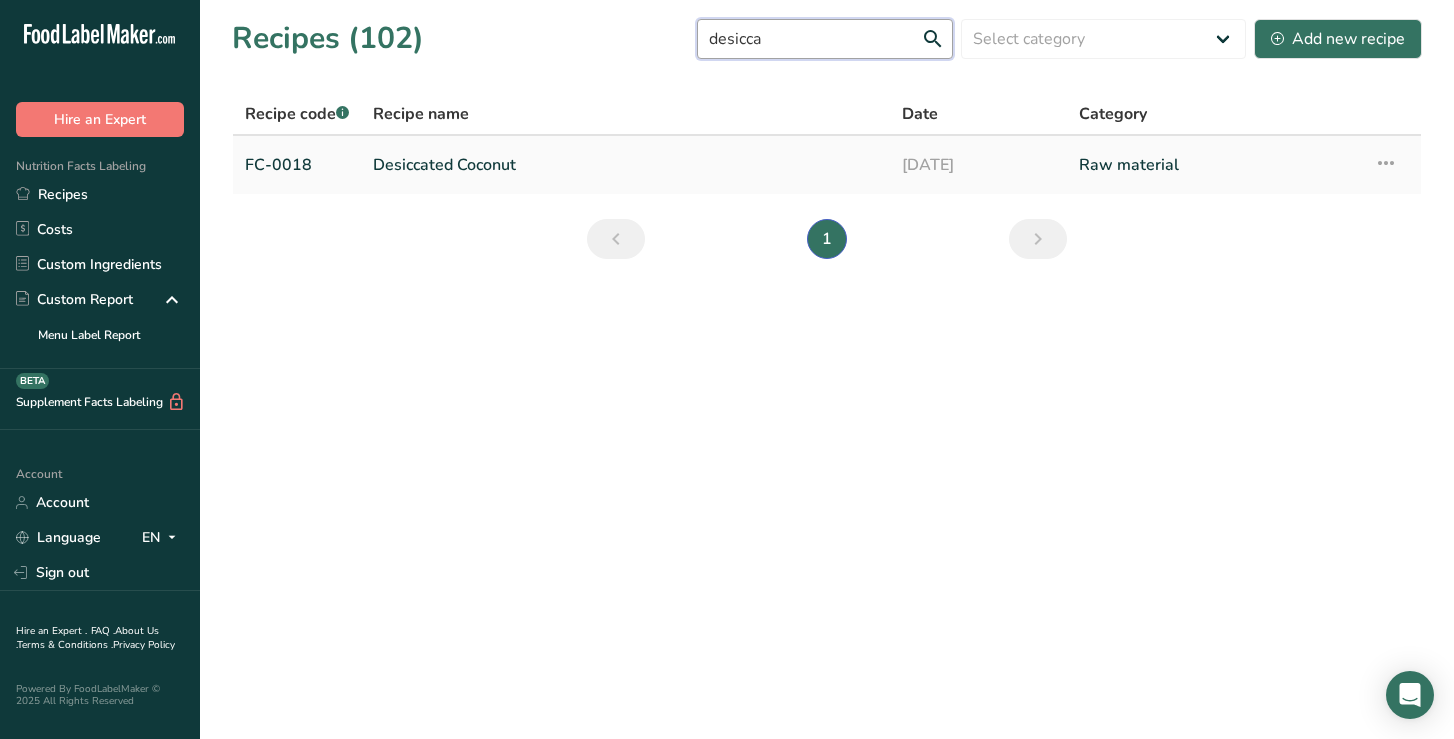 type on "desicca" 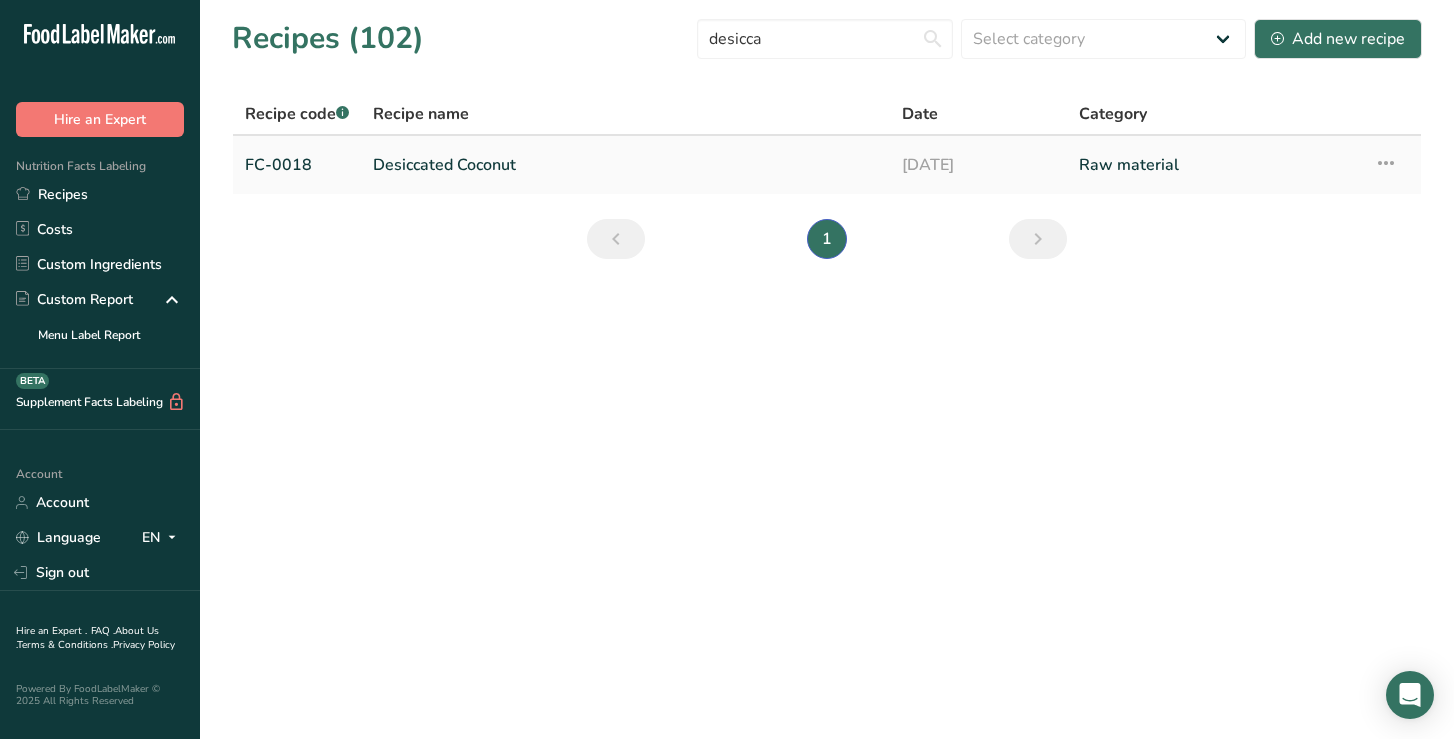 click on "Desiccated Coconut" at bounding box center [625, 165] 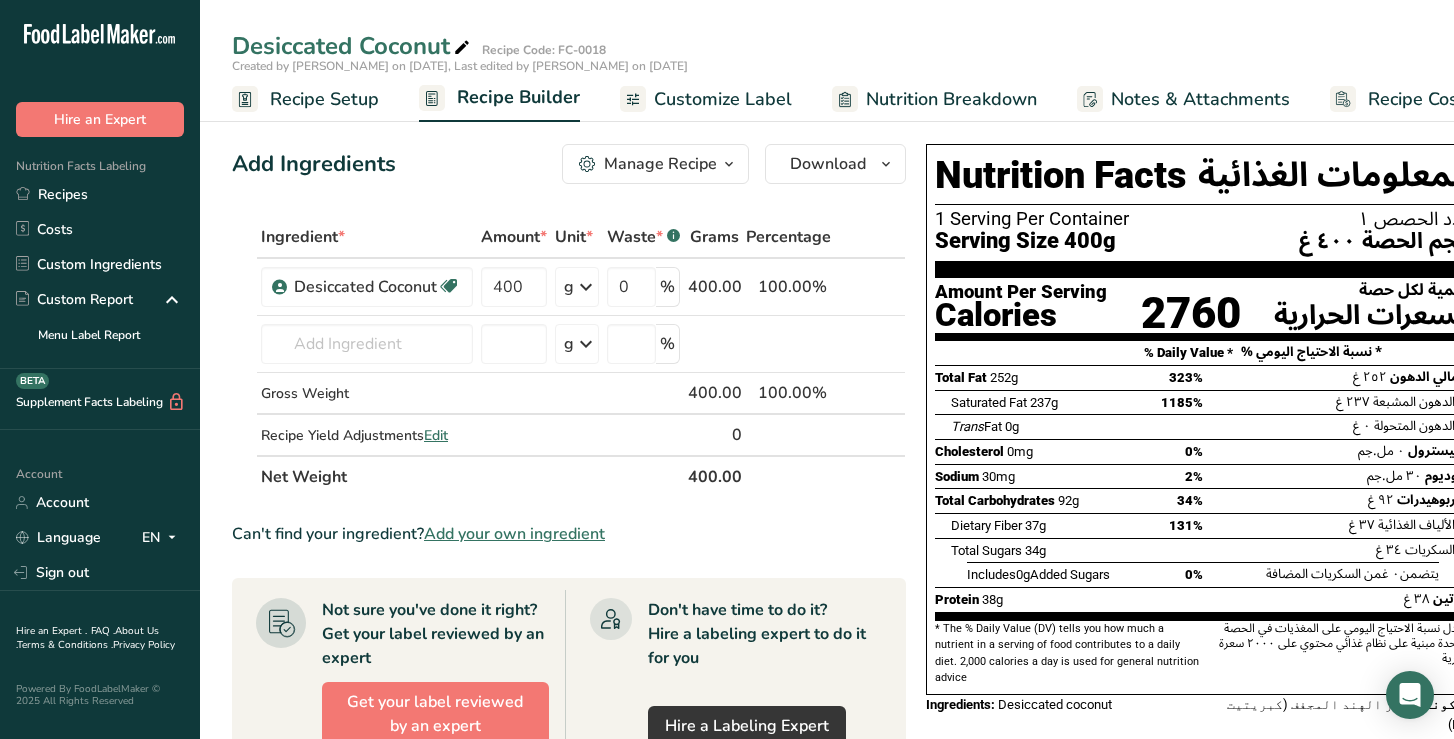 scroll, scrollTop: 114, scrollLeft: 0, axis: vertical 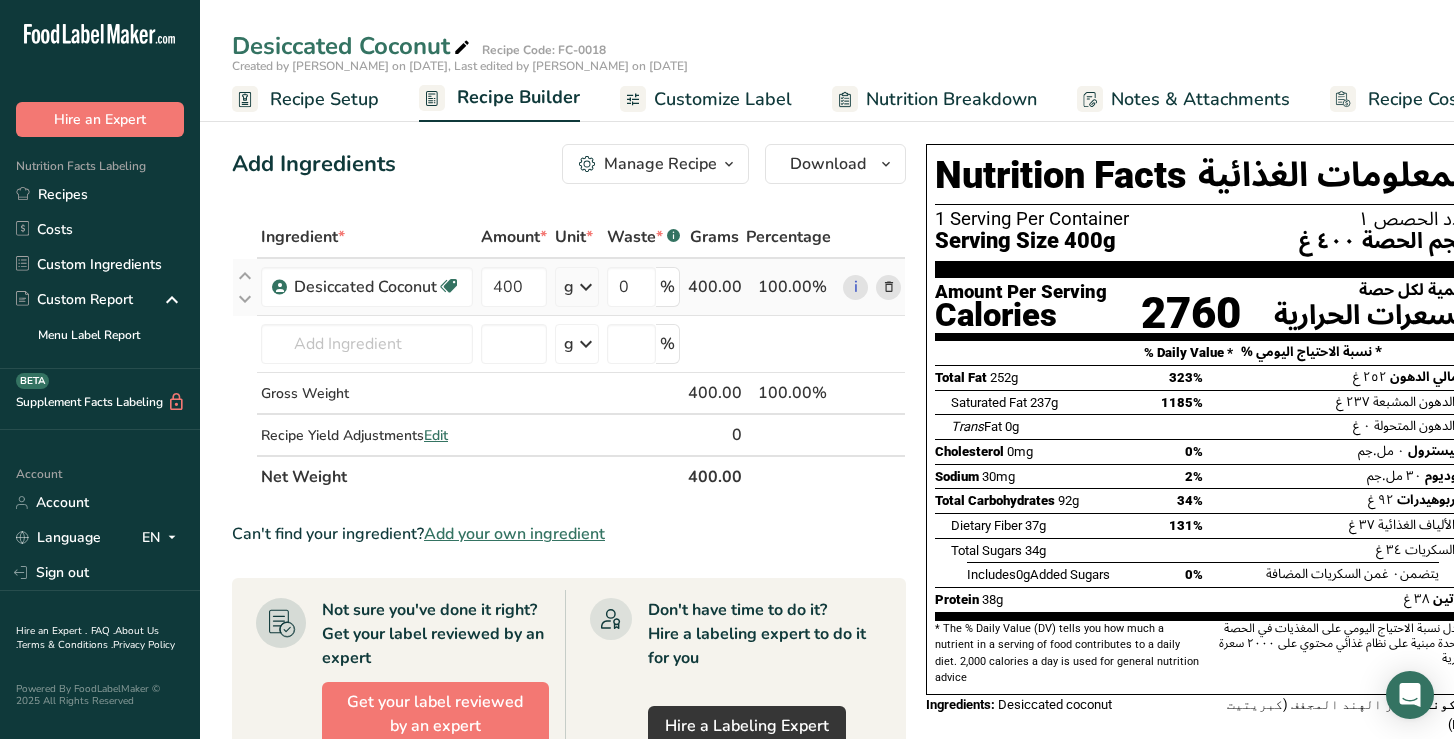 click at bounding box center [889, 287] 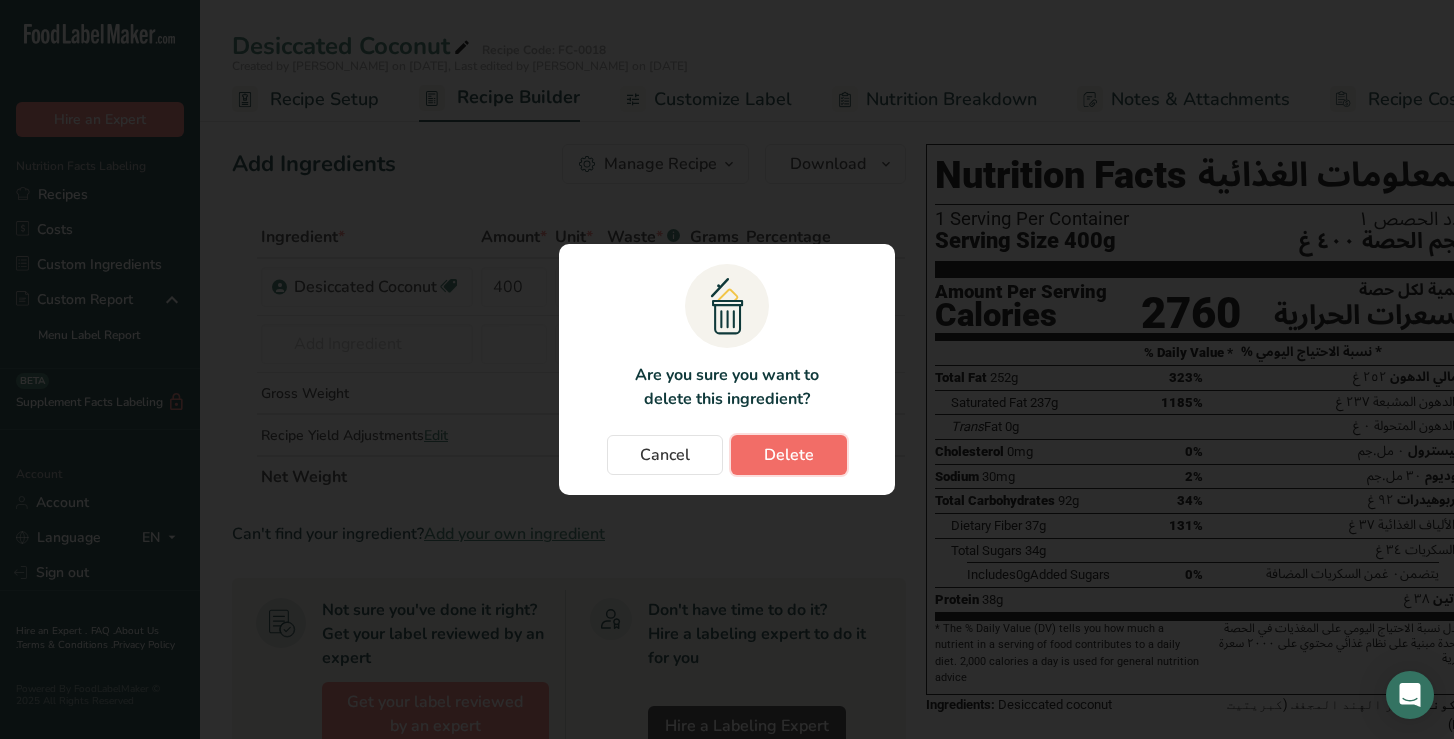 click on "Delete" at bounding box center (789, 455) 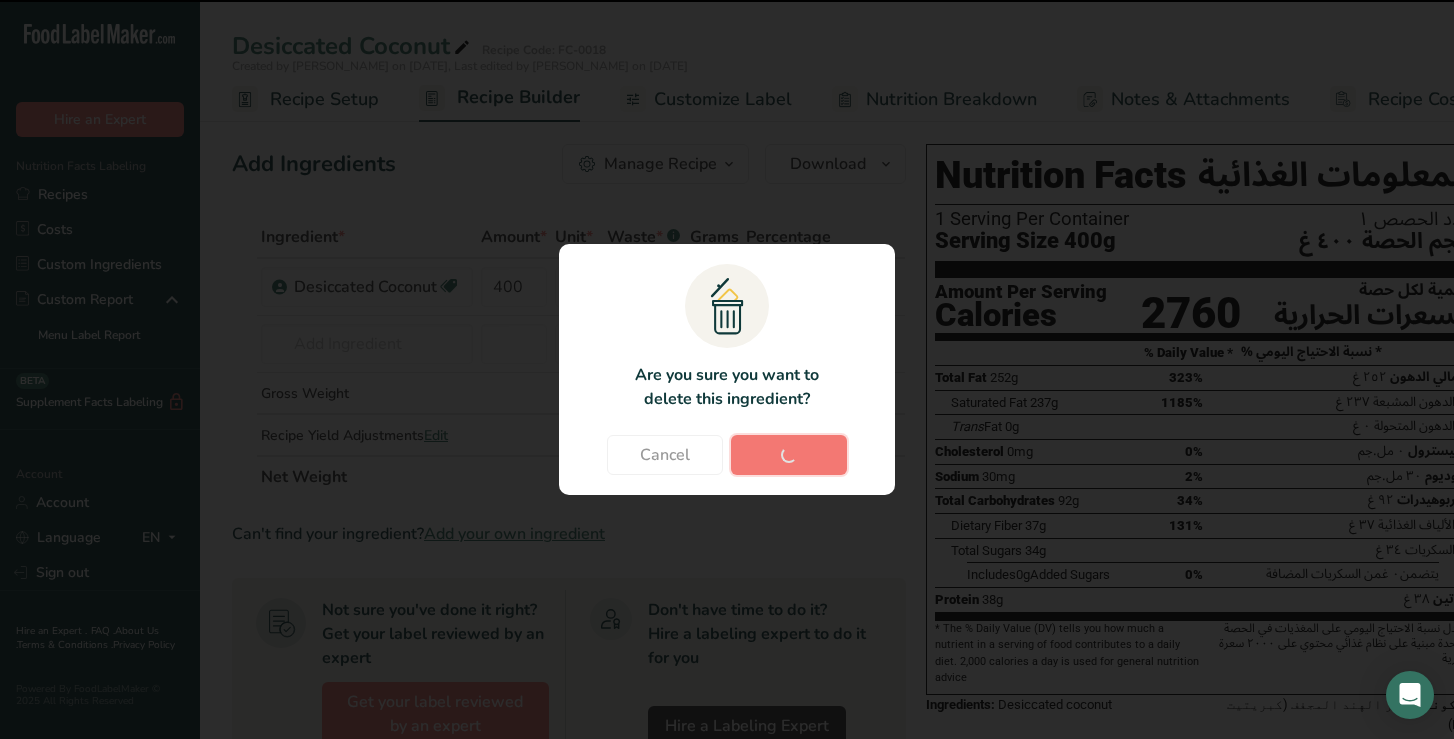 type 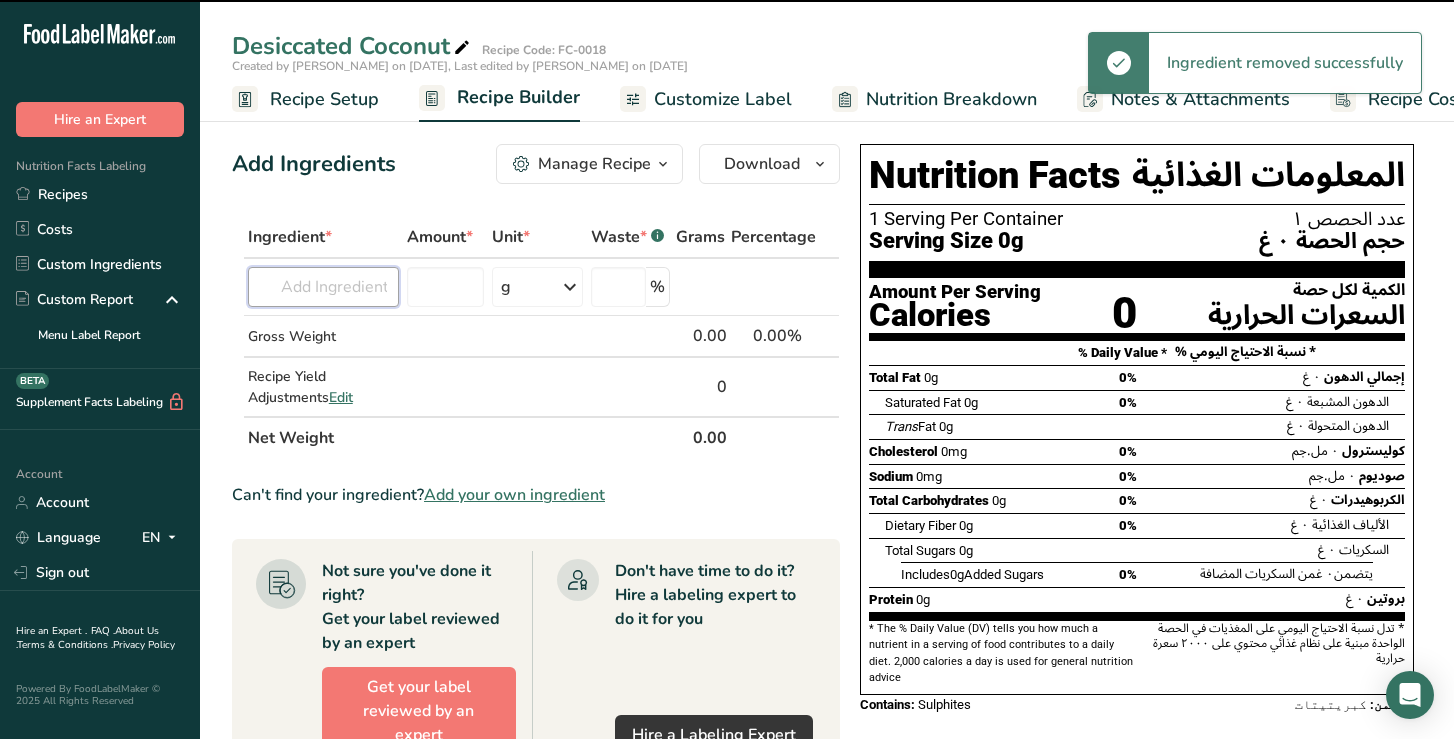 click at bounding box center [323, 287] 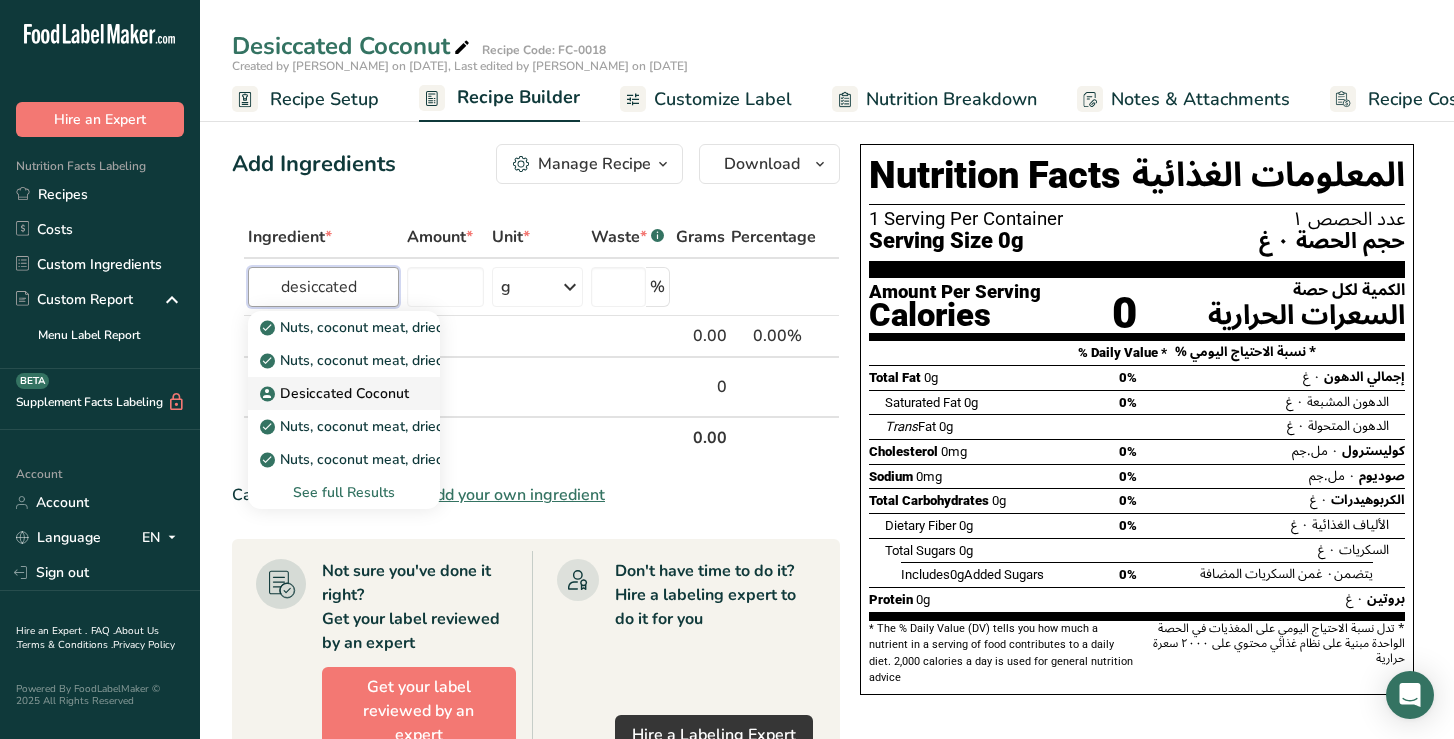 type on "Desiccated Coconut" 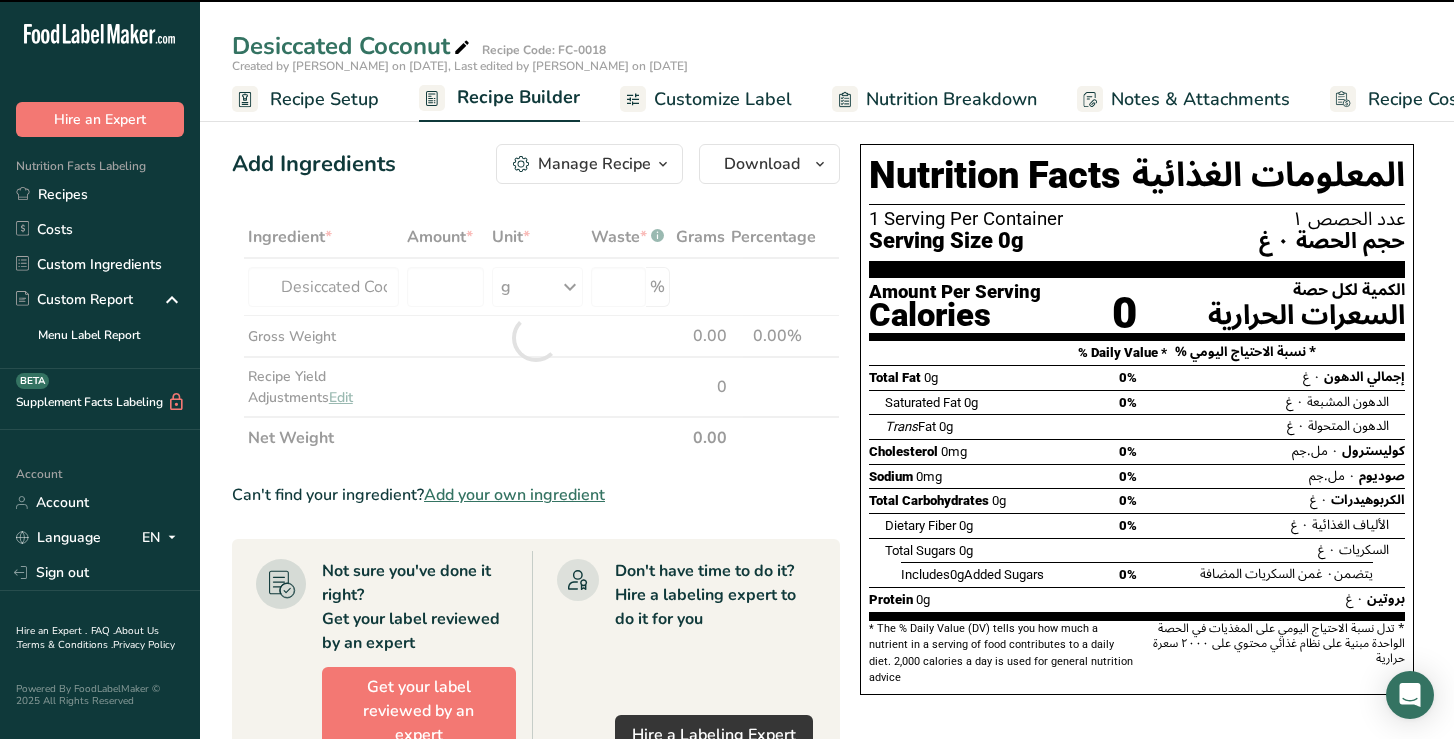 type on "0" 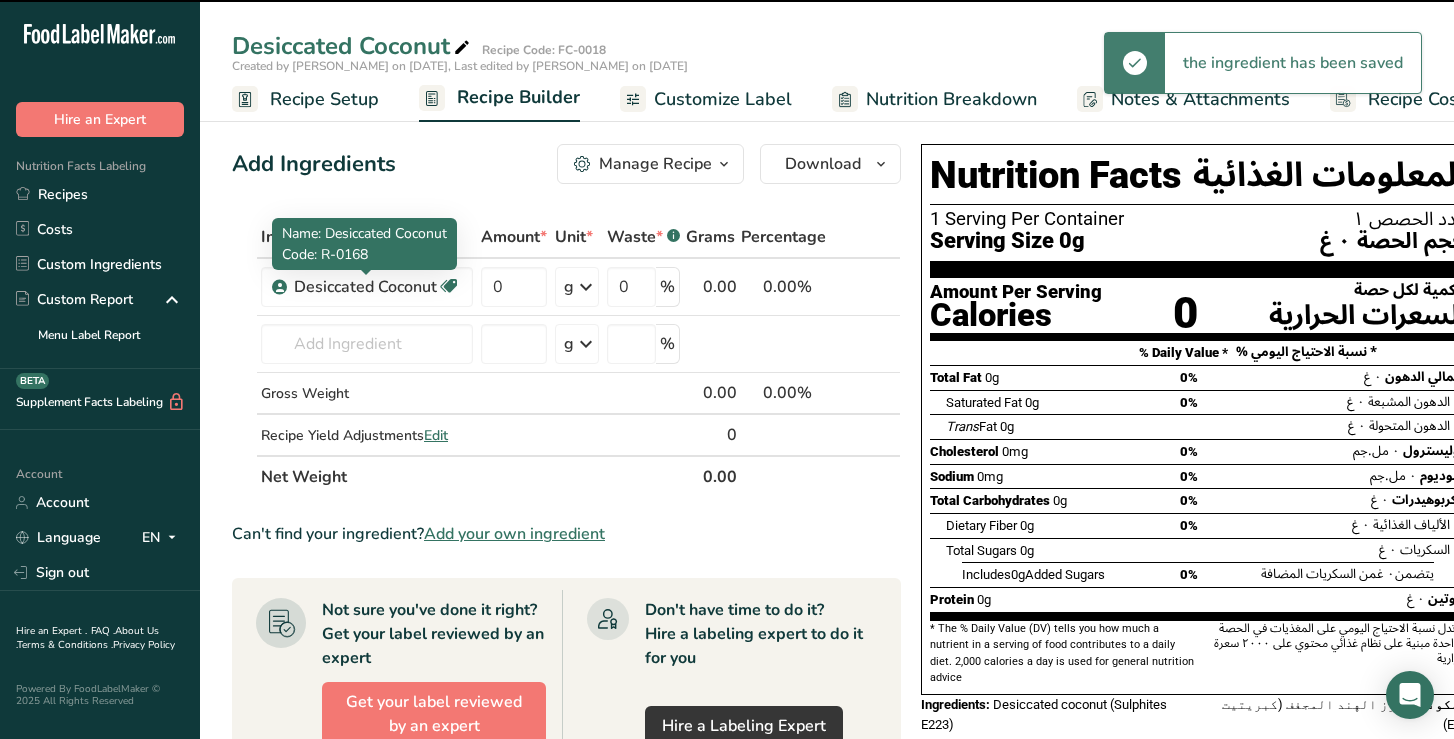 click on "Desiccated Coconut" at bounding box center (365, 287) 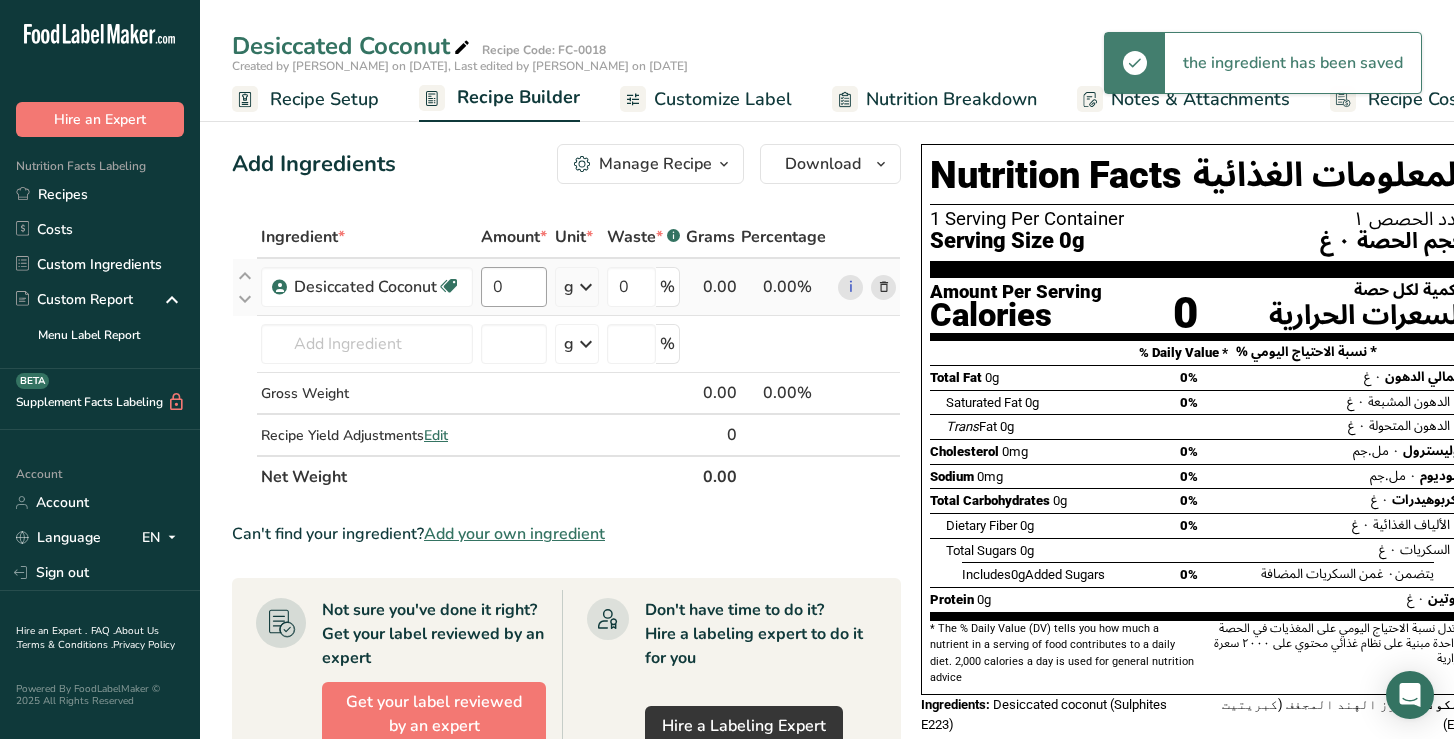 drag, startPoint x: 466, startPoint y: 285, endPoint x: 510, endPoint y: 285, distance: 44 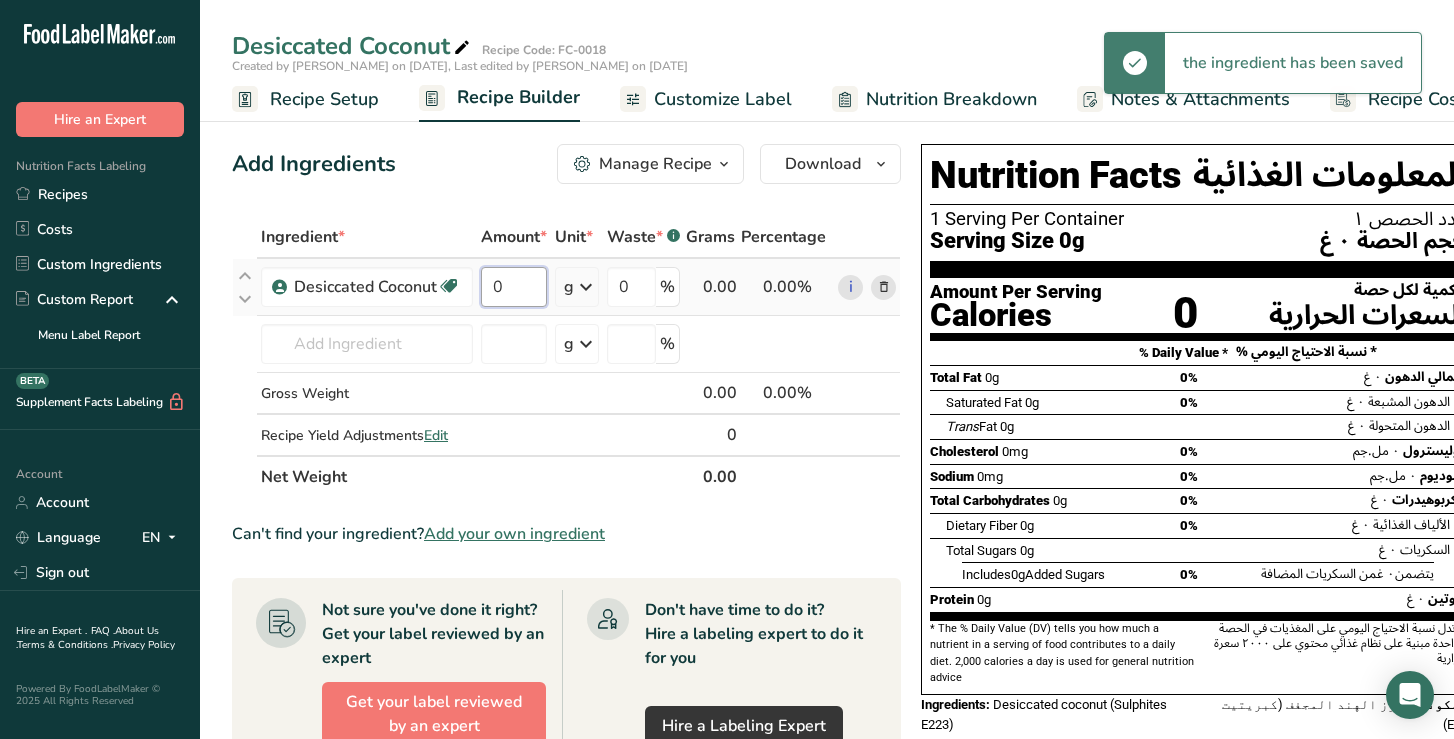 click on "0" at bounding box center (514, 287) 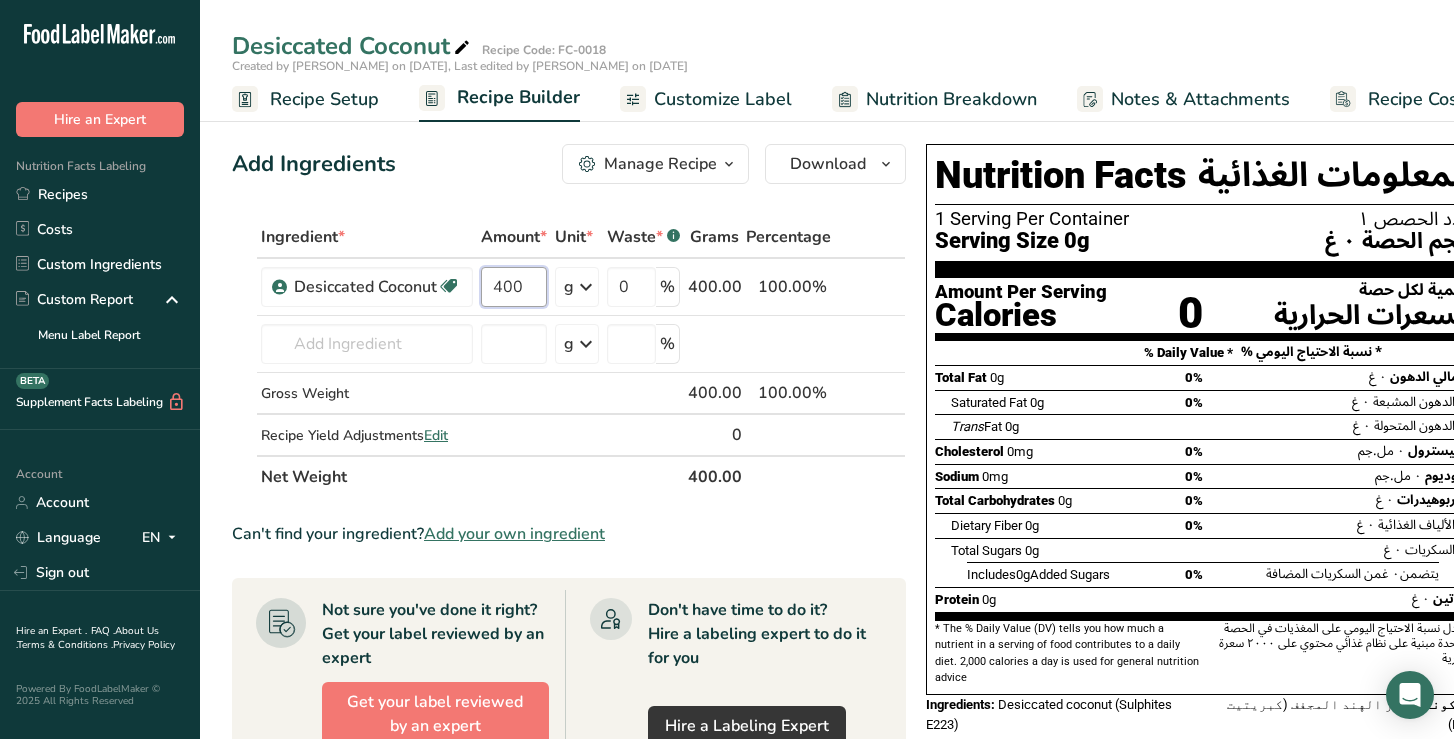 type on "400" 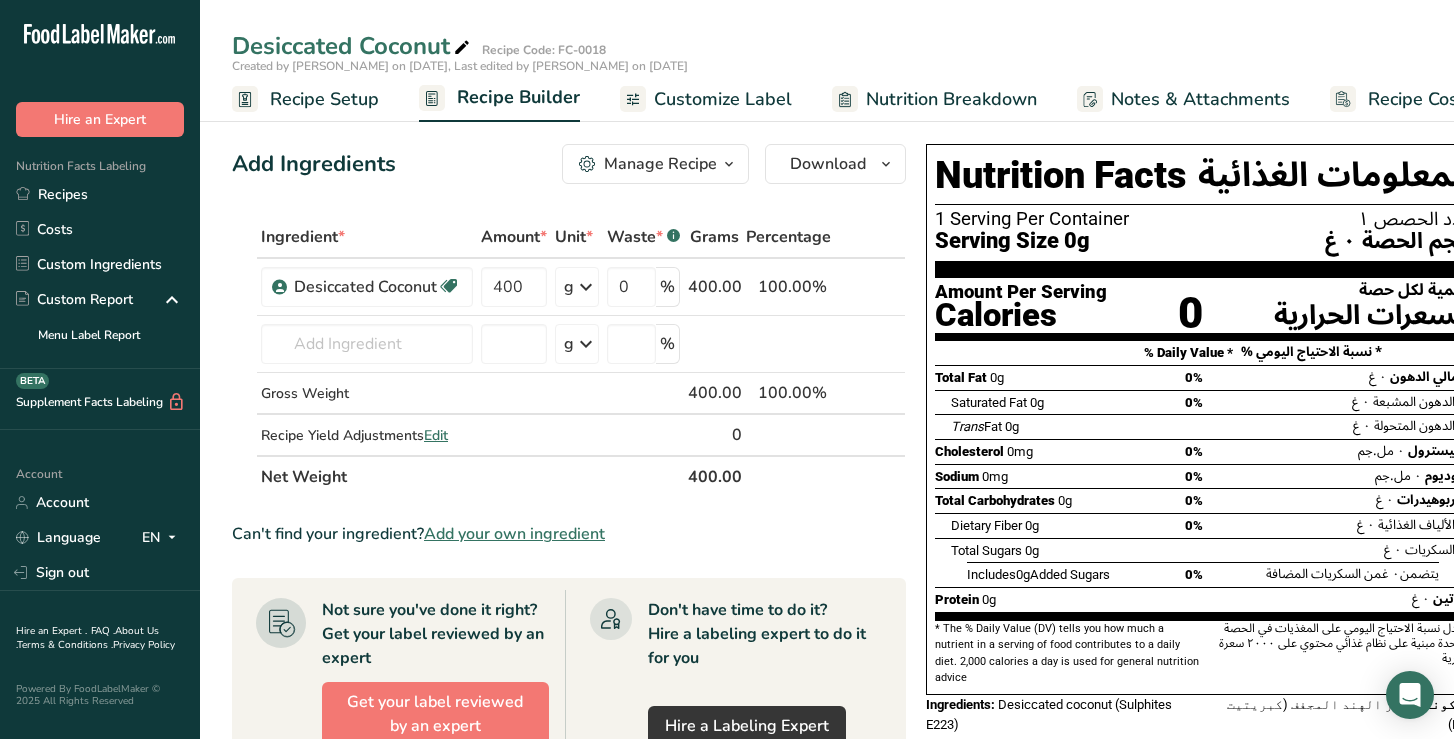 click on "Ingredient *
Amount *
Unit *
Waste *   .a-a{fill:#347362;}.b-a{fill:#fff;}          Grams
Percentage
Desiccated Coconut
Halal
400
g
Weight Units
g
kg
mg
See more
Volume Units
l
mL
fl oz
See more
0
%
400.00
100.00%
i
Nuts, coconut meat, dried (desiccated), sweetened, flaked, packaged
Nuts, coconut meat, dried (desiccated), creamed
Desiccated Coconut
Nuts, coconut meat, dried (desiccated), toasted
See full Results
g" at bounding box center [569, 357] 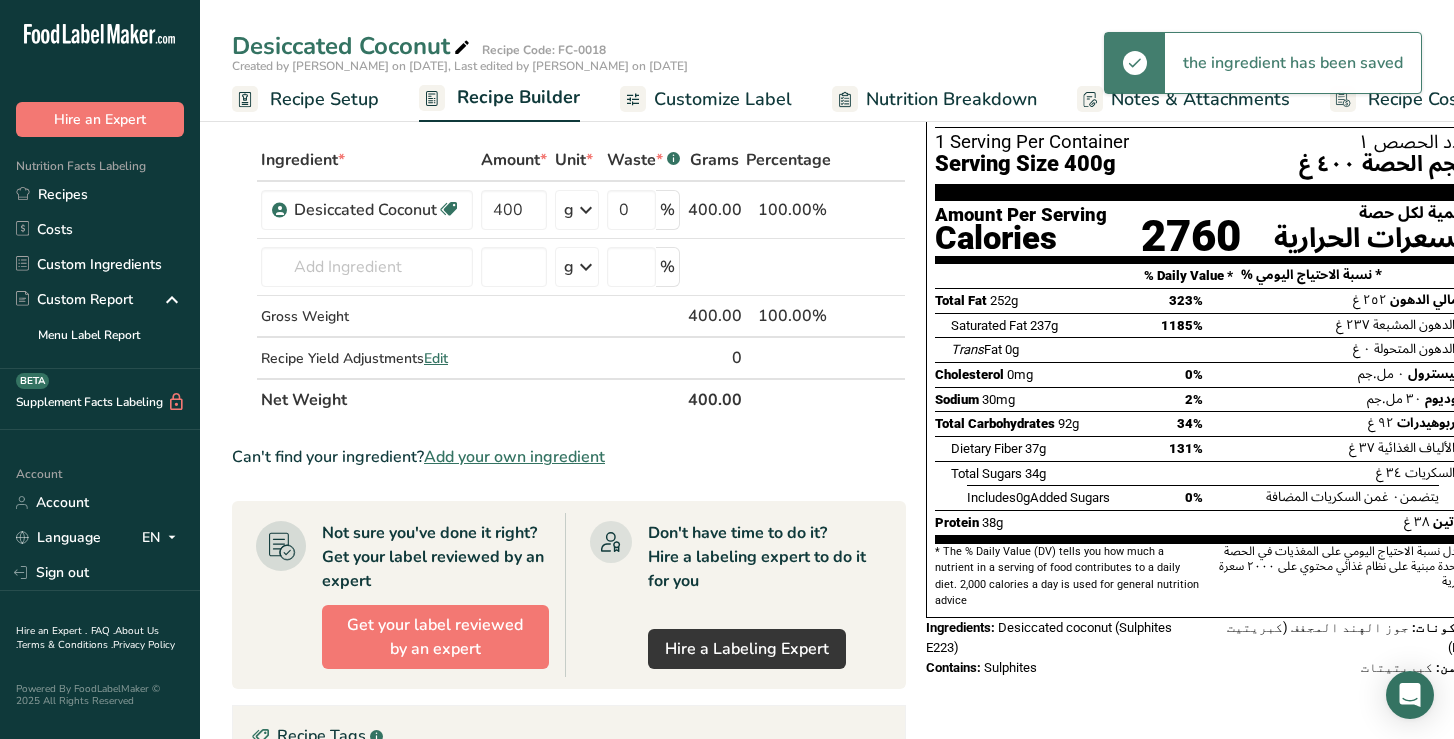 scroll, scrollTop: 78, scrollLeft: 0, axis: vertical 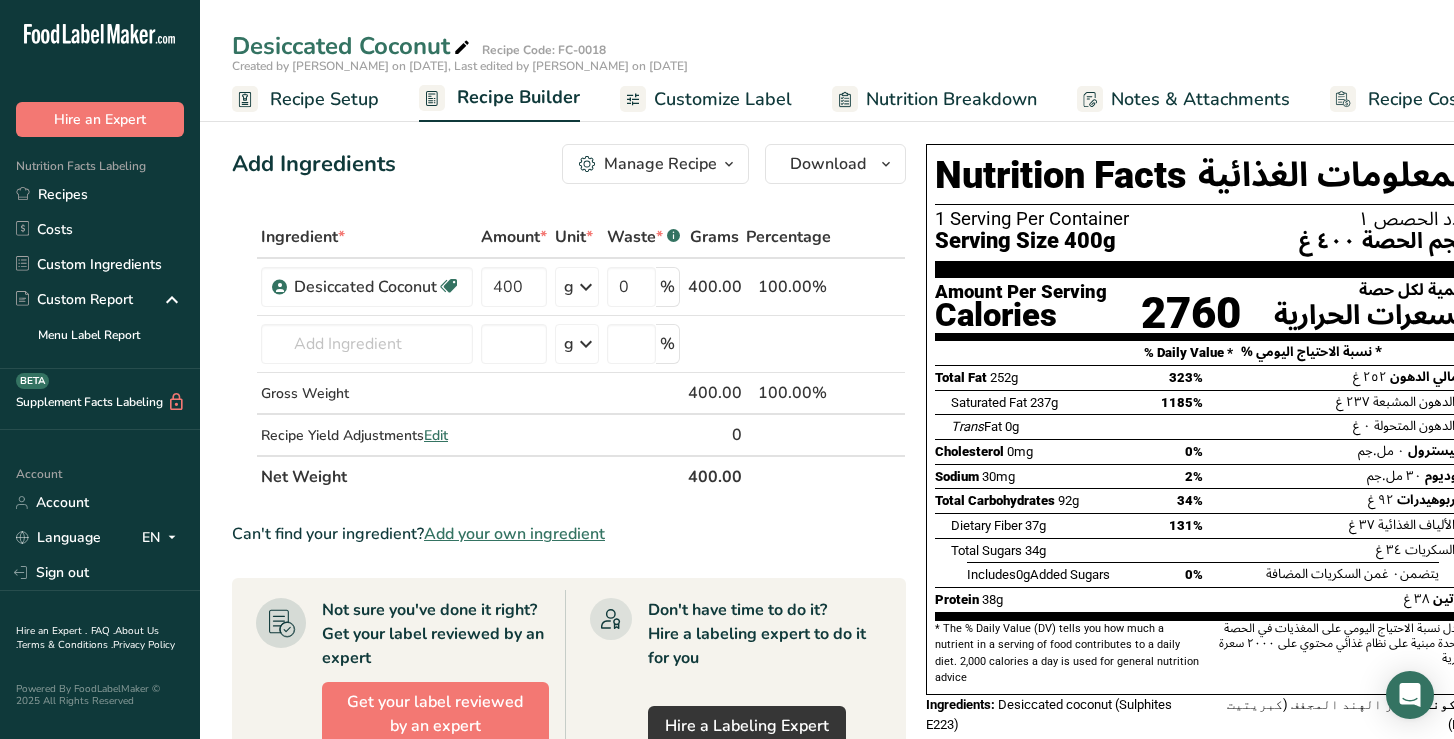 click on "Customize Label" at bounding box center [723, 99] 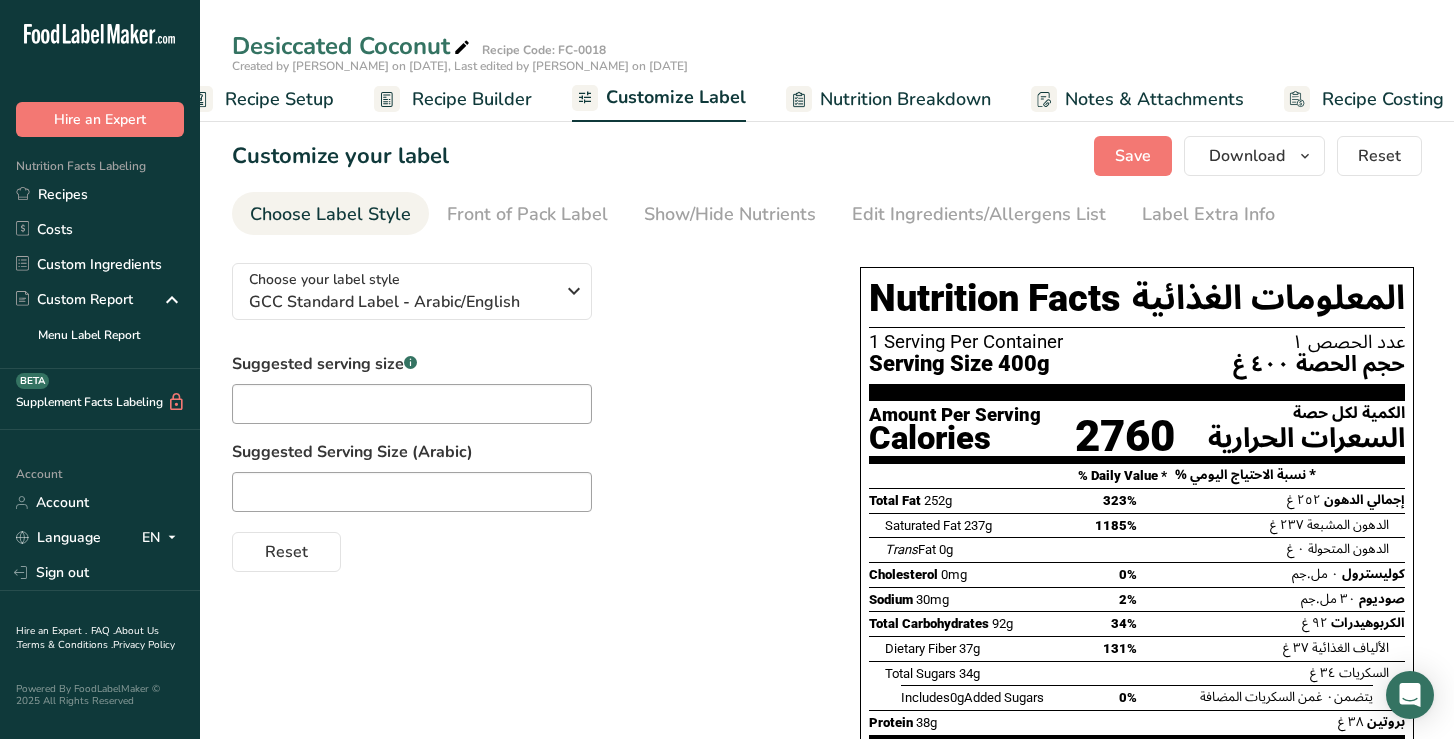 scroll, scrollTop: 0, scrollLeft: 67, axis: horizontal 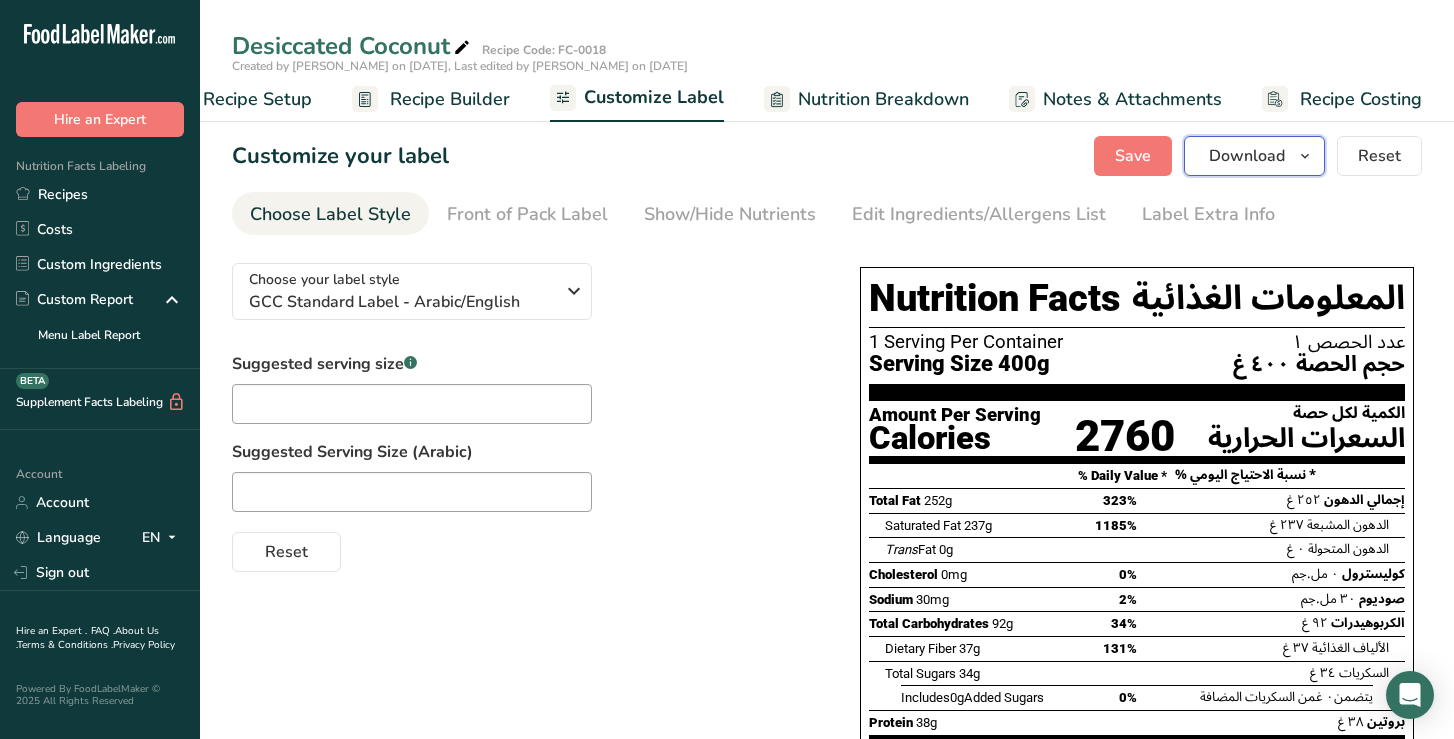 click on "Download" at bounding box center (1247, 156) 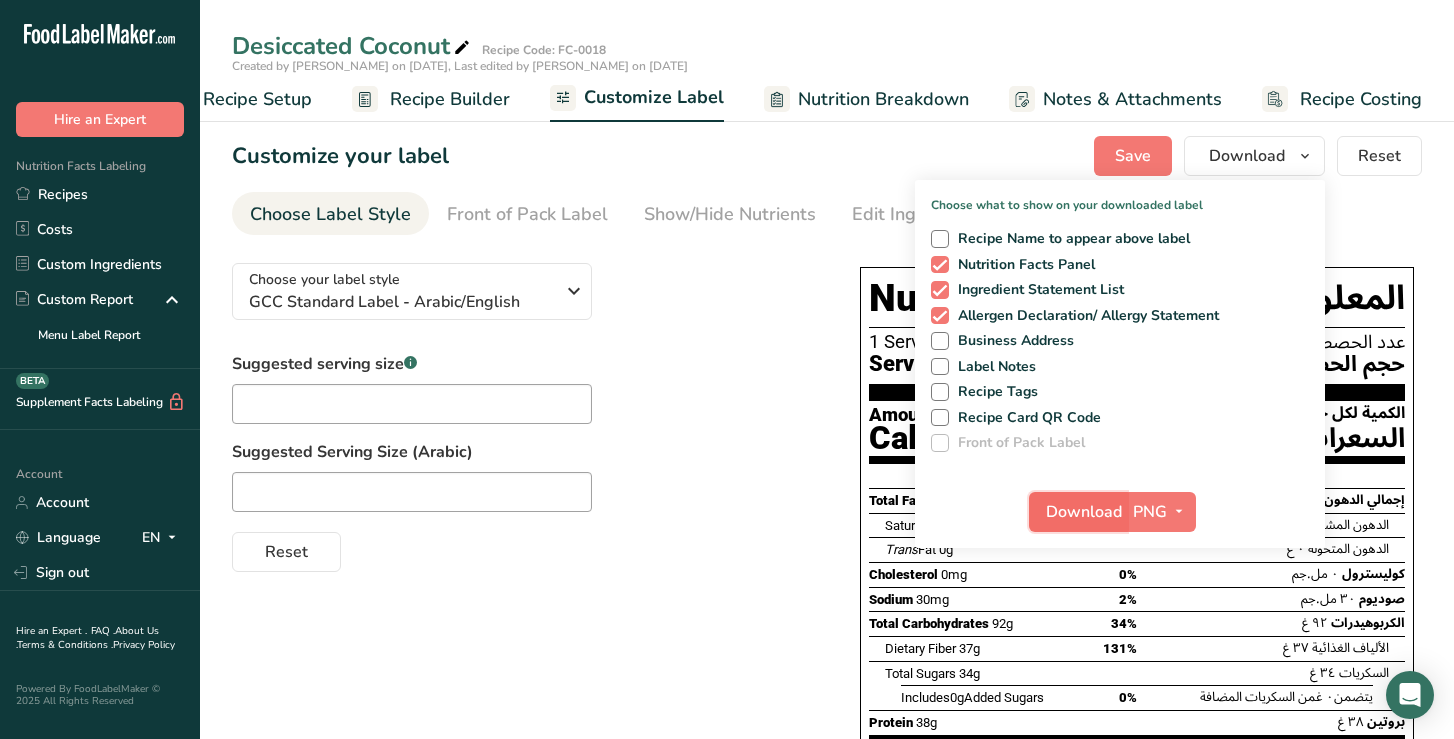 click on "Download" at bounding box center (1084, 512) 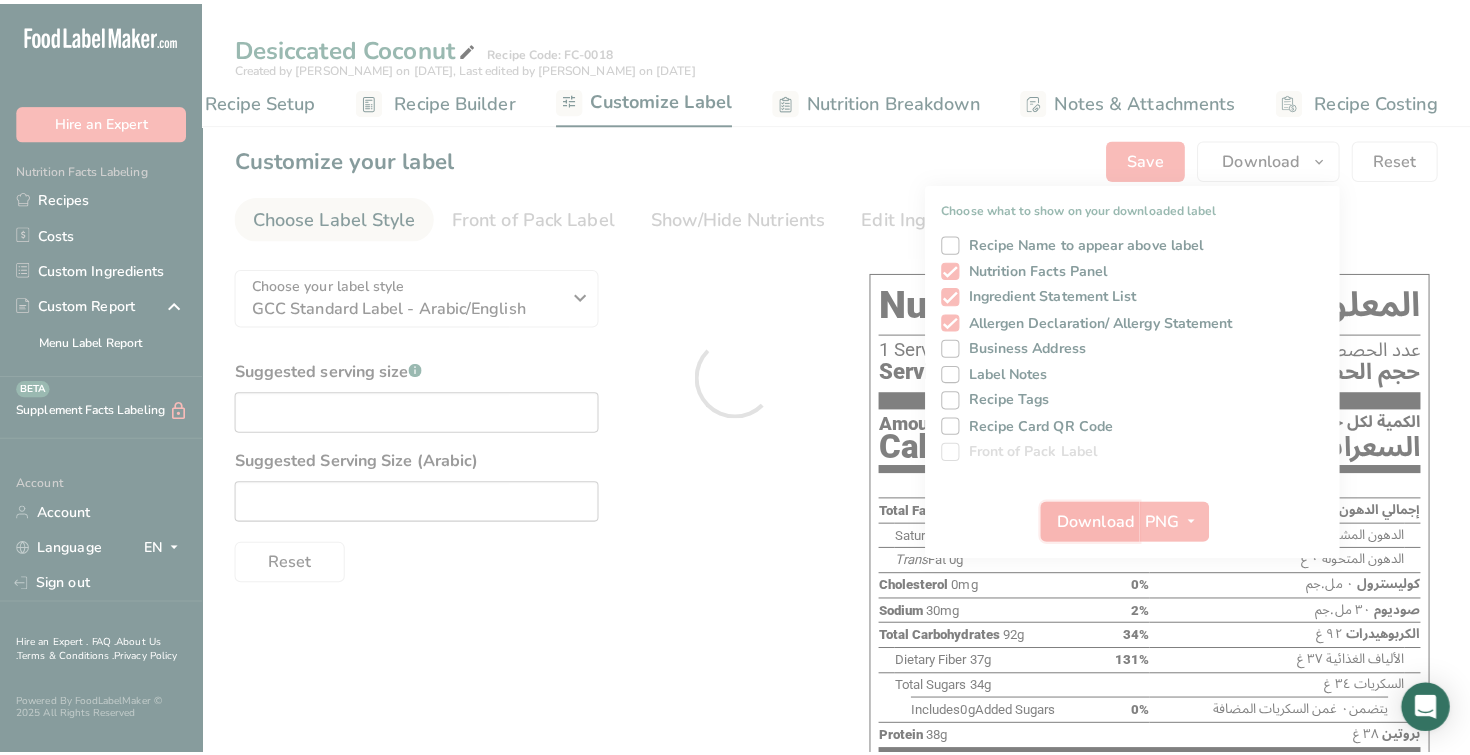 scroll, scrollTop: 0, scrollLeft: 0, axis: both 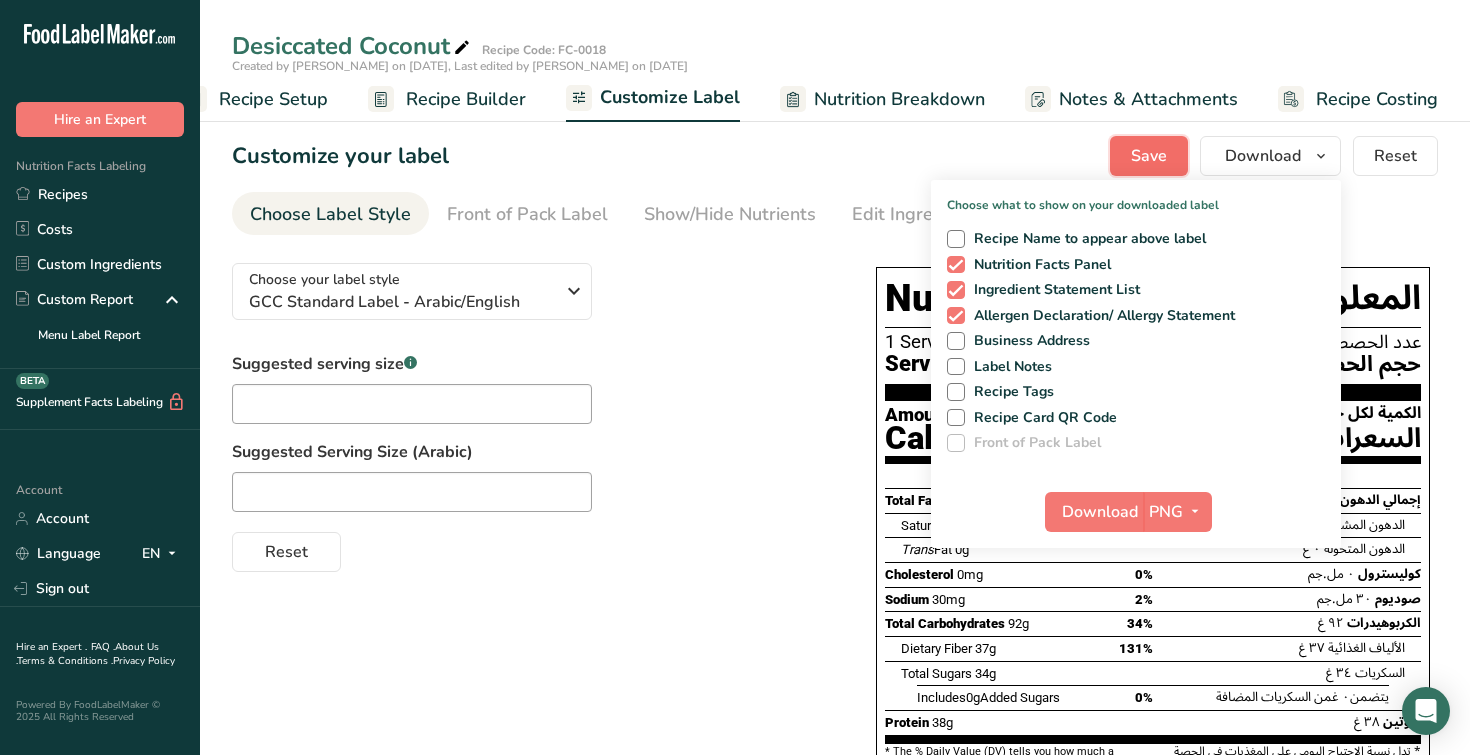 click on "Save" at bounding box center (1149, 156) 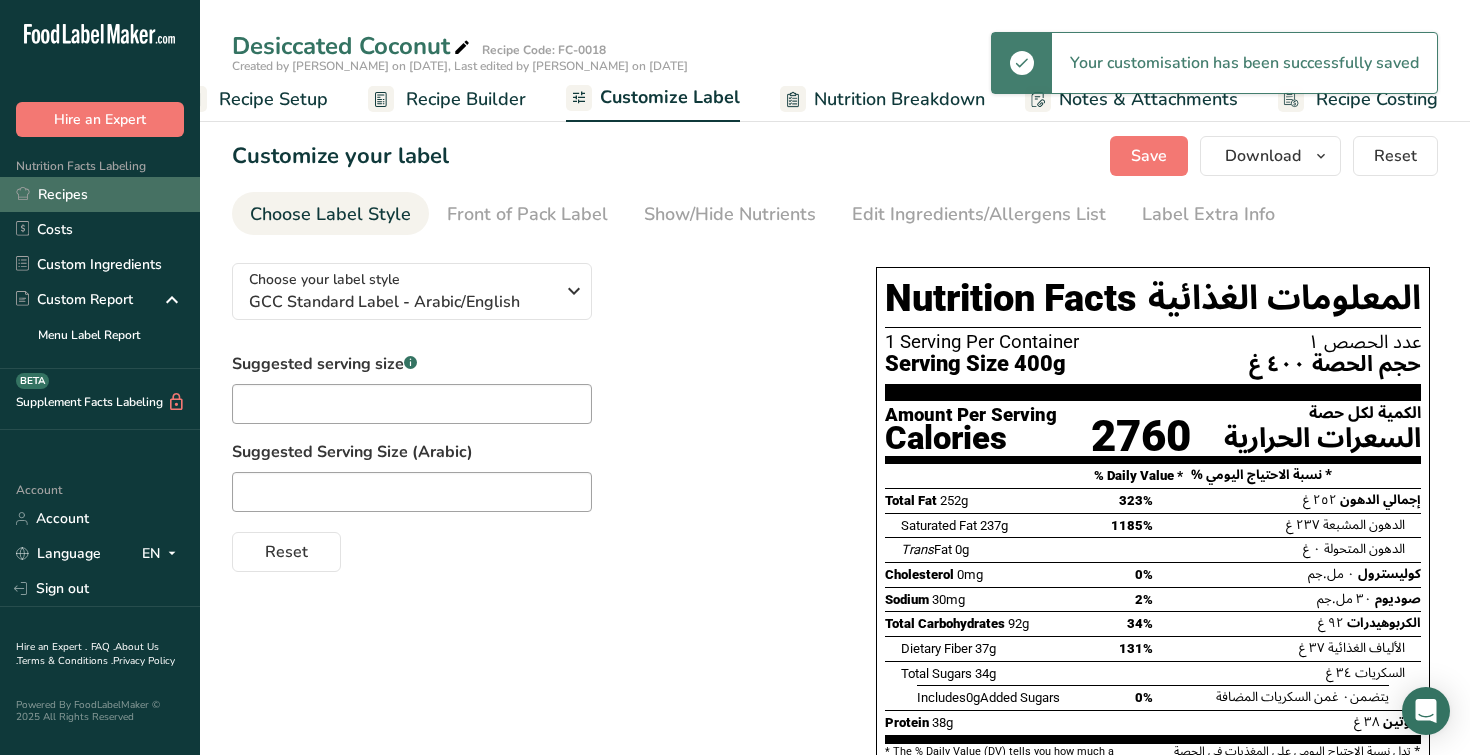 click on "Recipes" at bounding box center [100, 194] 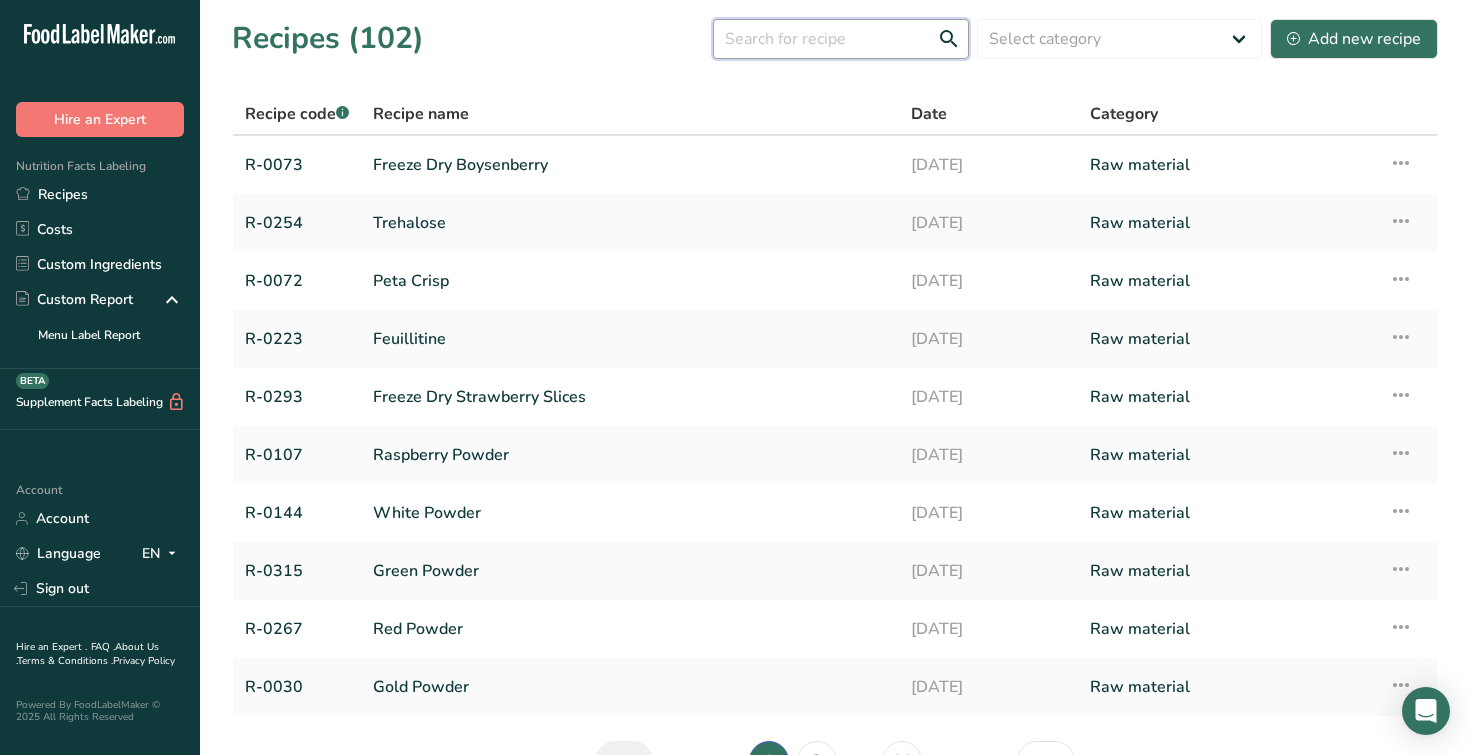 click at bounding box center [841, 39] 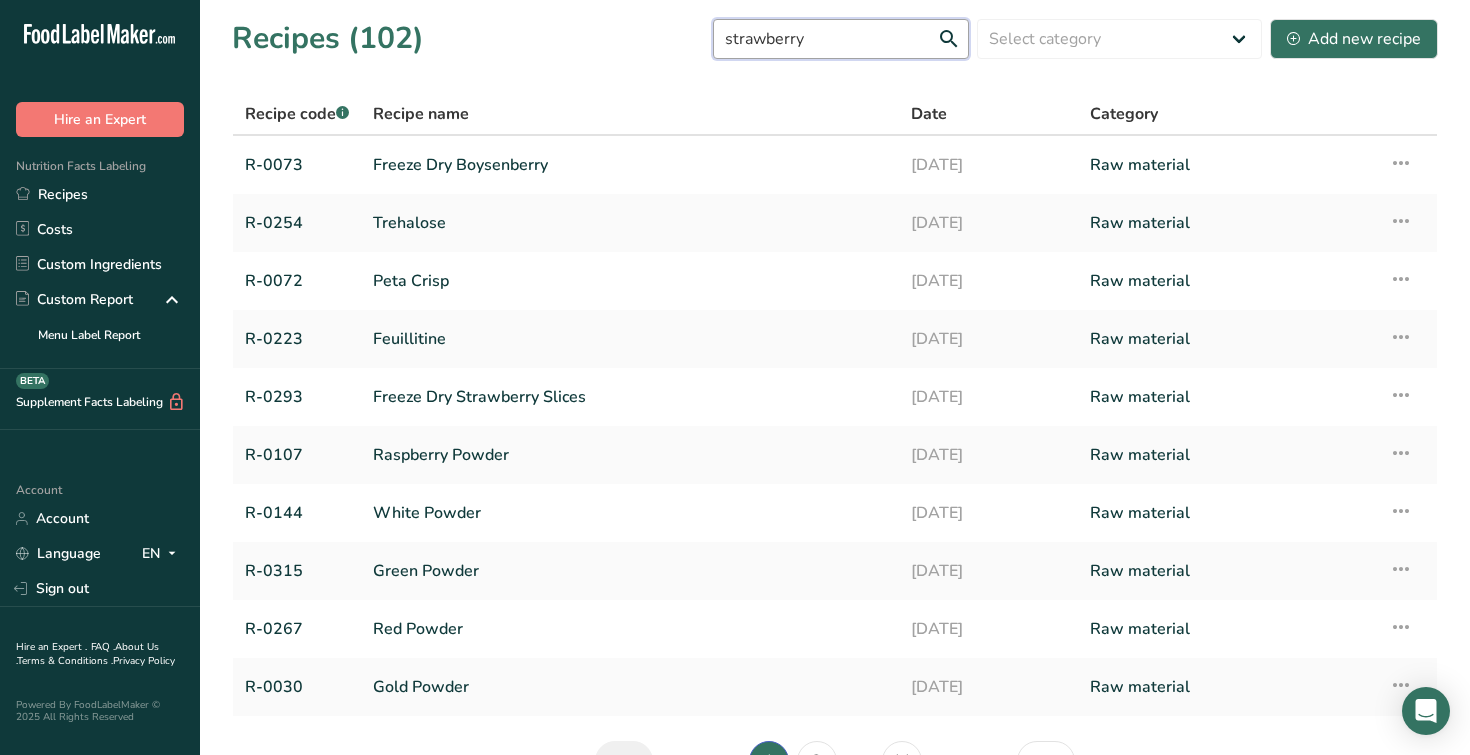 type on "strawberry" 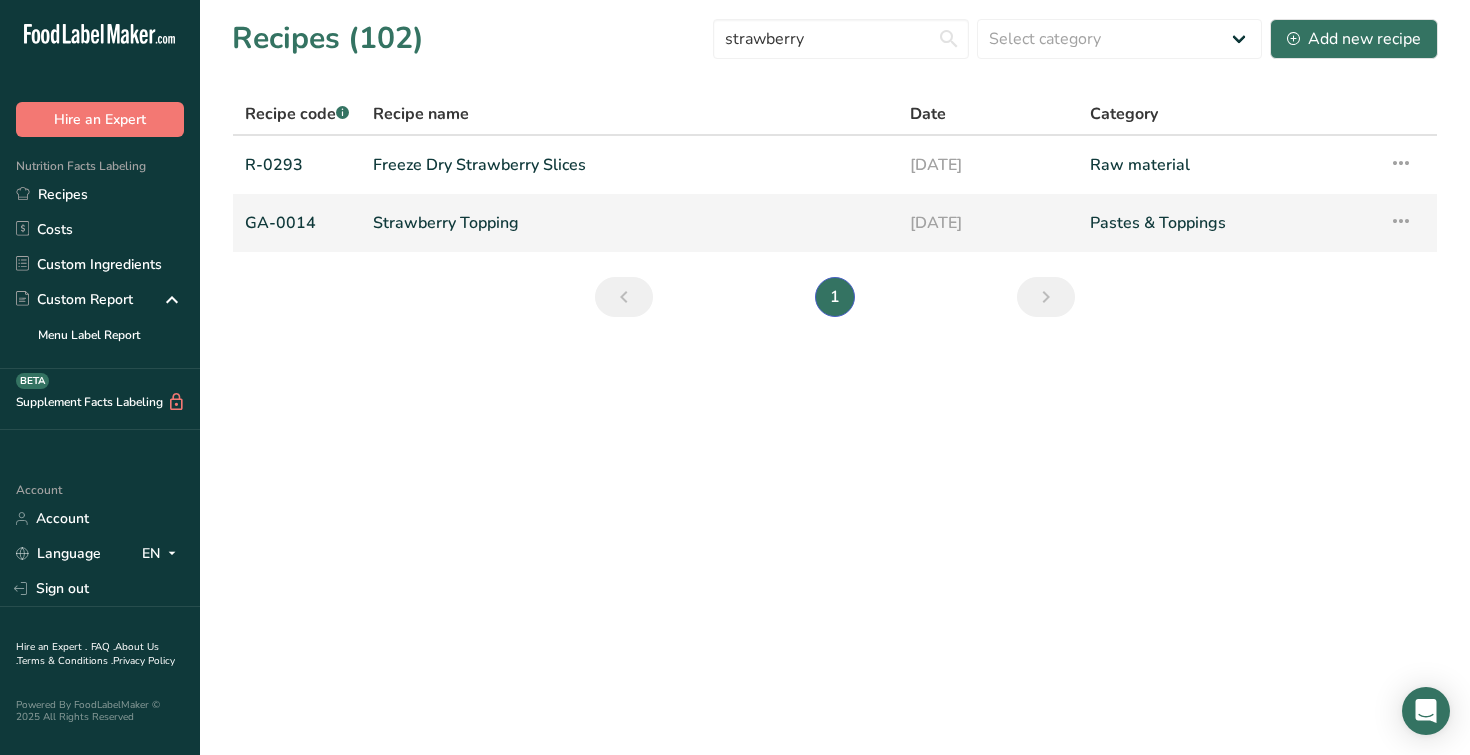 click on "Strawberry Topping" at bounding box center [629, 223] 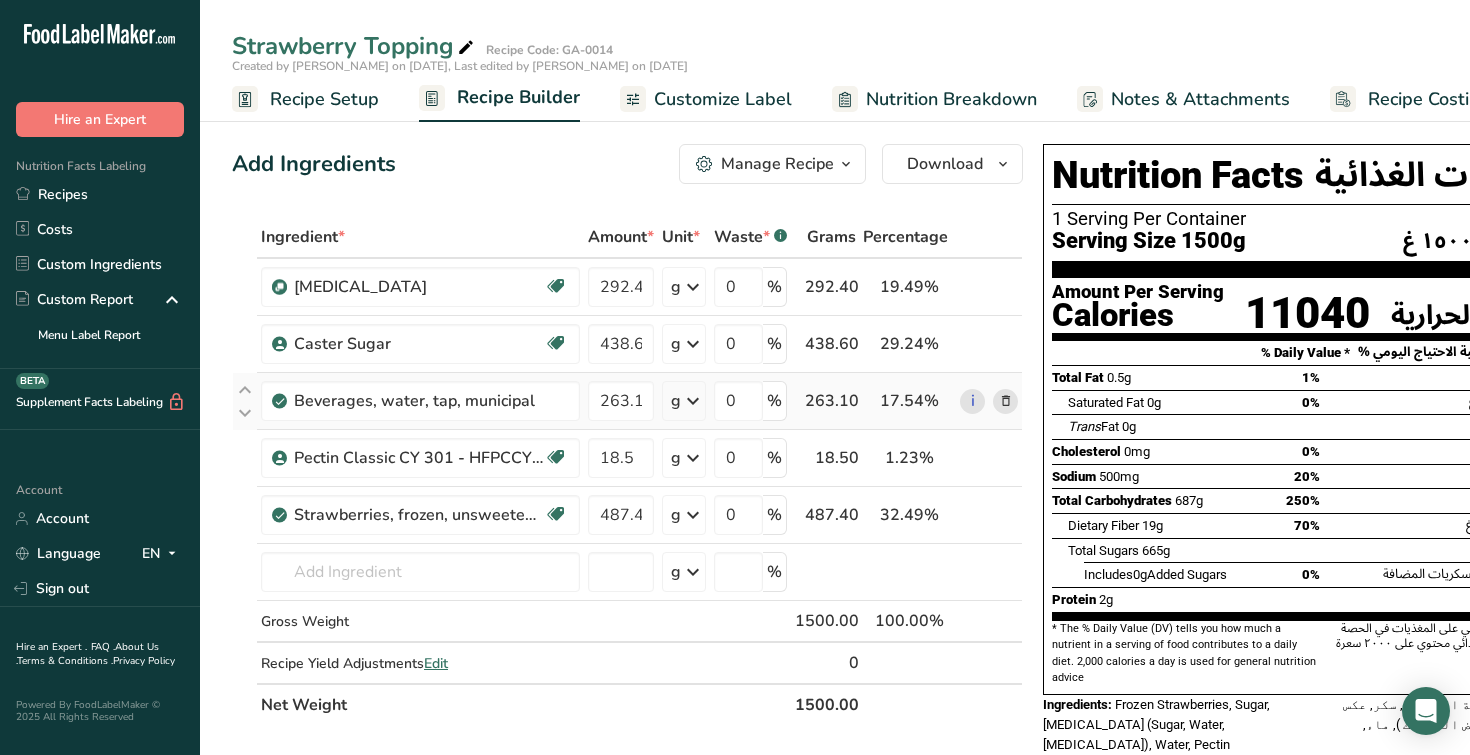 scroll, scrollTop: 56, scrollLeft: 0, axis: vertical 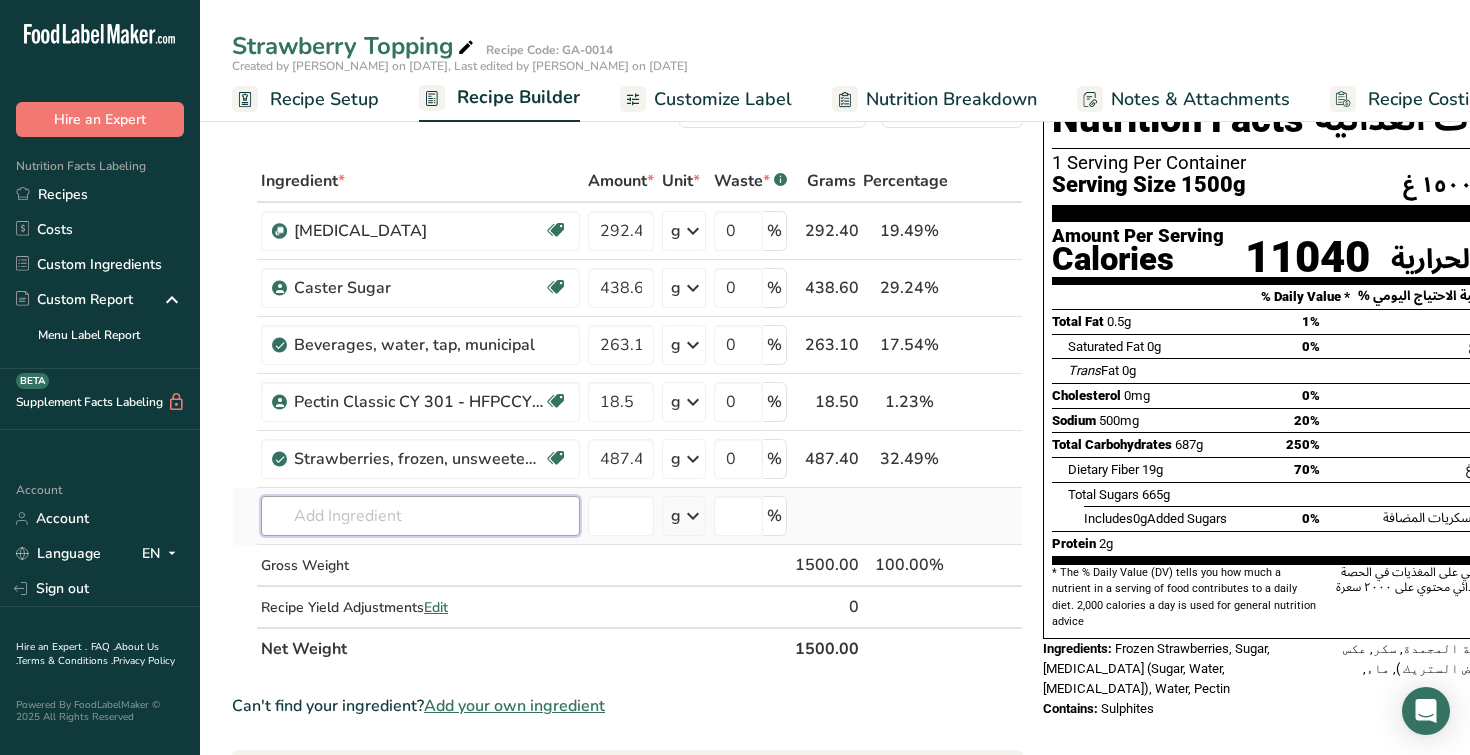 click at bounding box center (420, 516) 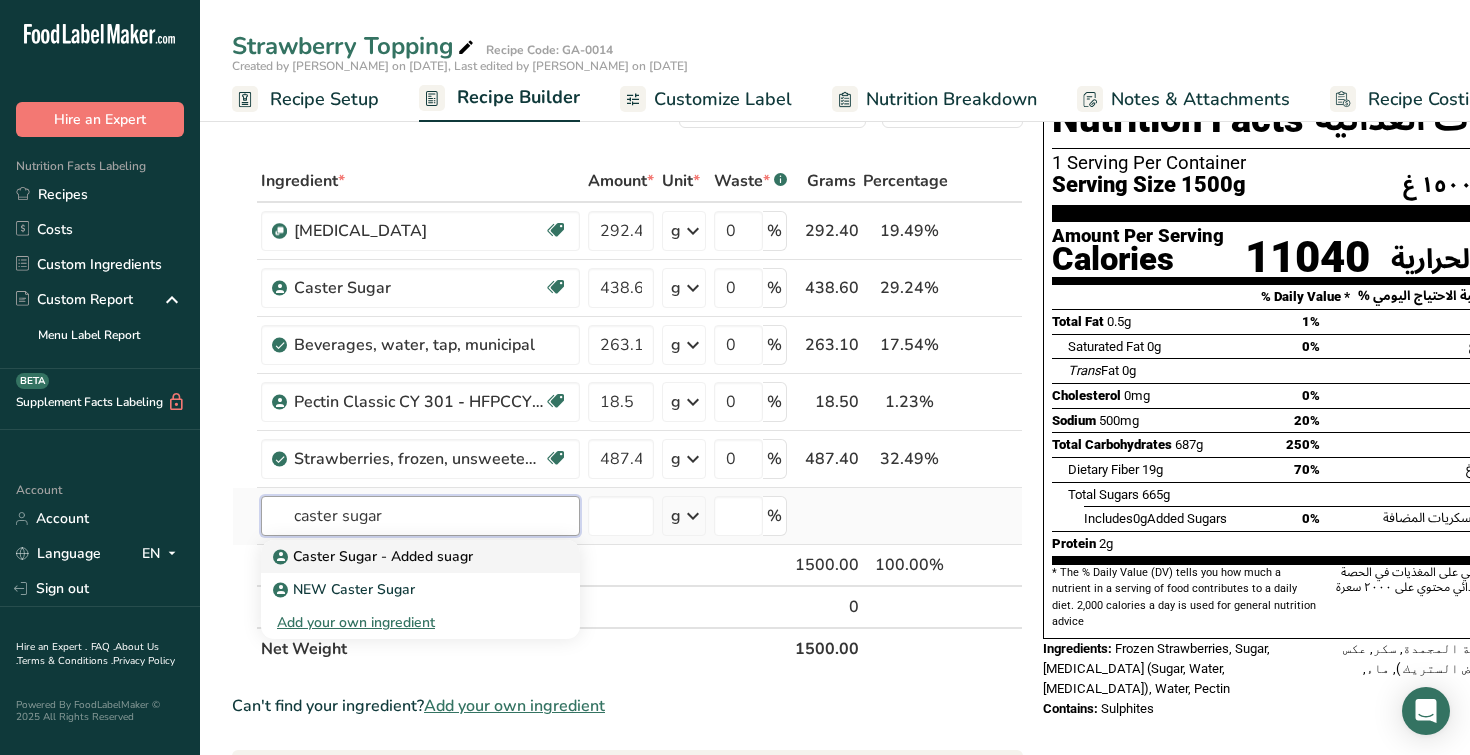 type on "caster sugar" 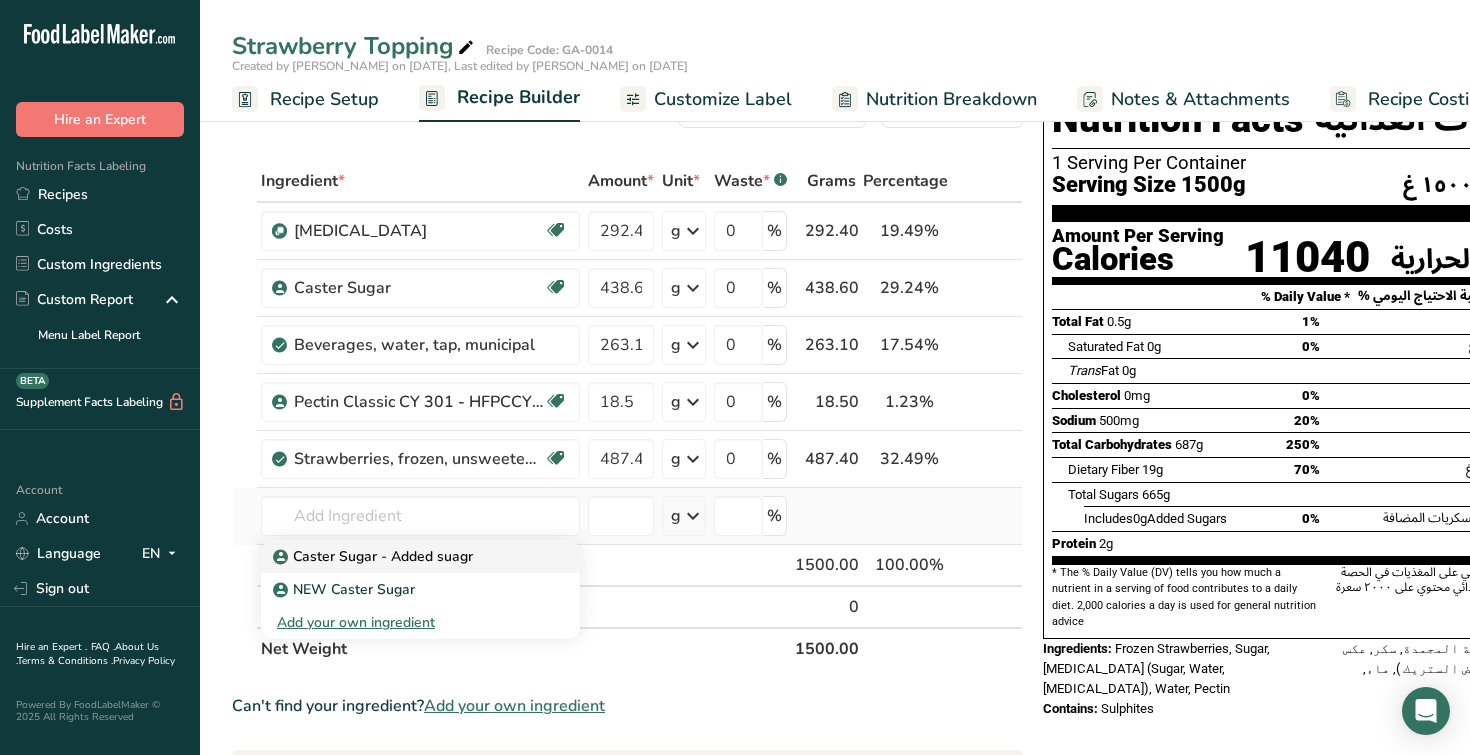 click on "Caster Sugar - Added suagr" at bounding box center (404, 556) 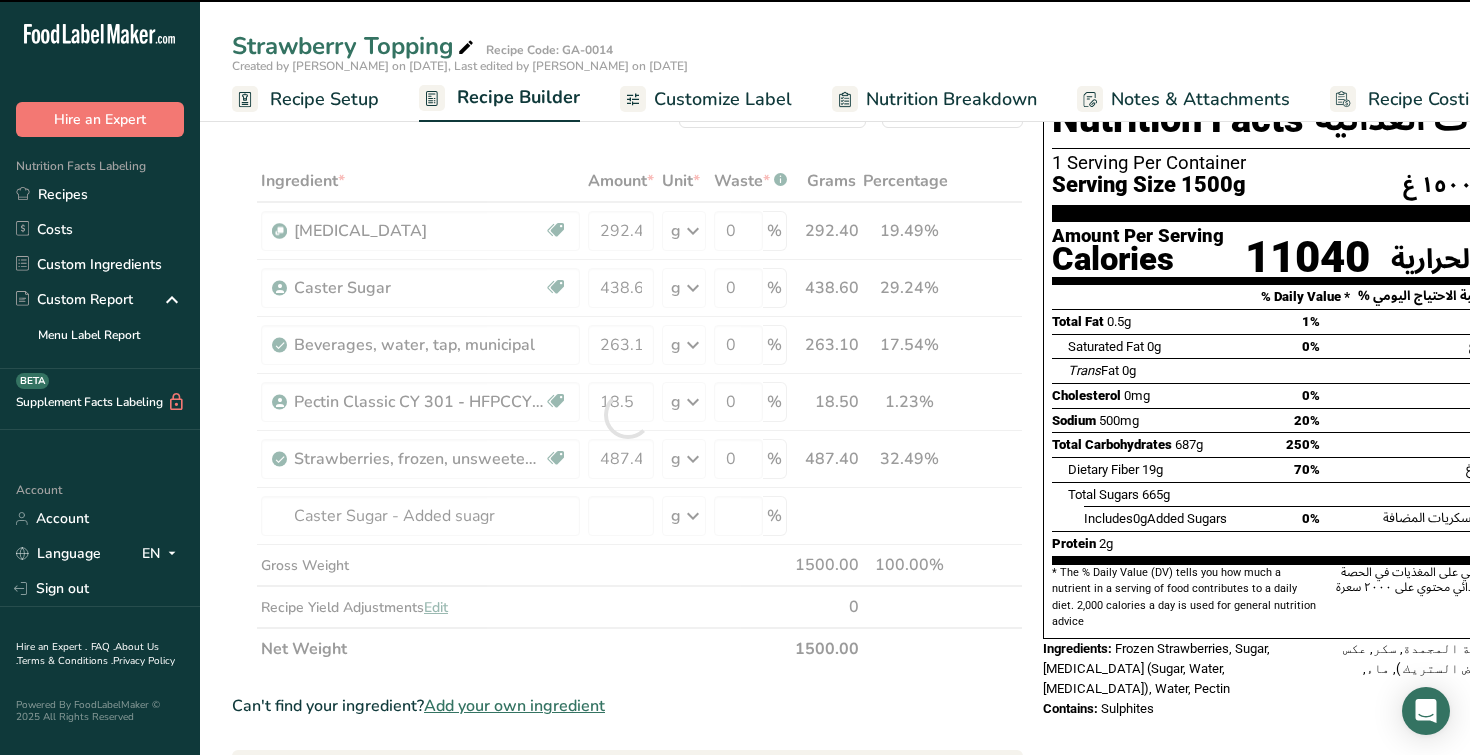 click at bounding box center [627, 415] 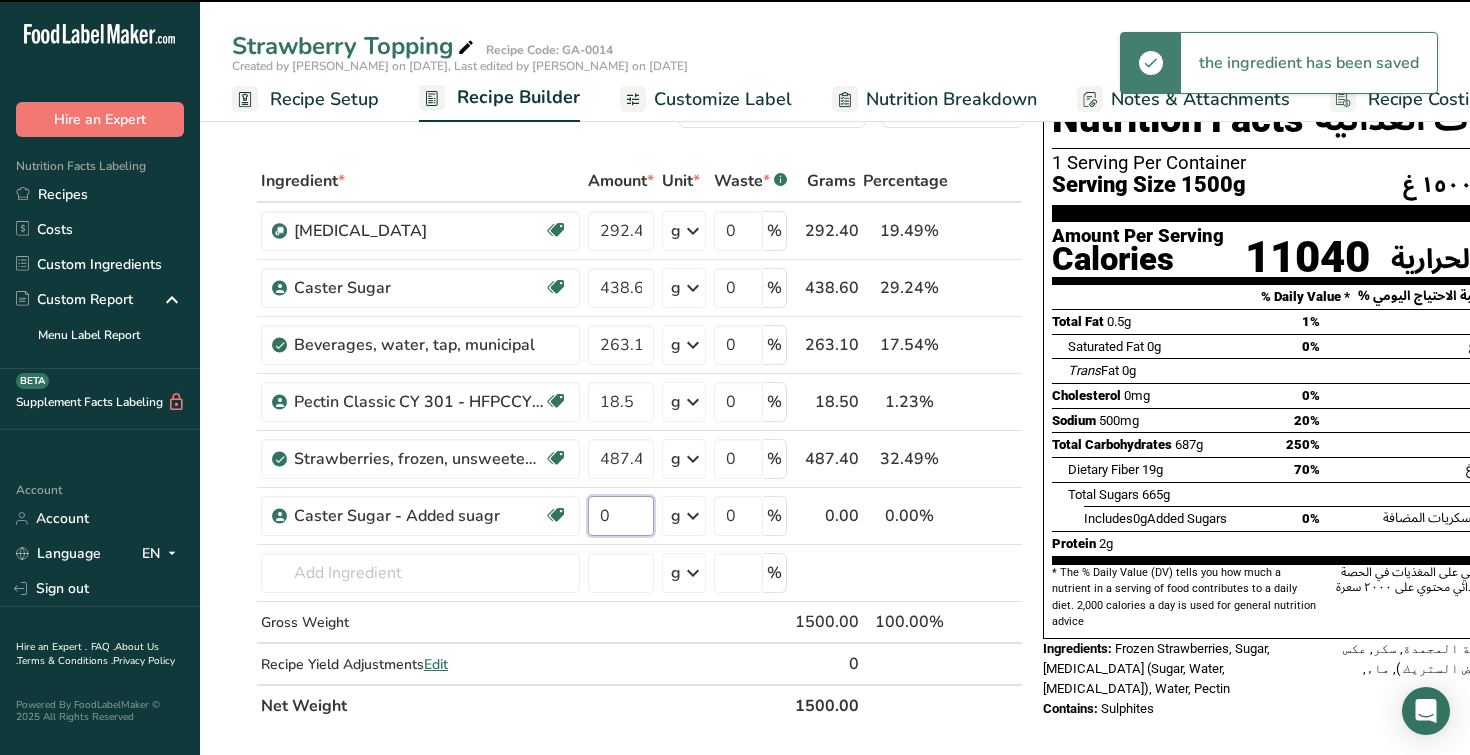 click on "0" at bounding box center [621, 516] 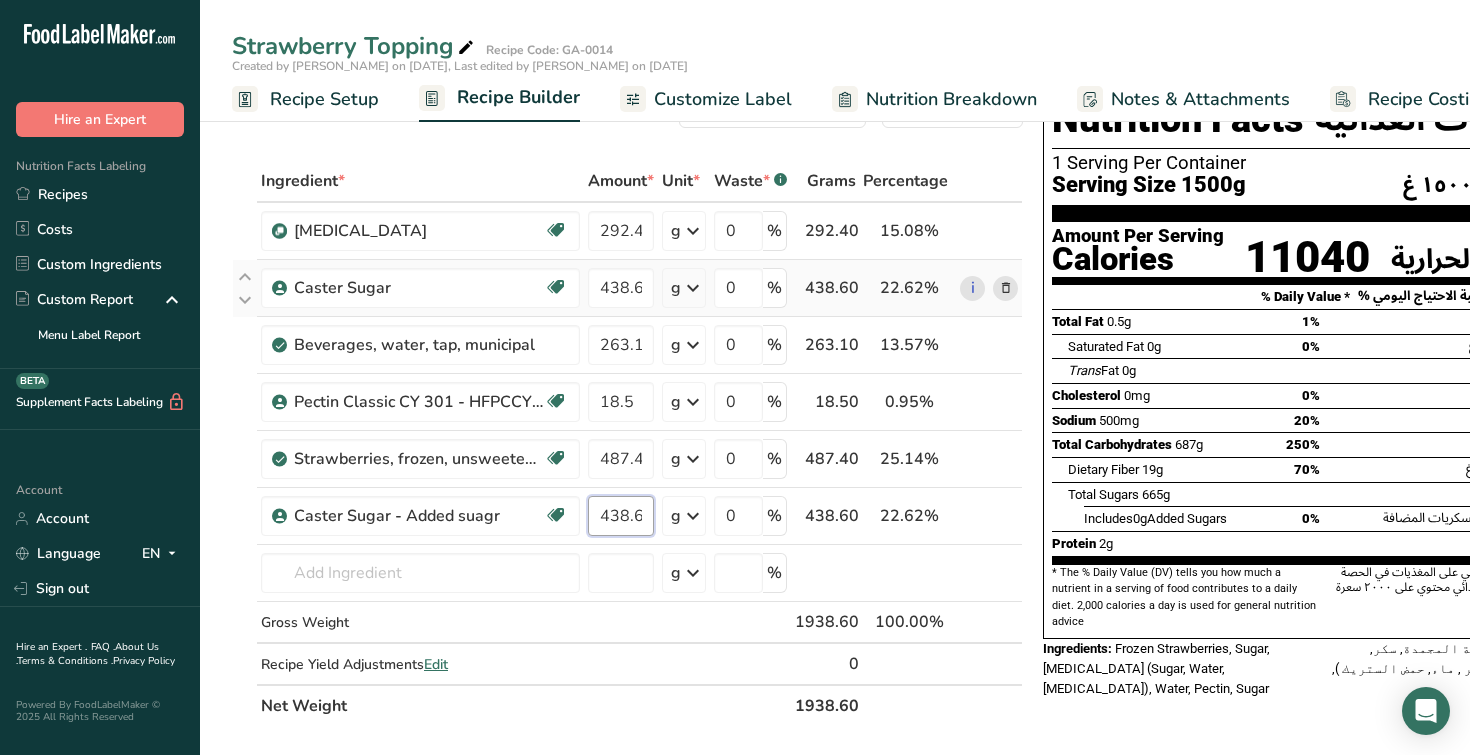 type on "438.6" 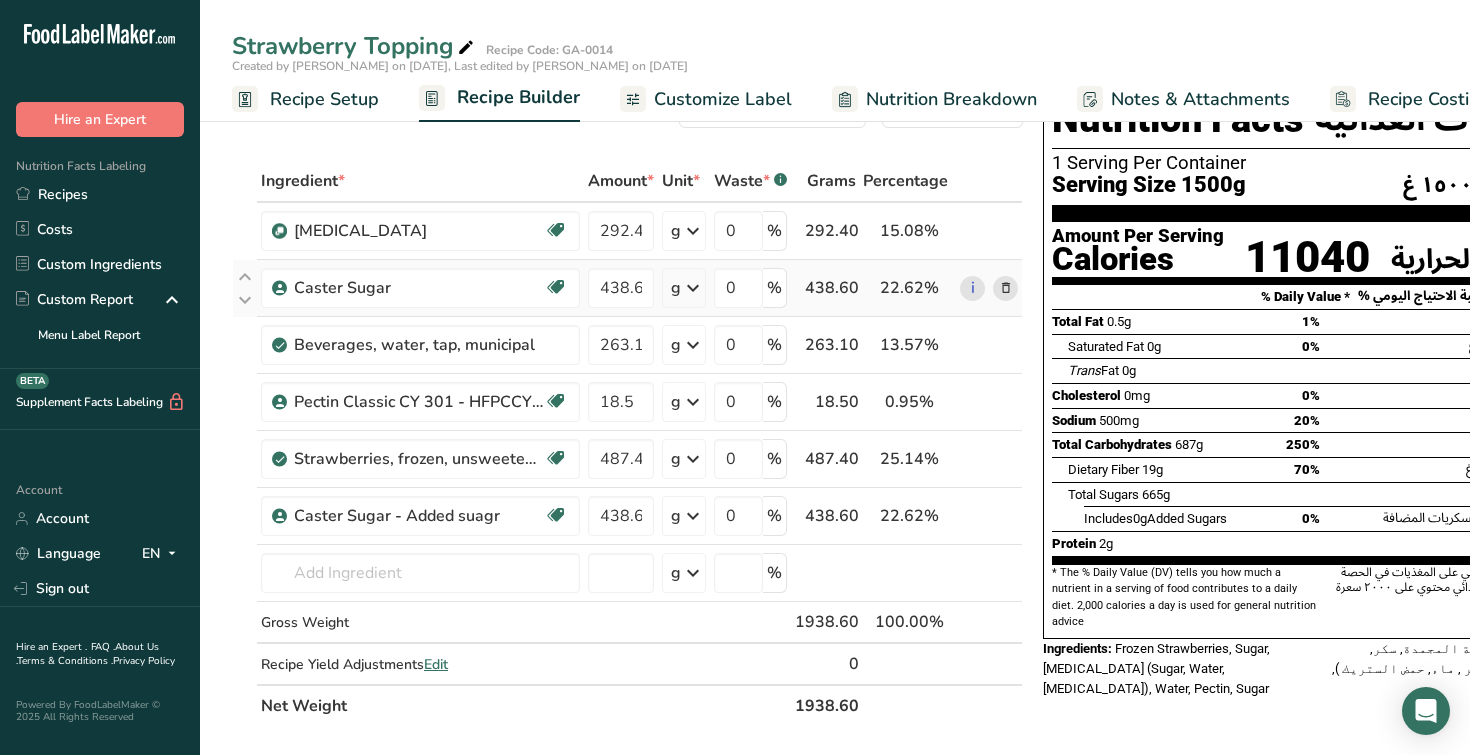 click on "Ingredient *
Amount *
Unit *
Waste *   .a-a{fill:#347362;}.b-a{fill:#fff;}          Grams
Percentage
Invert Sugar
Halal
292.4
g
Weight Units
g
kg
mg
See more
Volume Units
l
mL
fl oz
See more
0
%
292.40
15.08%
i
Caster Sugar
Halal
438.6
g
Weight Units
g
kg
mg
See more
Volume Units
l
mL
fl oz
See more
0
%
438.60
22.62%" at bounding box center [627, 443] 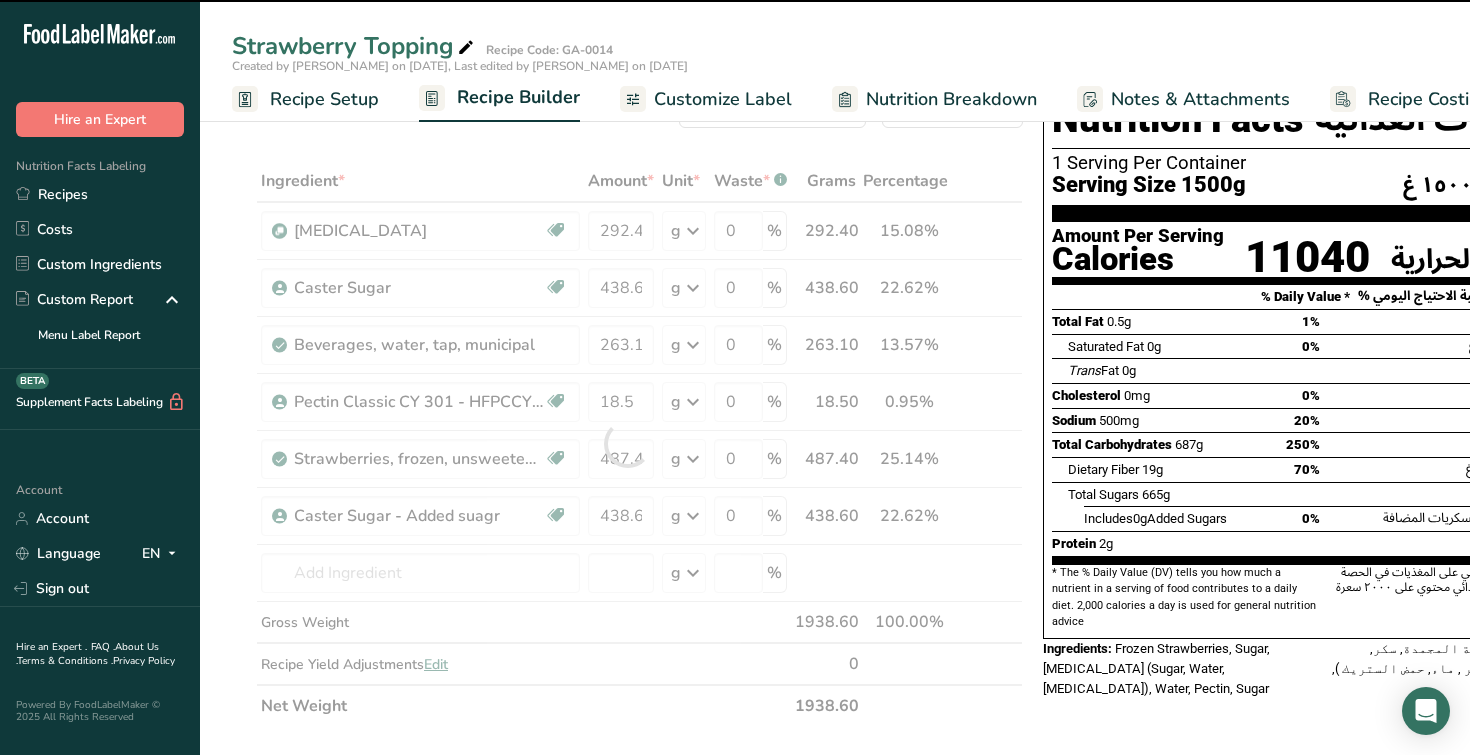 scroll, scrollTop: 60, scrollLeft: 0, axis: vertical 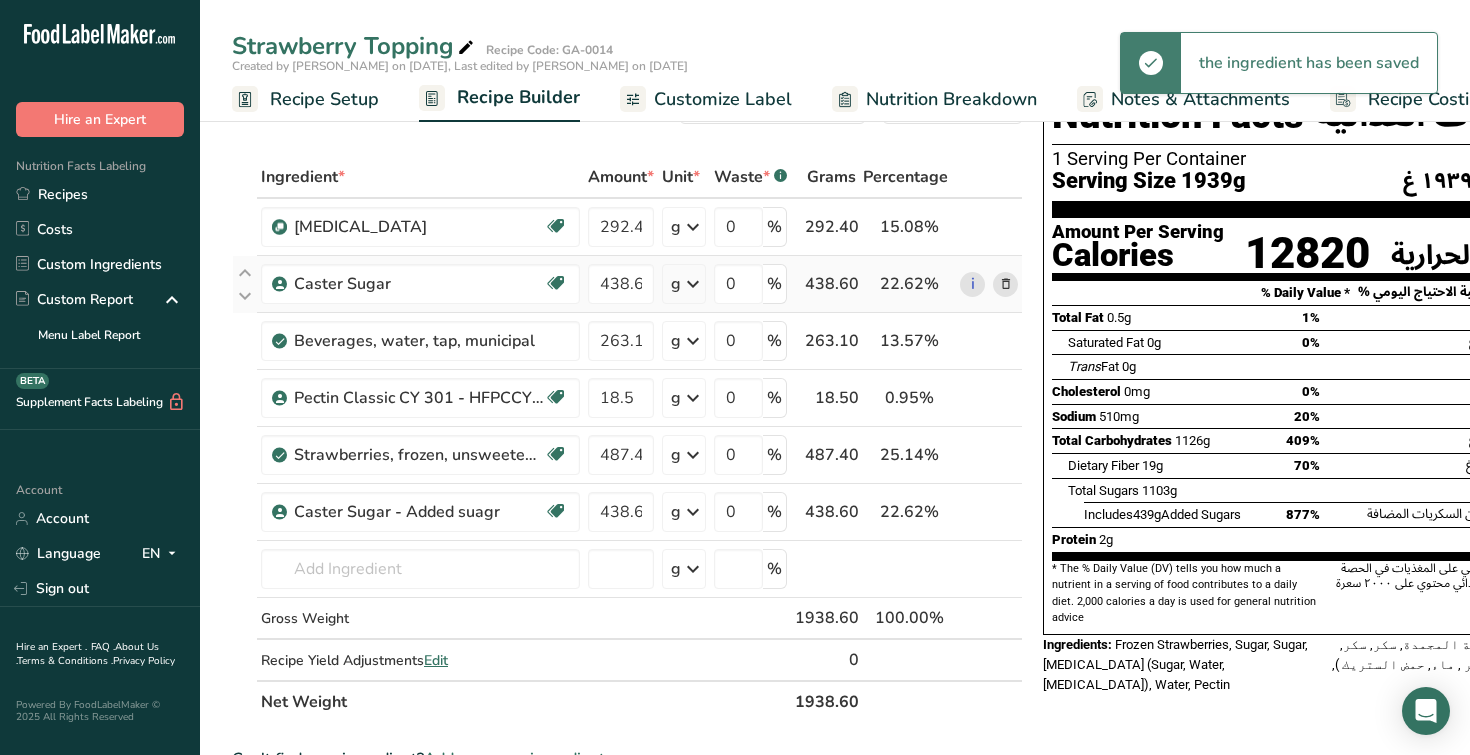 click at bounding box center [1006, 284] 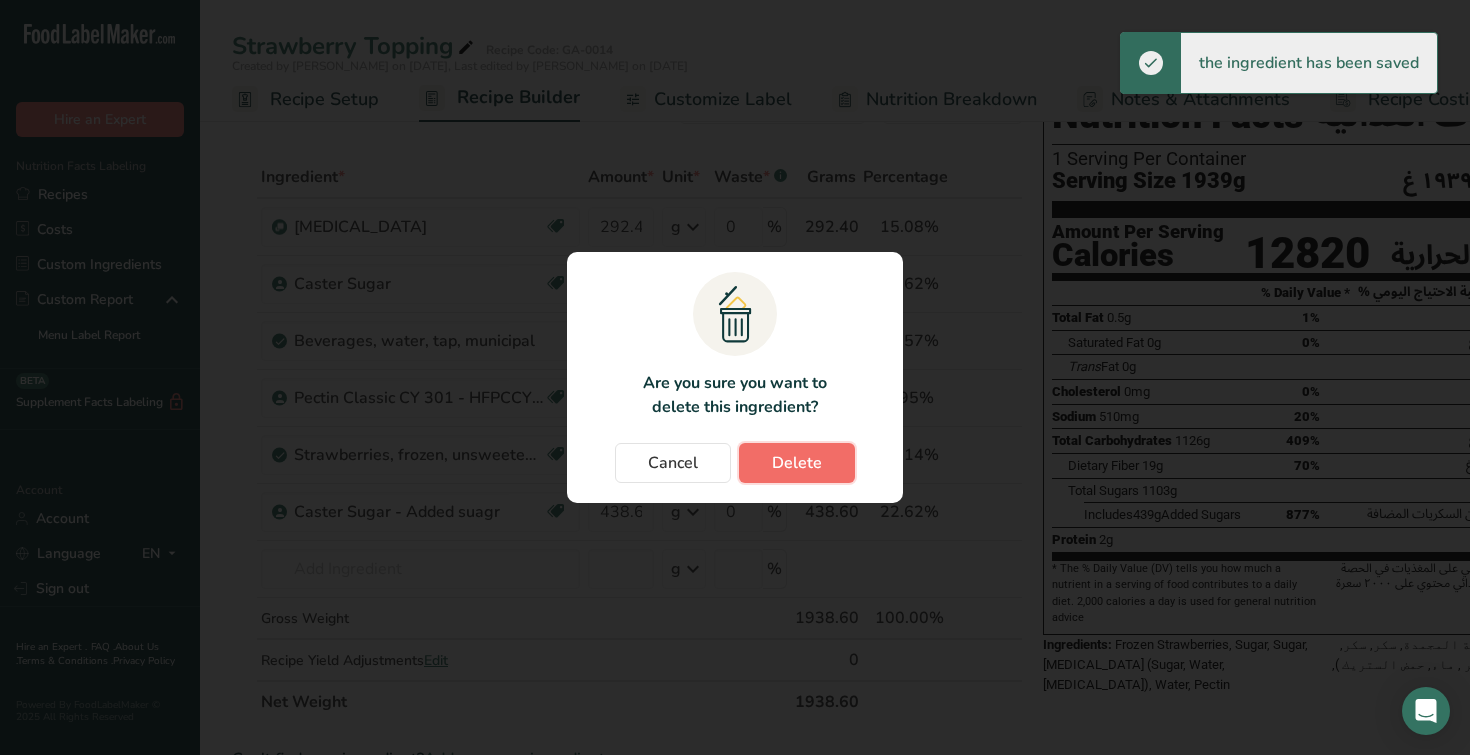 click on "Delete" at bounding box center (797, 463) 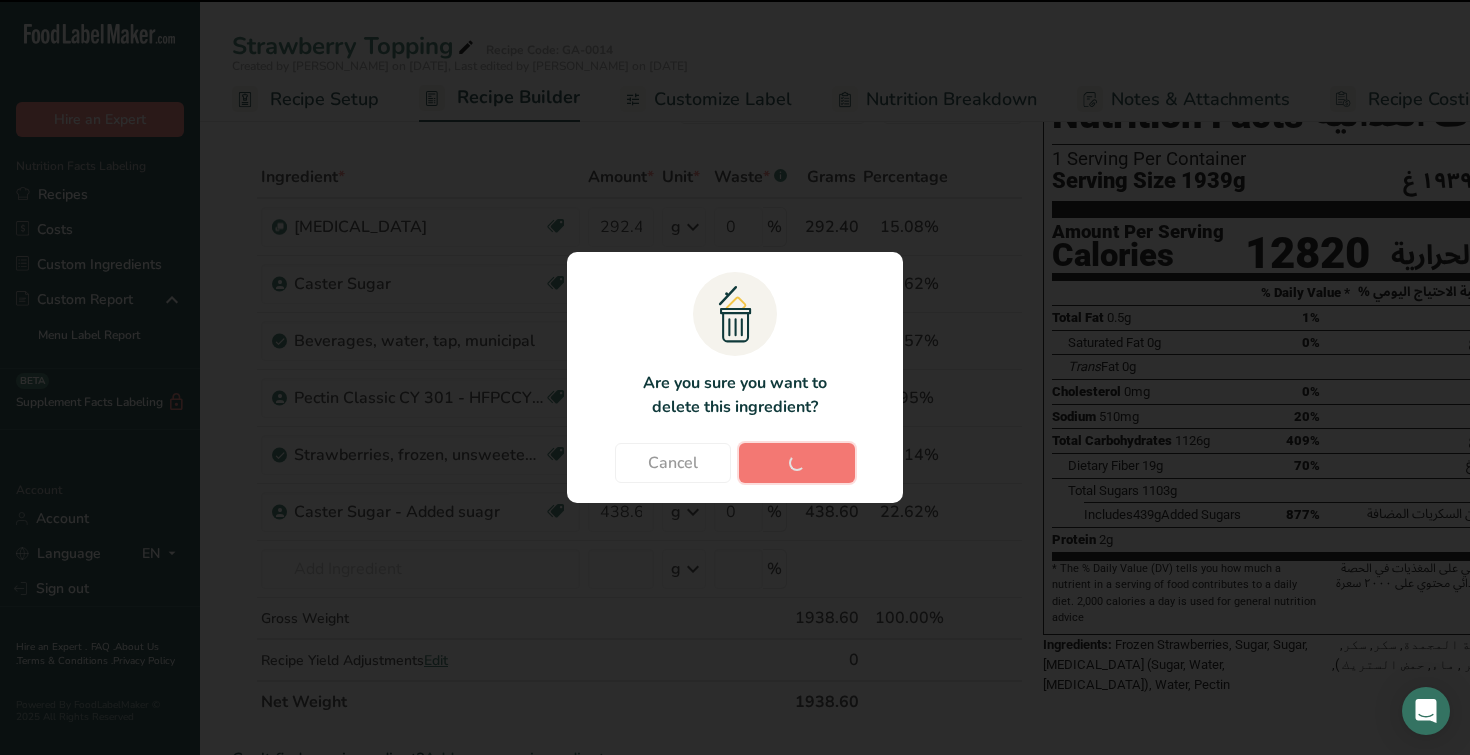 type on "263.1" 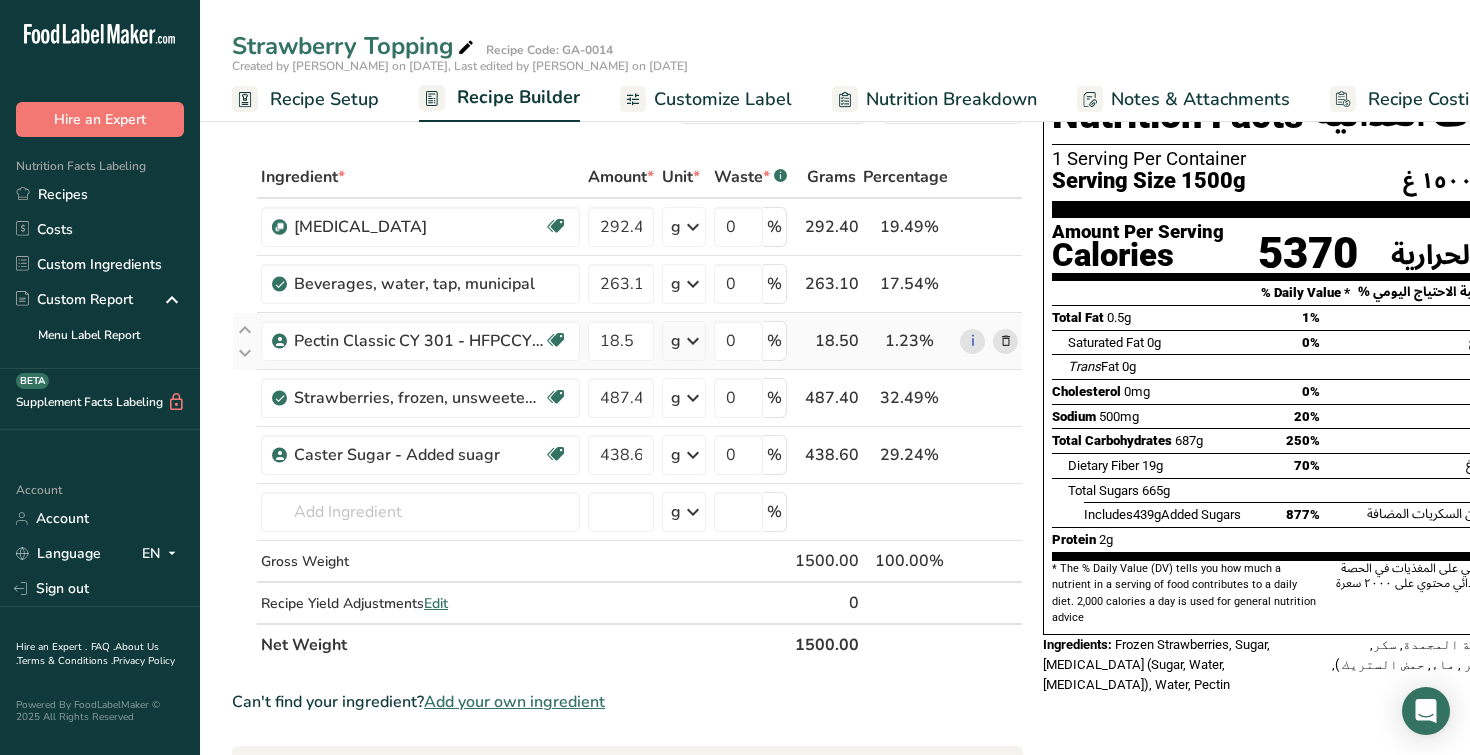 click at bounding box center [1006, 341] 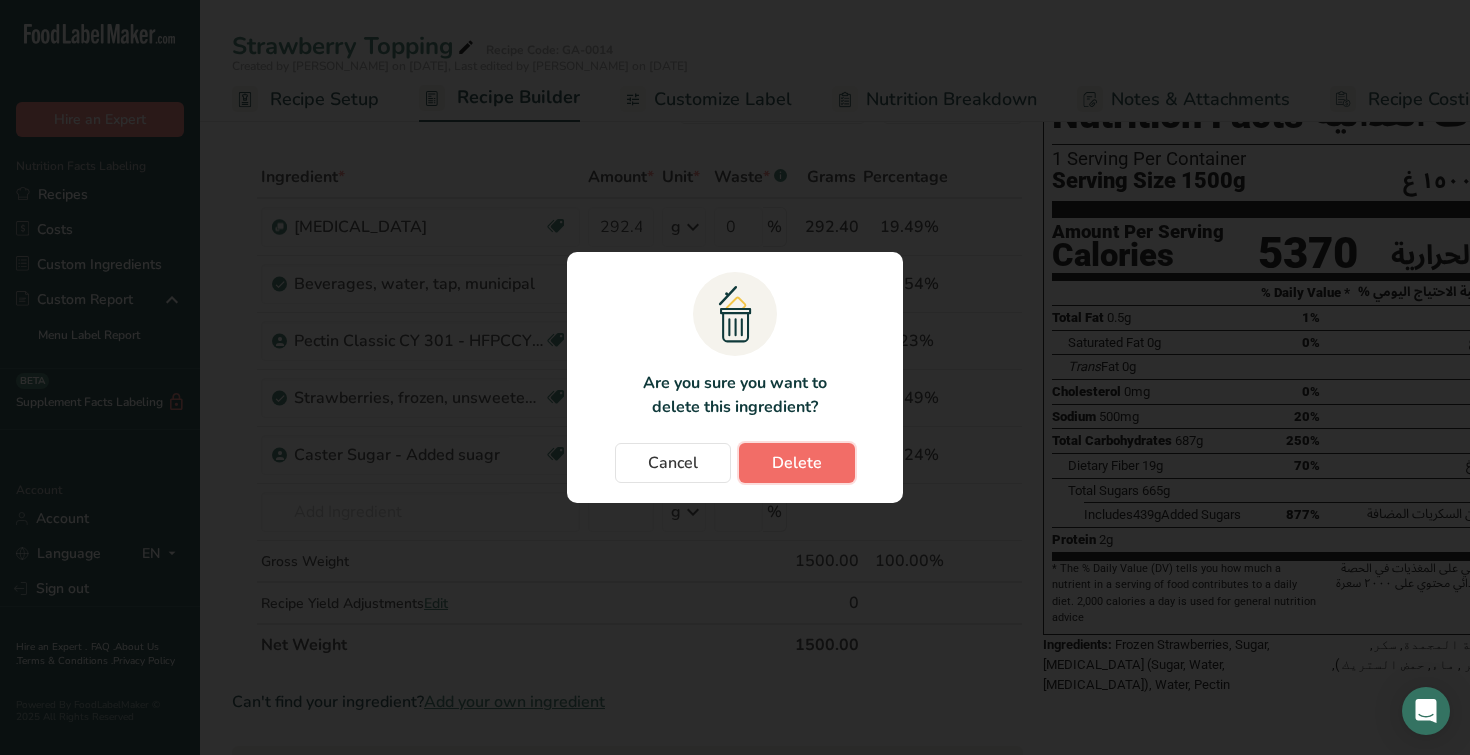 click on "Delete" at bounding box center (797, 463) 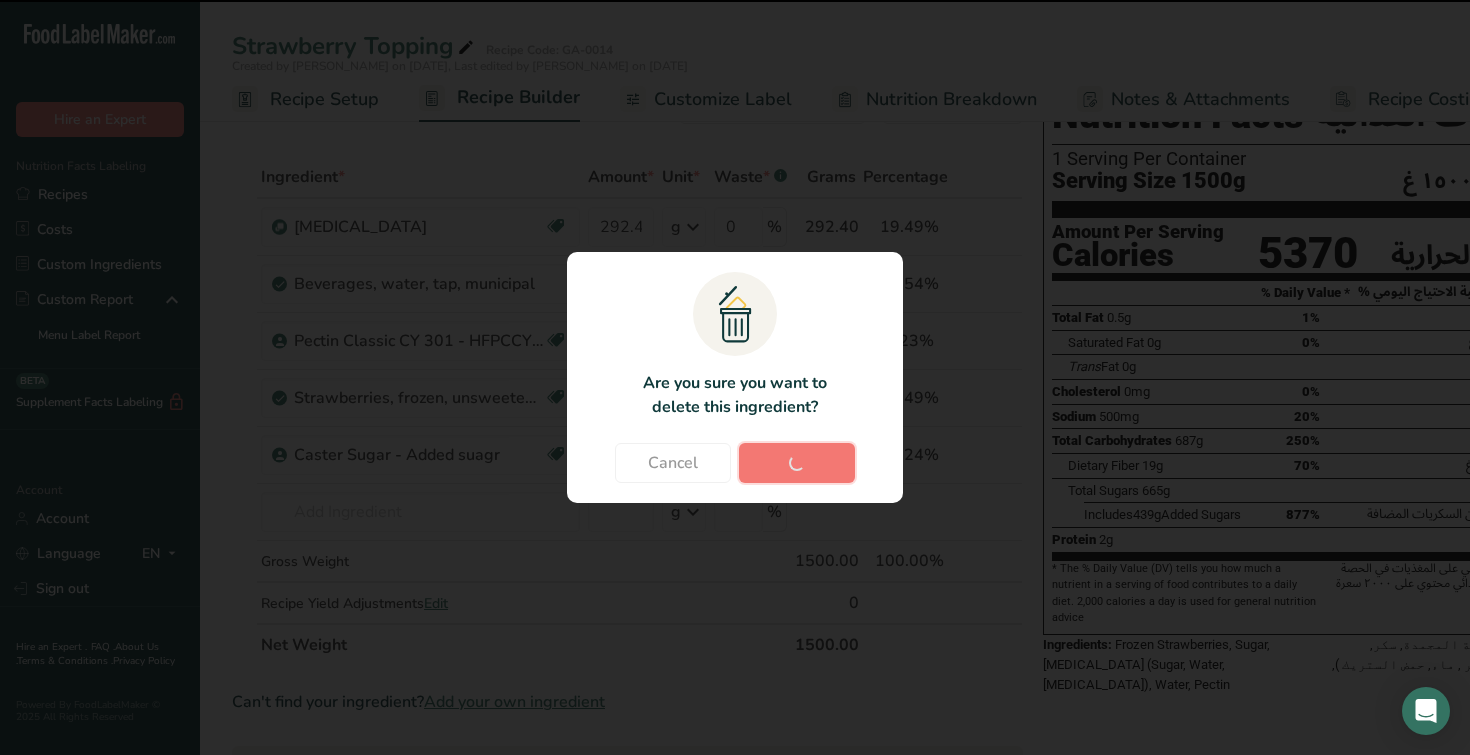 type on "487.4" 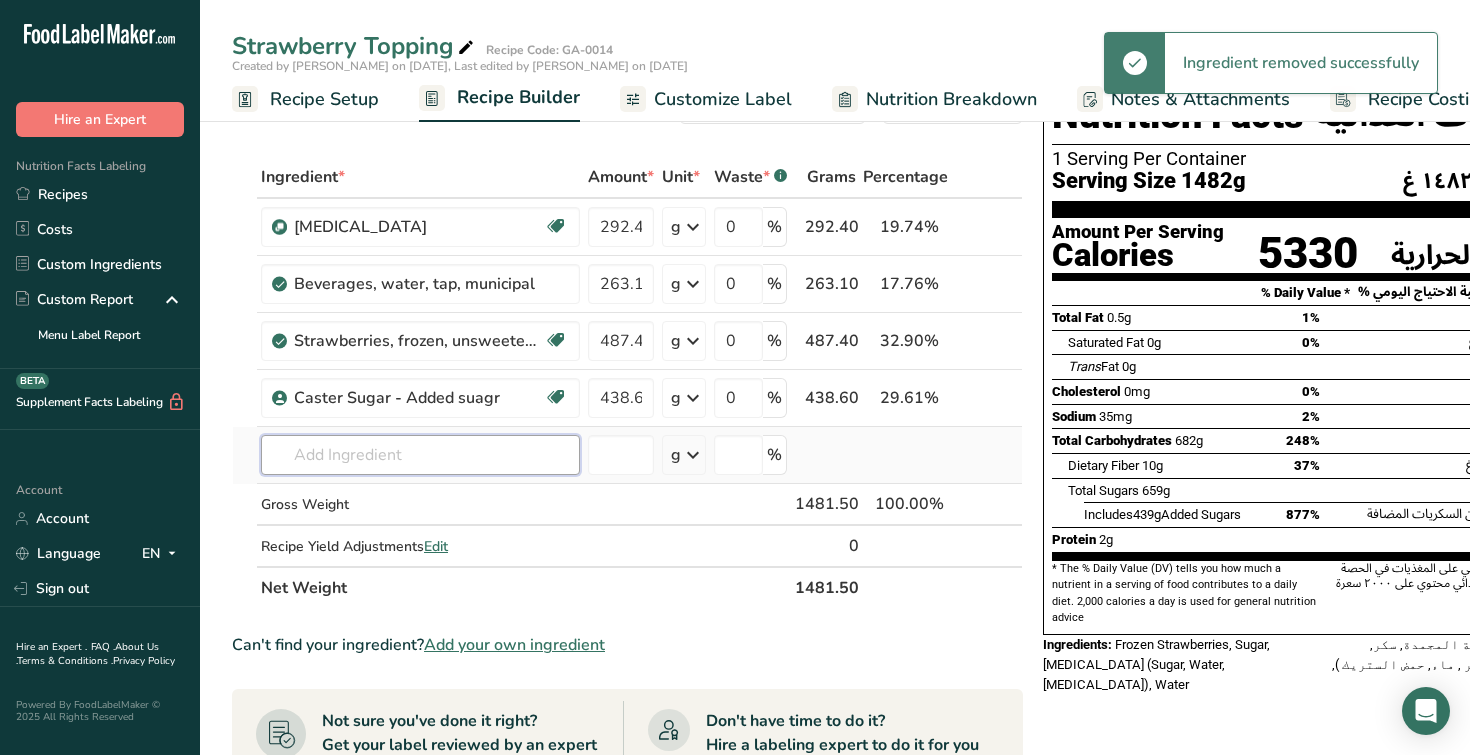 click at bounding box center (420, 455) 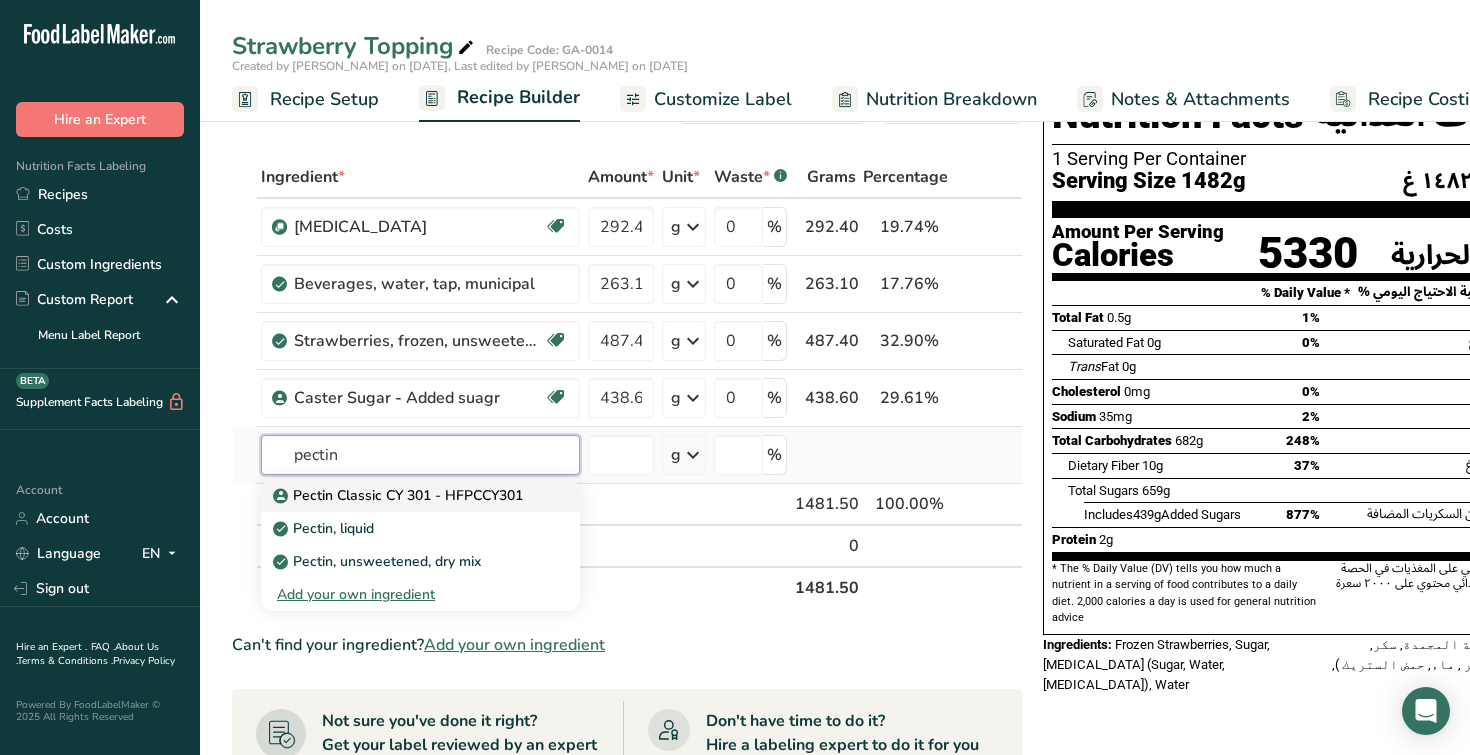type on "Pectin Classic CY  301 - HFPCCY301" 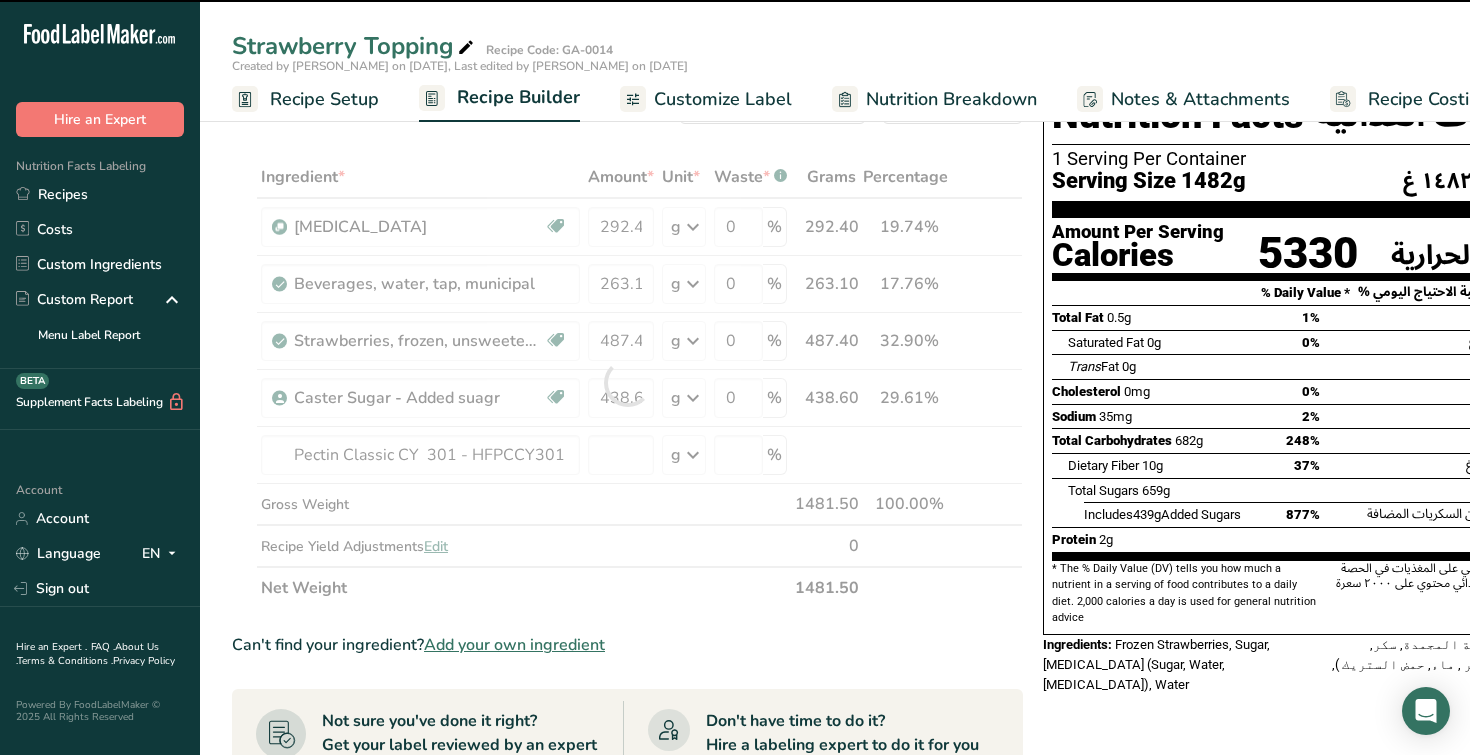 type on "0" 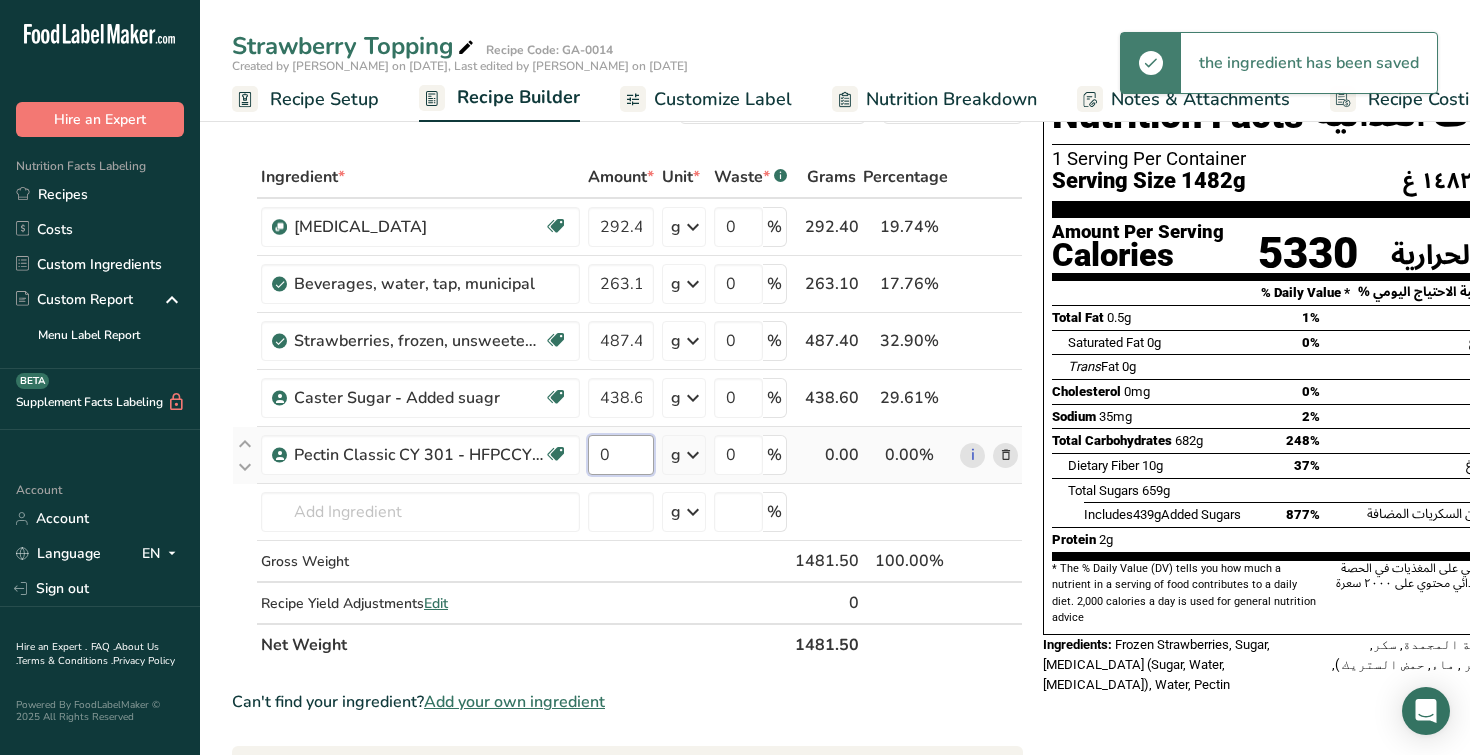click on "0" at bounding box center [621, 455] 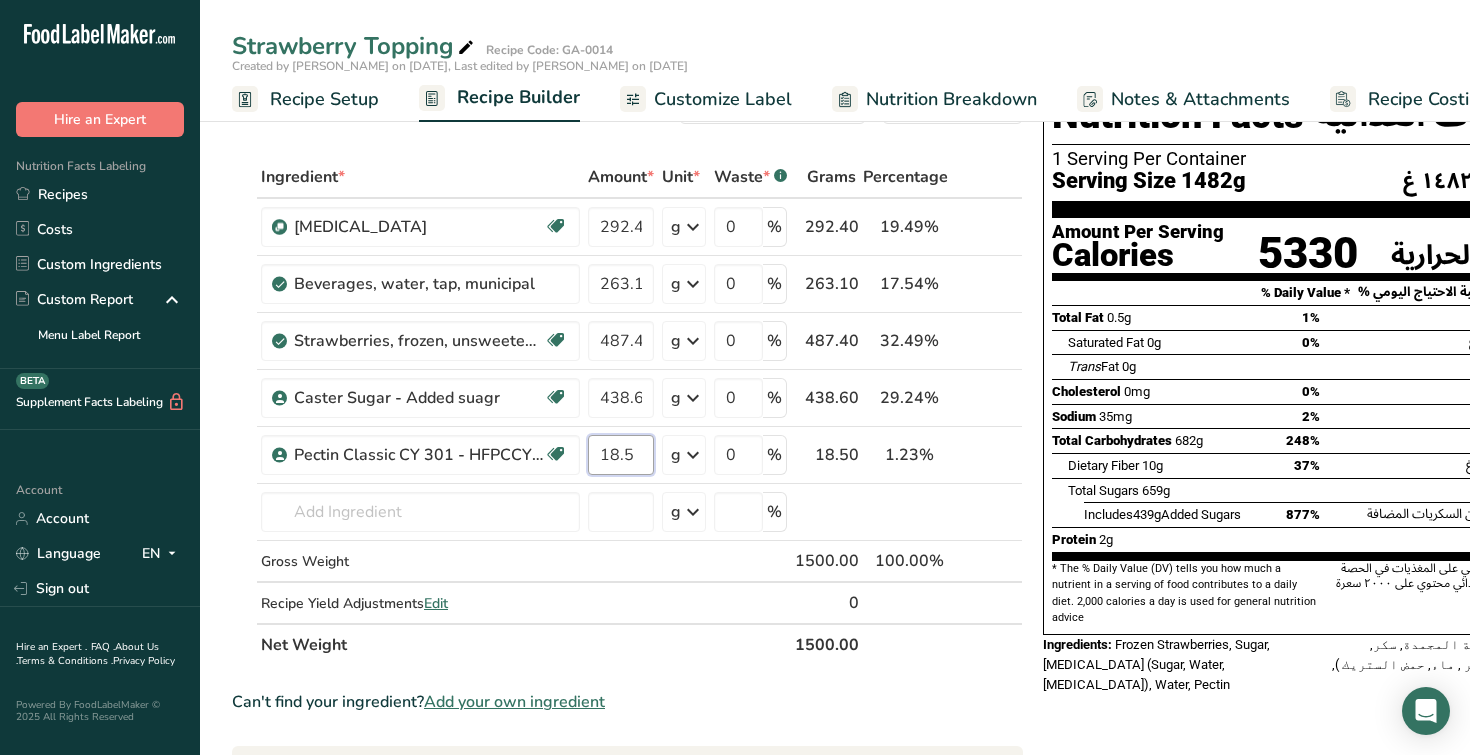 type on "18.5" 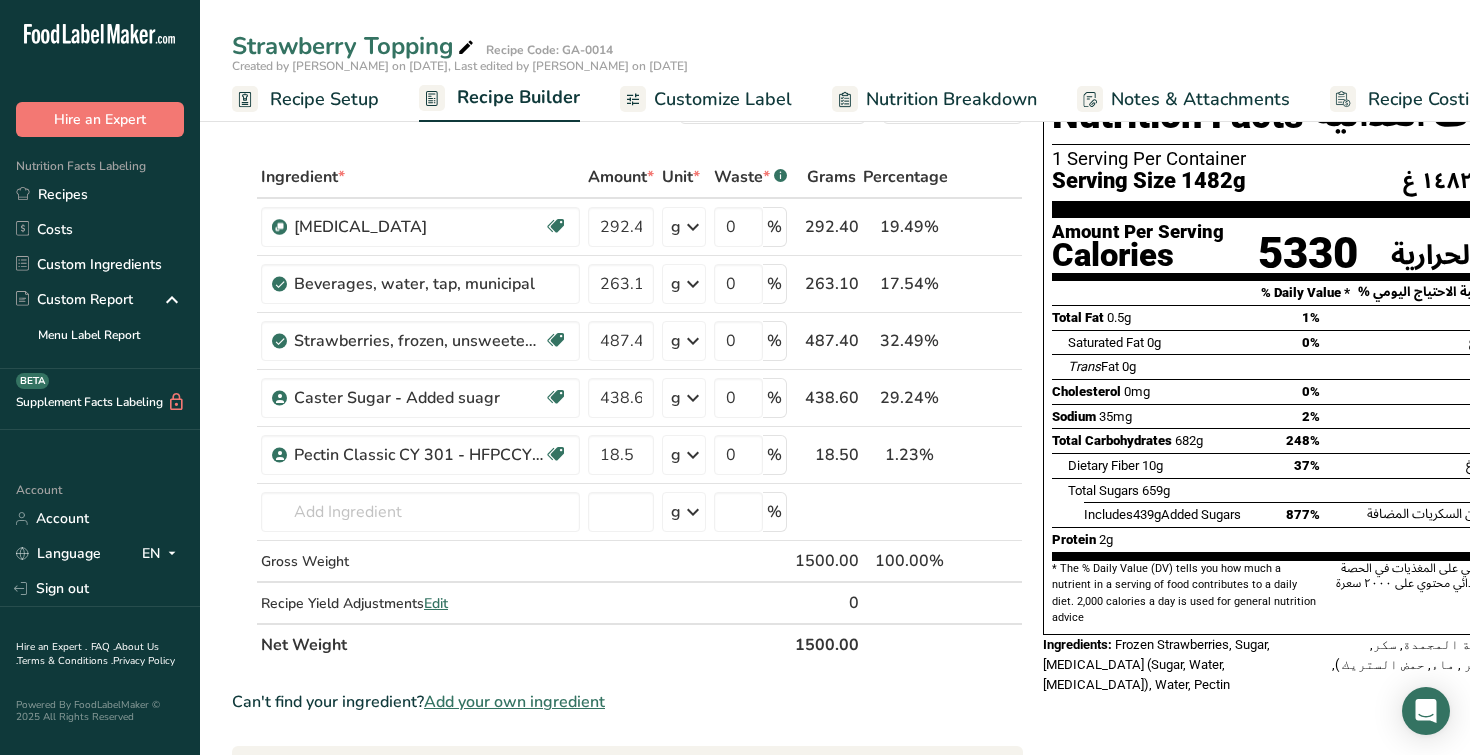 click on "Nutrition Facts
المعلومات الغذائية
1 Serving Per Container
عدد الحصص ١
Serving Size
1482g
حجم الحصة
١٤٨٢ غ
Amount Per Serving
Calories
5330
الكمية لكل حصة
السعرات الحرارية
% Daily Value *
% نسبة الاحتياج اليومي *
Total Fat
0.5g
1%
إجمالي الدهون
٠٫٥ غ
Saturated Fat
0g
0%
Trans  Fat" at bounding box center [1320, 749] 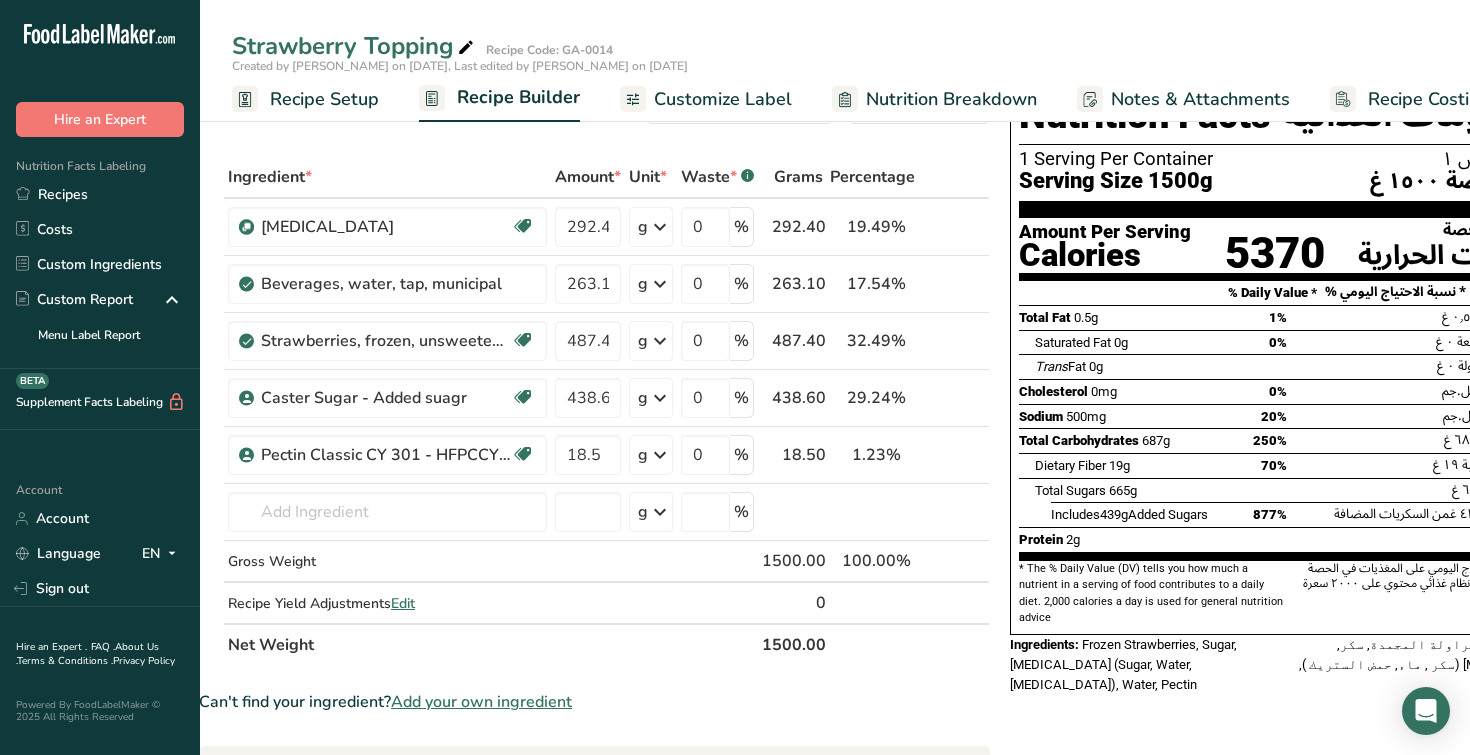 scroll, scrollTop: 0, scrollLeft: 0, axis: both 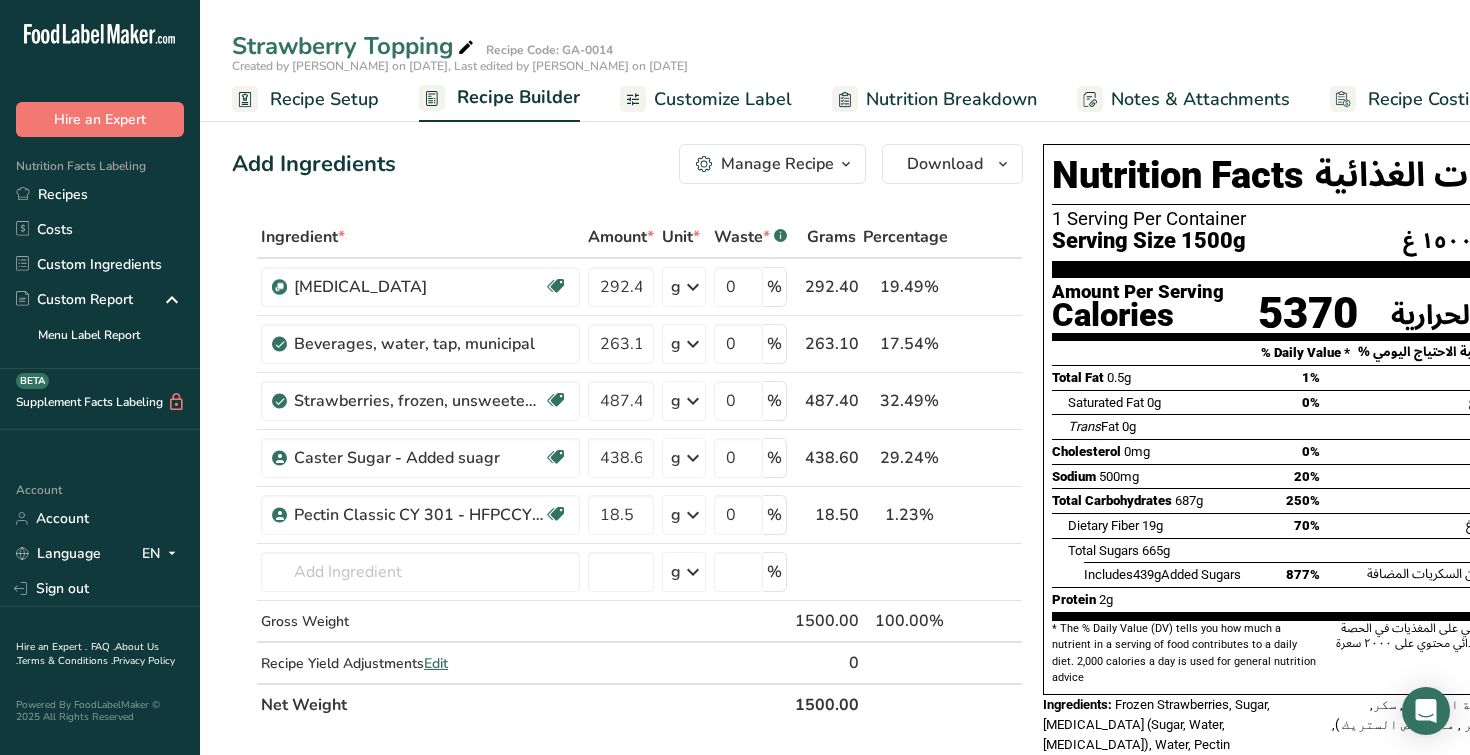 click on "Customize Label" at bounding box center [723, 99] 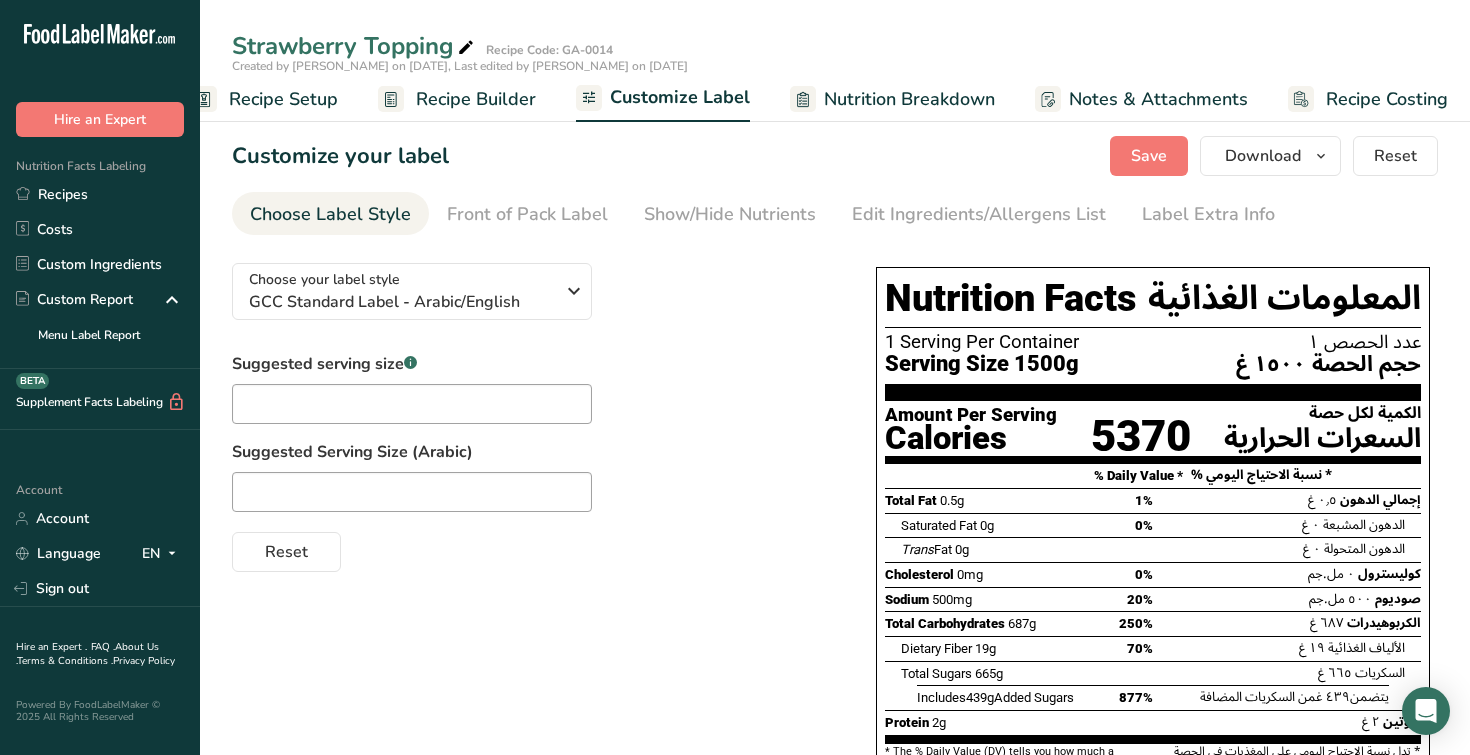 scroll, scrollTop: 0, scrollLeft: 51, axis: horizontal 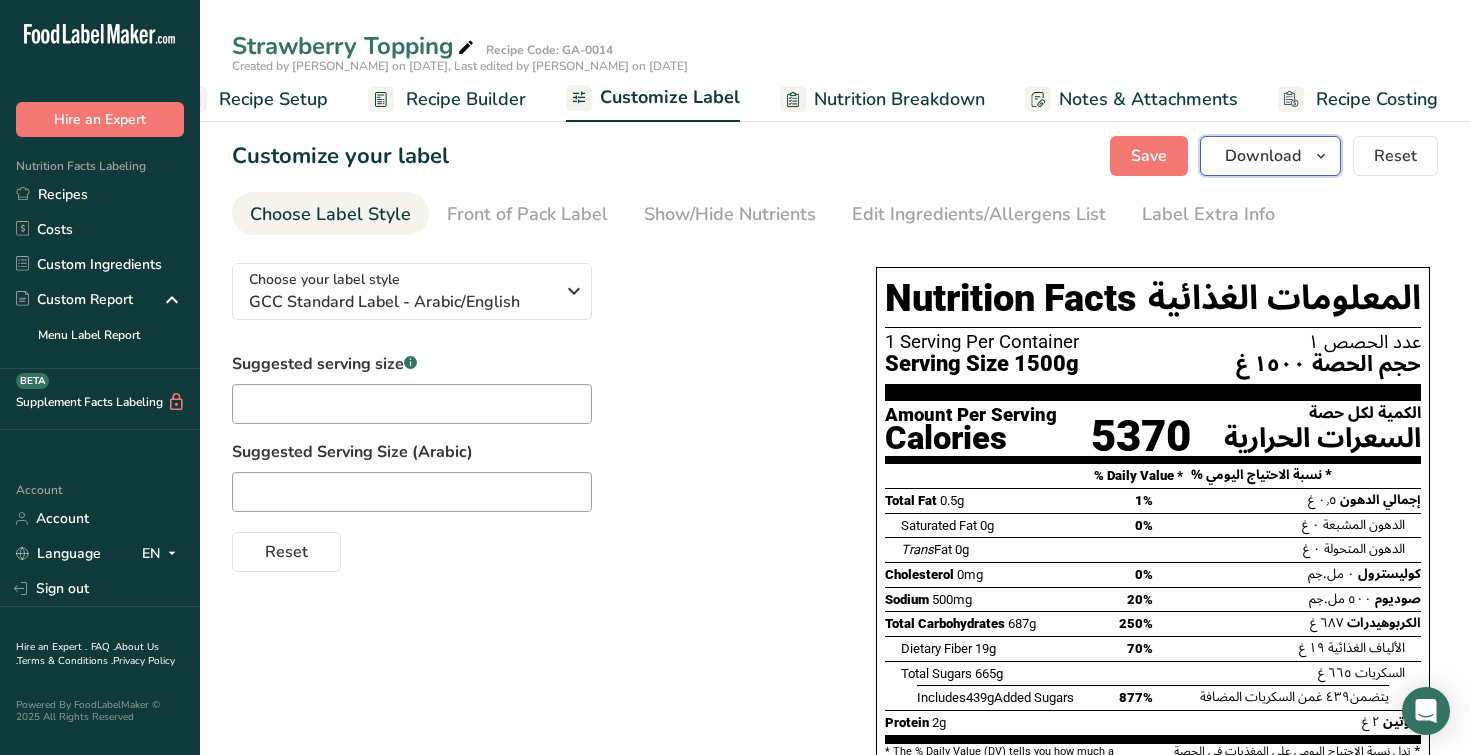 click at bounding box center (1321, 156) 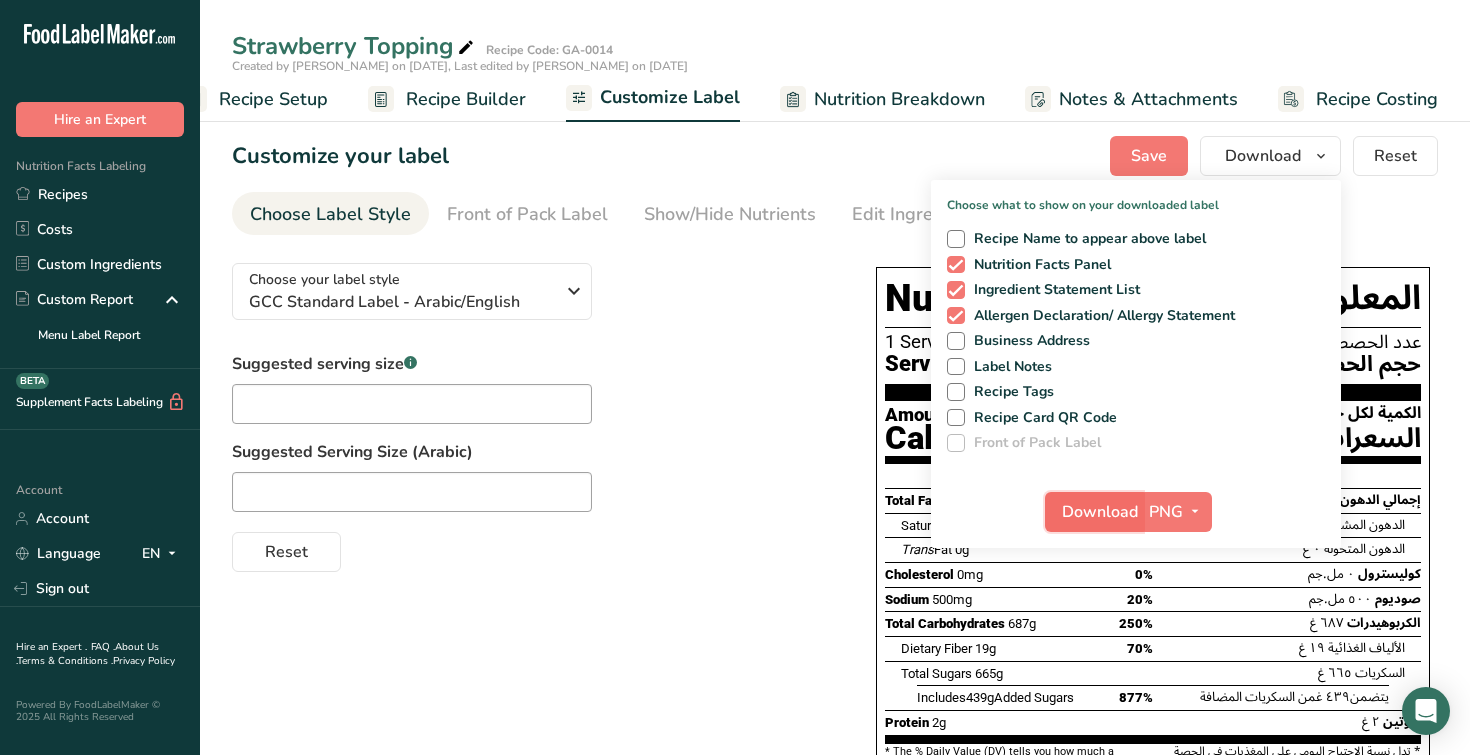 click on "Download" at bounding box center [1100, 512] 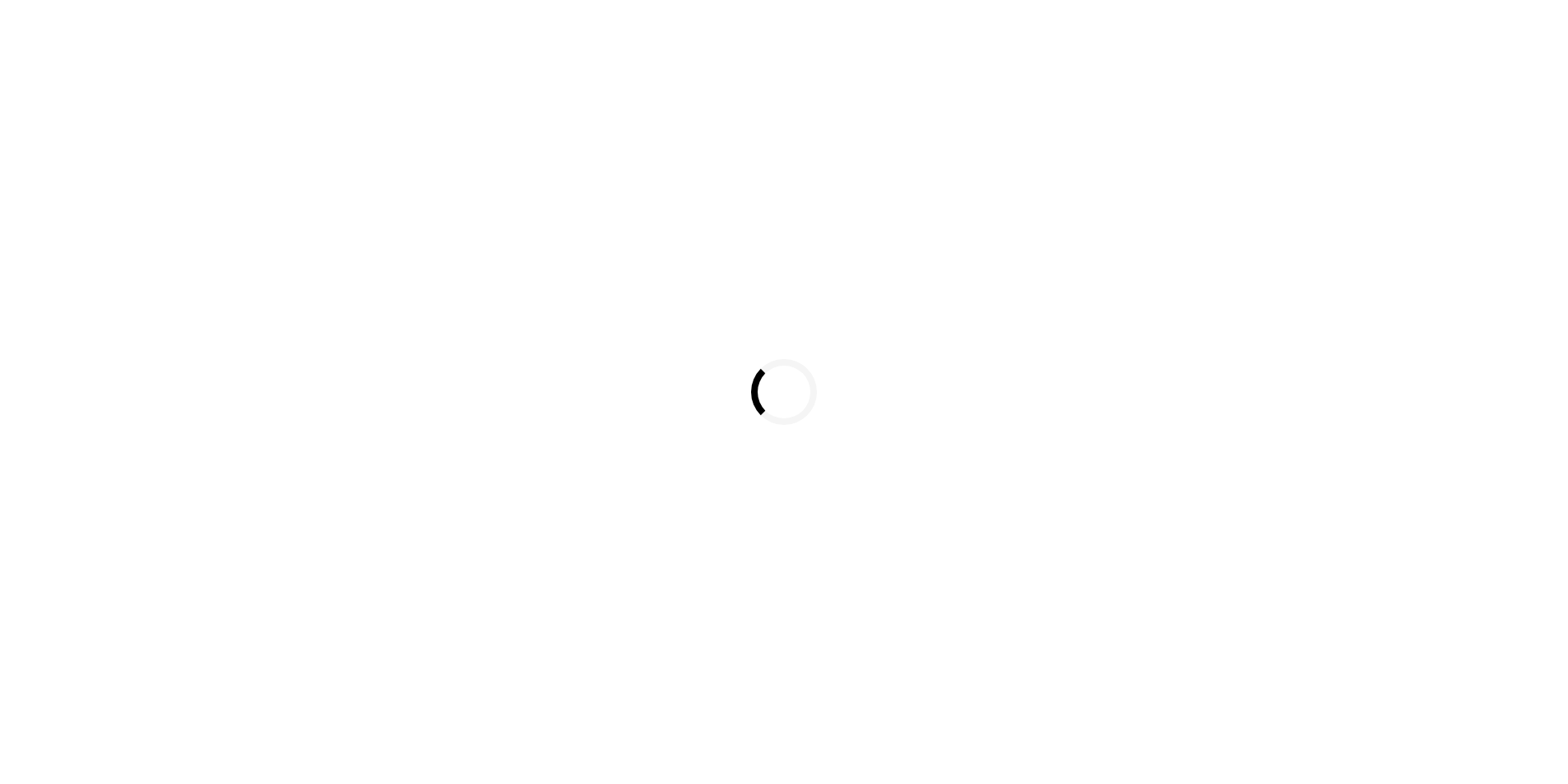 scroll, scrollTop: 0, scrollLeft: 0, axis: both 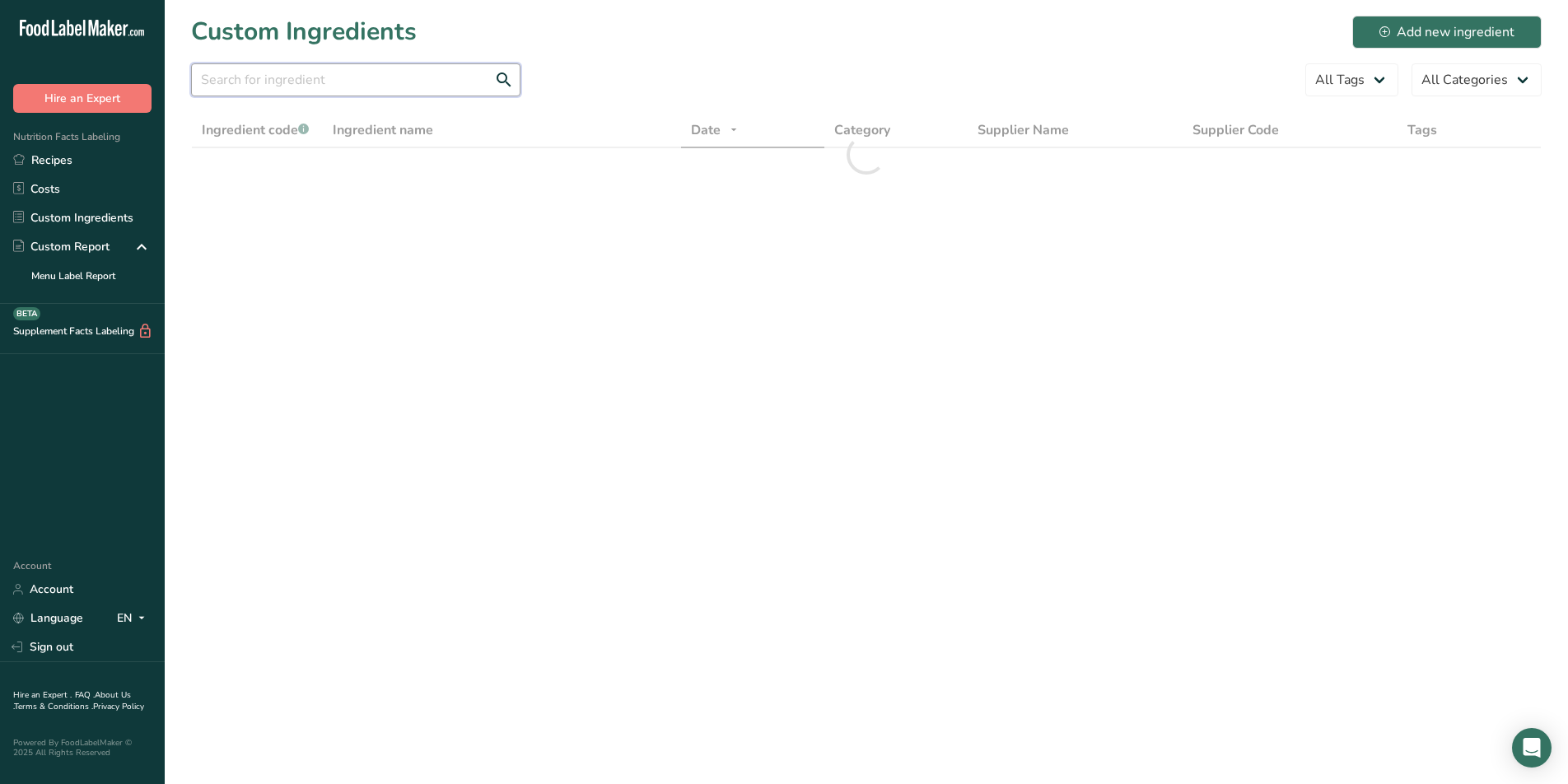 click at bounding box center [356, 80] 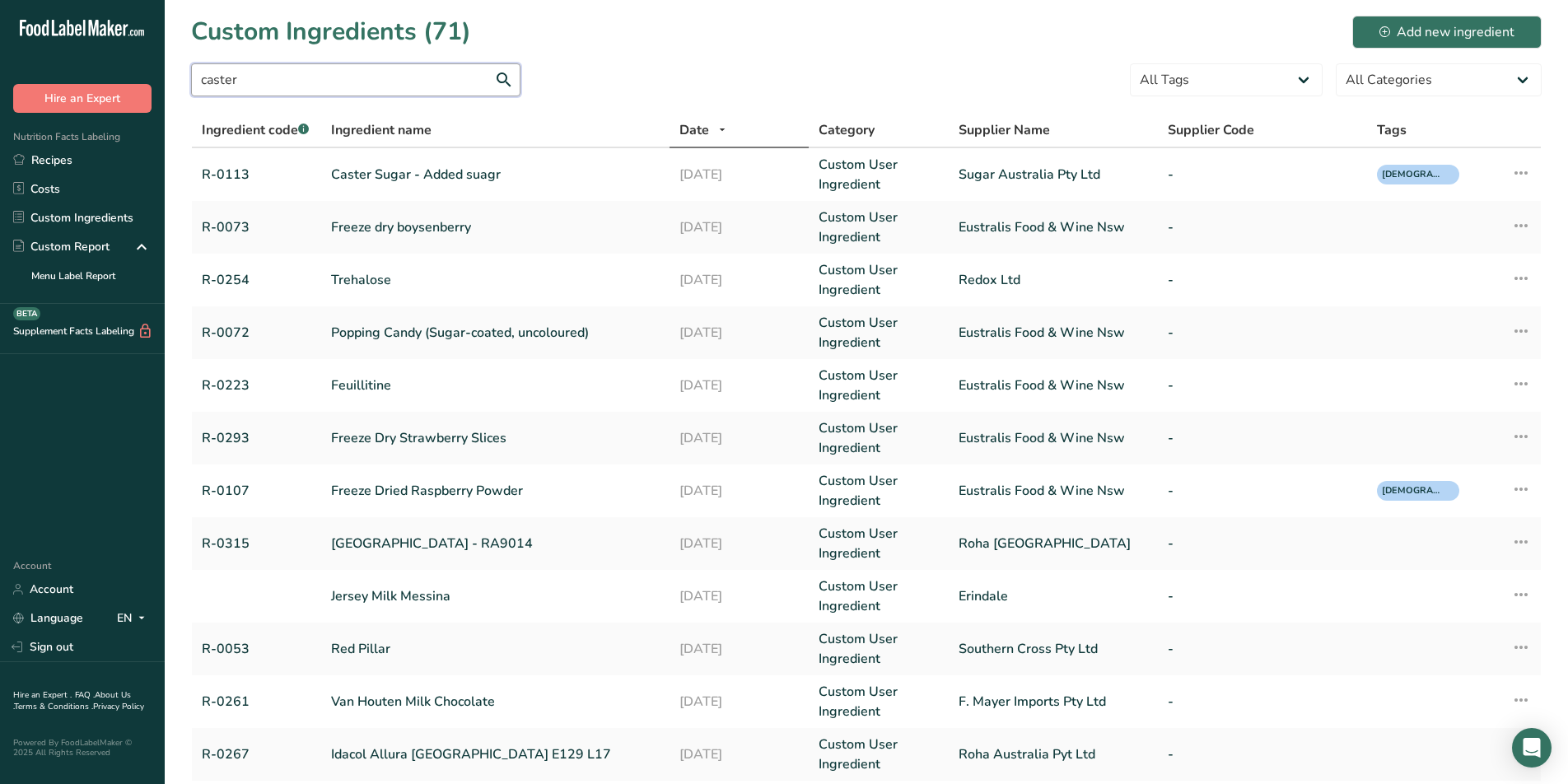 type on "caster" 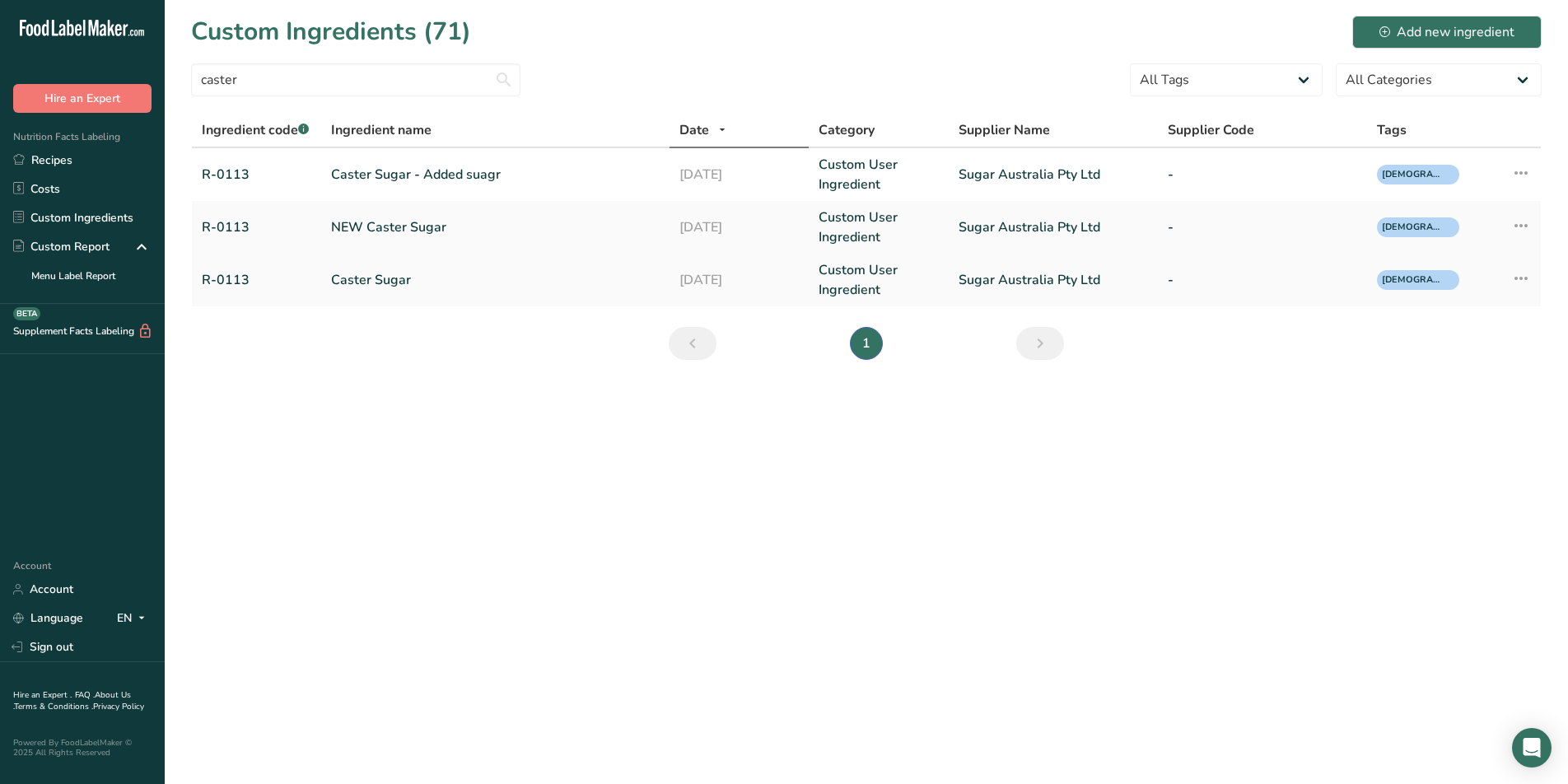 click on "Caster Sugar" at bounding box center (495, 280) 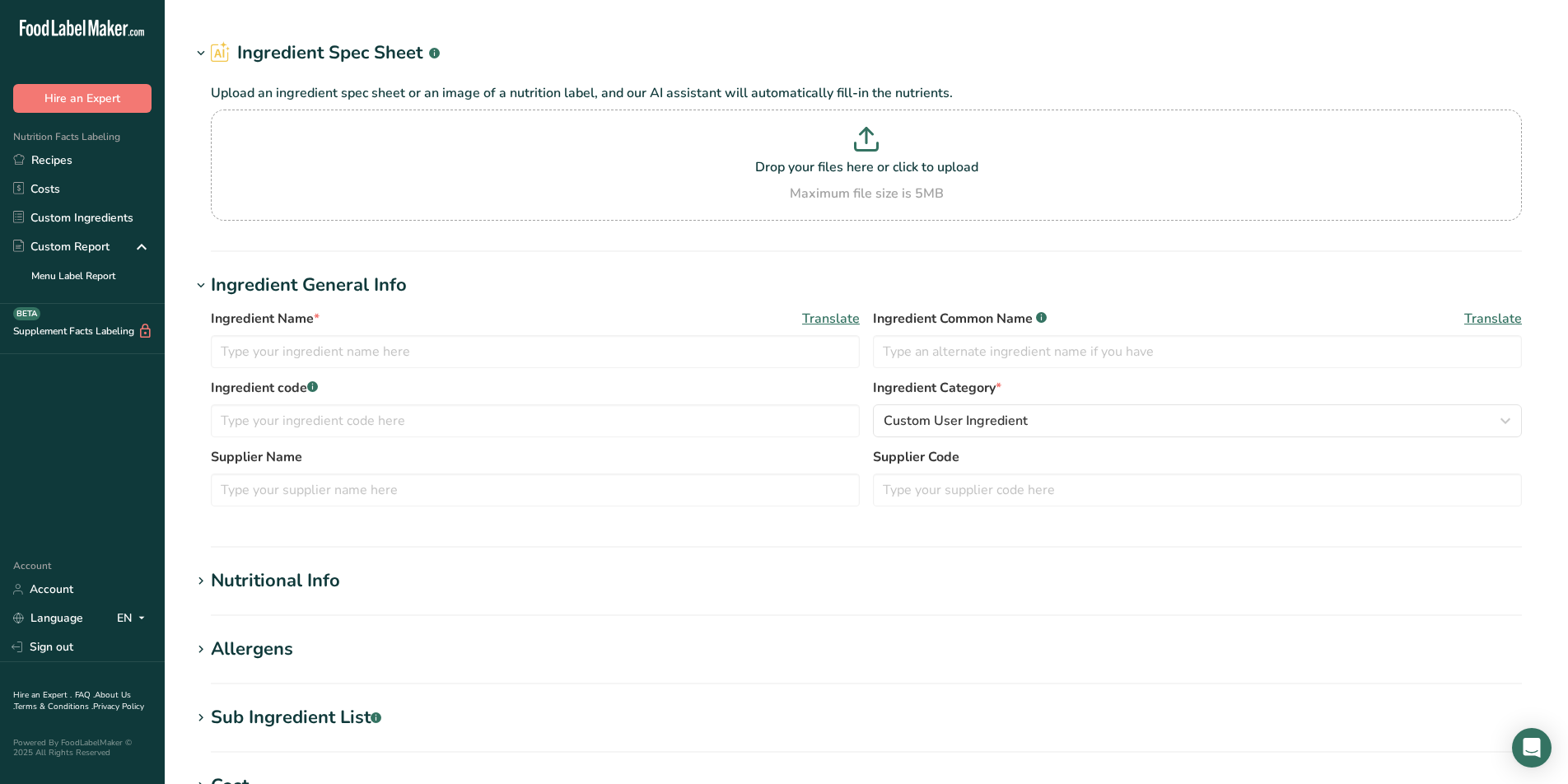 type on "Caster Sugar" 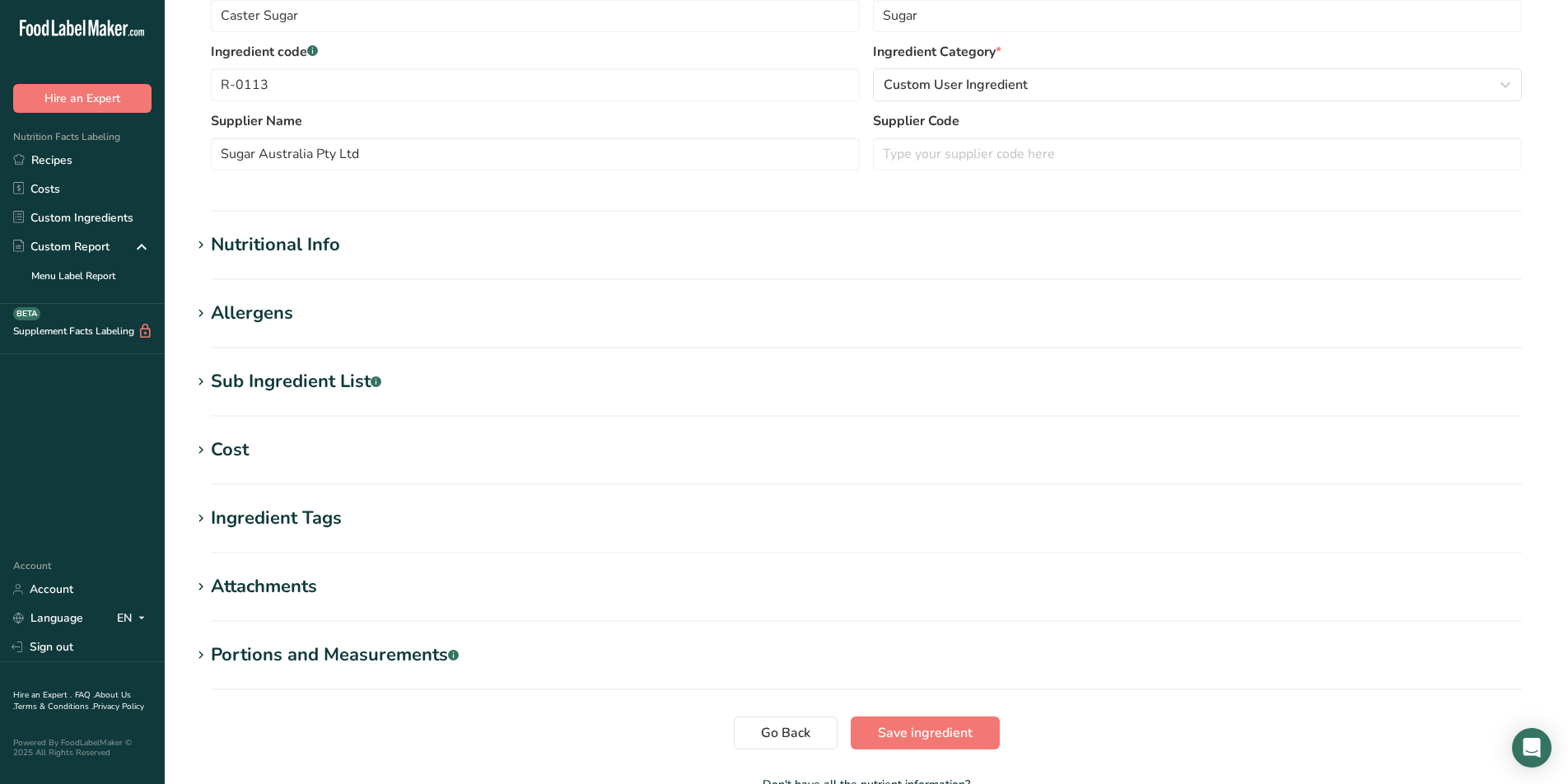 scroll, scrollTop: 478, scrollLeft: 0, axis: vertical 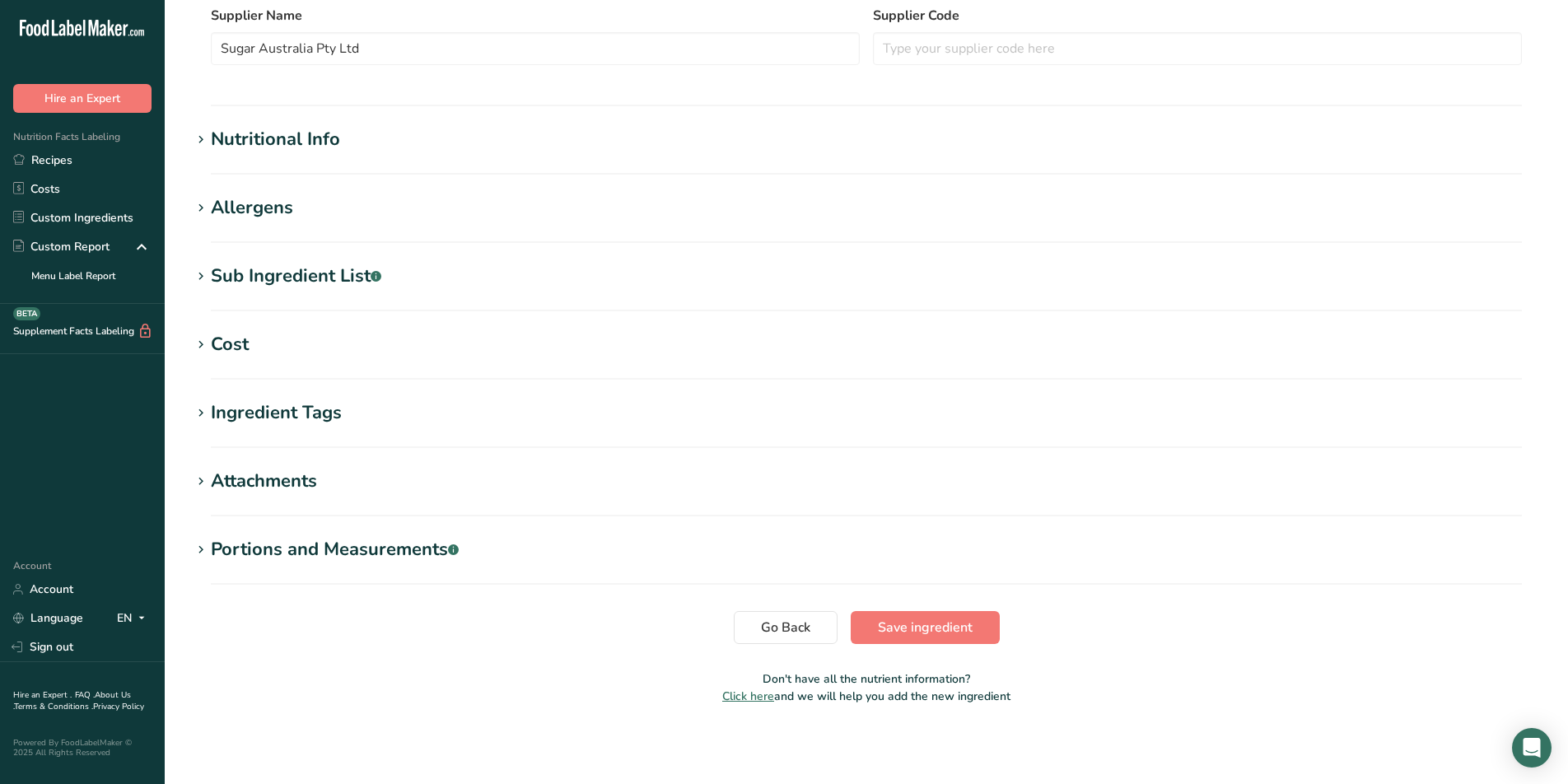 click on "Nutritional Info
Serving Size
.a-a{fill:#347362;}.b-a{fill:#fff;}
Add ingredient serving size *   100
g
kg
mg
mcg
lb
oz
l
mL
fl oz
tbsp
tsp
cup
qt
gallon
Required Components Vitamins Minerals Other Nutrients Amino Acid Profile
Calories
(kcal) *     1700
Energy KJ
(kj) *     7112.8
Total Fat
(g) *     0 *     0 *     0" at bounding box center (866, 150) 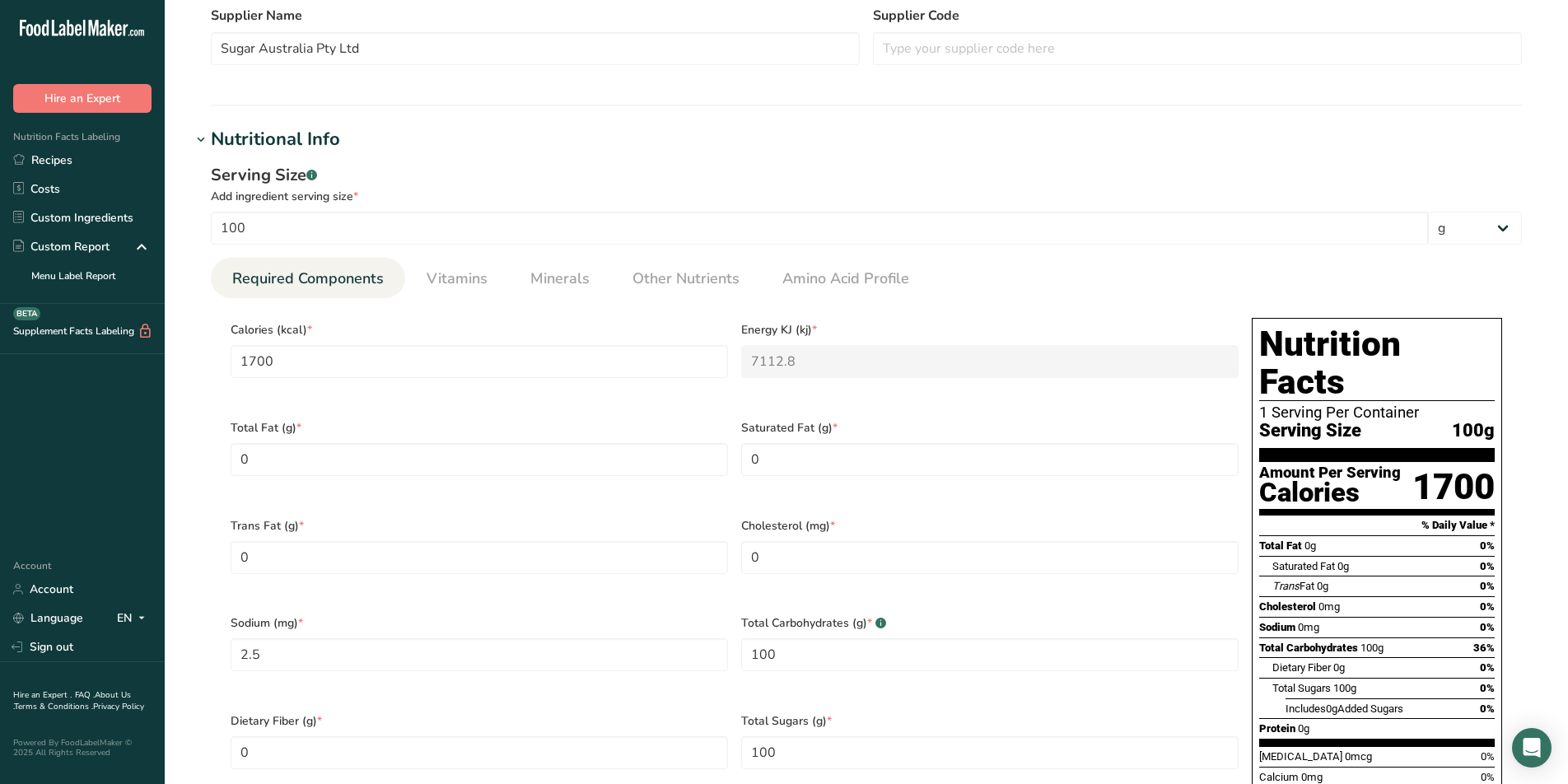 click at bounding box center [201, 140] 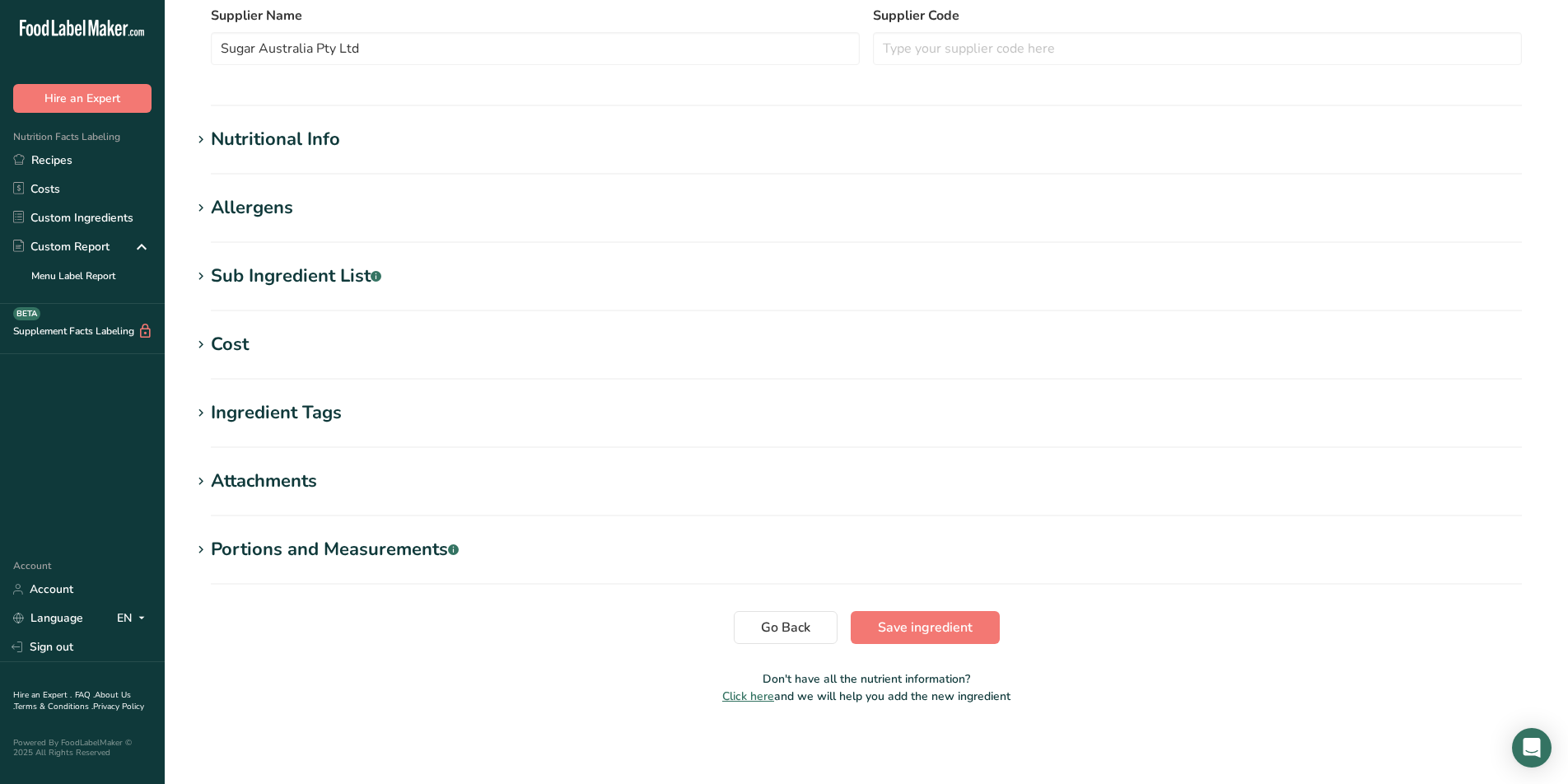 click at bounding box center [201, 140] 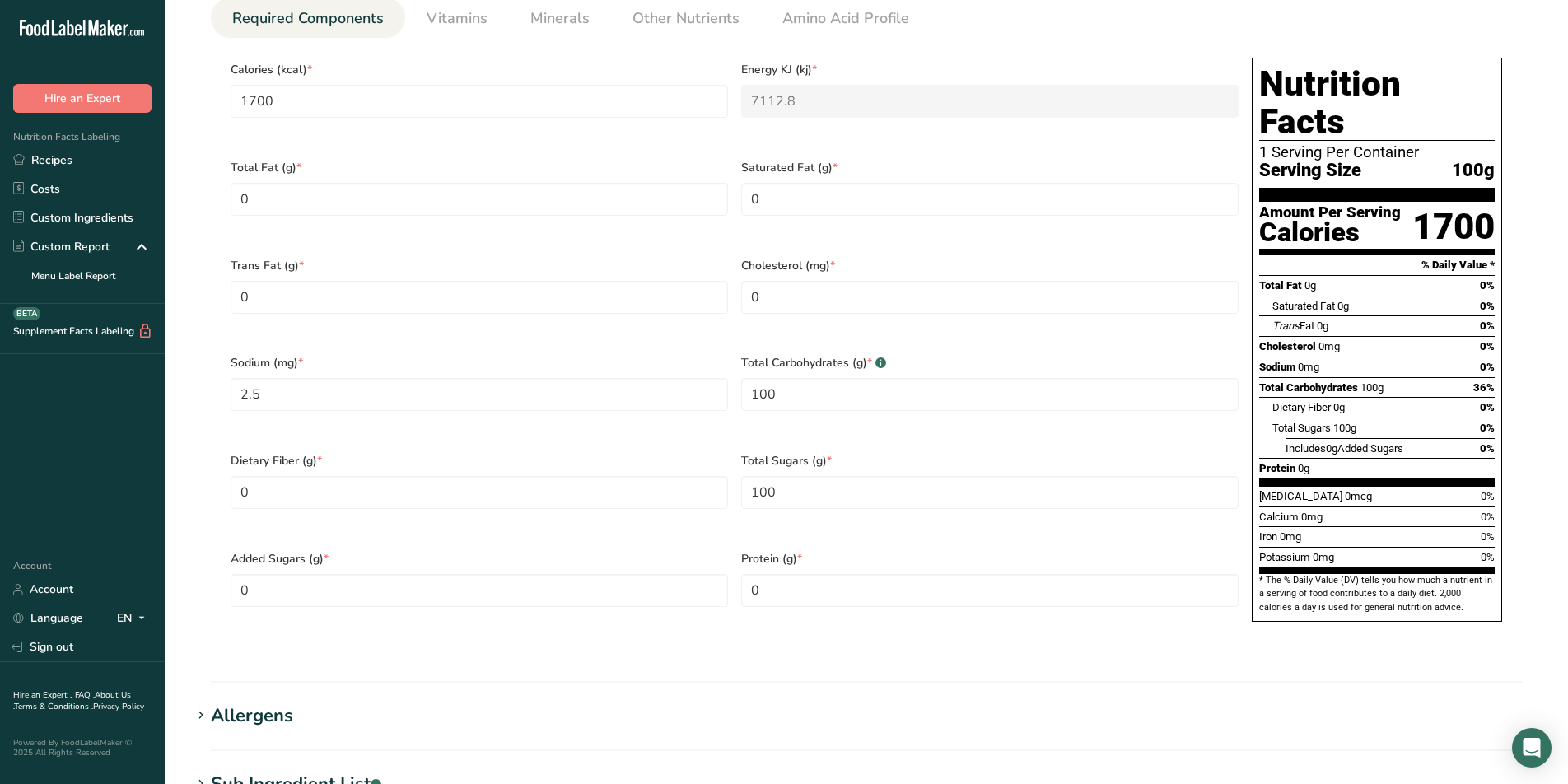 scroll, scrollTop: 749, scrollLeft: 0, axis: vertical 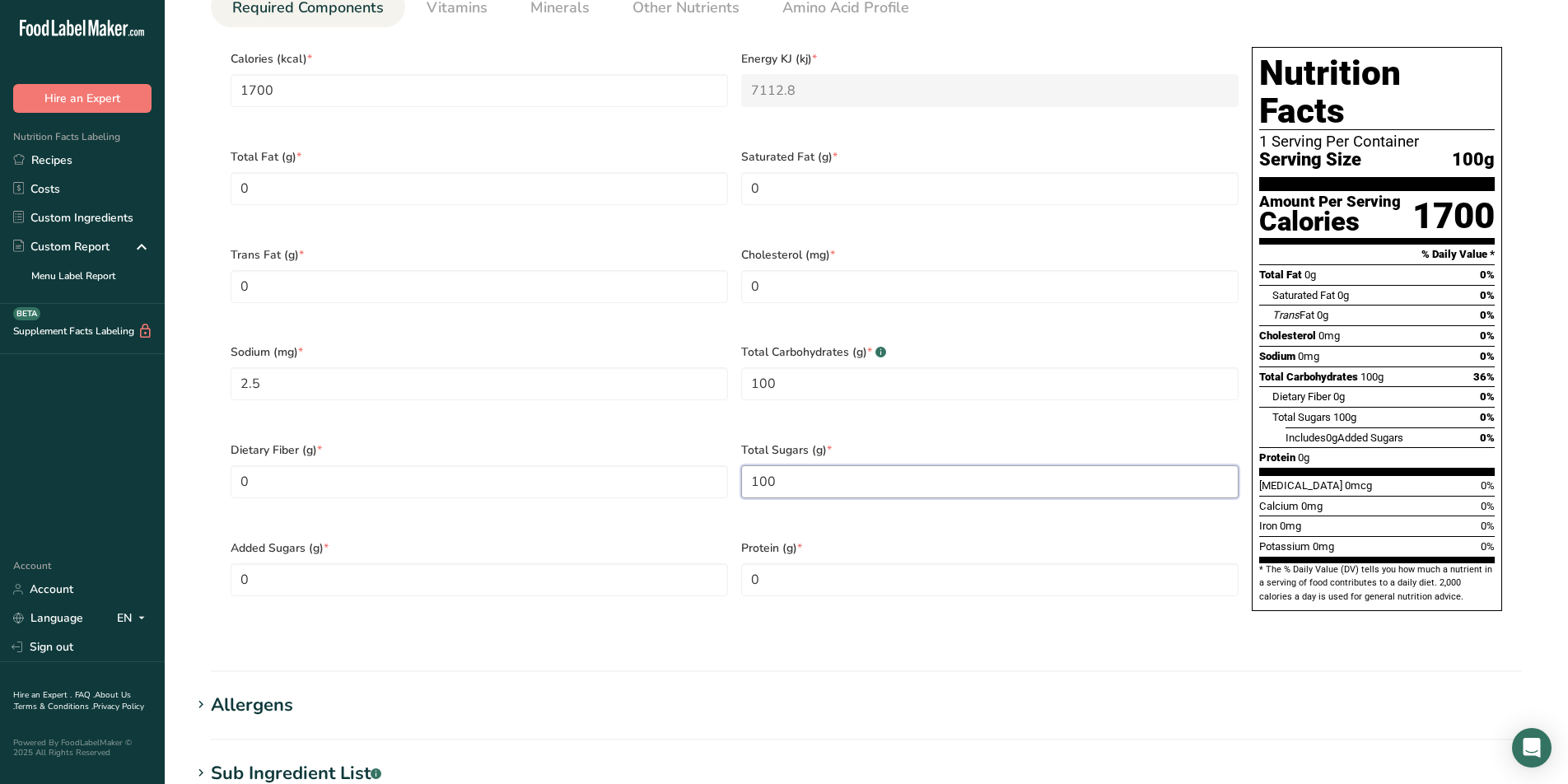 drag, startPoint x: 769, startPoint y: 459, endPoint x: 744, endPoint y: 459, distance: 25 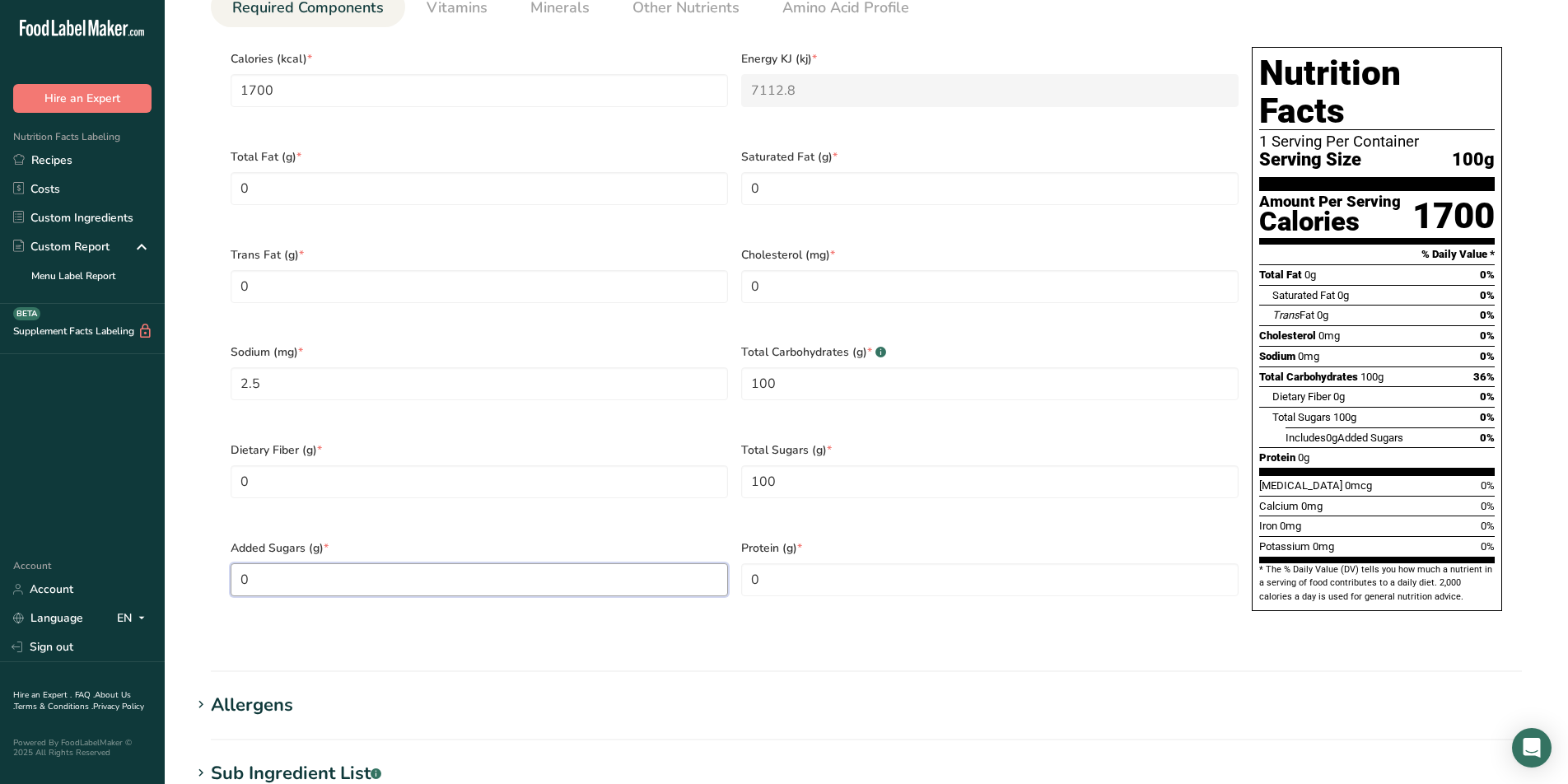drag, startPoint x: 426, startPoint y: 553, endPoint x: 218, endPoint y: 550, distance: 208.02163 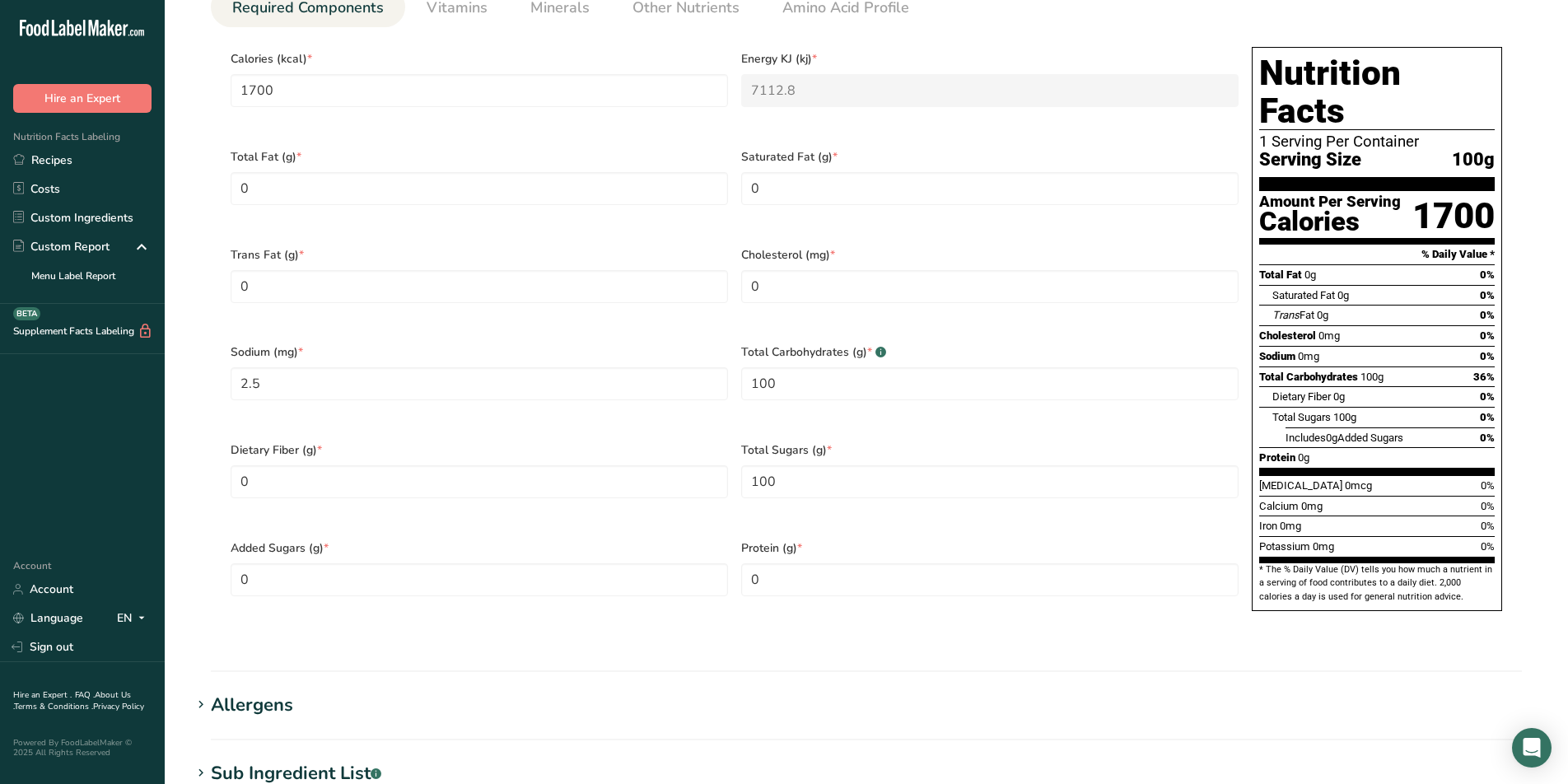 click on "Added Sugars
(g) *     0" at bounding box center [479, 578] 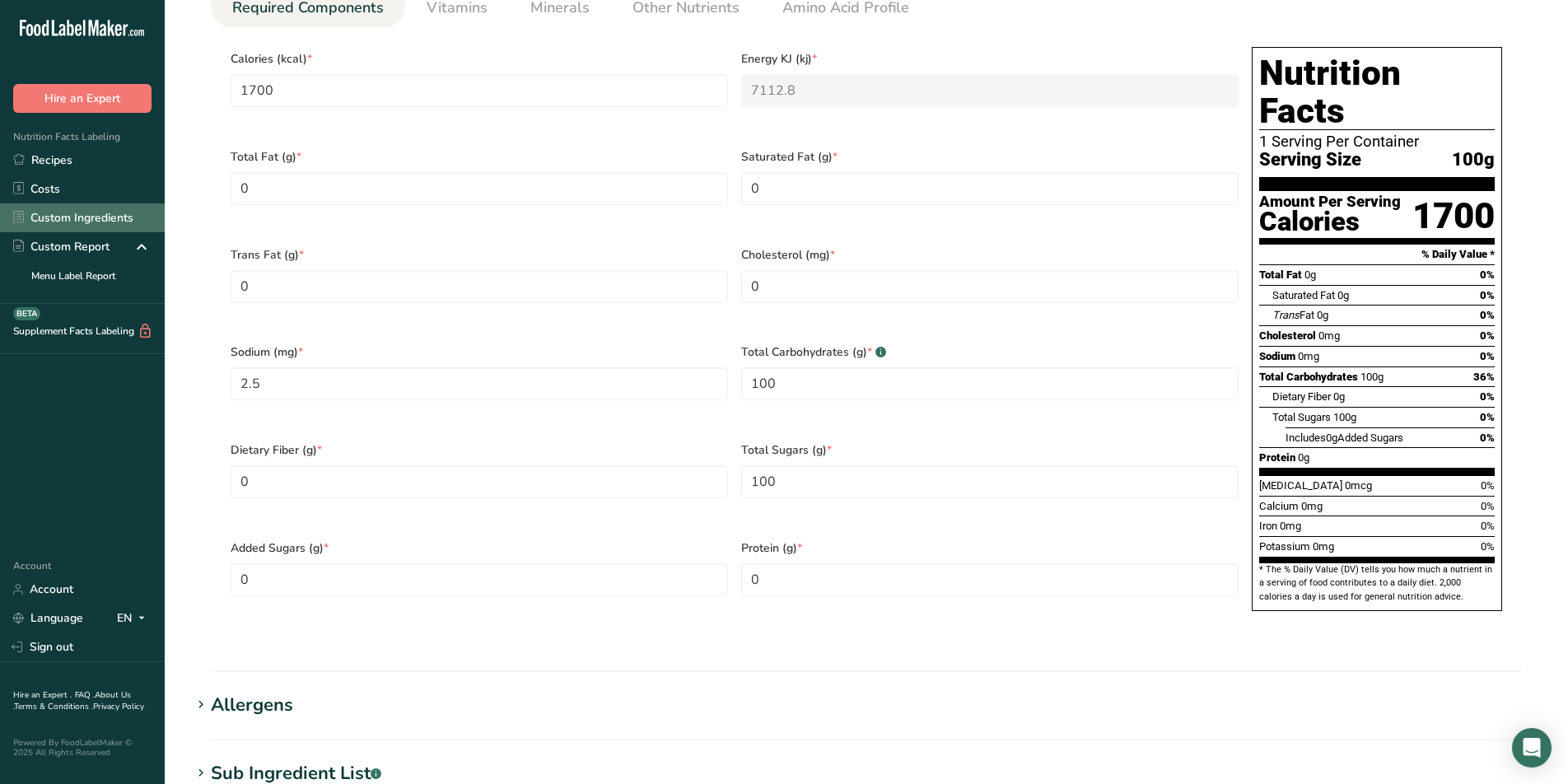 click on "Custom Ingredients" at bounding box center [82, 217] 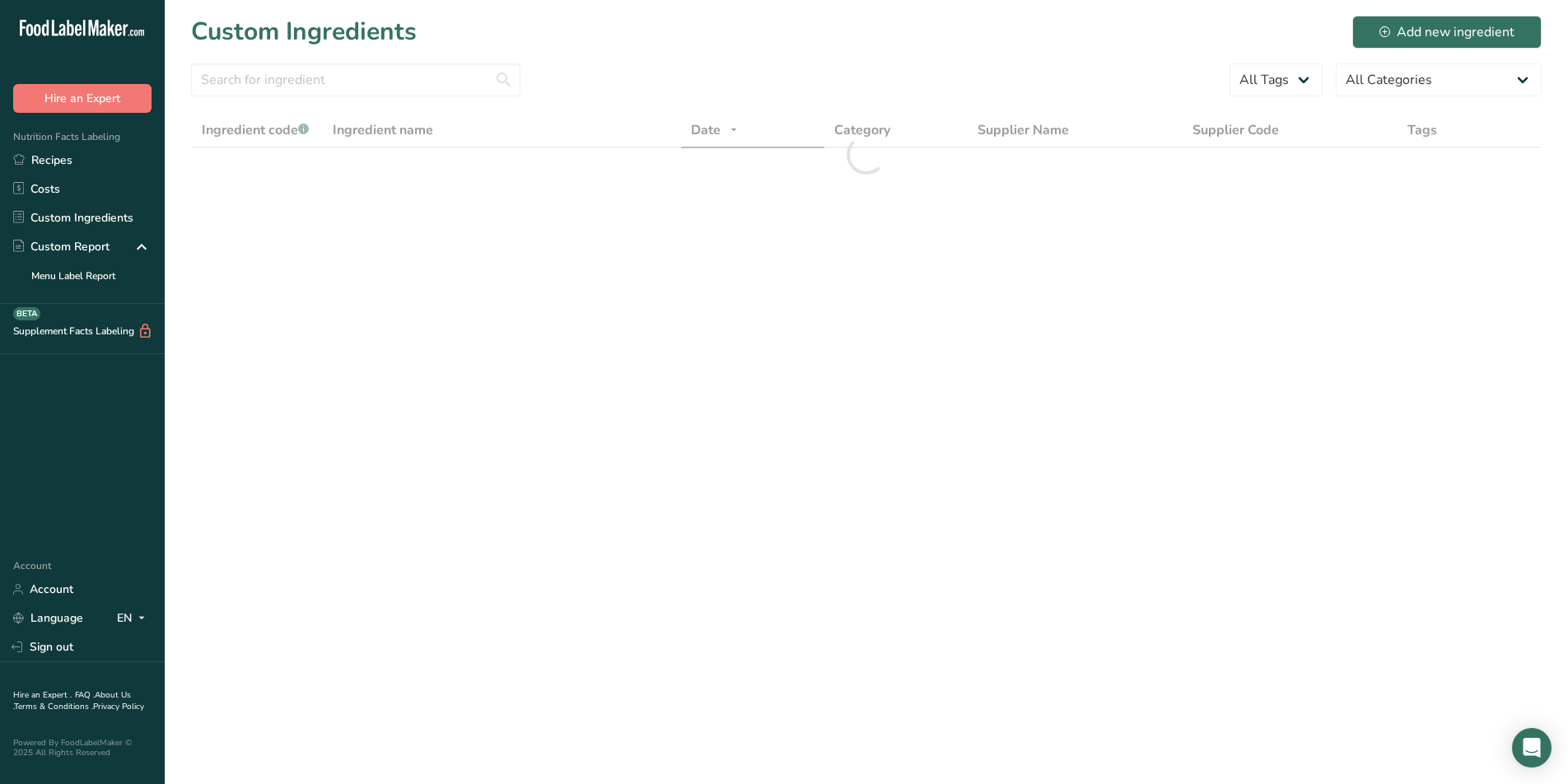 scroll, scrollTop: 0, scrollLeft: 0, axis: both 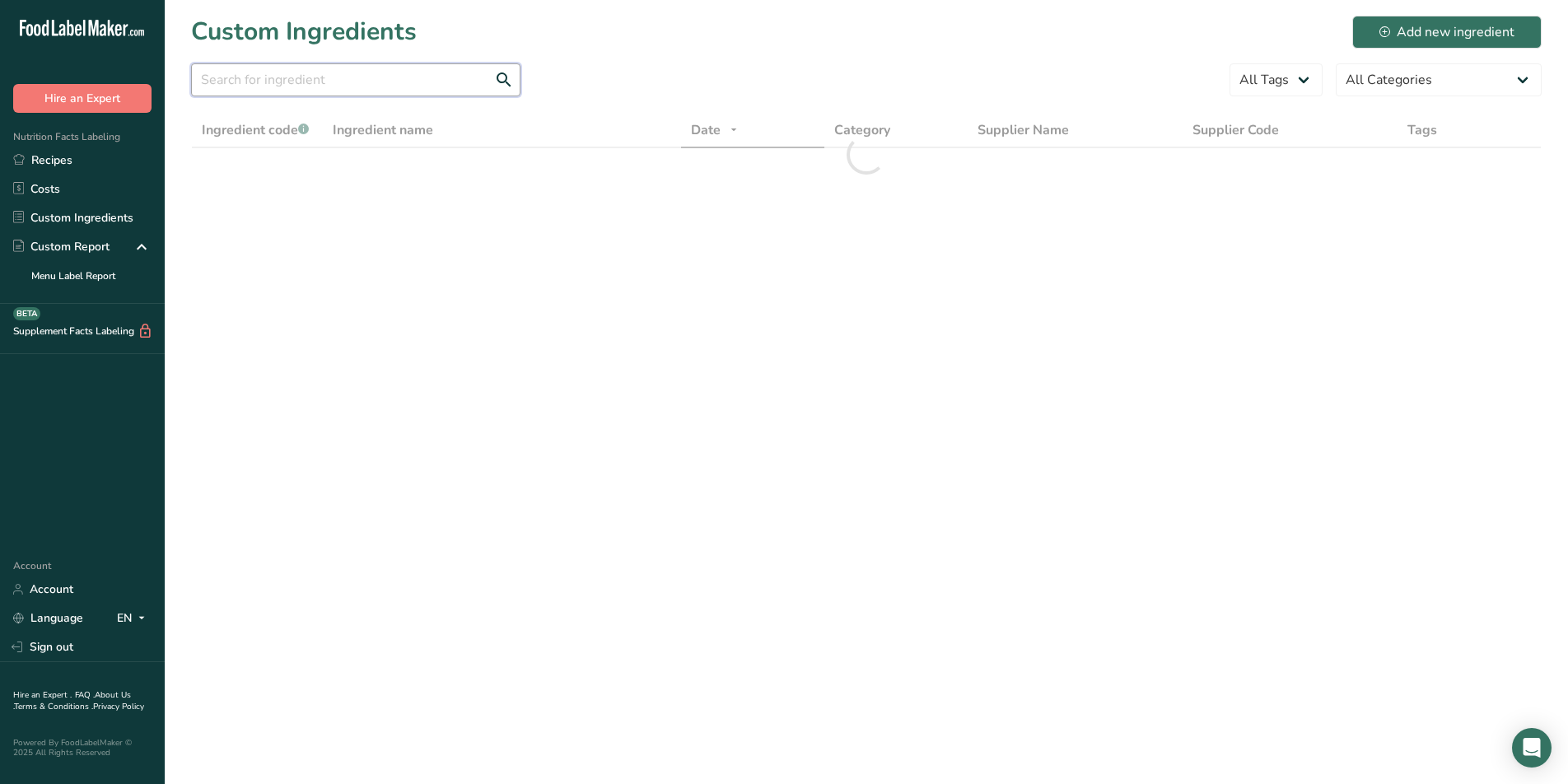 click at bounding box center [356, 80] 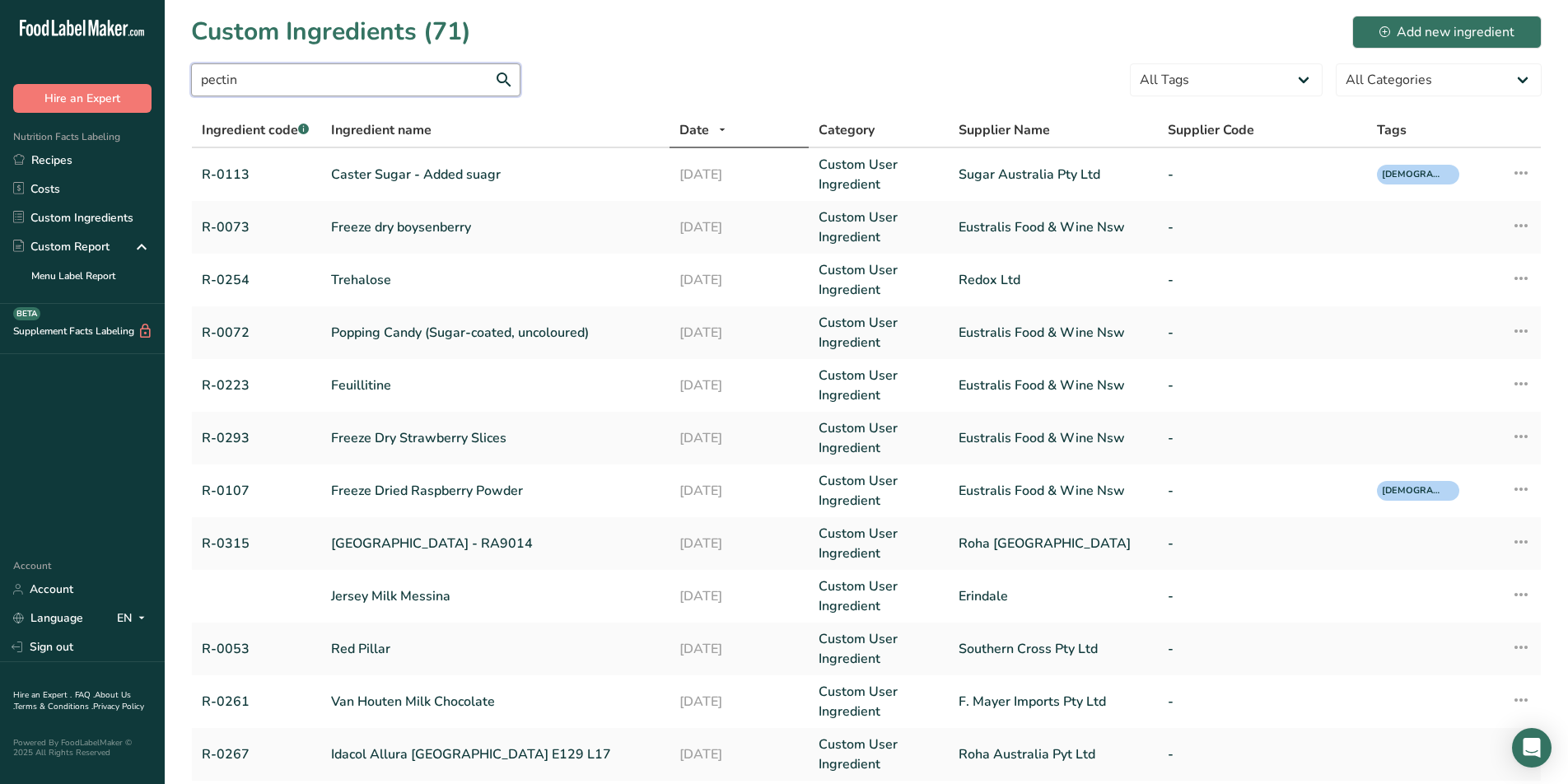 type on "pectin" 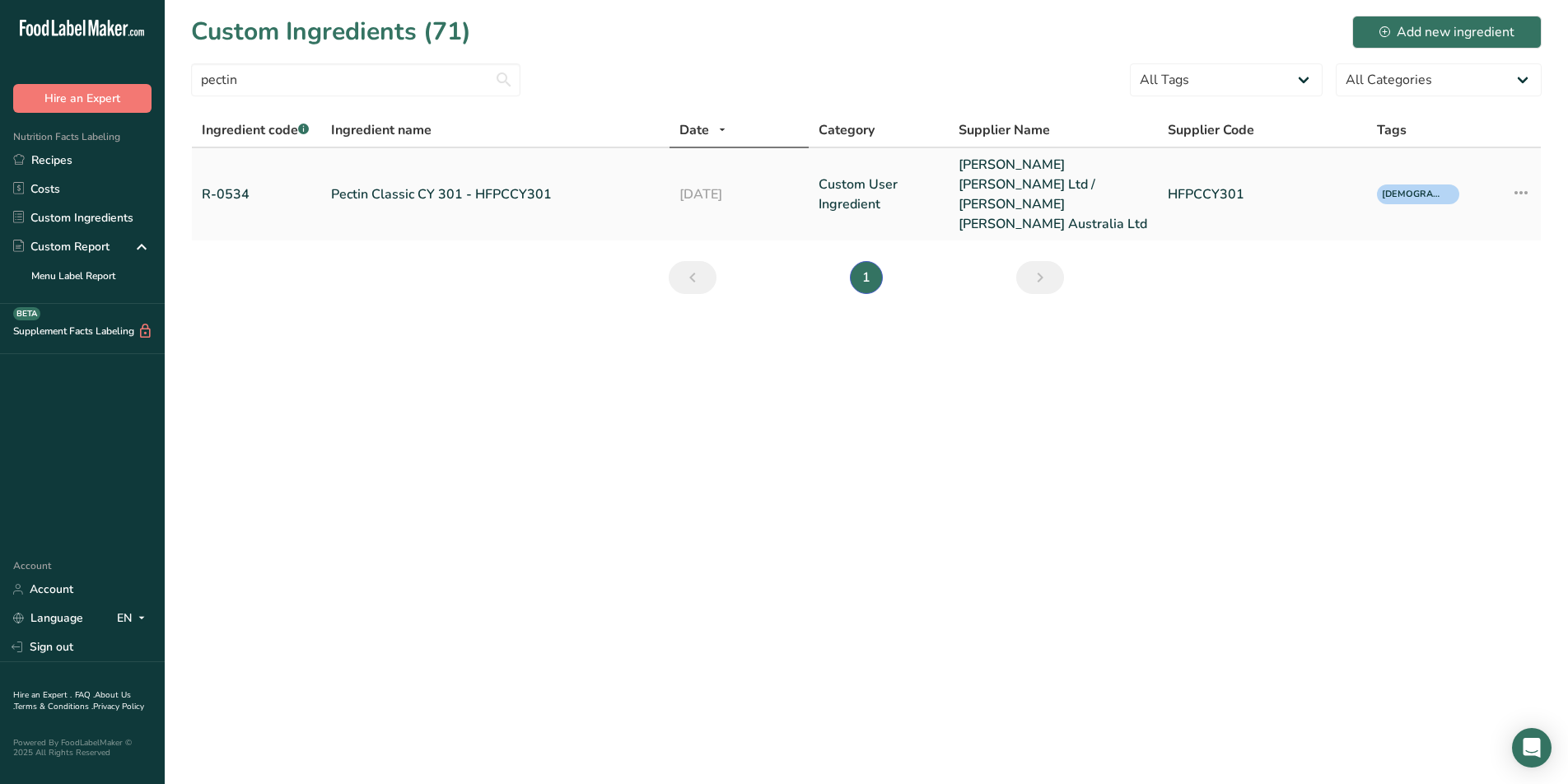click on "Pectin Classic CY  301 - HFPCCY301" at bounding box center [495, 194] 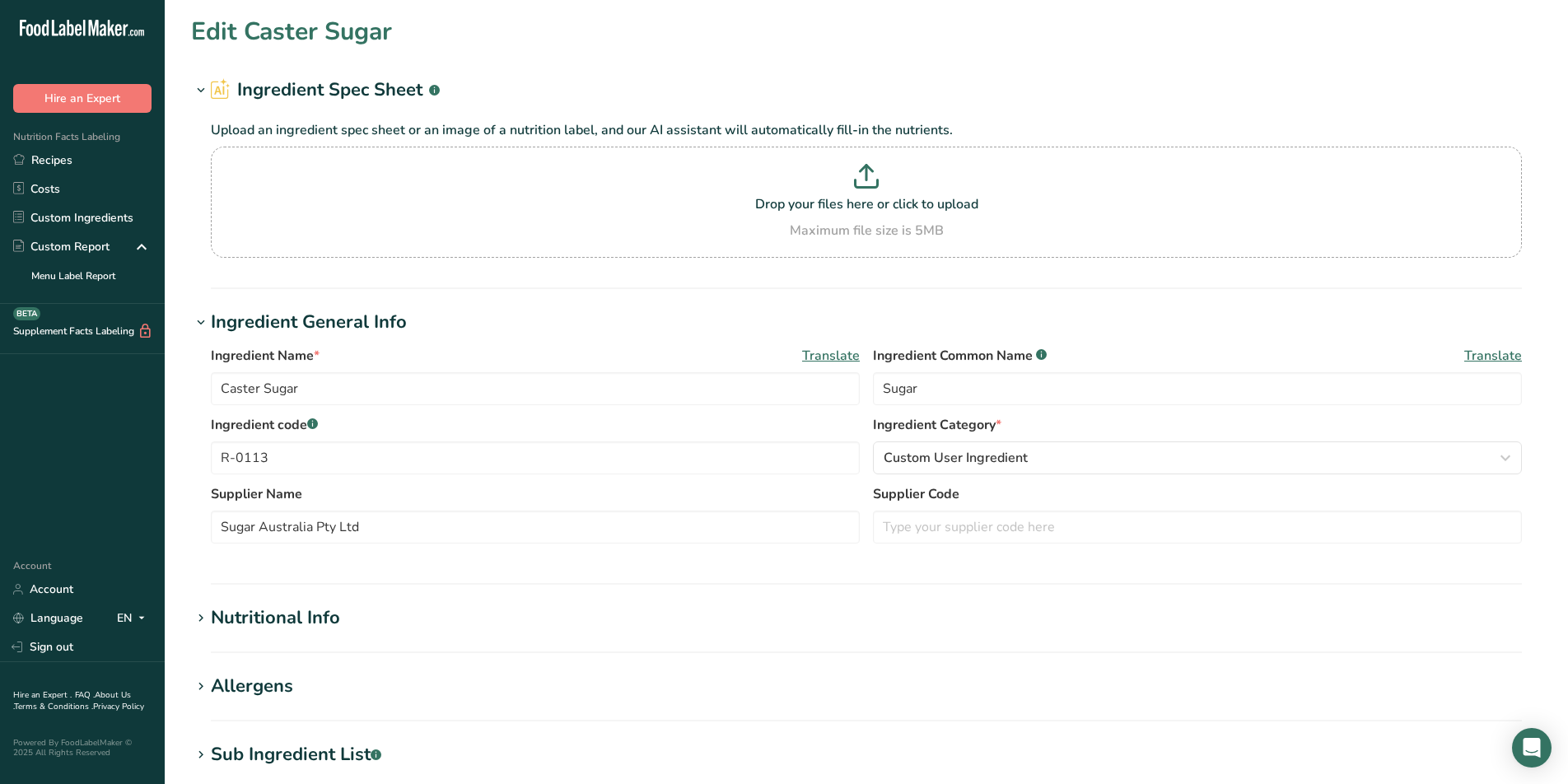 type on "Pectin Classic CY  301 - HFPCCY301" 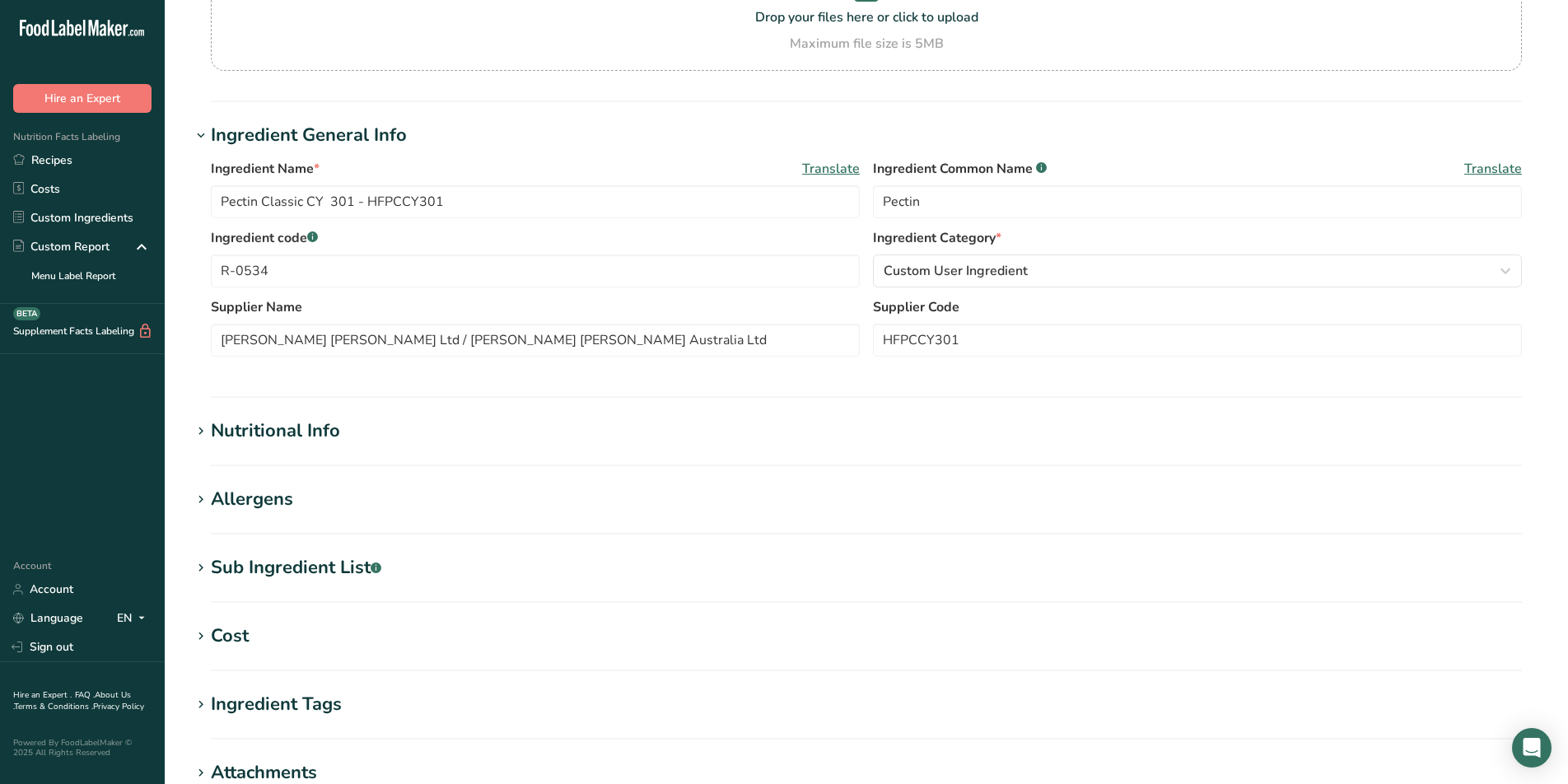scroll, scrollTop: 188, scrollLeft: 0, axis: vertical 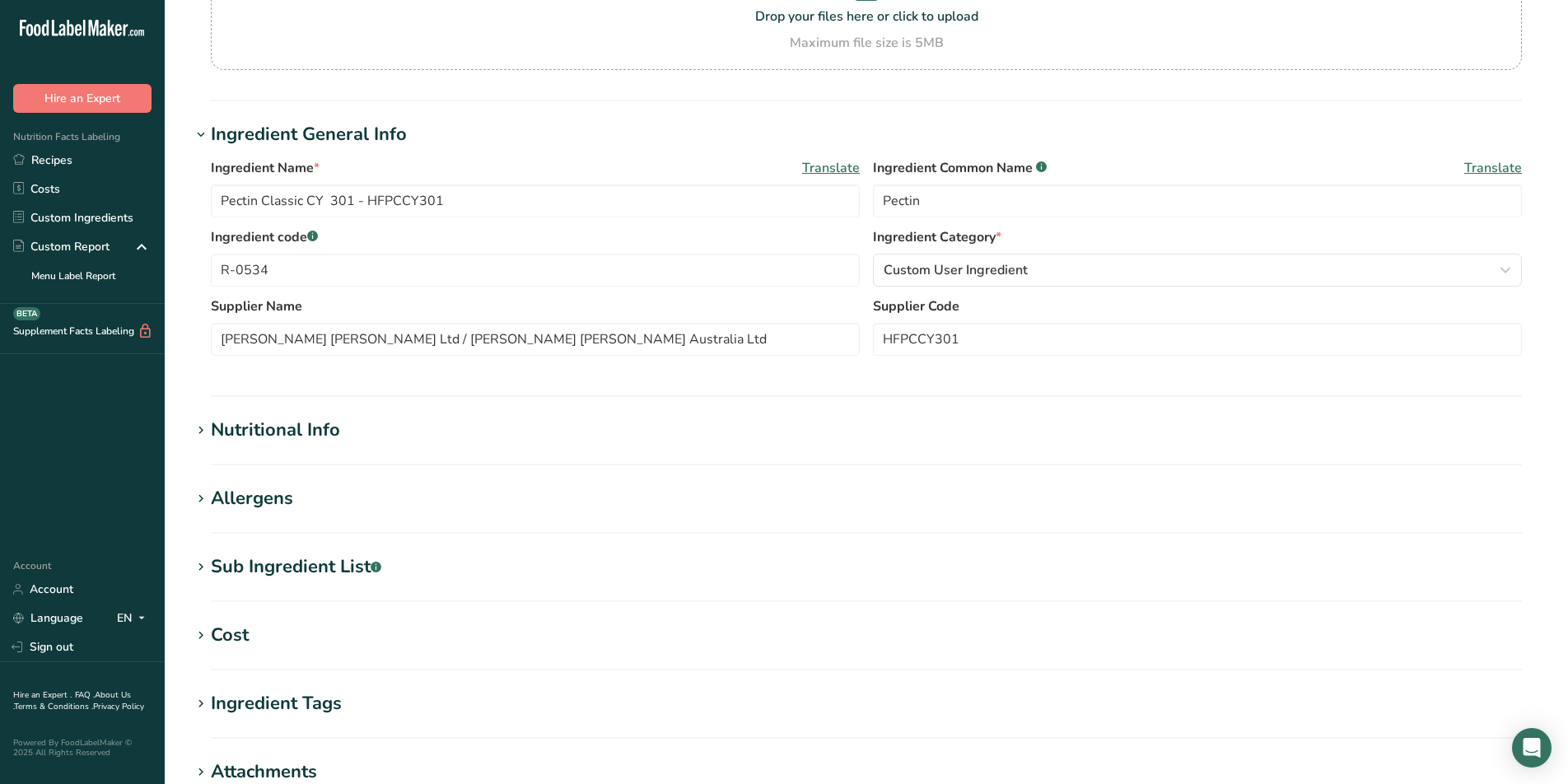 click on "Allergens" at bounding box center [252, 498] 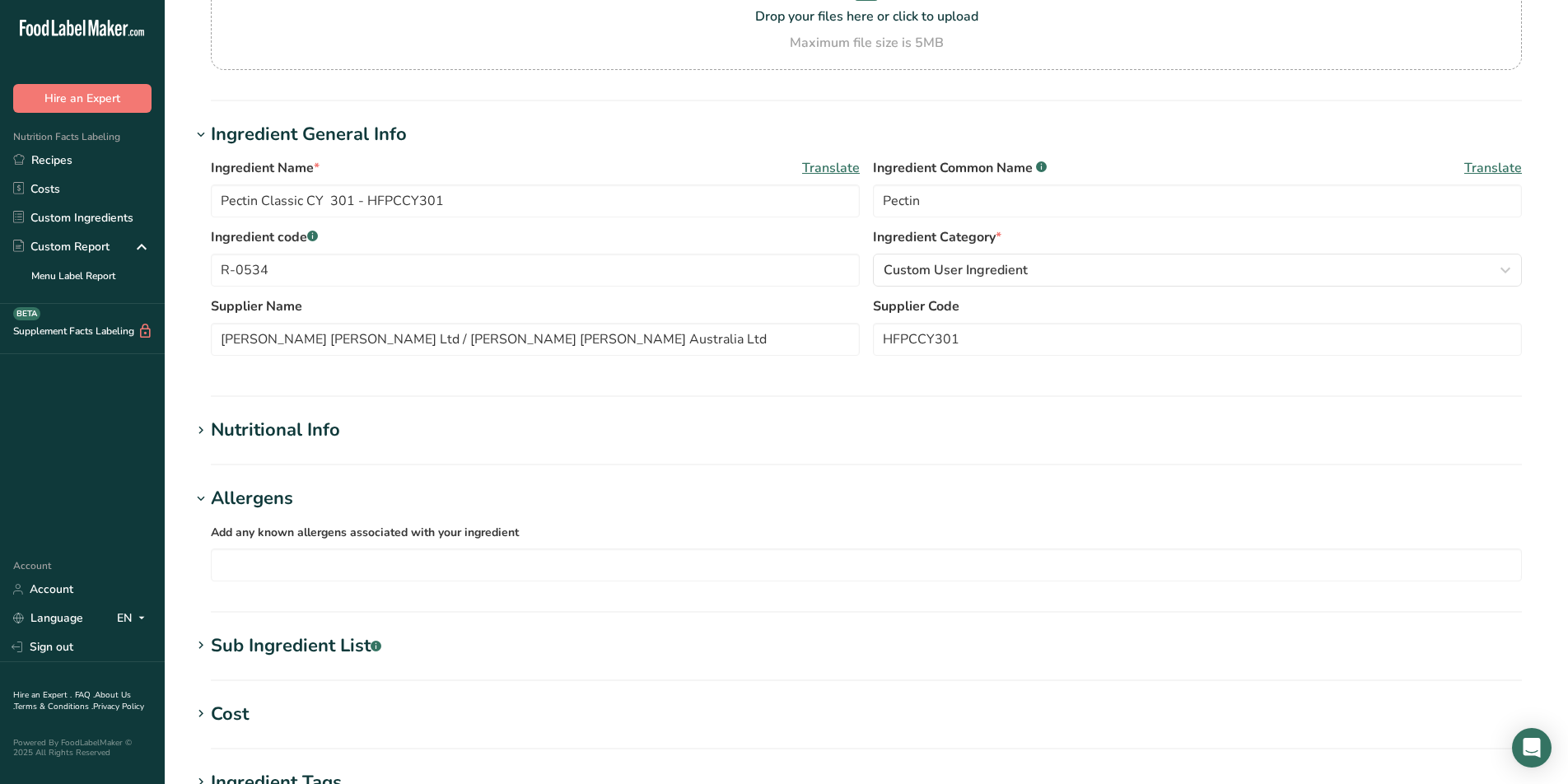 click on "Allergens" at bounding box center [252, 498] 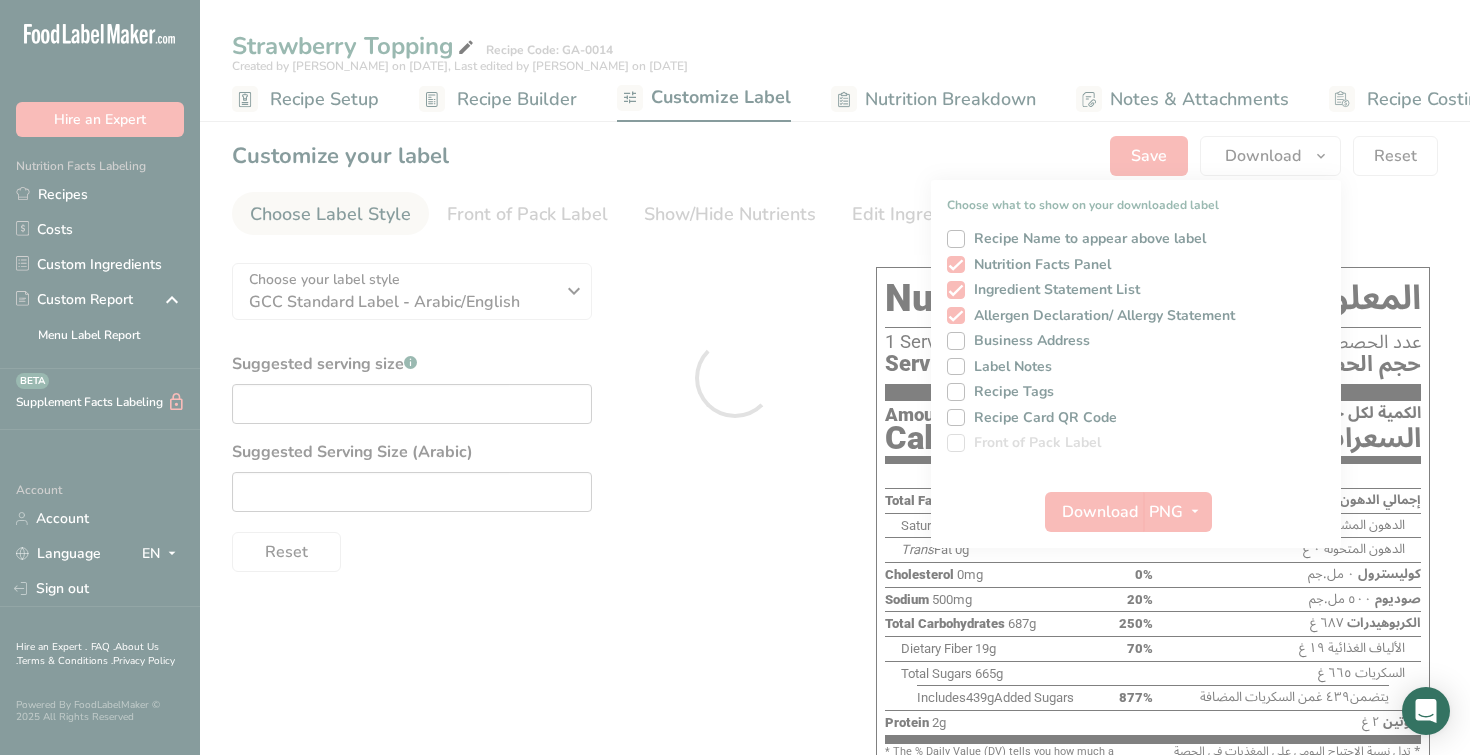 scroll, scrollTop: 0, scrollLeft: 0, axis: both 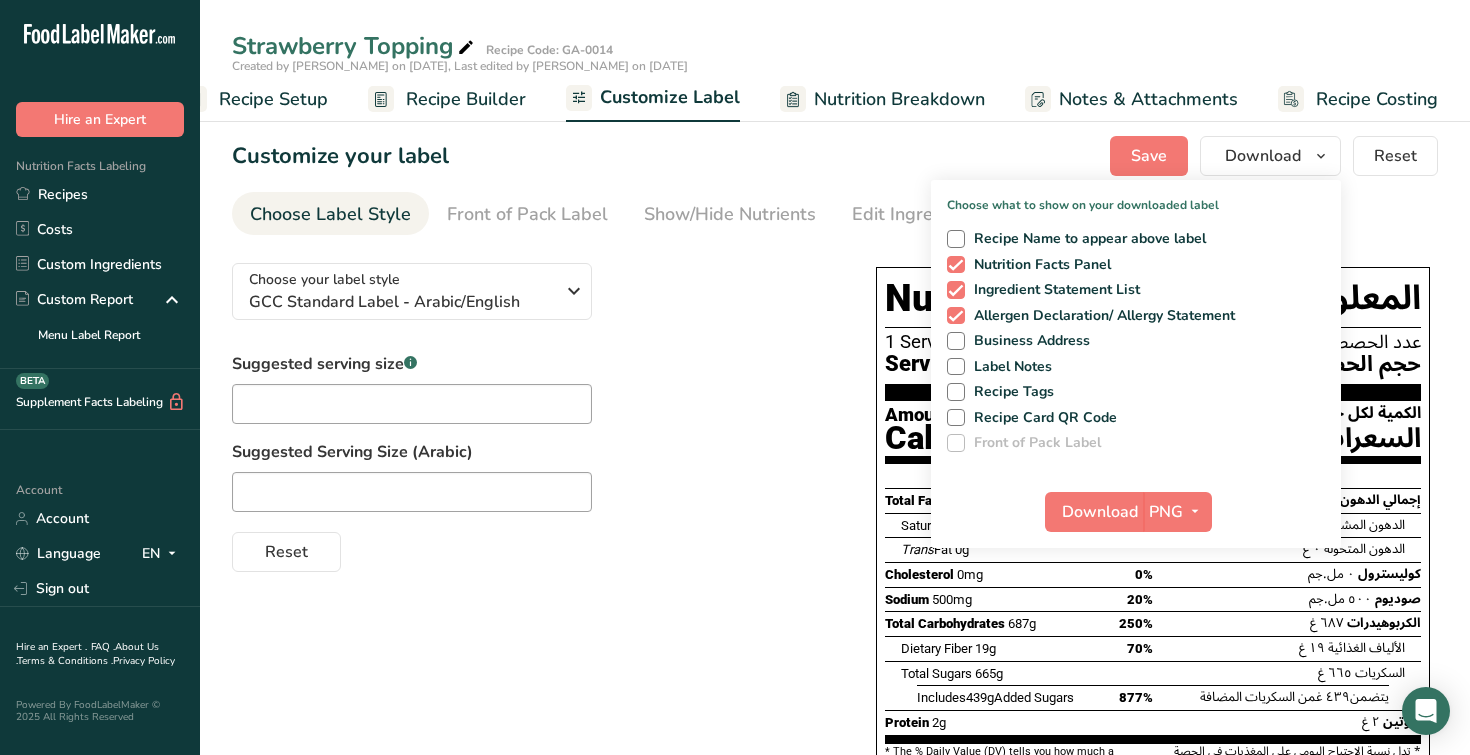 click at bounding box center [534, 492] 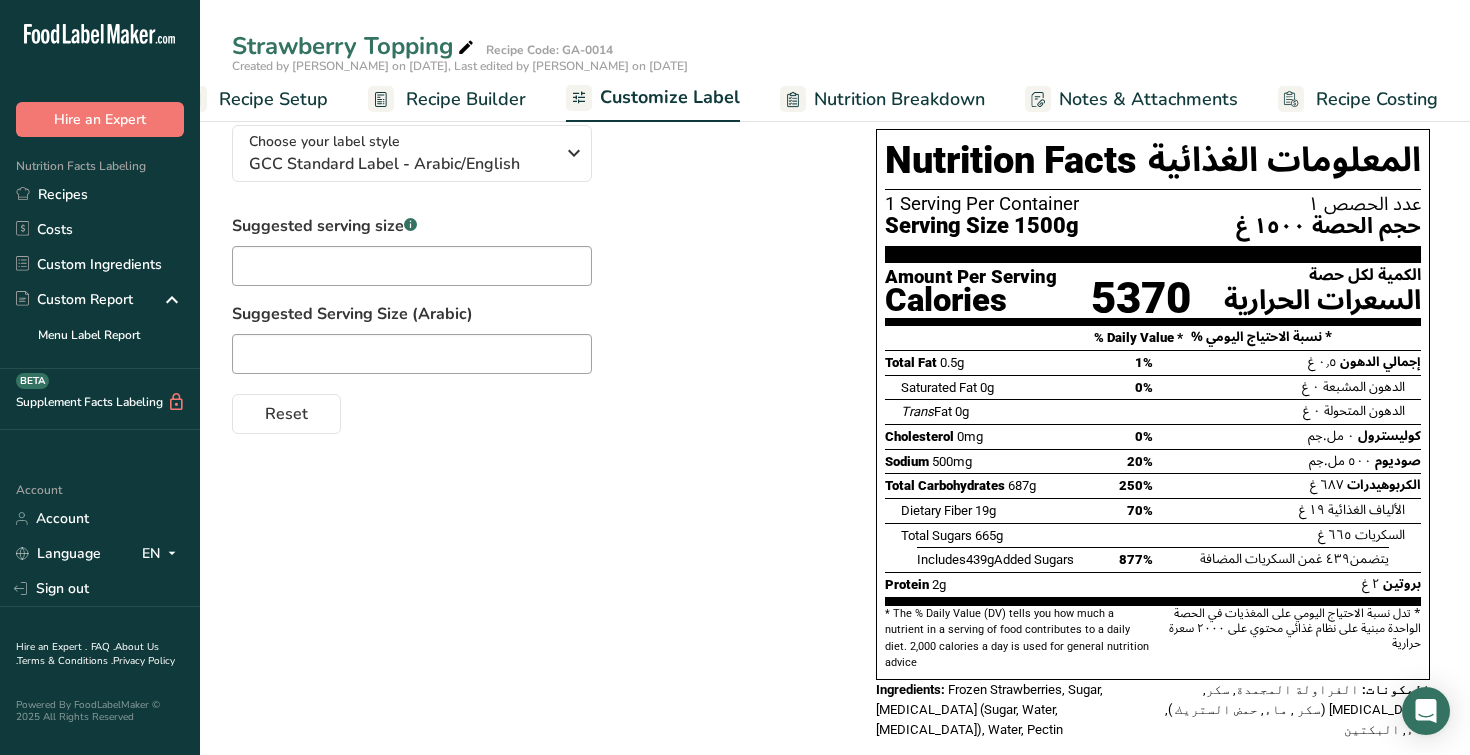 scroll, scrollTop: 0, scrollLeft: 0, axis: both 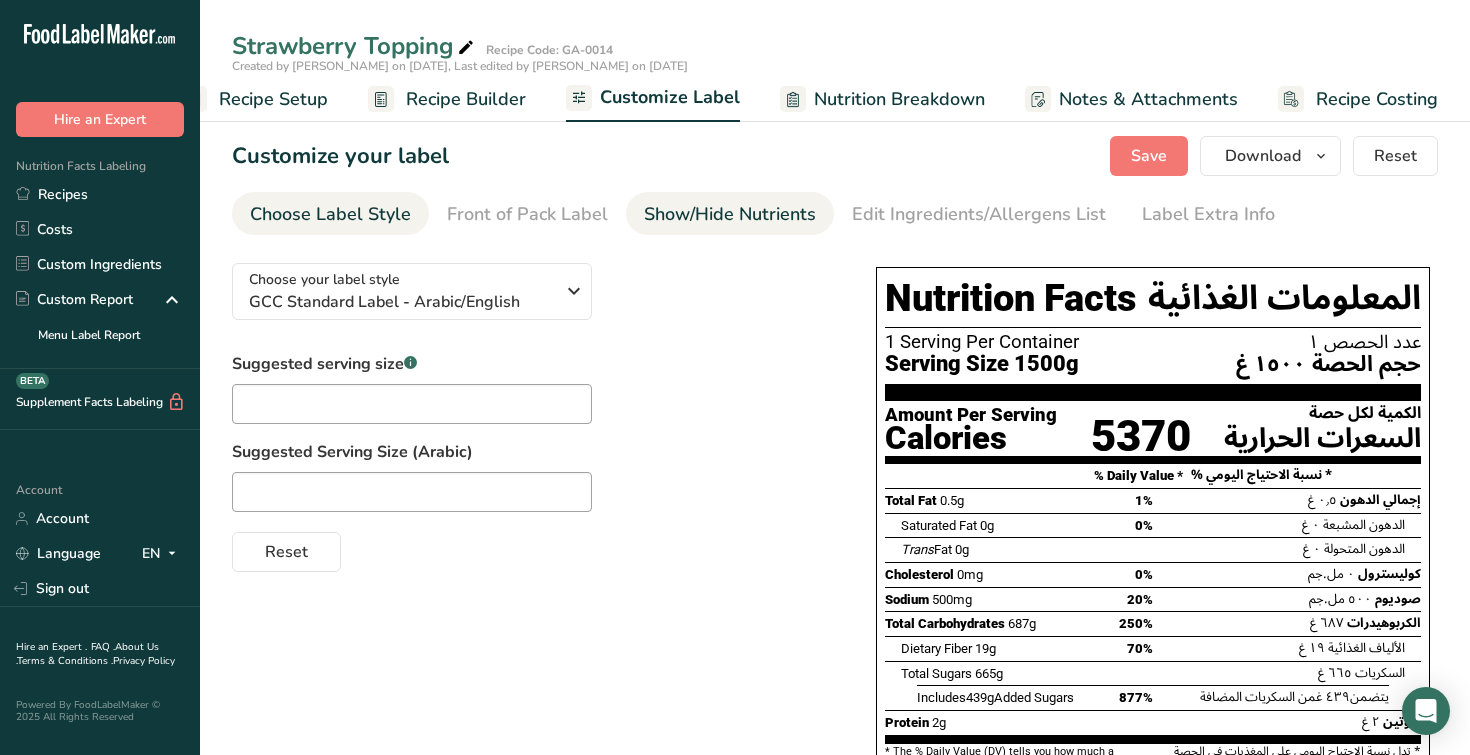 click on "Show/Hide Nutrients" at bounding box center [730, 214] 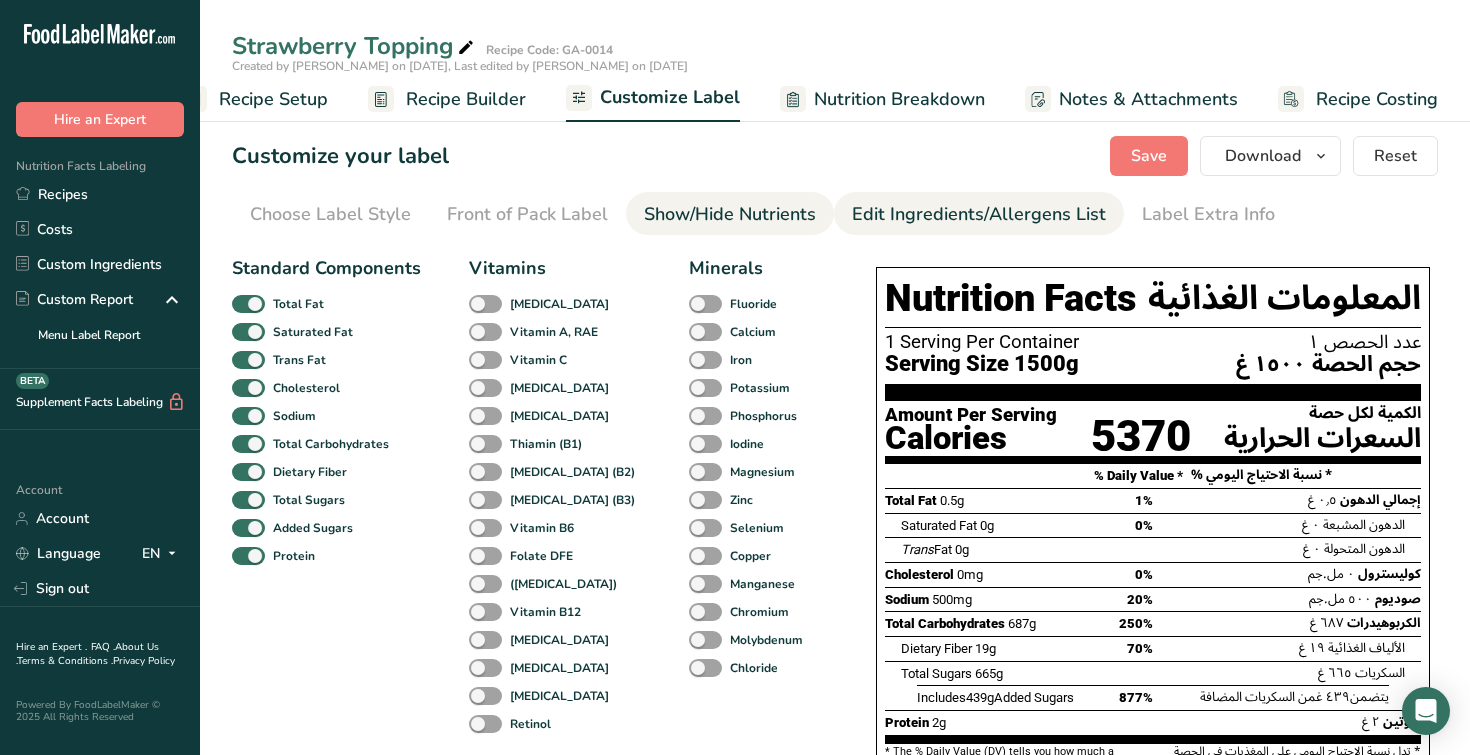 click on "Edit Ingredients/Allergens List" at bounding box center [979, 214] 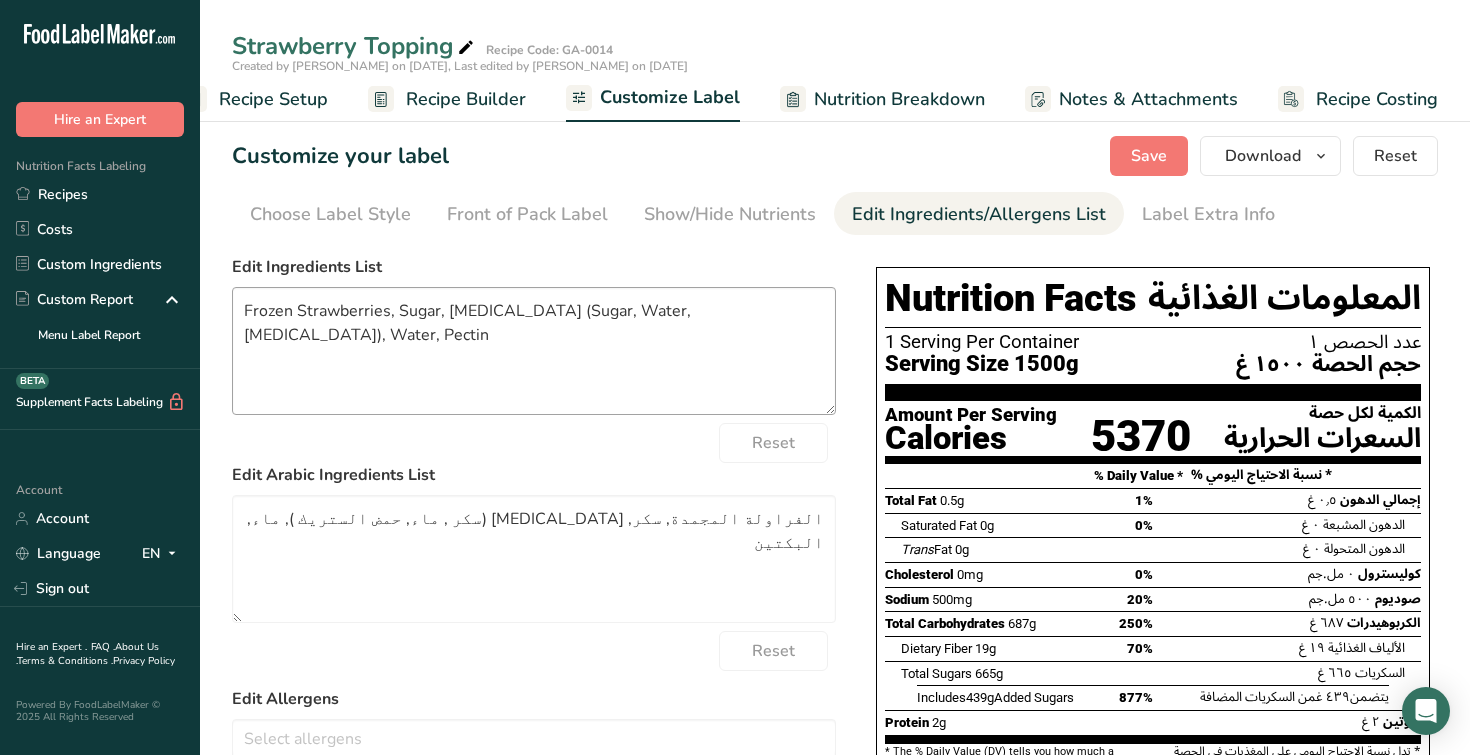 scroll, scrollTop: 44, scrollLeft: 0, axis: vertical 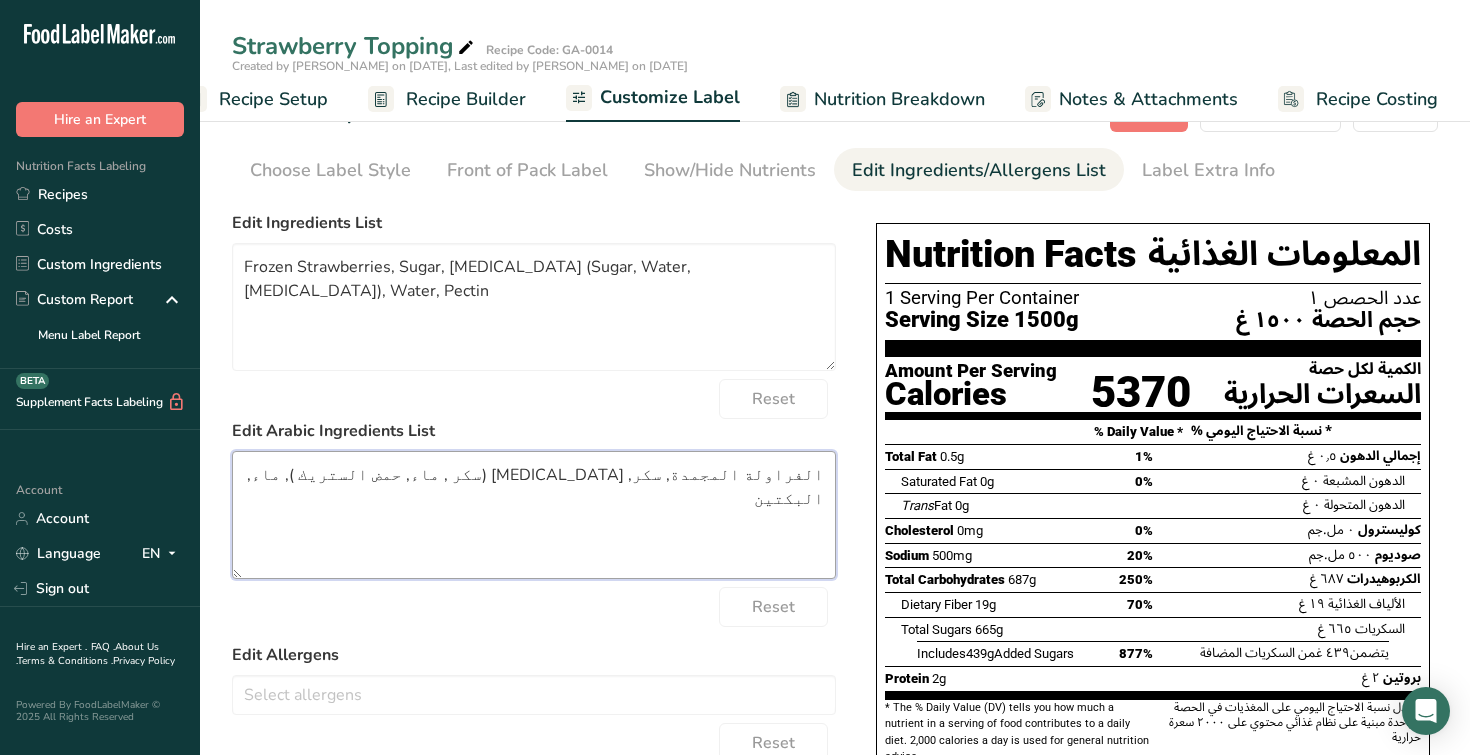 click on "الفراولة المجمدة, سكر, Invert Sugar (سكر , ماء, حمض الستريك ), ماء, البكتين" at bounding box center (534, 515) 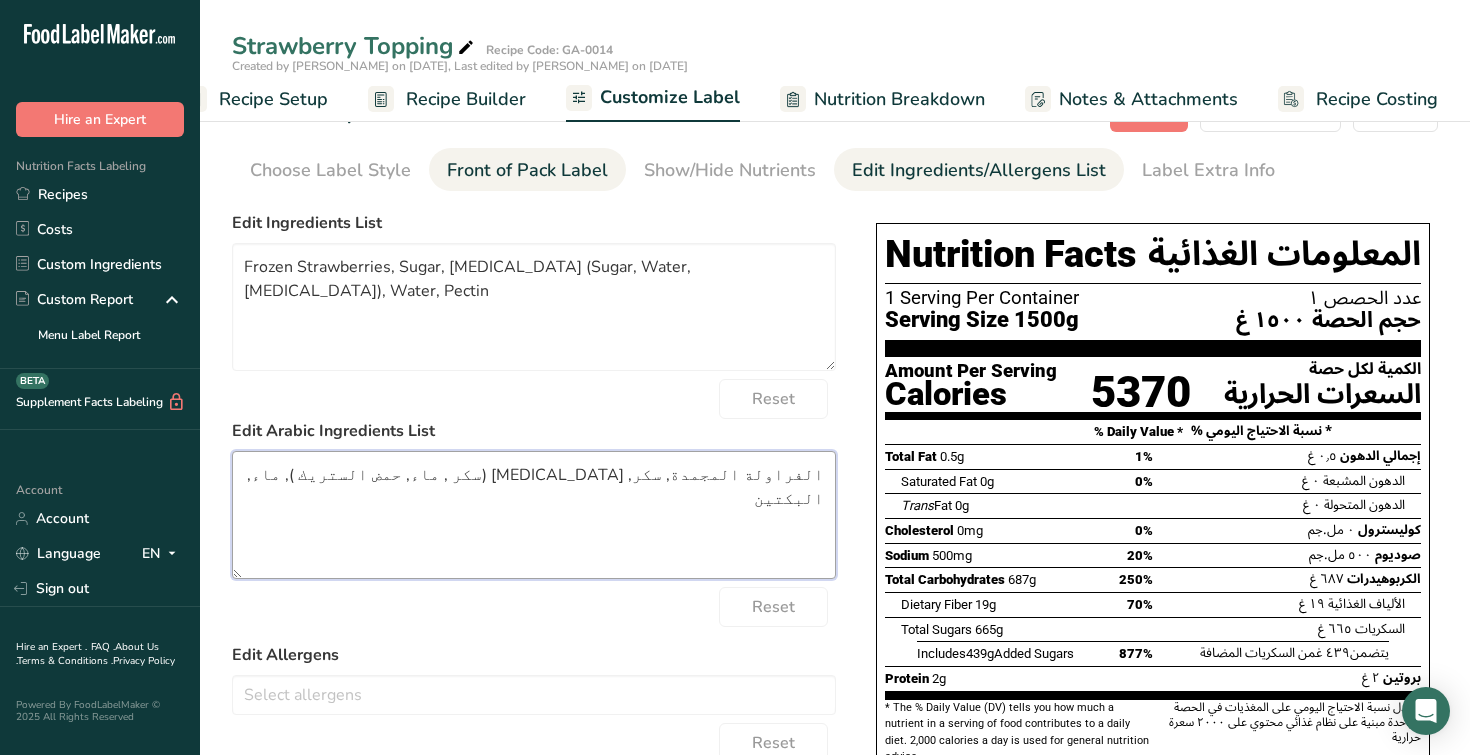 paste on "عكس السكر" 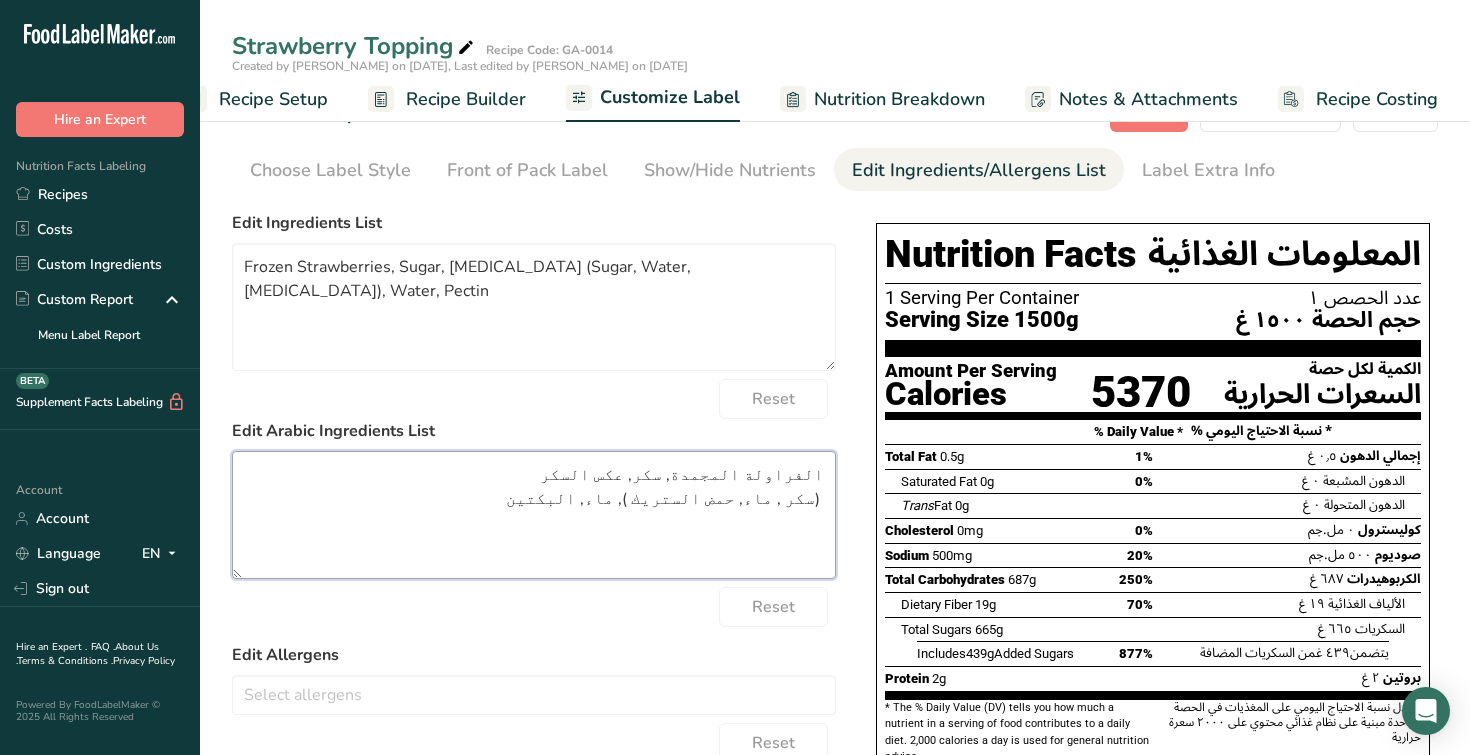 type on "الفراولة المجمدة, سكر, عكس السكر
(سكر , ماء, حمض الستريك ), ماء, البكتين" 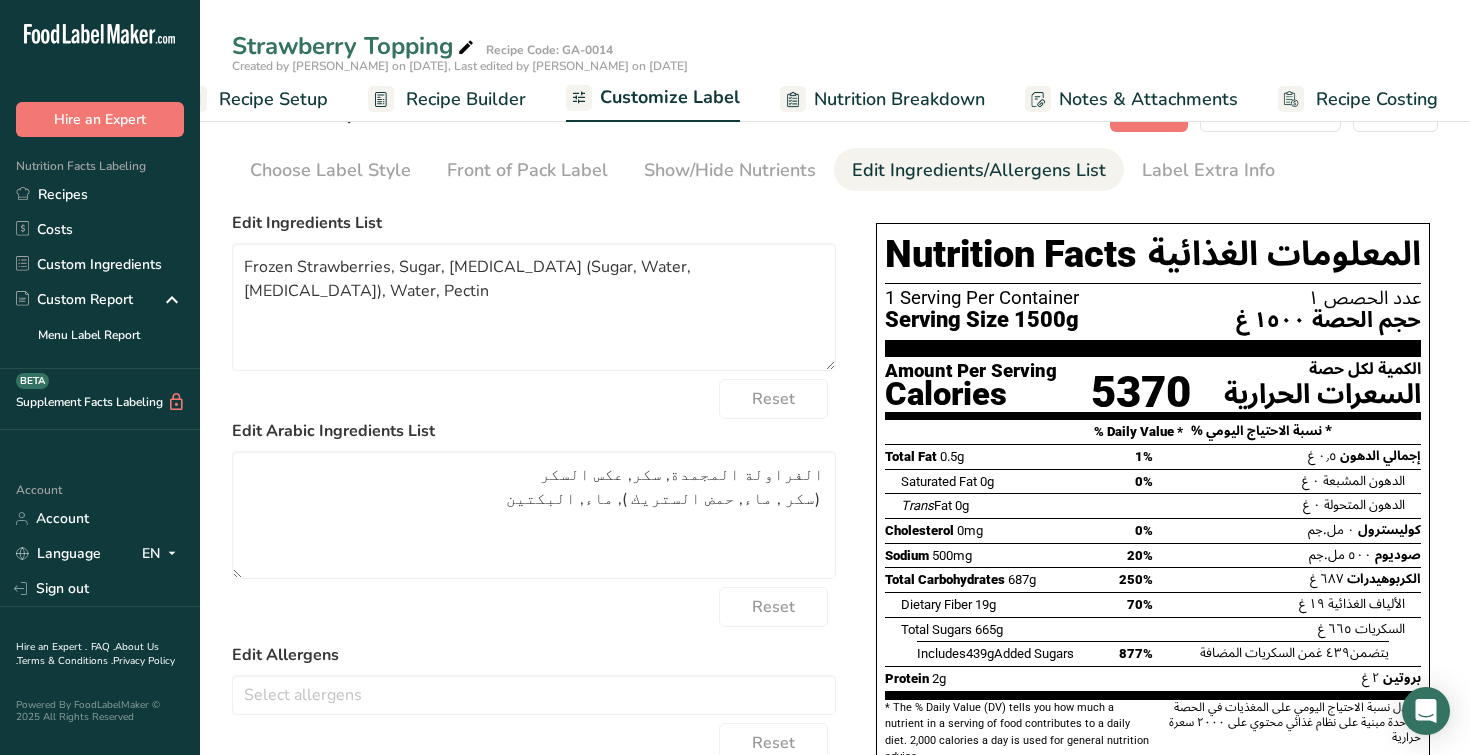 click on "Choose your label style
GCC Standard Label - Arabic/English
USA (FDA)
Standard FDA label
Tabular FDA label
Linear FDA label
Simplified FDA label
Dual Column FDA label (Per Serving/Per Container)
Dual Column FDA label (As Sold/As Prepared)
Aggregate Standard FDA label
Standard FDA label with Micronutrients listed side-by-side
[GEOGRAPHIC_DATA] (FSA)
UK Mandatory Label "Back of Pack"
UK Traffic Light Label  "Front of Pack"
Canadian (CFIA)
Canadian Standard label
Canadian Dual Column label" at bounding box center (835, 639) 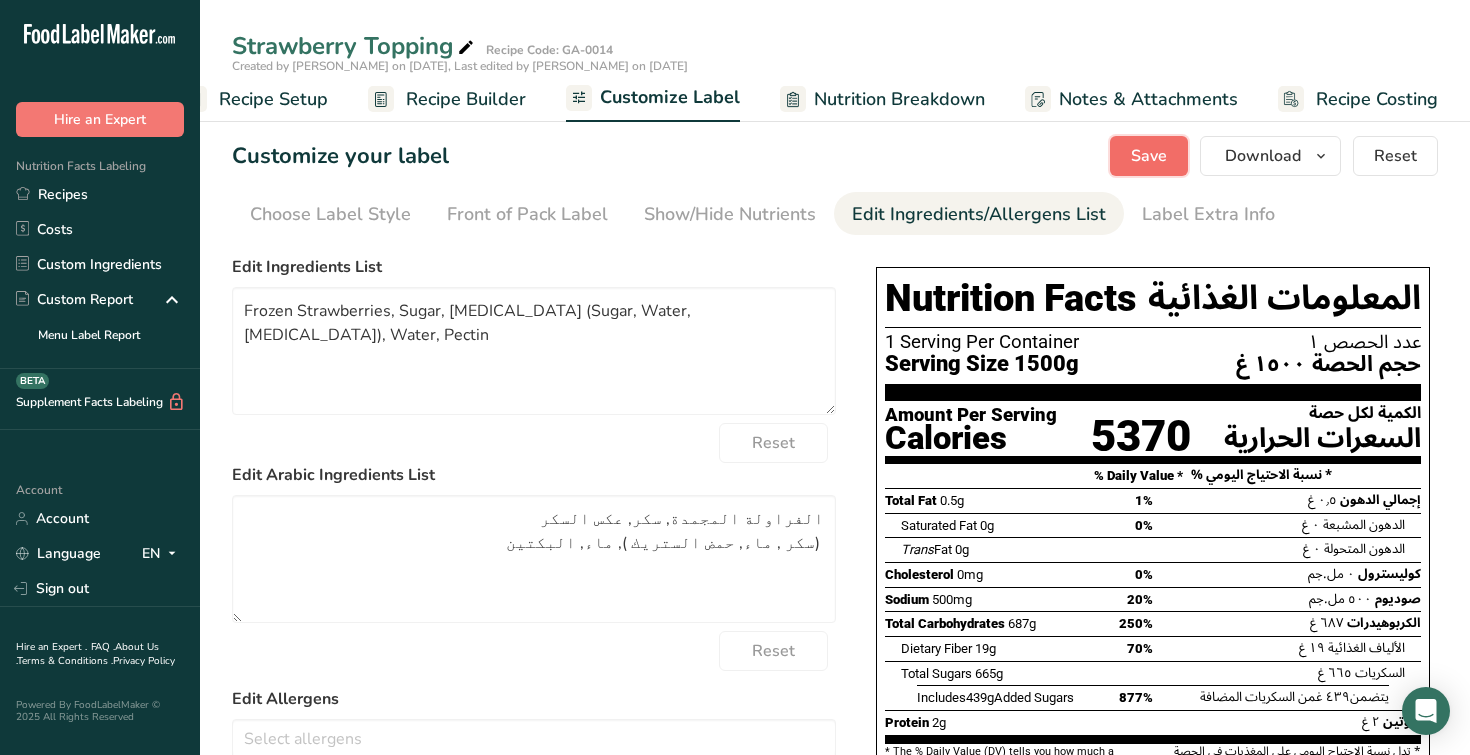 click on "Save" at bounding box center [1149, 156] 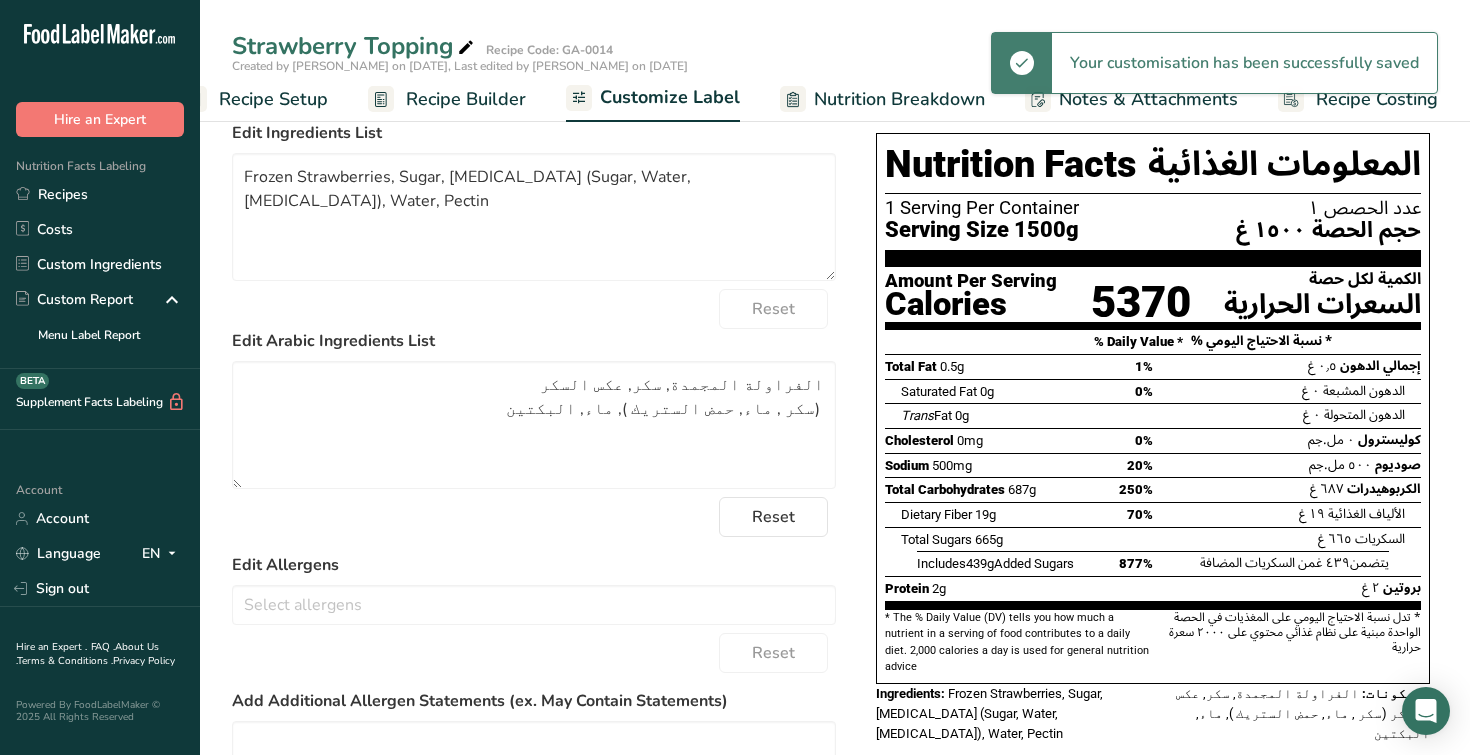scroll, scrollTop: 0, scrollLeft: 0, axis: both 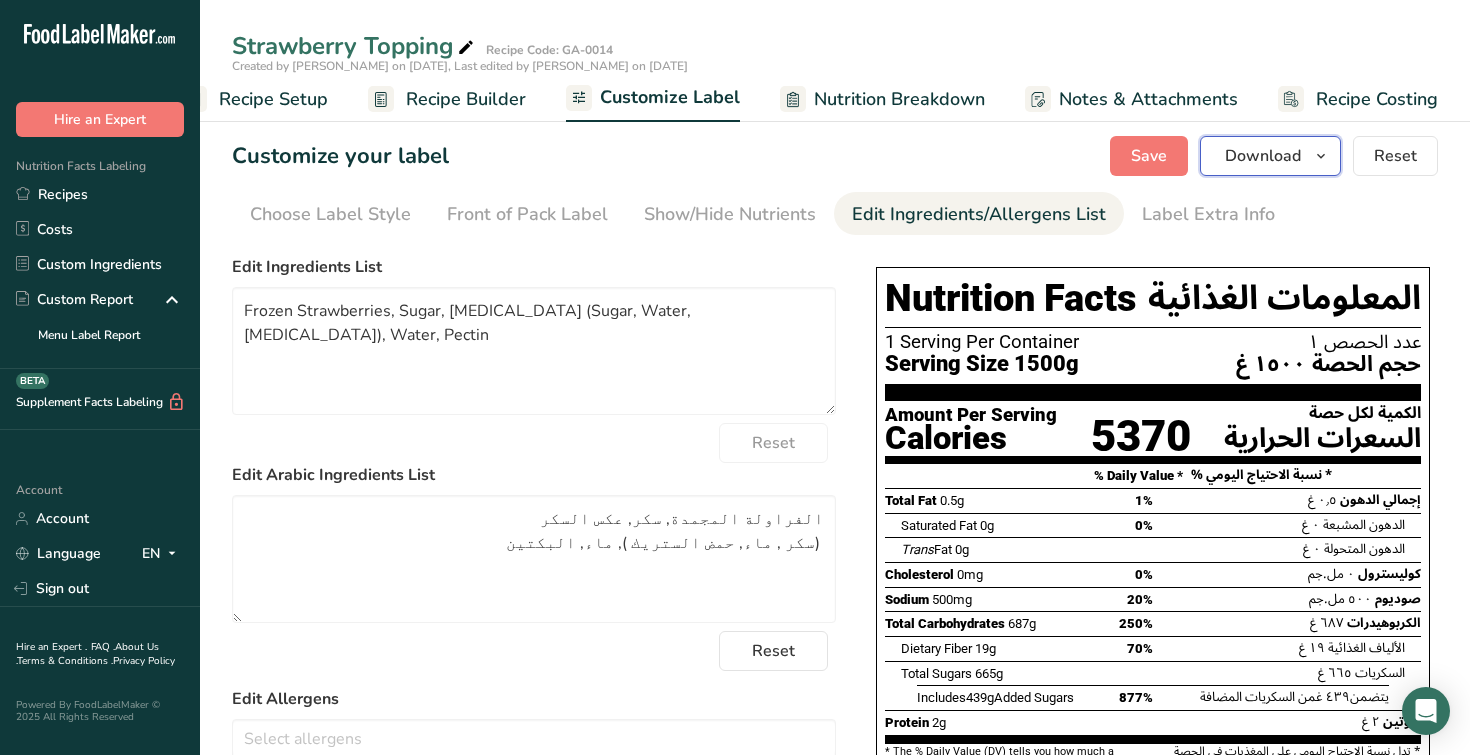 click on "Download" at bounding box center (1263, 156) 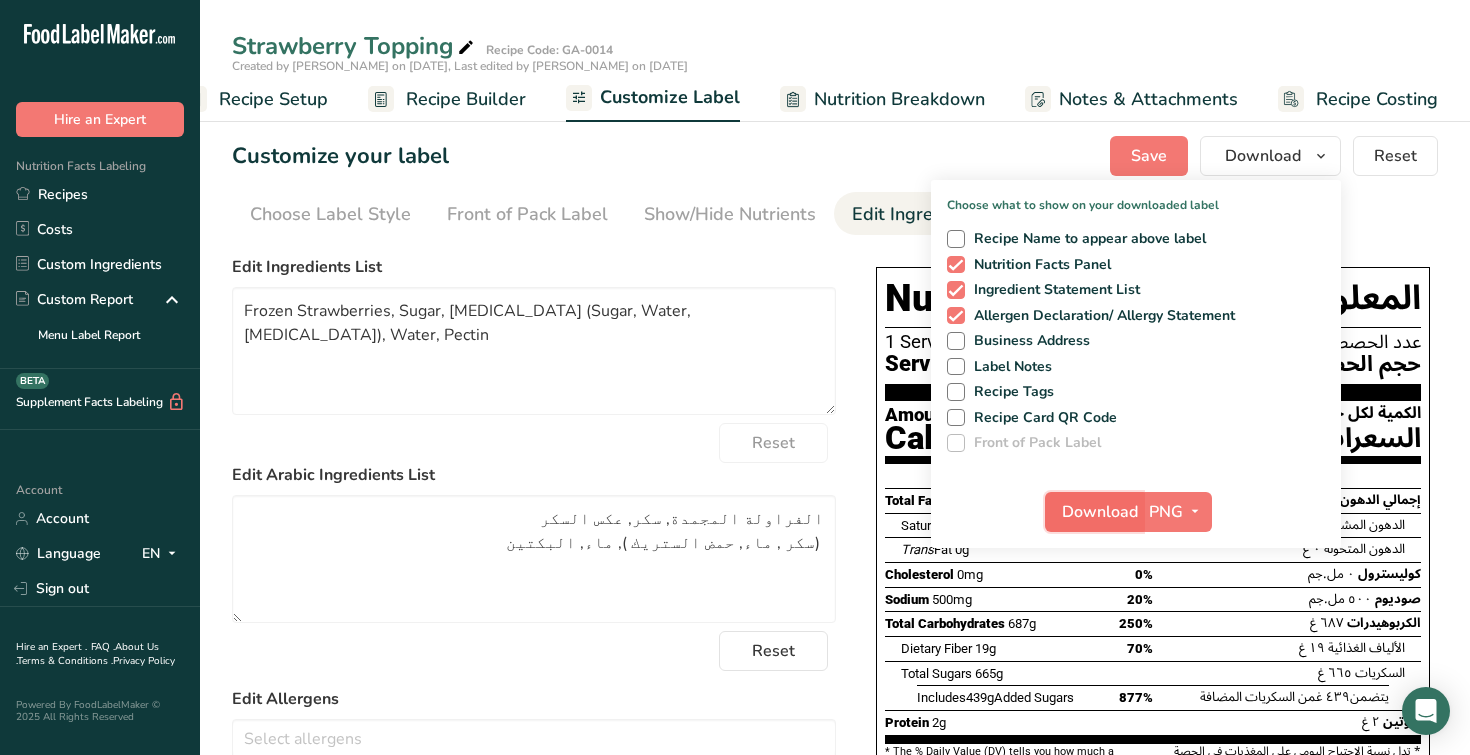 click on "Download" at bounding box center [1100, 512] 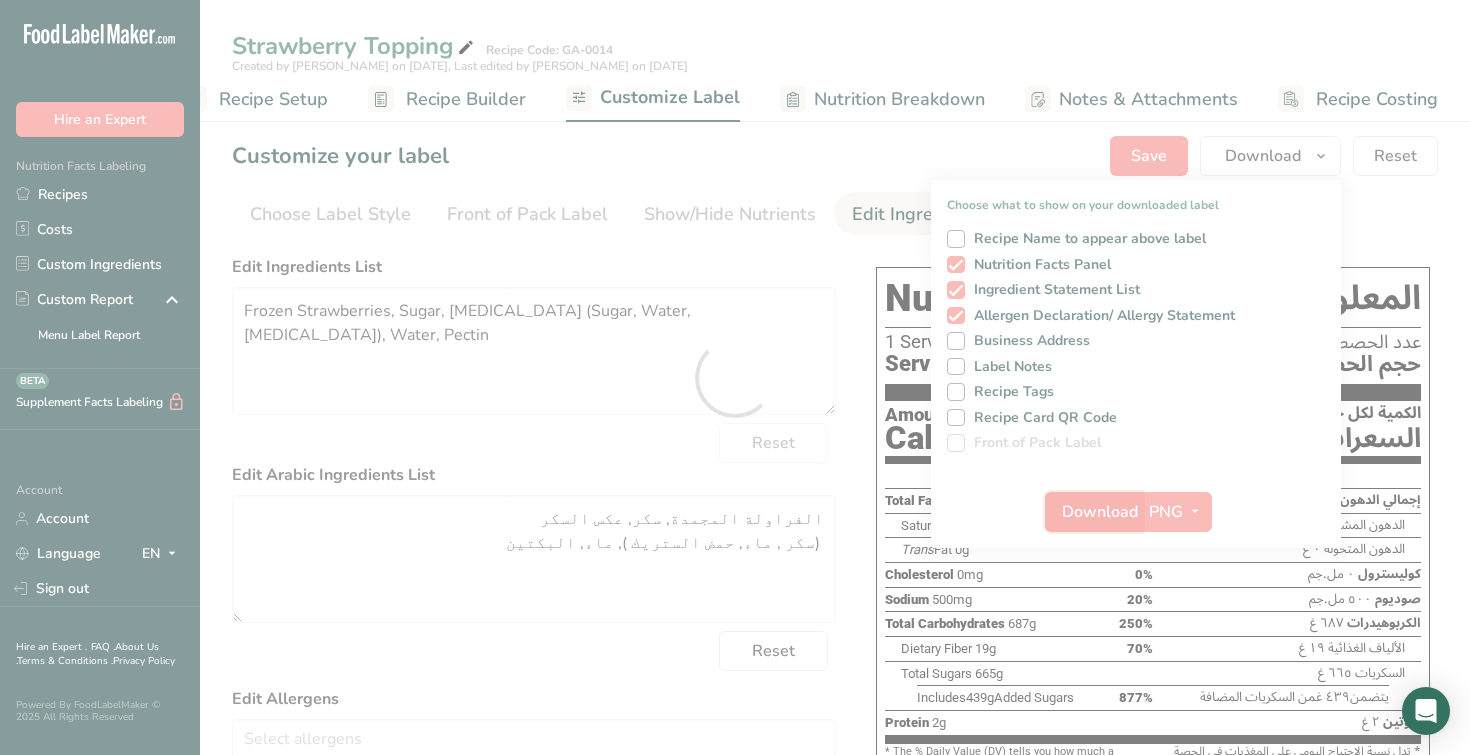 scroll, scrollTop: 0, scrollLeft: 0, axis: both 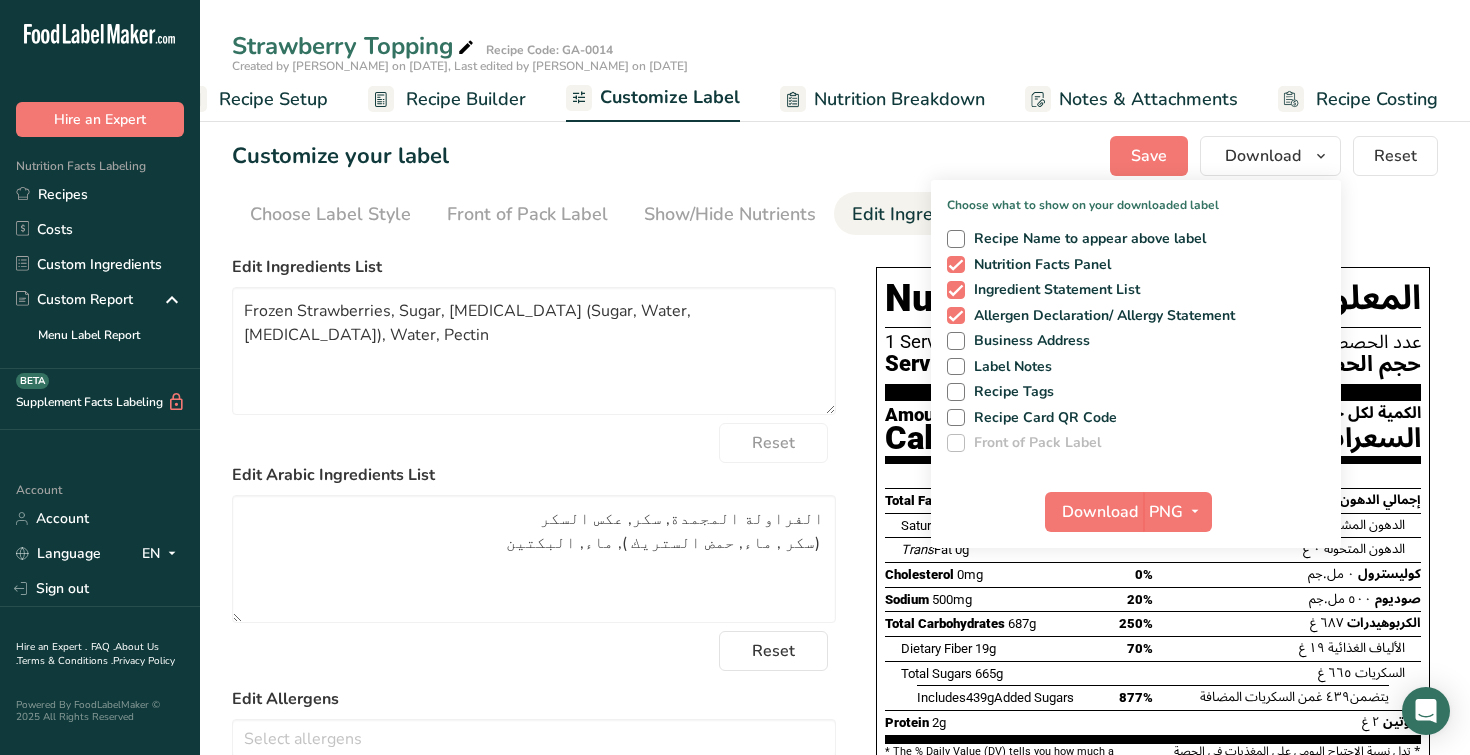drag, startPoint x: 702, startPoint y: 175, endPoint x: 739, endPoint y: 168, distance: 37.65634 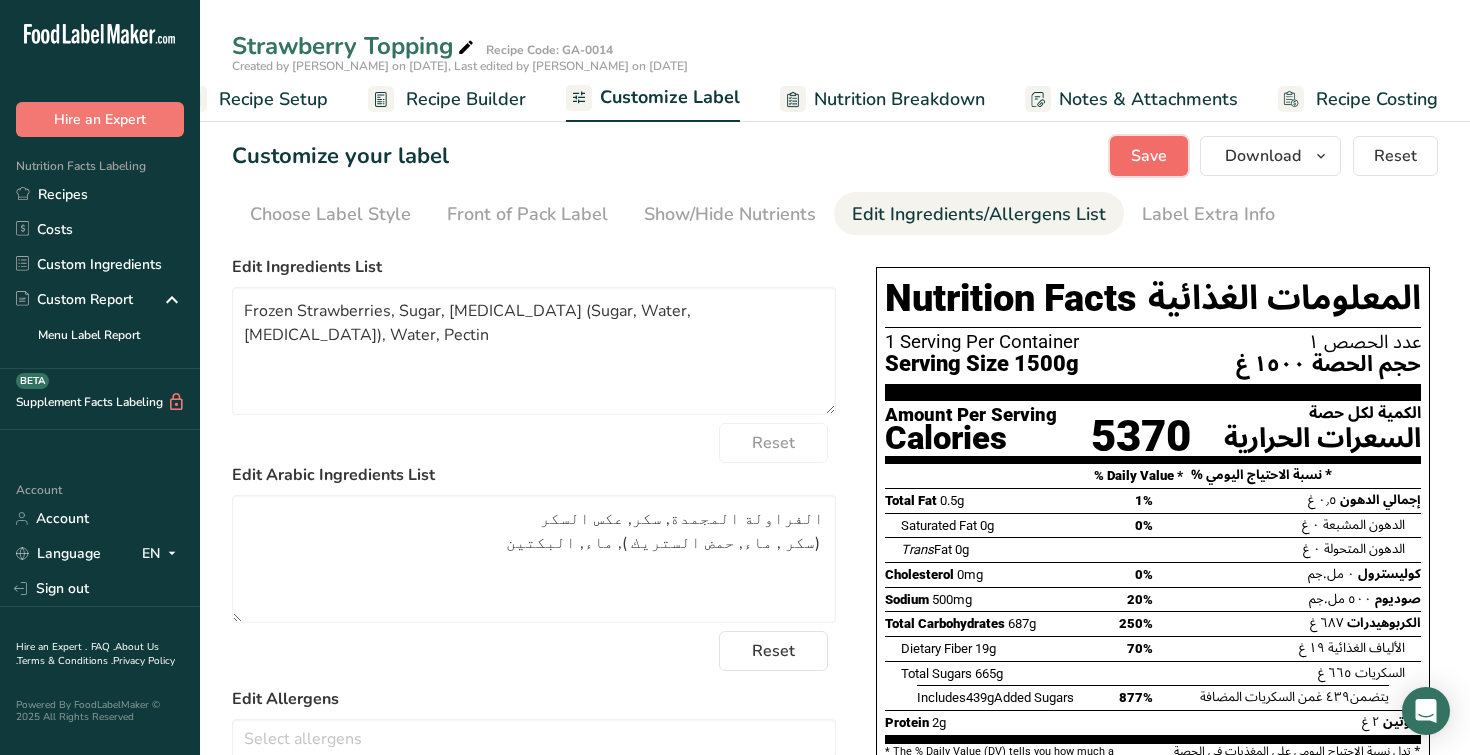 click on "Save" at bounding box center (1149, 156) 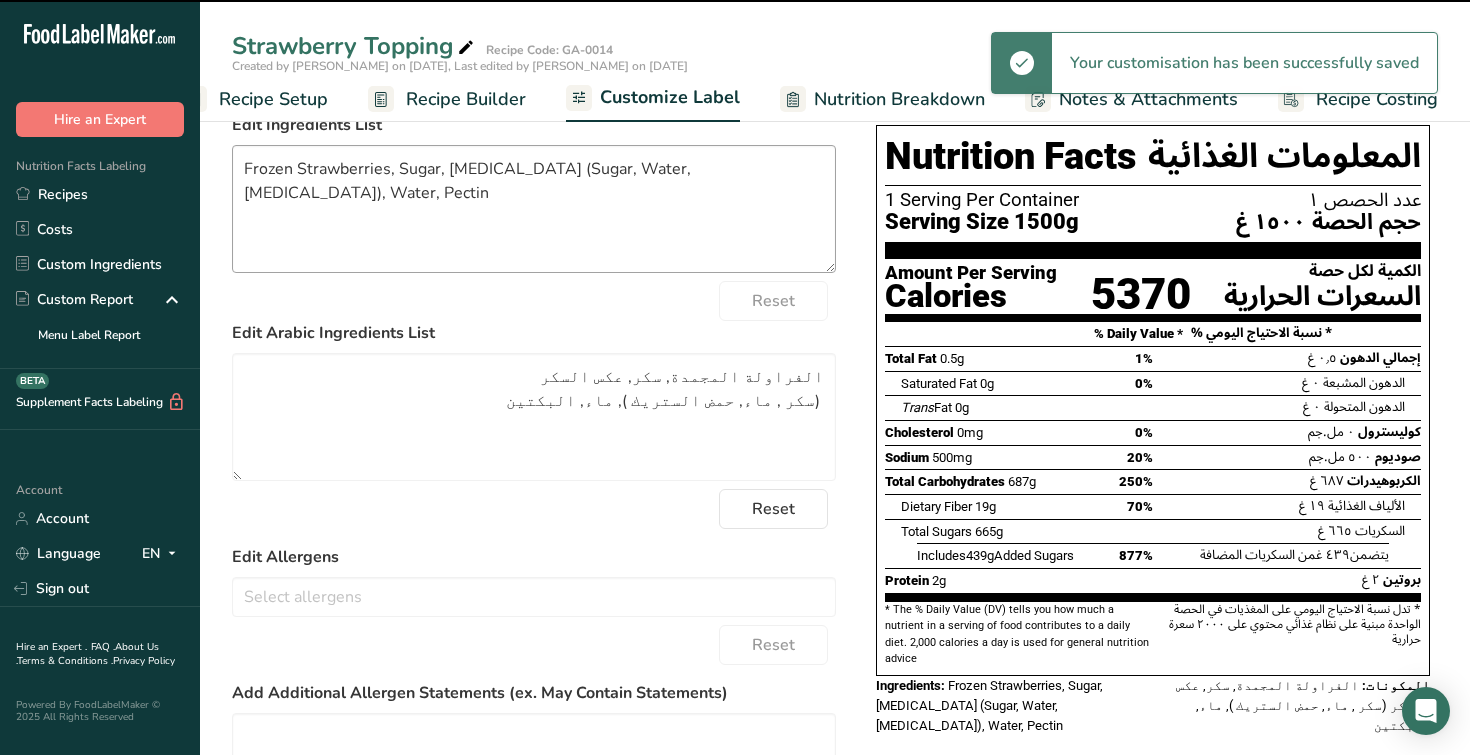 scroll, scrollTop: 232, scrollLeft: 0, axis: vertical 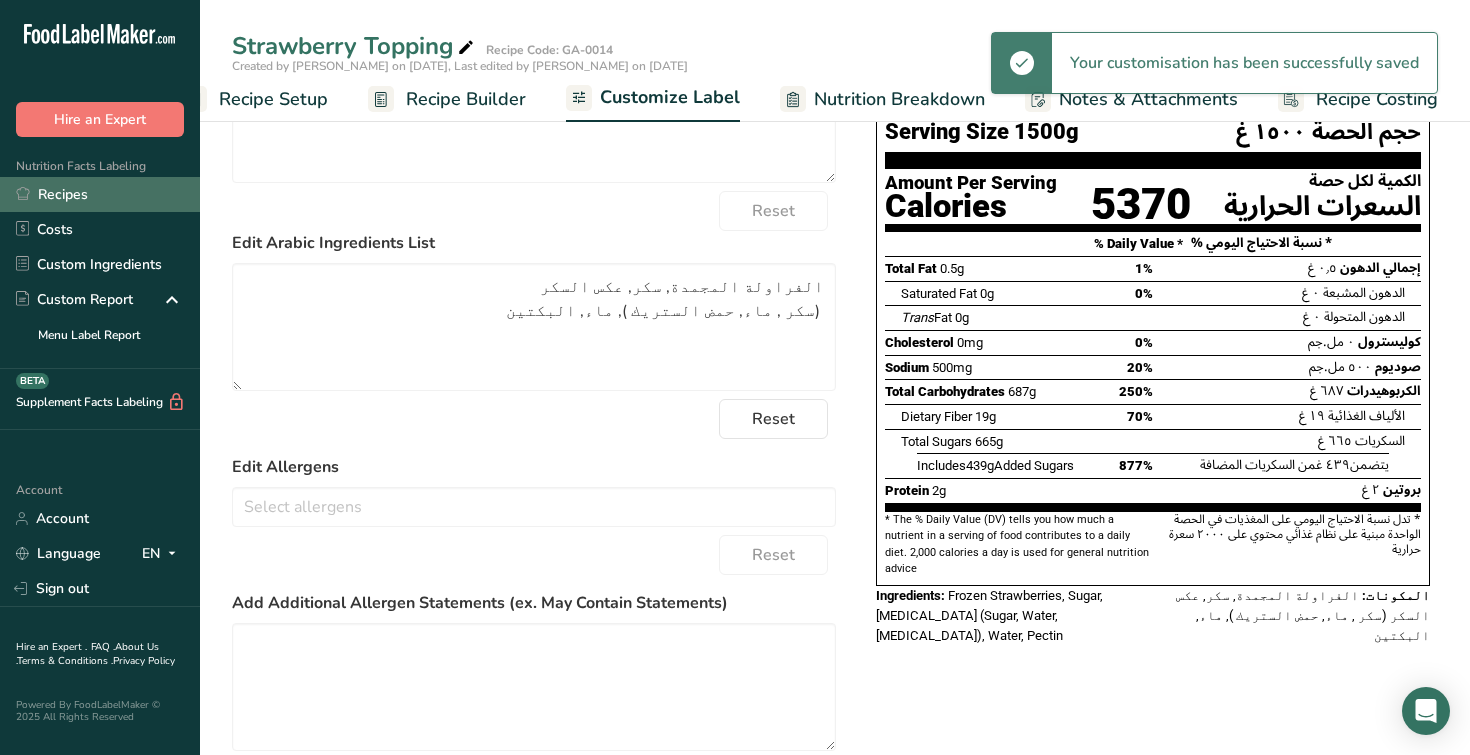 click on "Recipes" at bounding box center [100, 194] 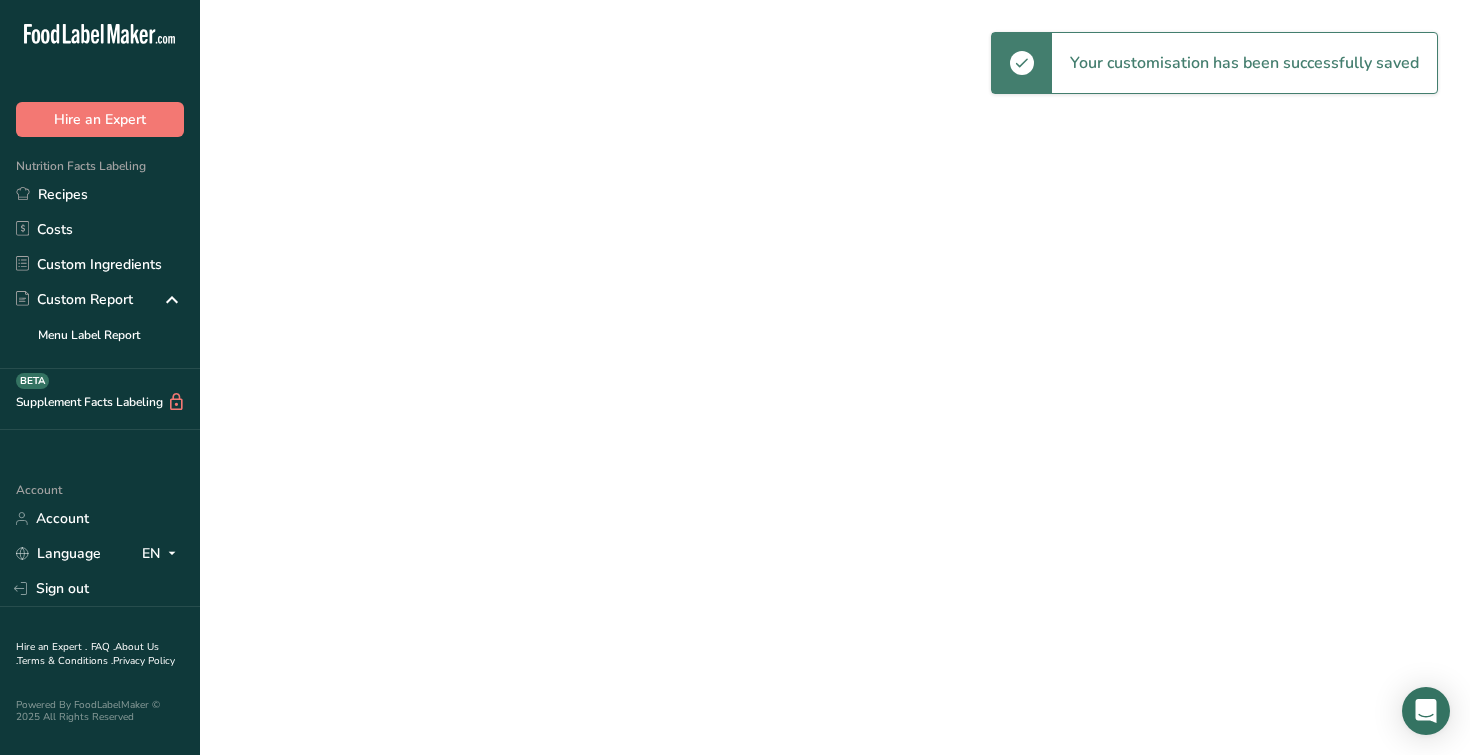 scroll, scrollTop: 0, scrollLeft: 0, axis: both 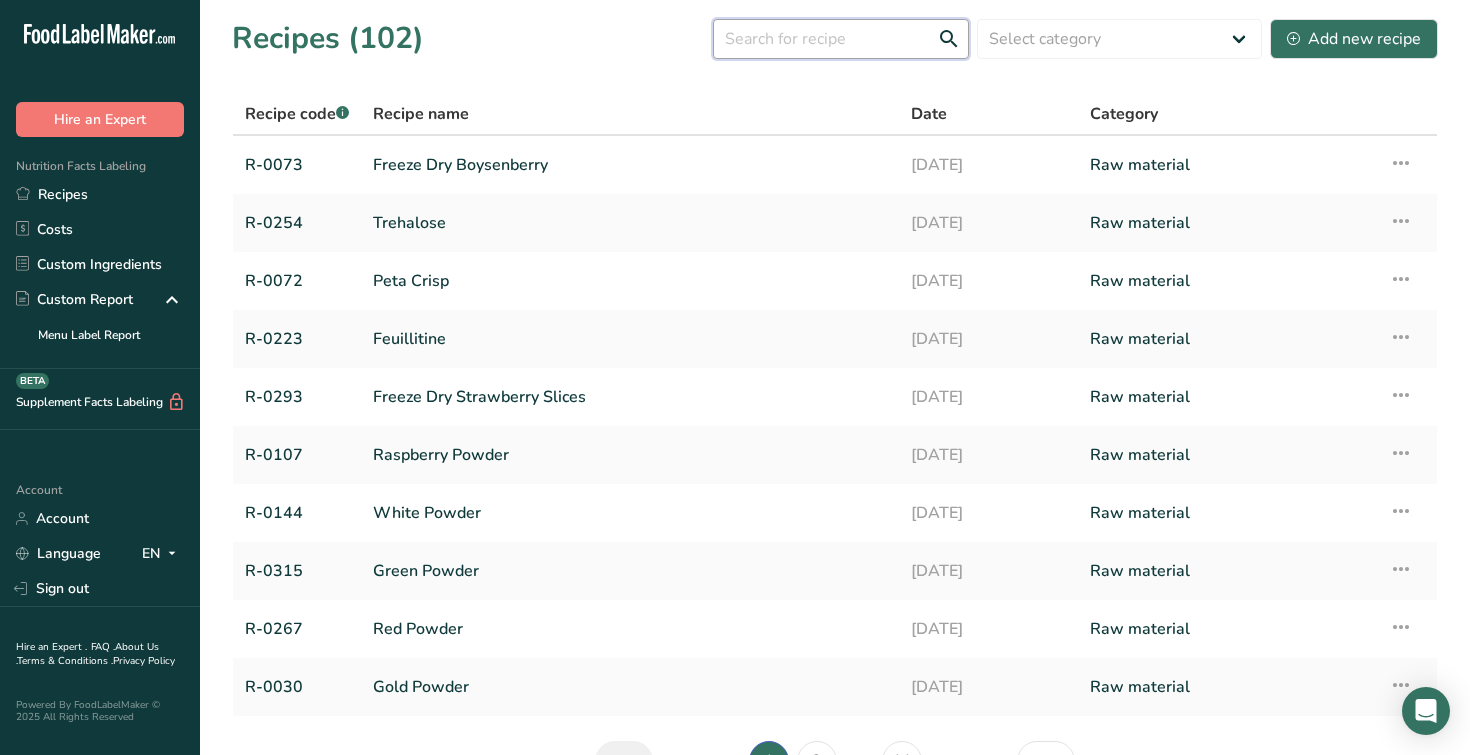 click at bounding box center (841, 39) 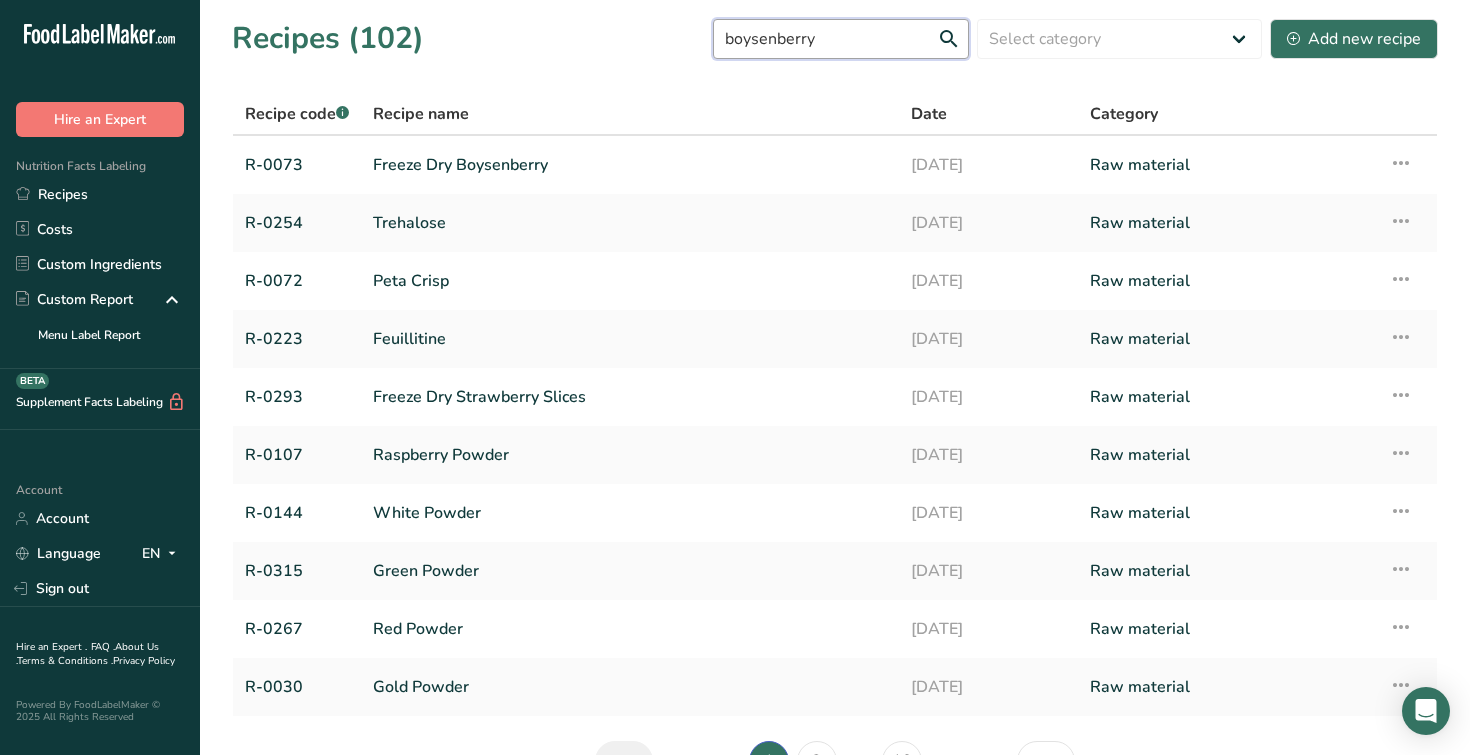 type on "boysenberry" 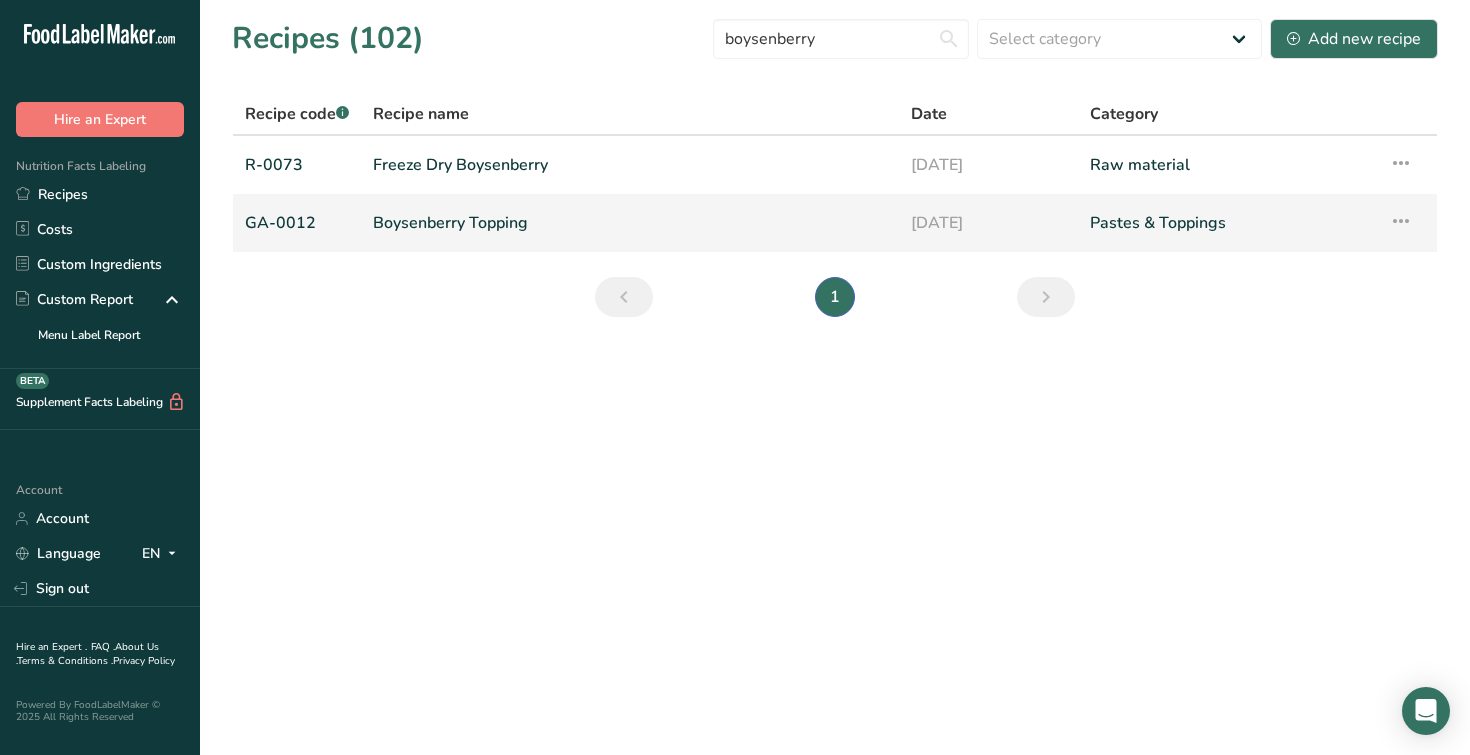click on "Boysenberry Topping" at bounding box center [630, 223] 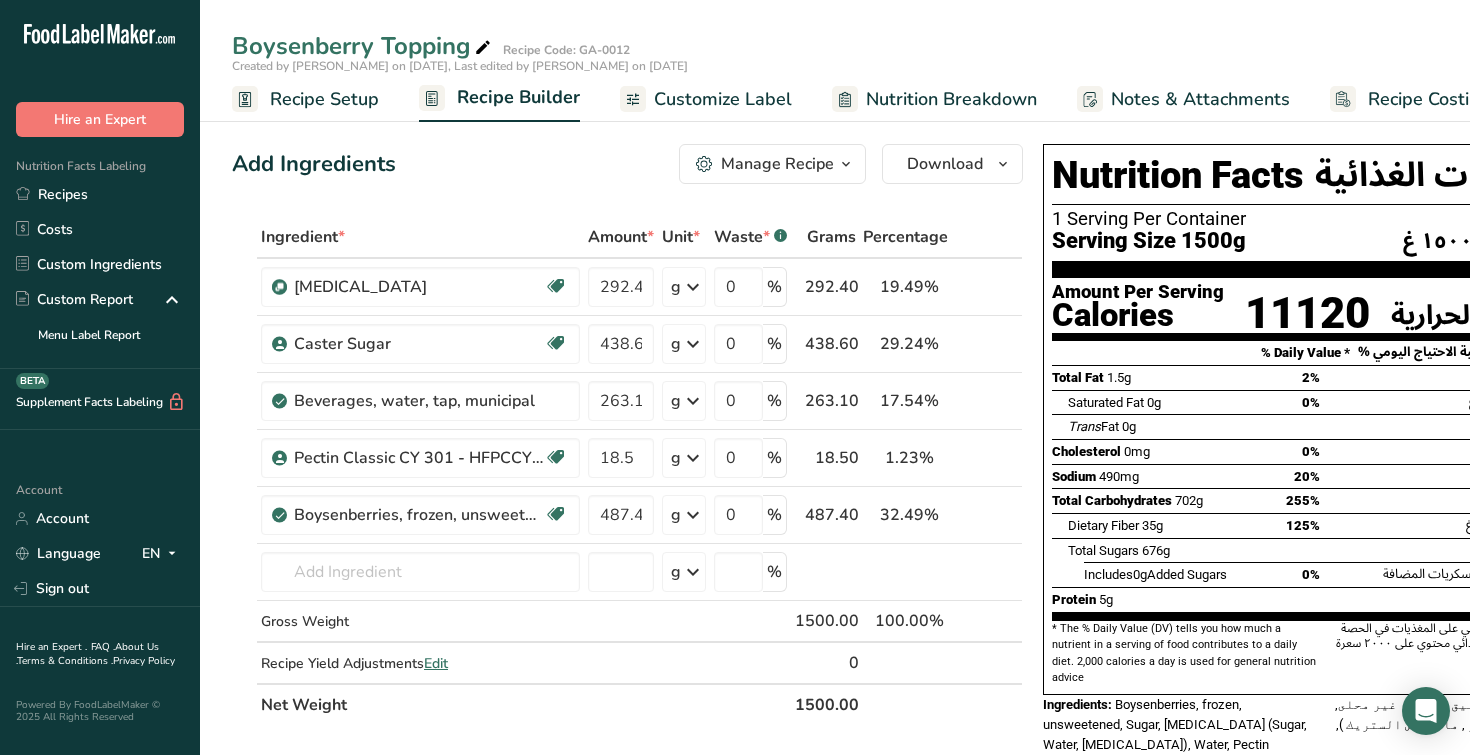 scroll, scrollTop: 94, scrollLeft: 0, axis: vertical 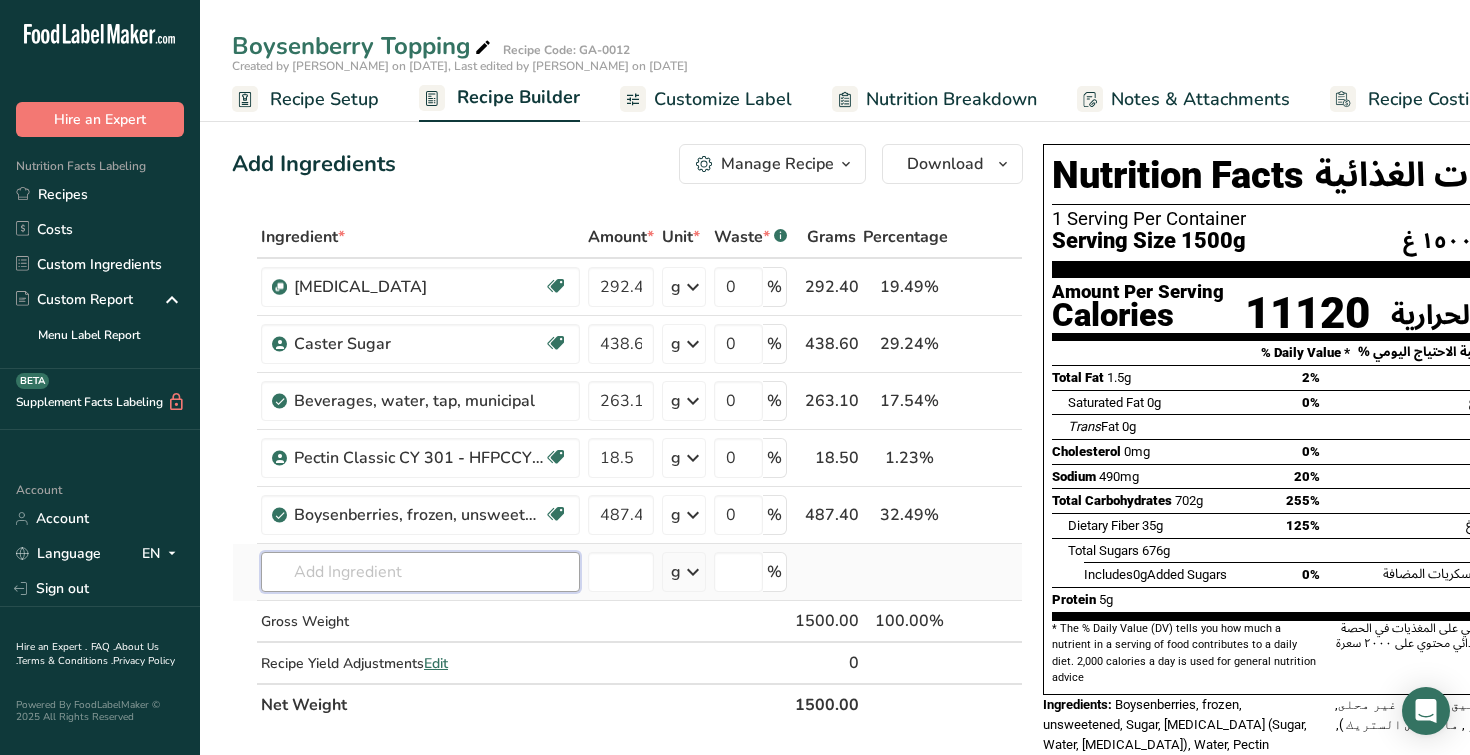 click at bounding box center (420, 572) 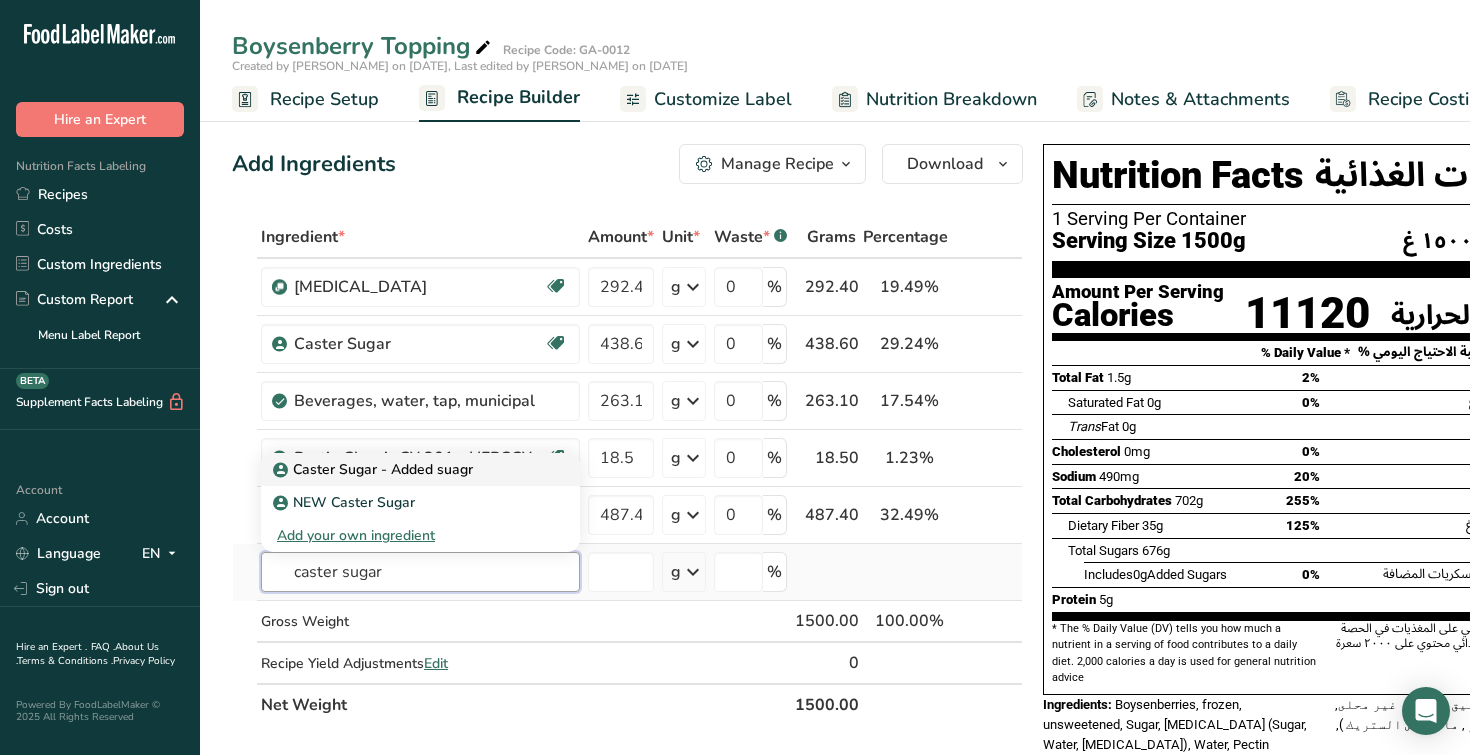 type on "Caster Sugar - Added suagr" 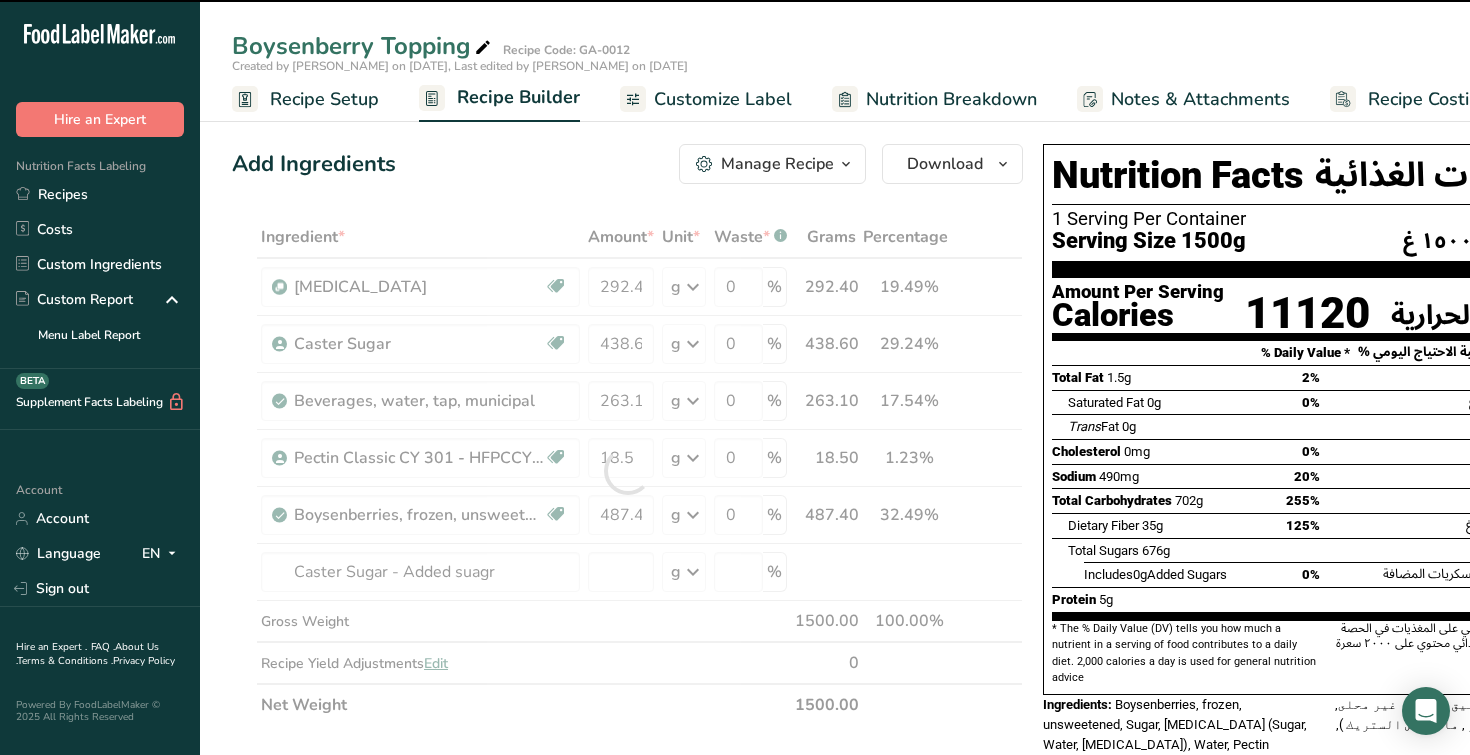 type on "0" 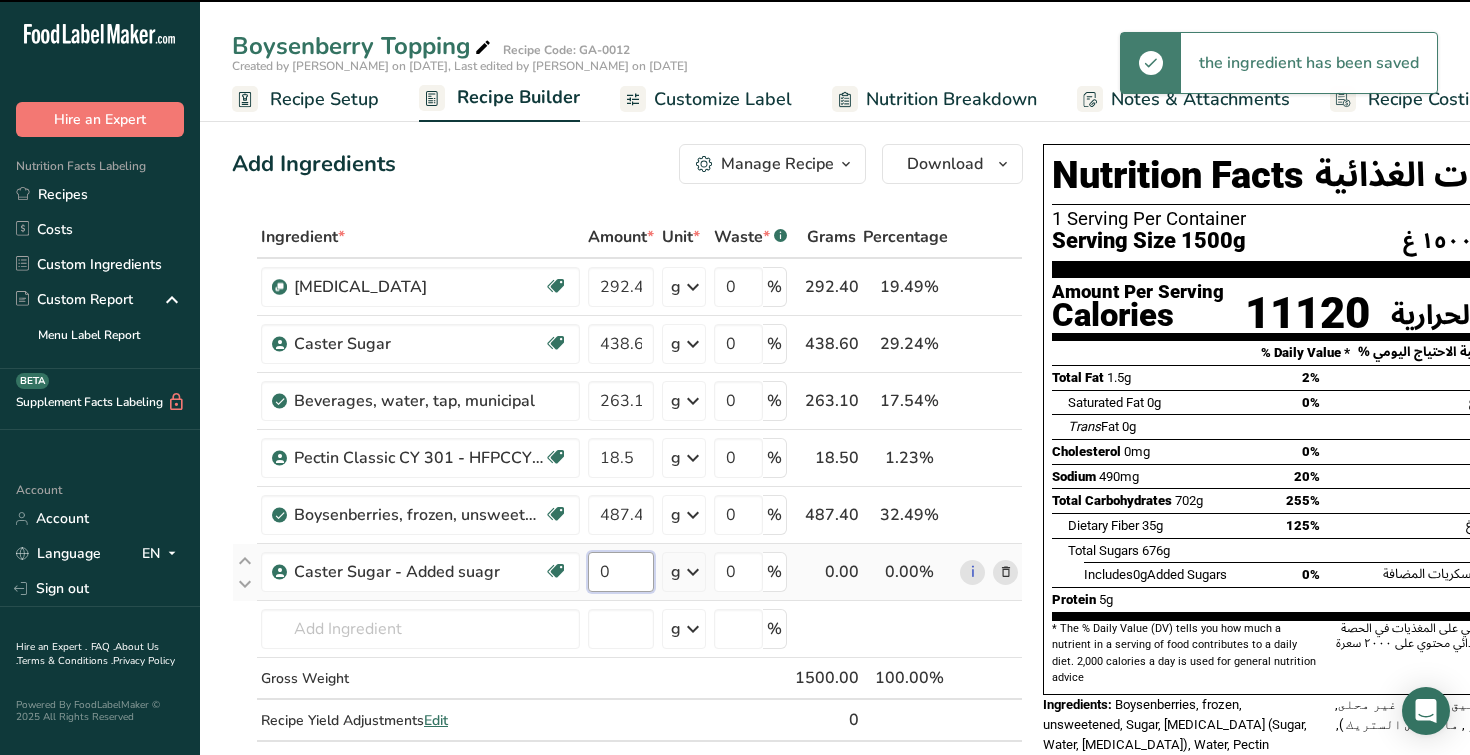 click on "0" at bounding box center [621, 572] 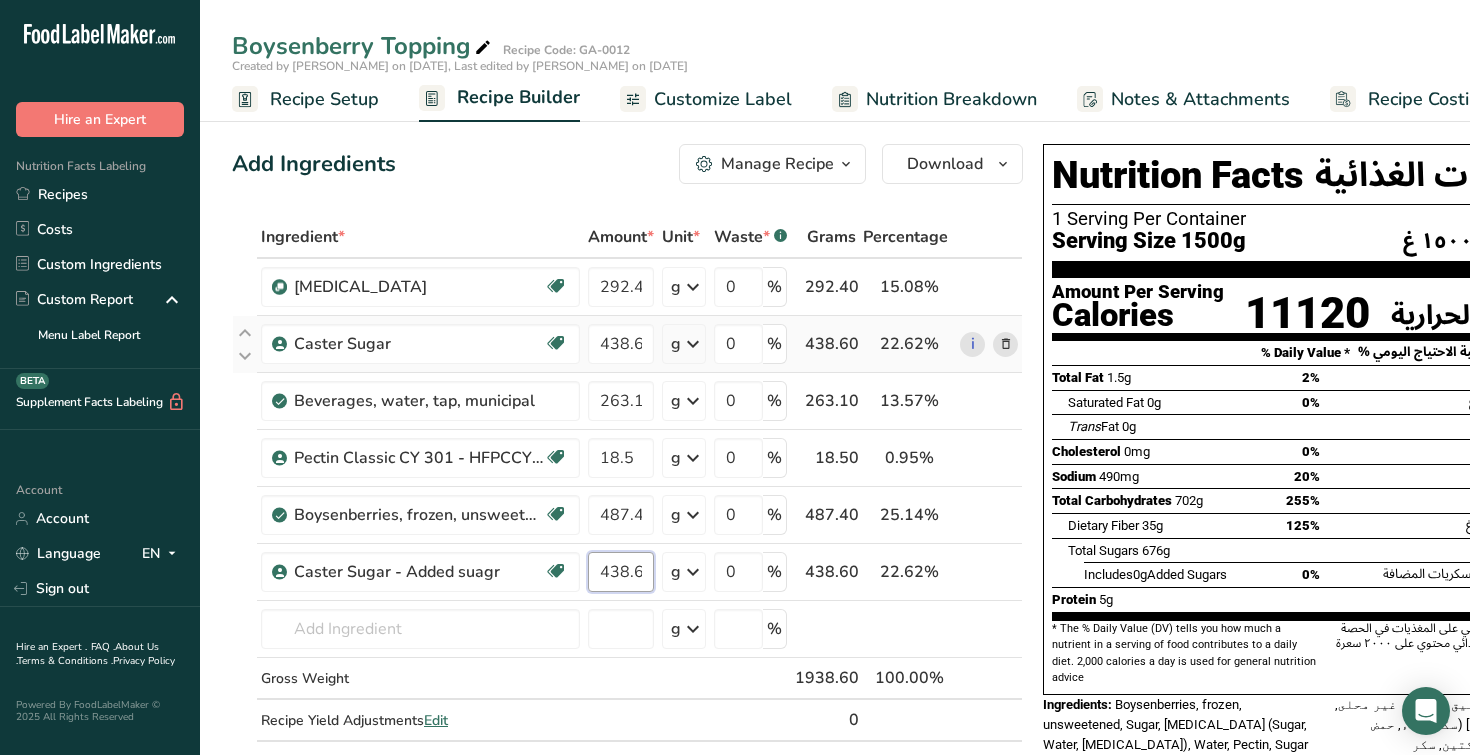 type on "438.6" 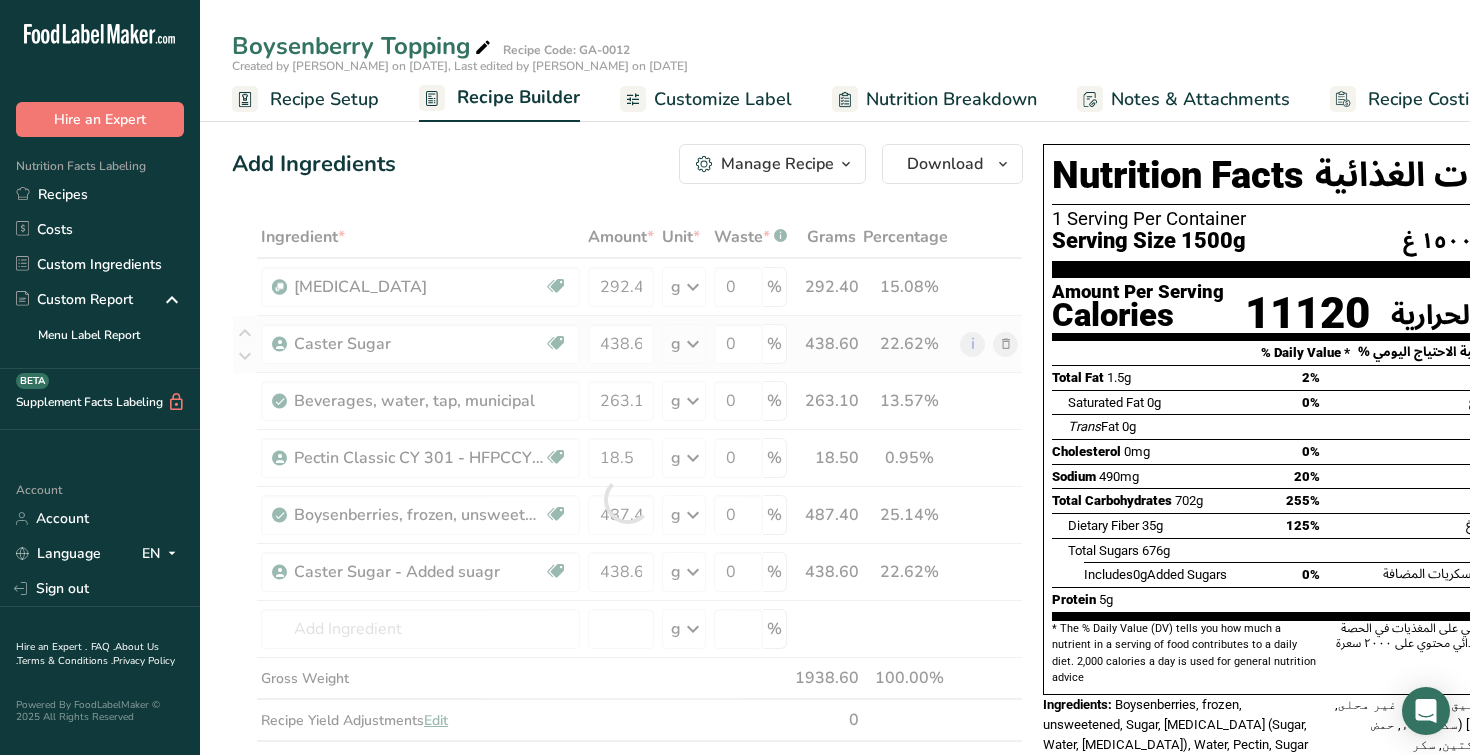 click on "Ingredient *
Amount *
Unit *
Waste *   .a-a{fill:#347362;}.b-a{fill:#fff;}          Grams
Percentage
Invert Sugar
Halal
292.4
g
Weight Units
g
kg
mg
See more
Volume Units
l
mL
fl oz
See more
0
%
292.40
15.08%
i
Caster Sugar
Halal
438.6
g
Weight Units
g
kg
mg
See more
Volume Units
l
mL
fl oz
See more
0
%
438.60
22.62%" at bounding box center [627, 499] 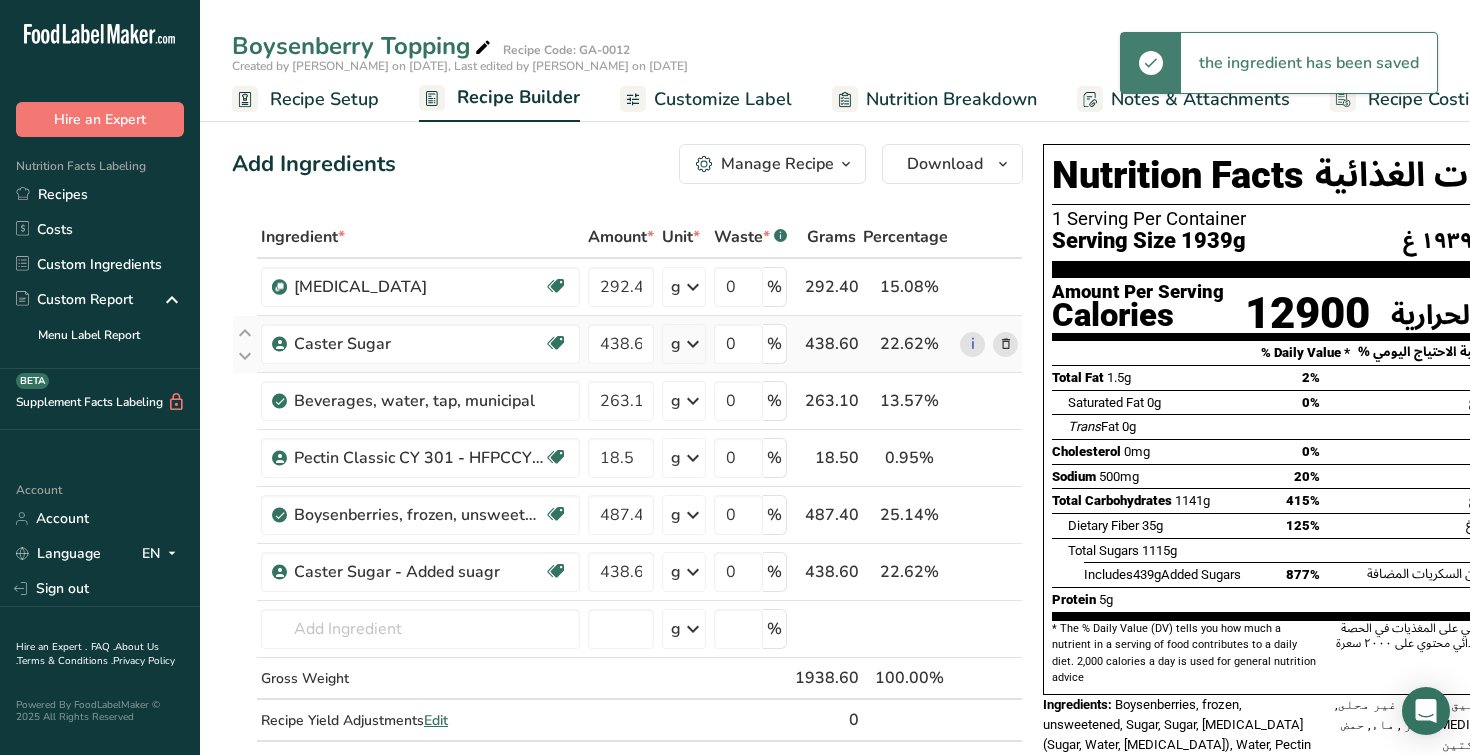 click at bounding box center (1006, 344) 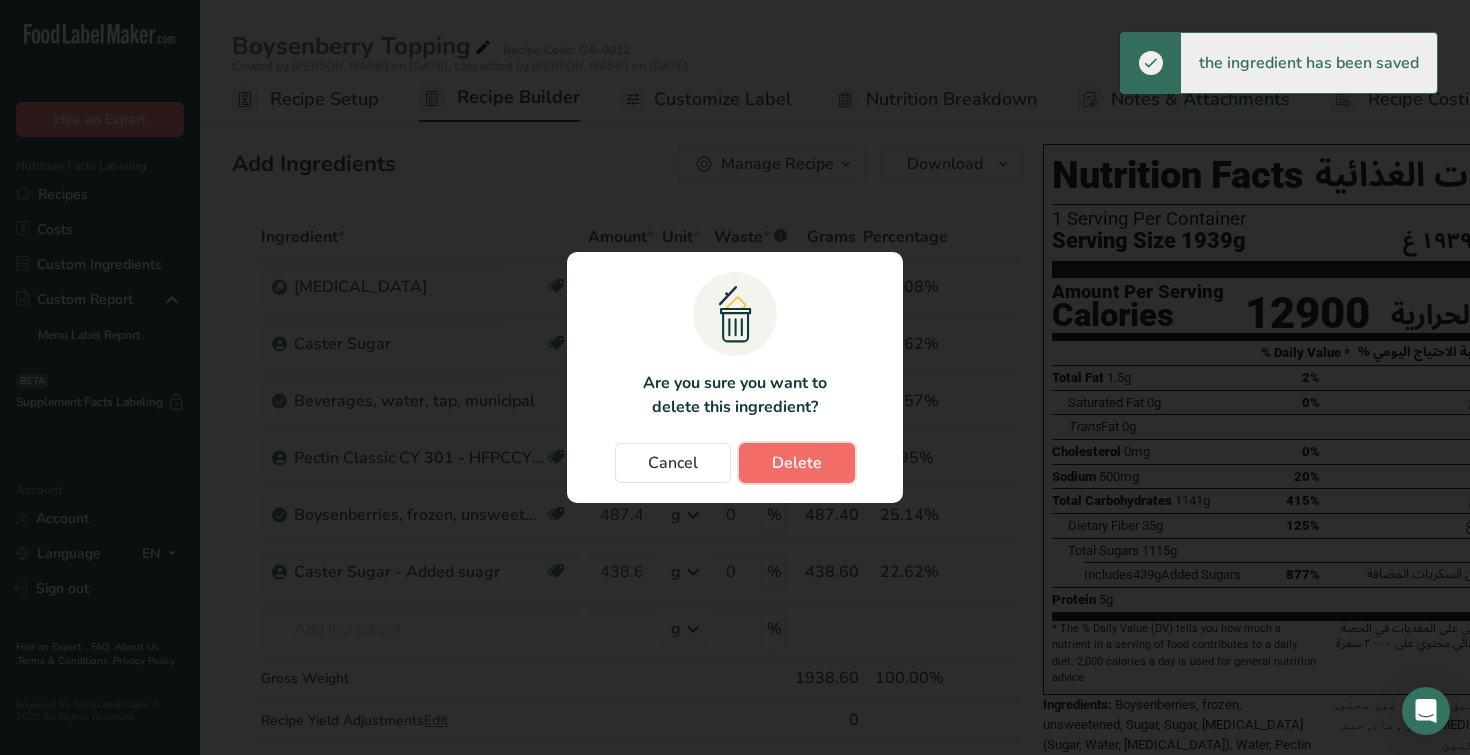 click on "Delete" at bounding box center [797, 463] 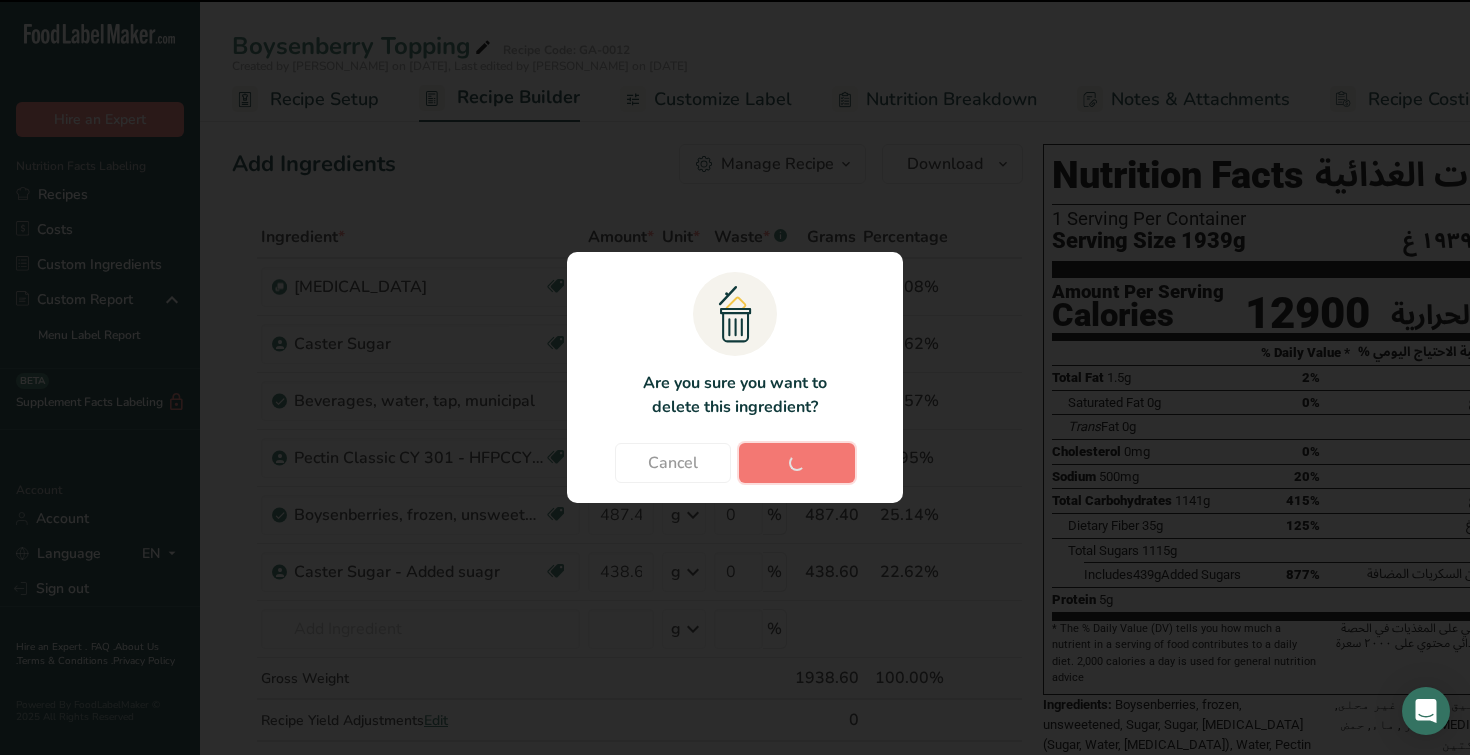 type on "263.1" 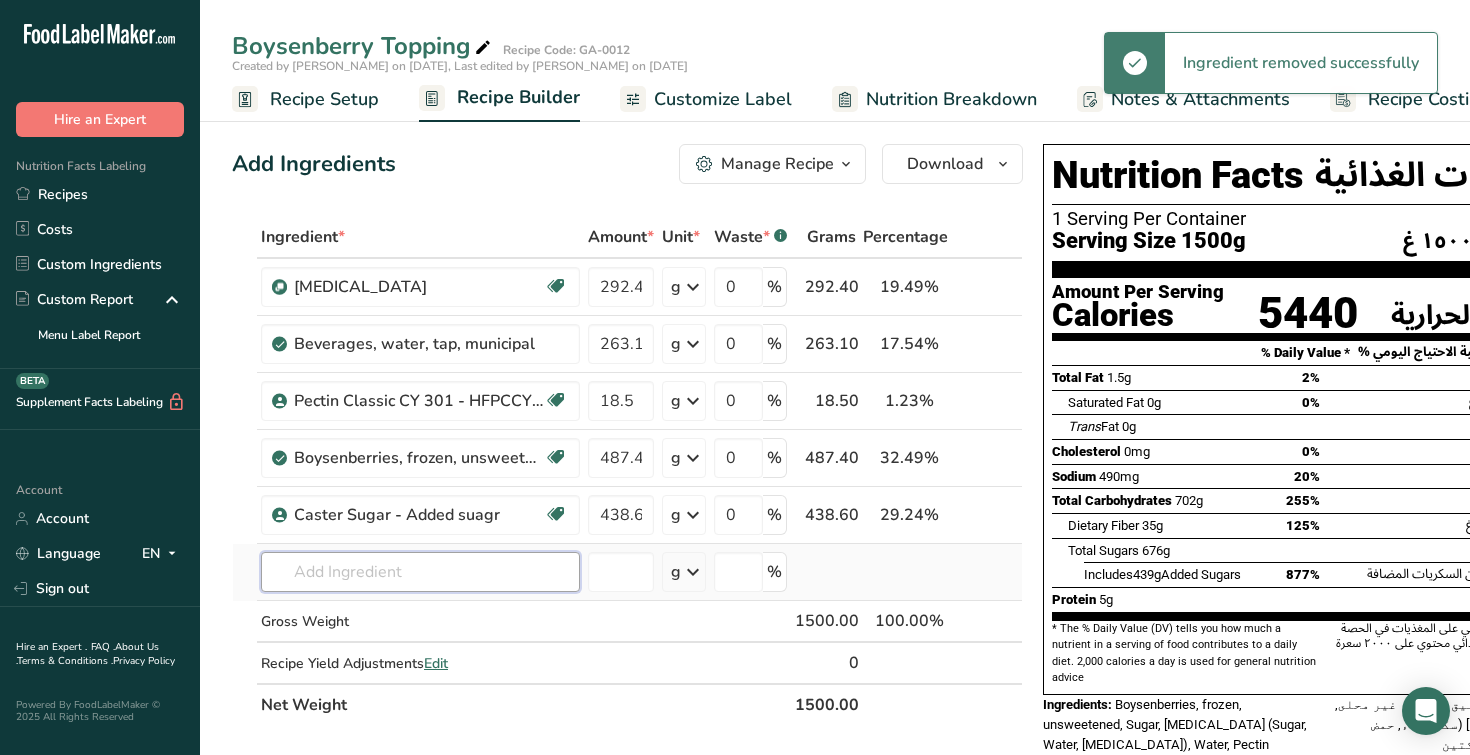 click at bounding box center (420, 572) 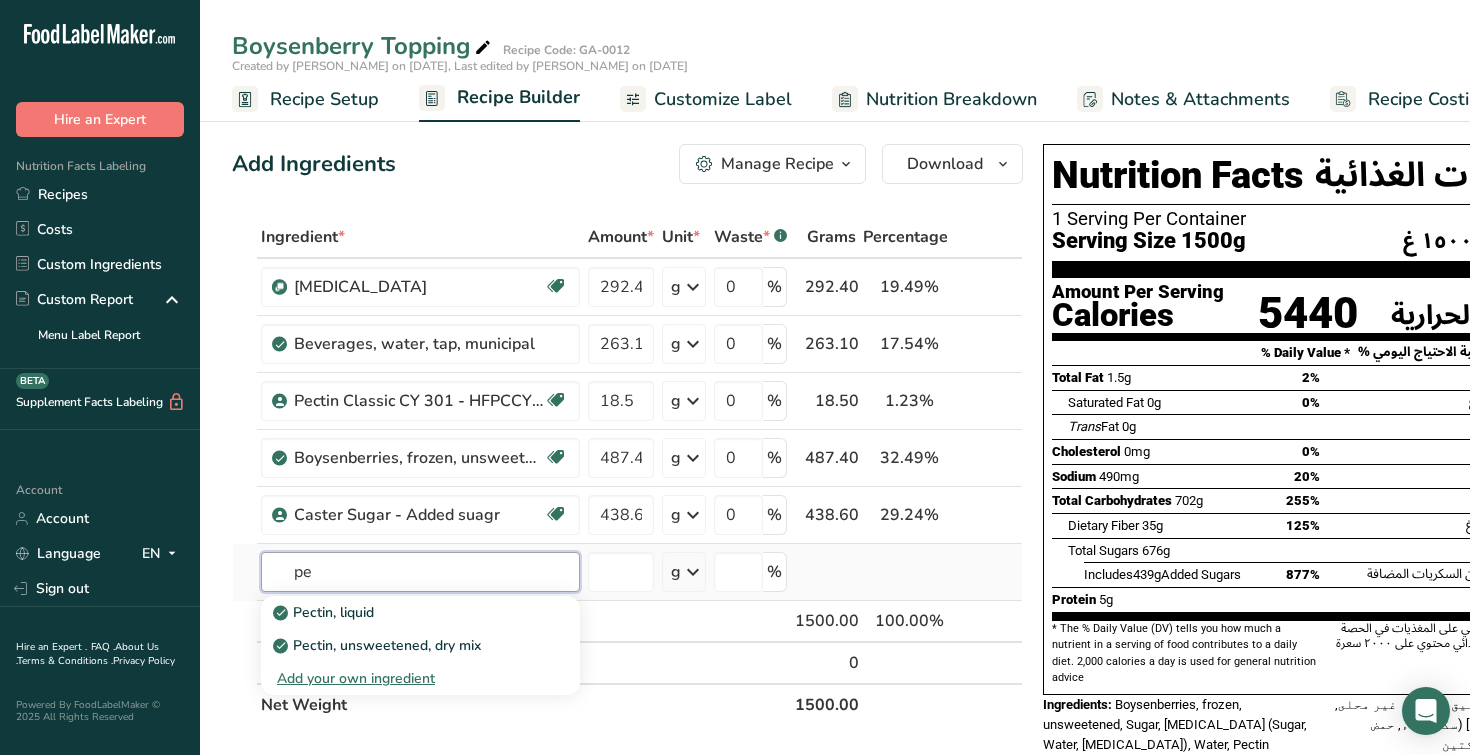 type on "p" 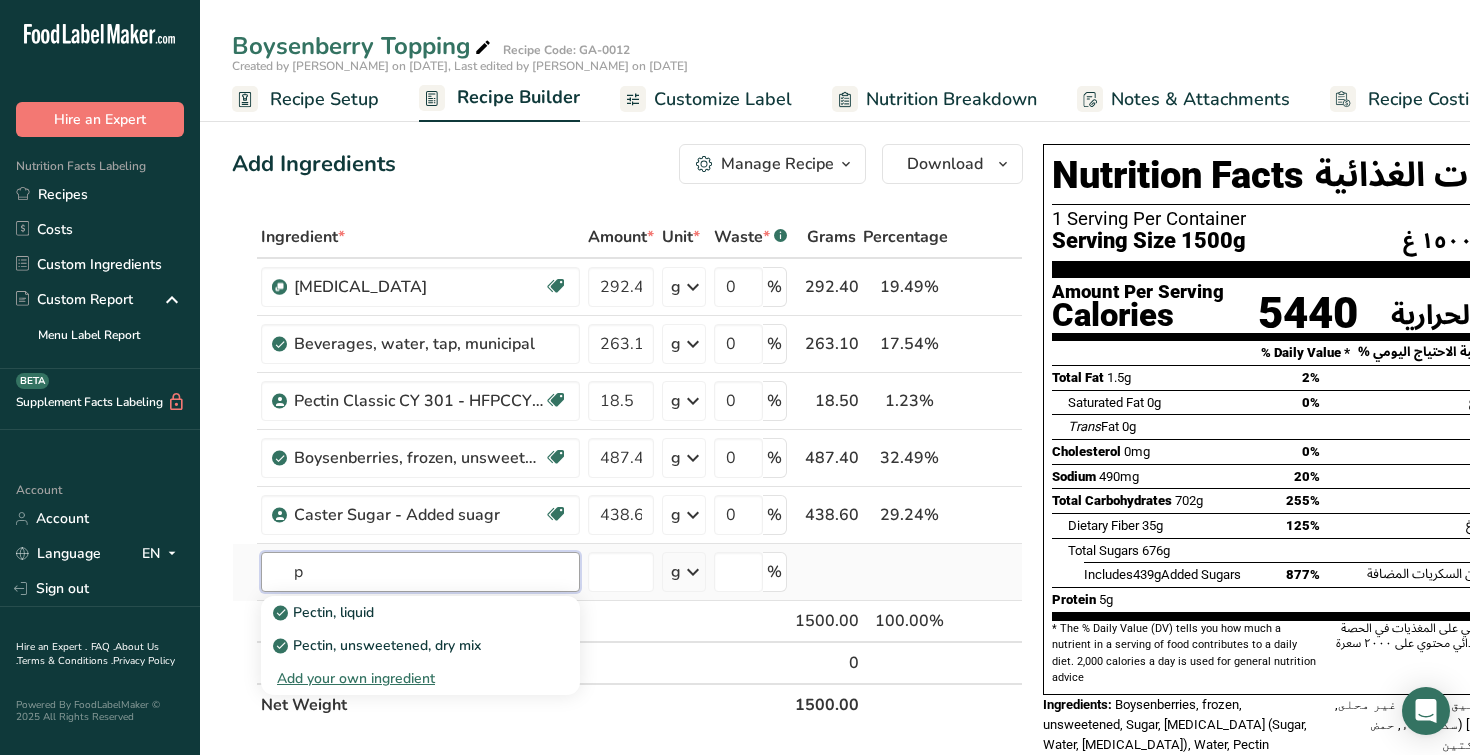 type 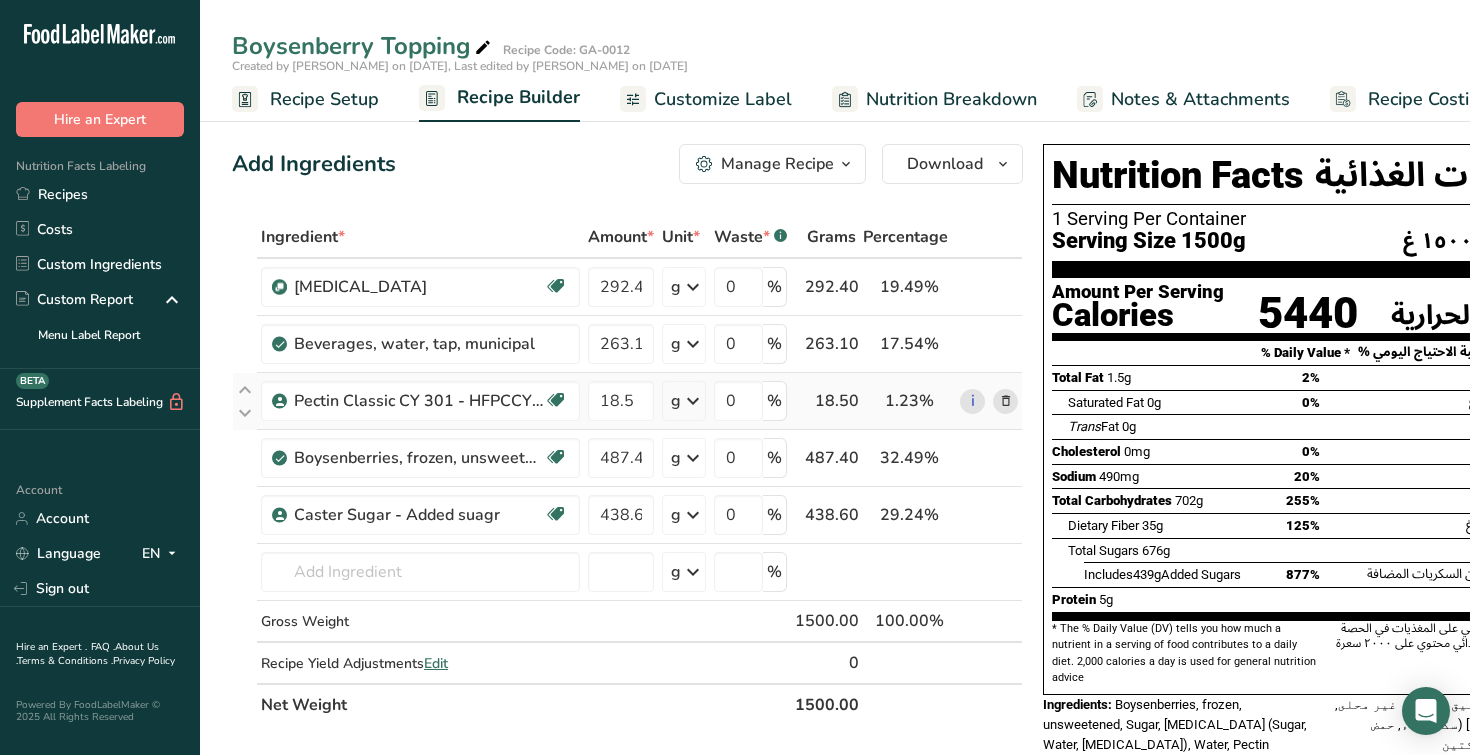 click at bounding box center [1006, 401] 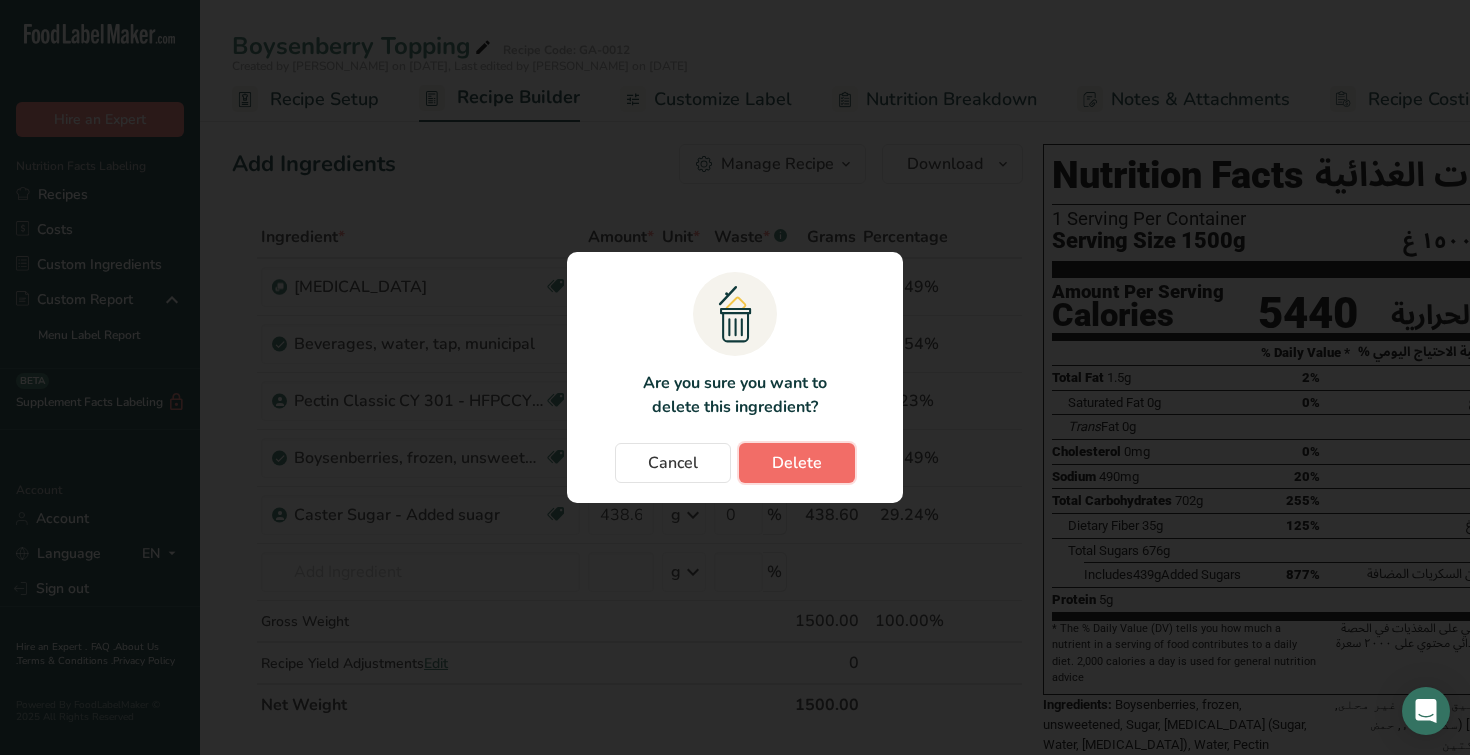 click on "Delete" at bounding box center [797, 463] 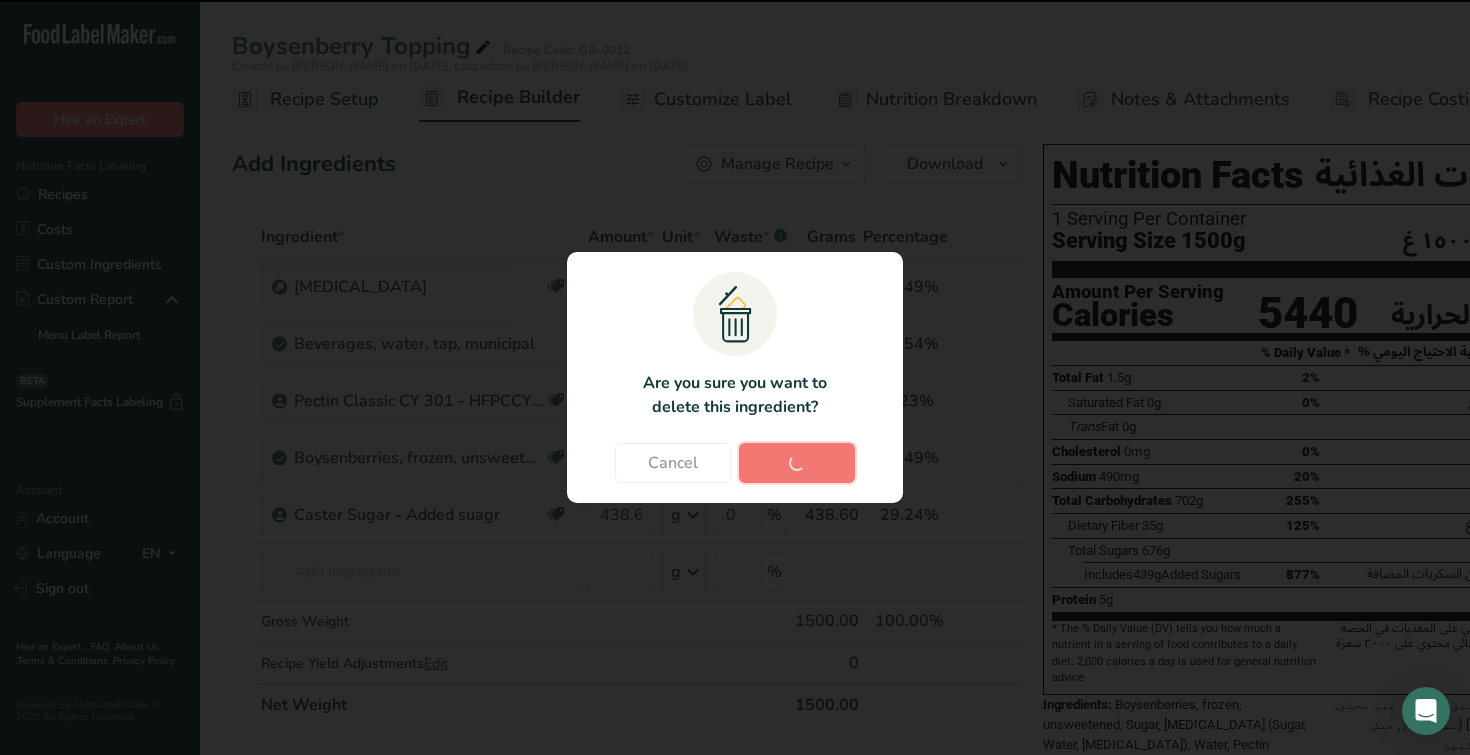 type on "487.4" 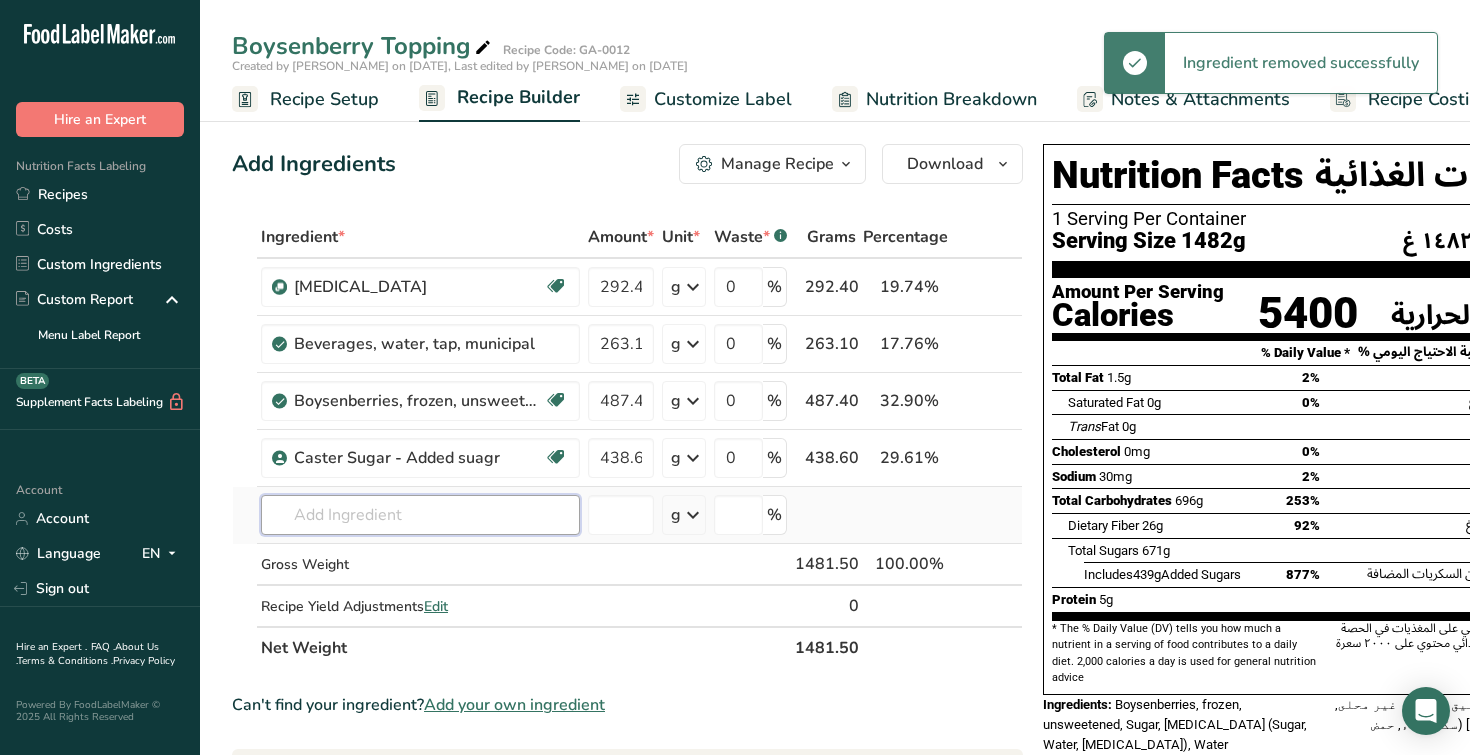 click at bounding box center (420, 515) 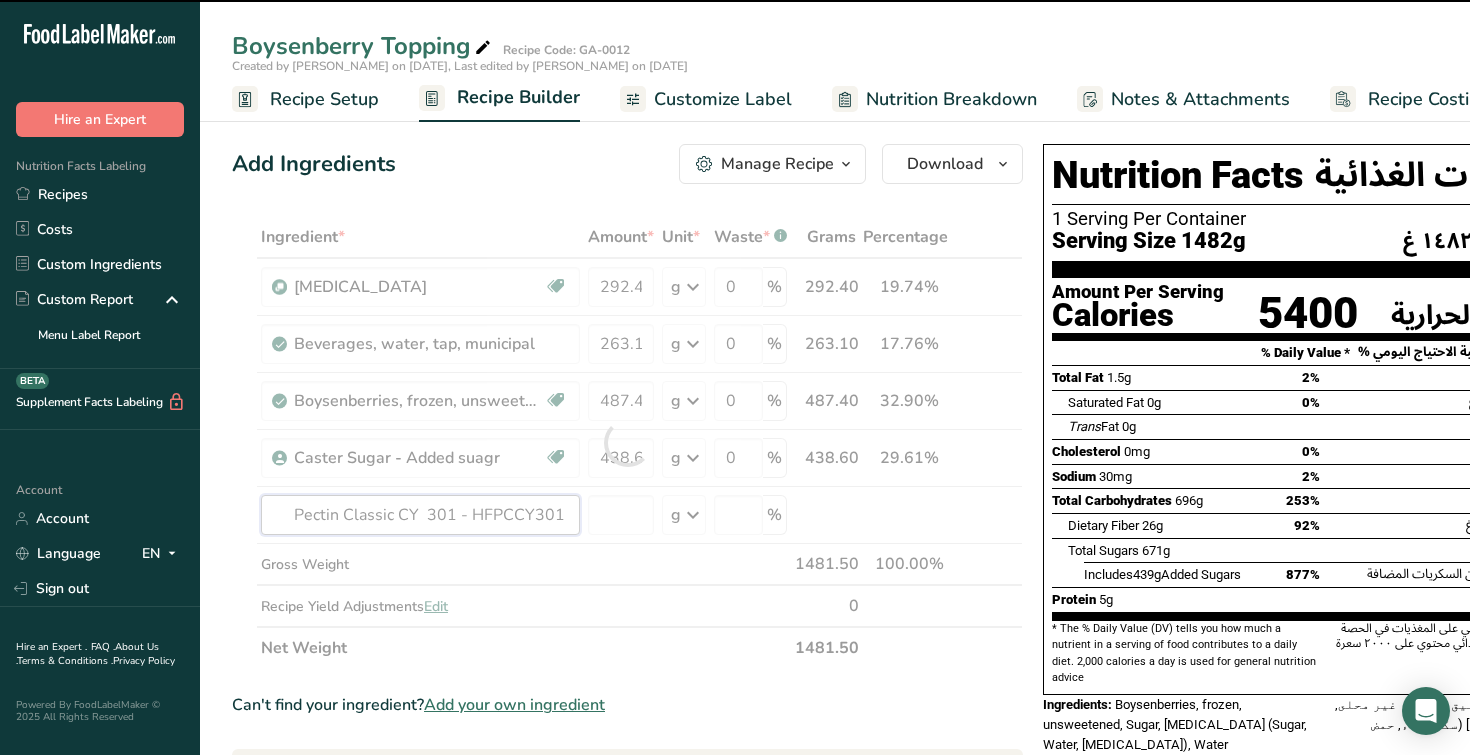 type on "Pectin Classic CY  301 - HFPCCY301" 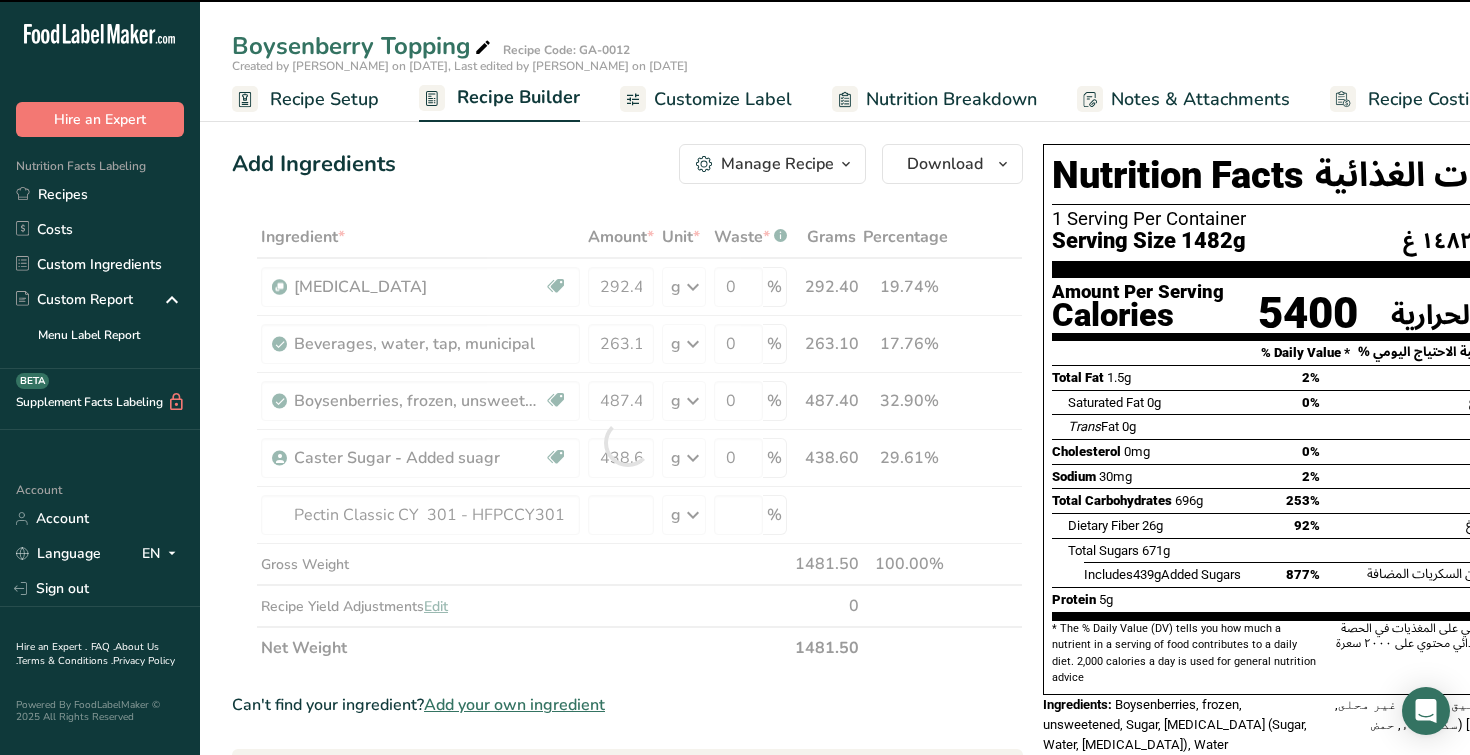 type 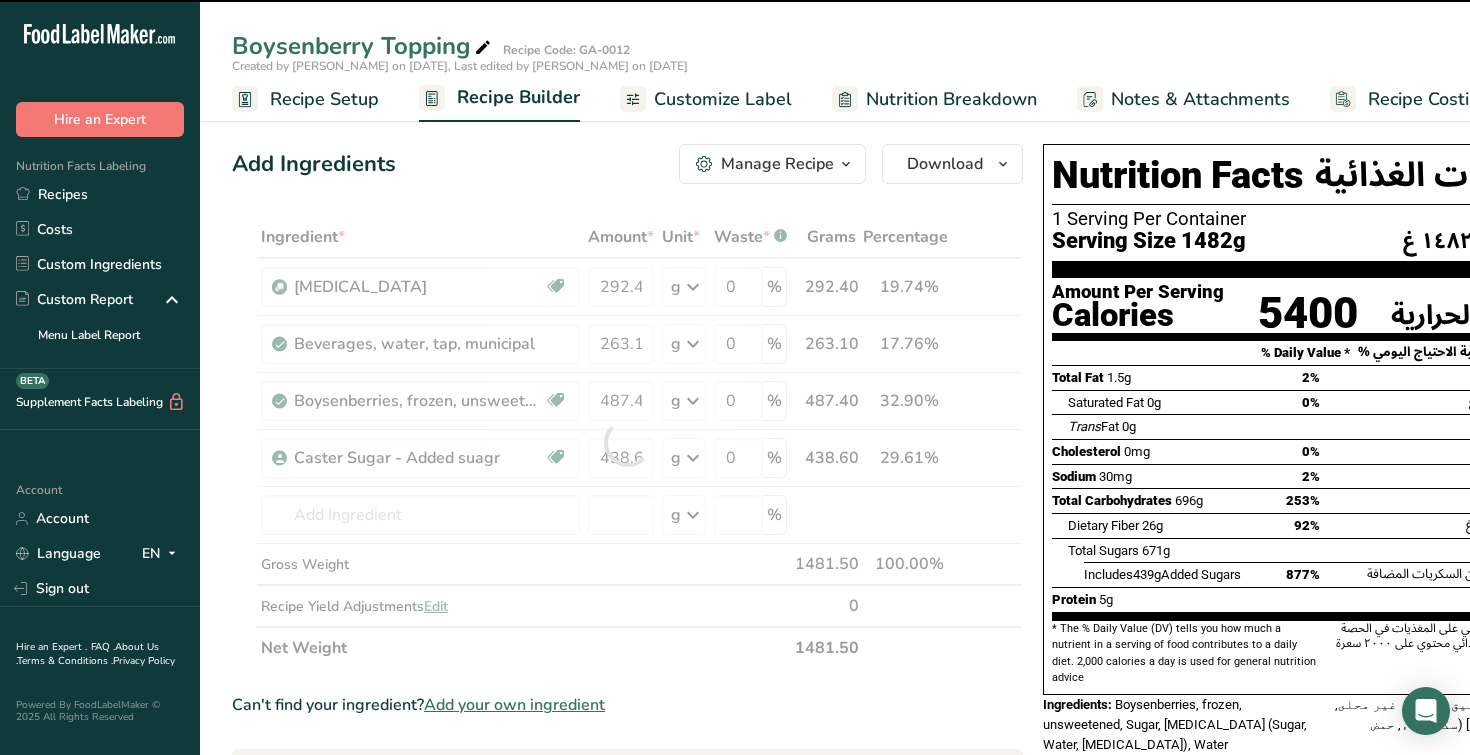 click at bounding box center [627, 442] 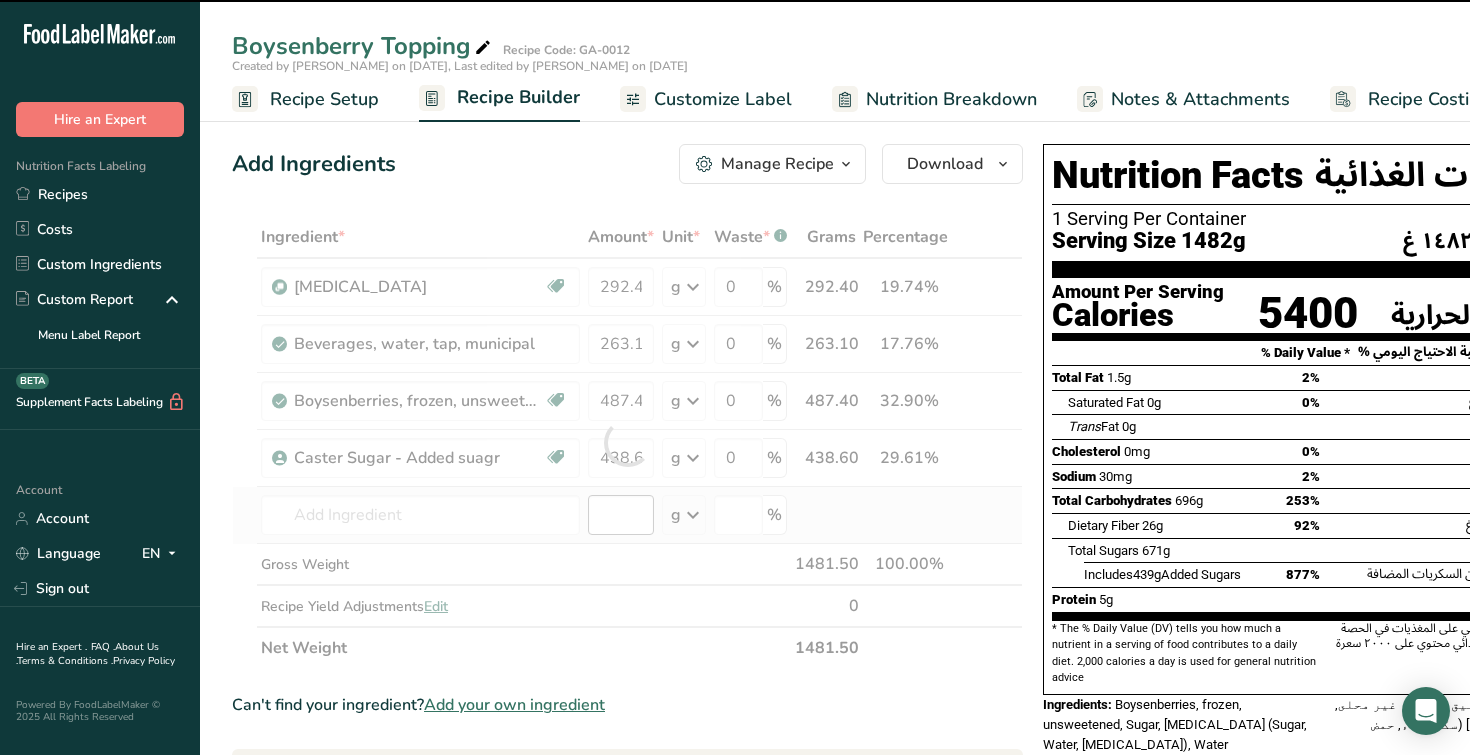 type on "0" 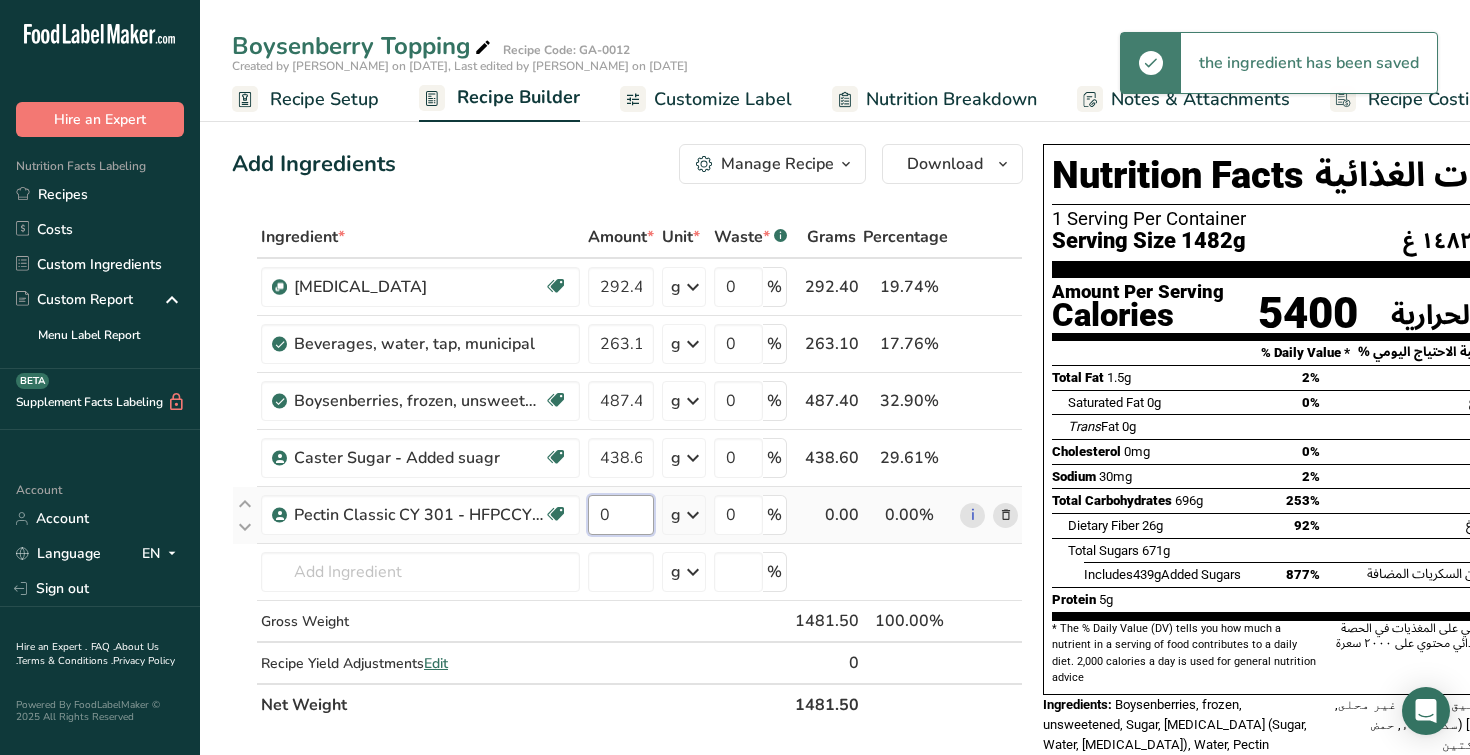 click on "0" at bounding box center [621, 515] 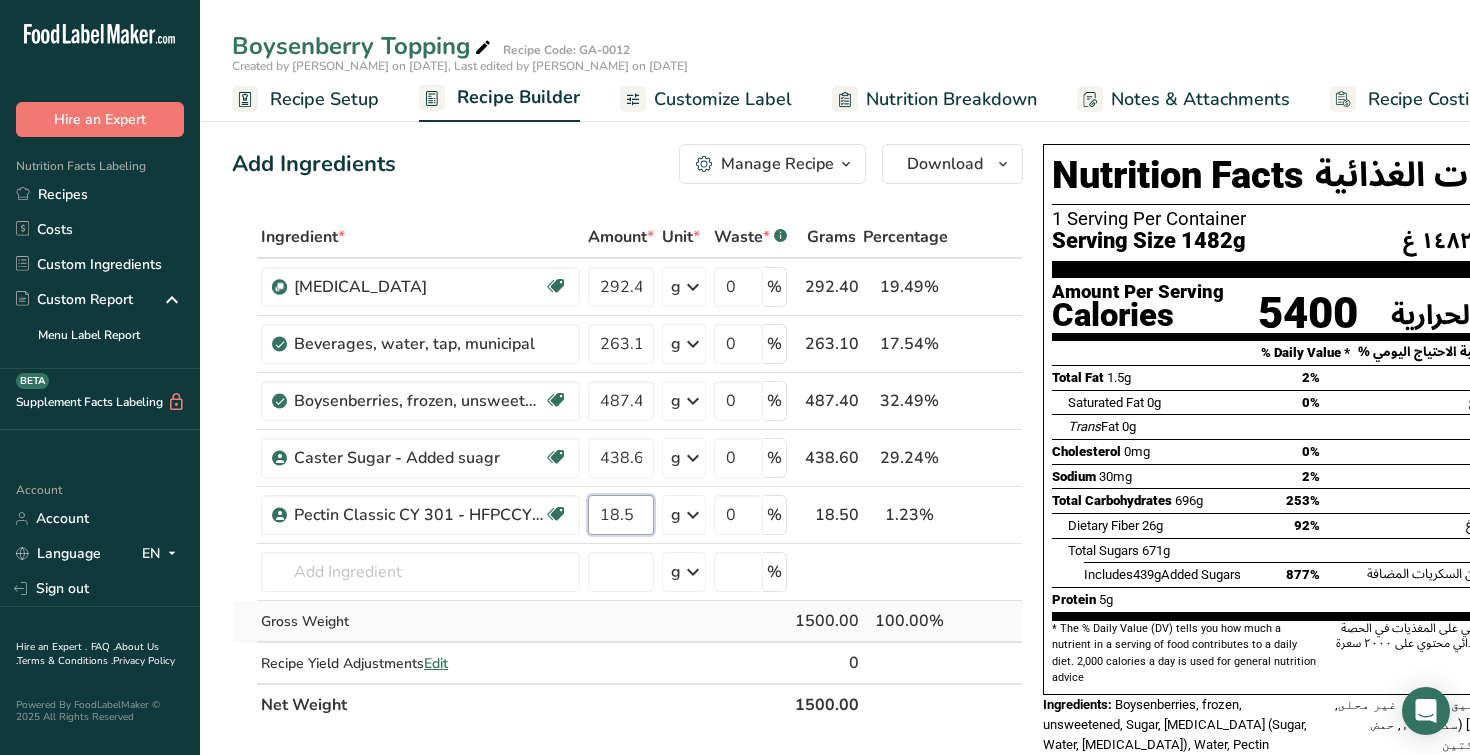 type on "18.5" 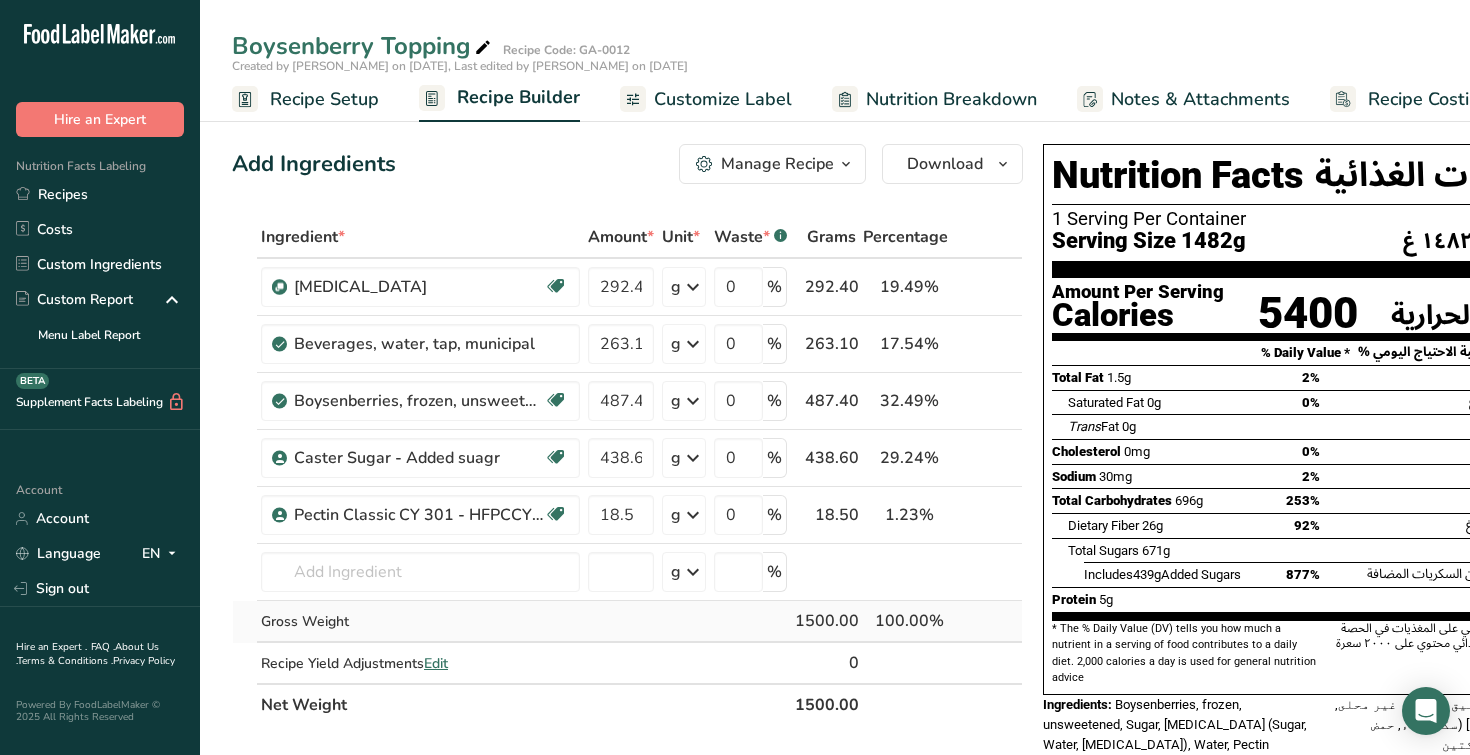 click on "Ingredient *
Amount *
Unit *
Waste *   .a-a{fill:#347362;}.b-a{fill:#fff;}          Grams
Percentage
Invert Sugar
Halal
292.4
g
Weight Units
g
kg
mg
See more
Volume Units
l
mL
fl oz
See more
0
%
292.40
19.49%
i
Beverages, water, tap, municipal
263.1
g
Portions
1 fl oz
1 bottle 8 fl oz
1 liter
See more
Weight Units
g
kg
mg
See more
Volume Units
l
lb/ft3" at bounding box center [627, 471] 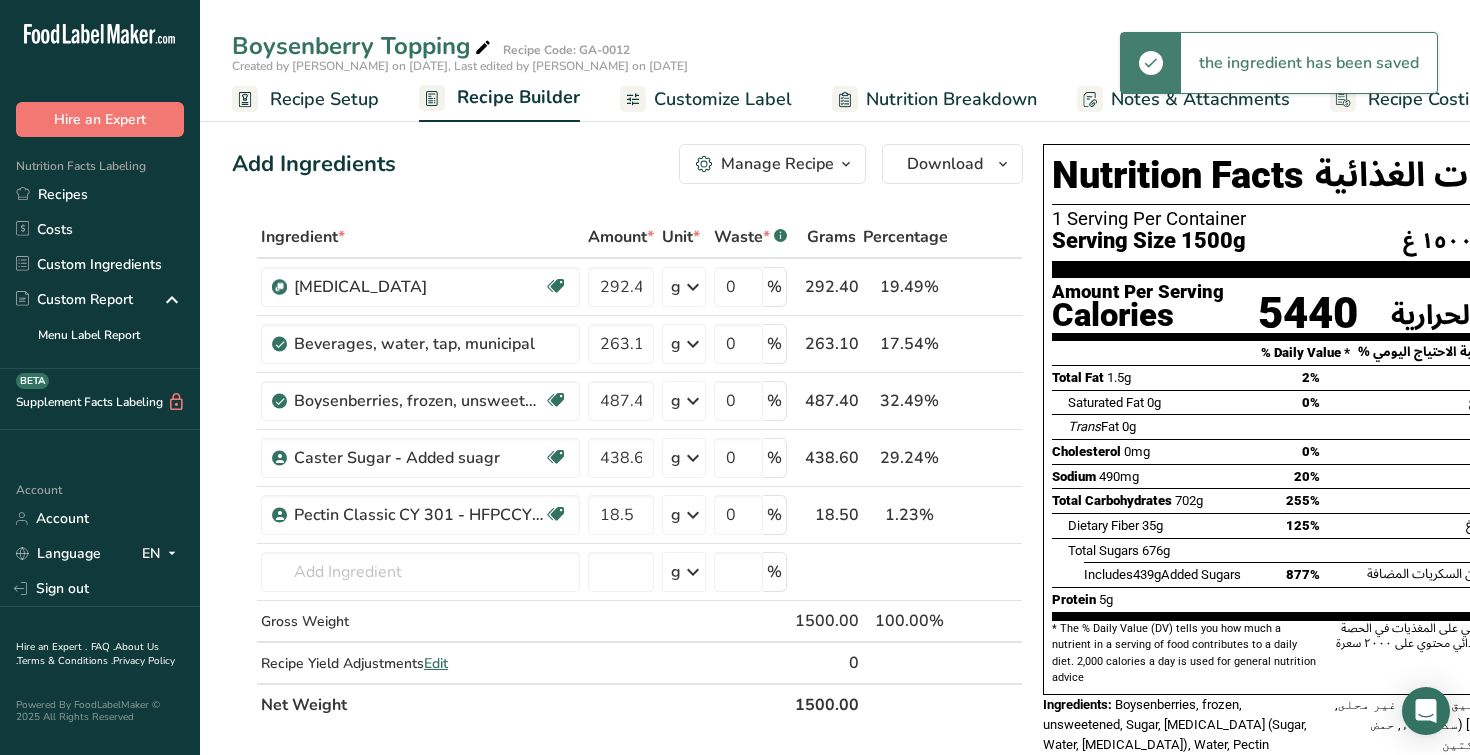 scroll, scrollTop: 68, scrollLeft: 0, axis: vertical 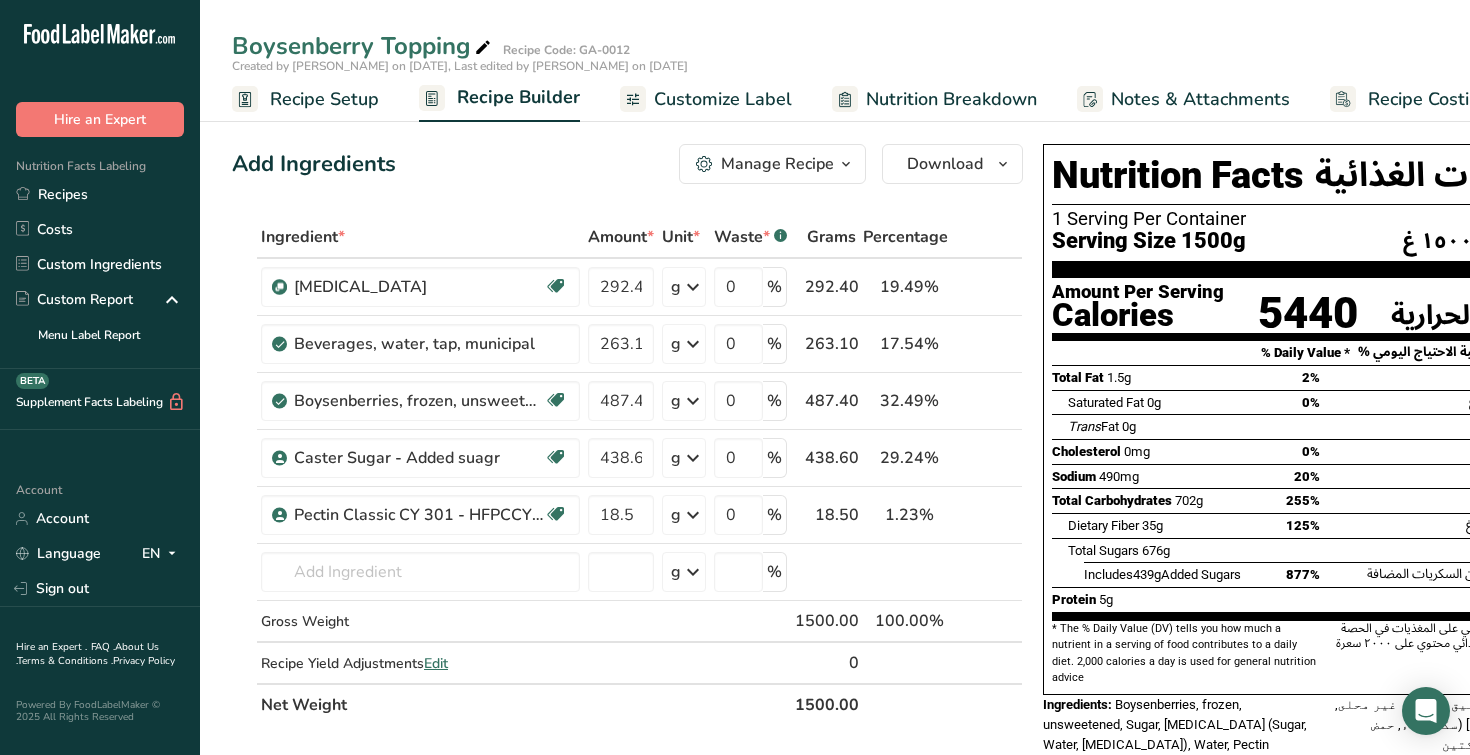 click on "Nutrition Breakdown" at bounding box center (951, 99) 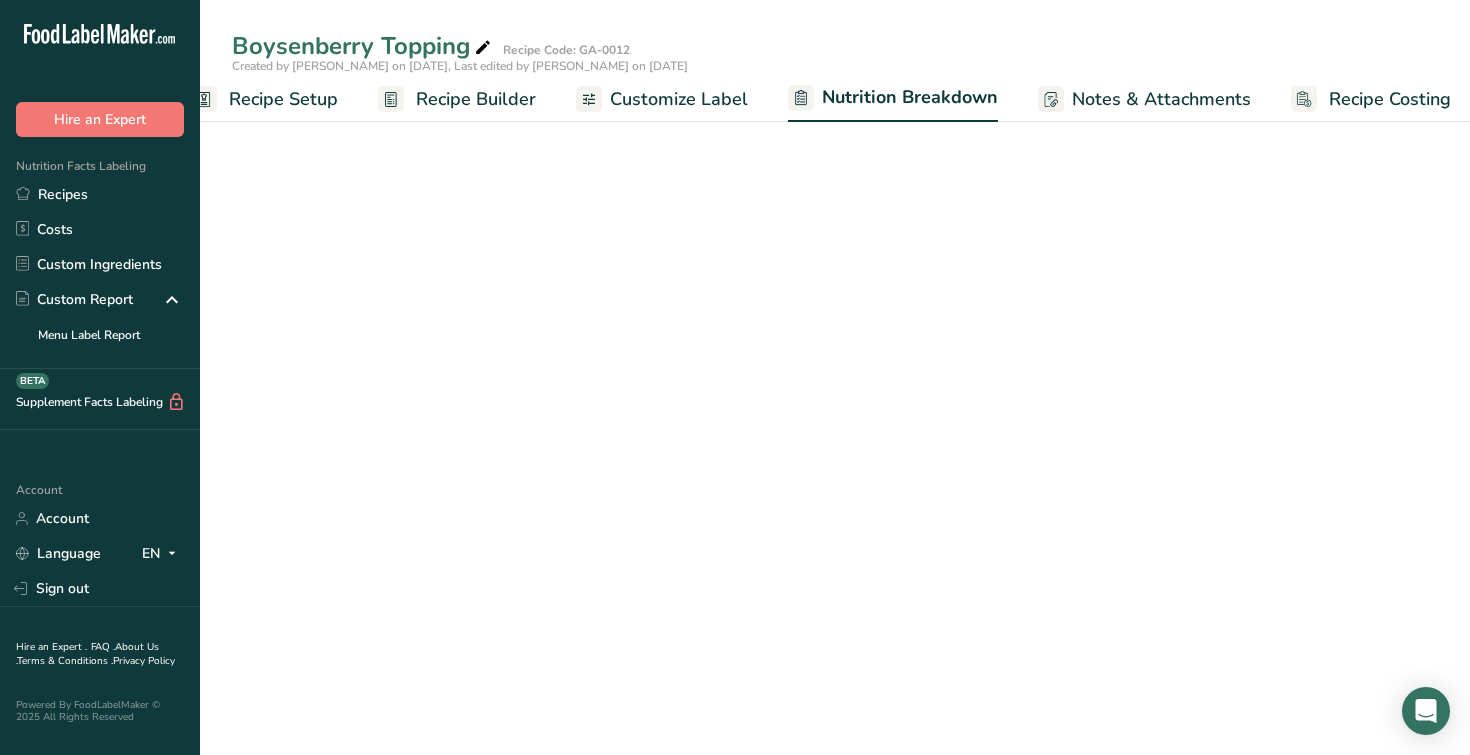 select on "Calories" 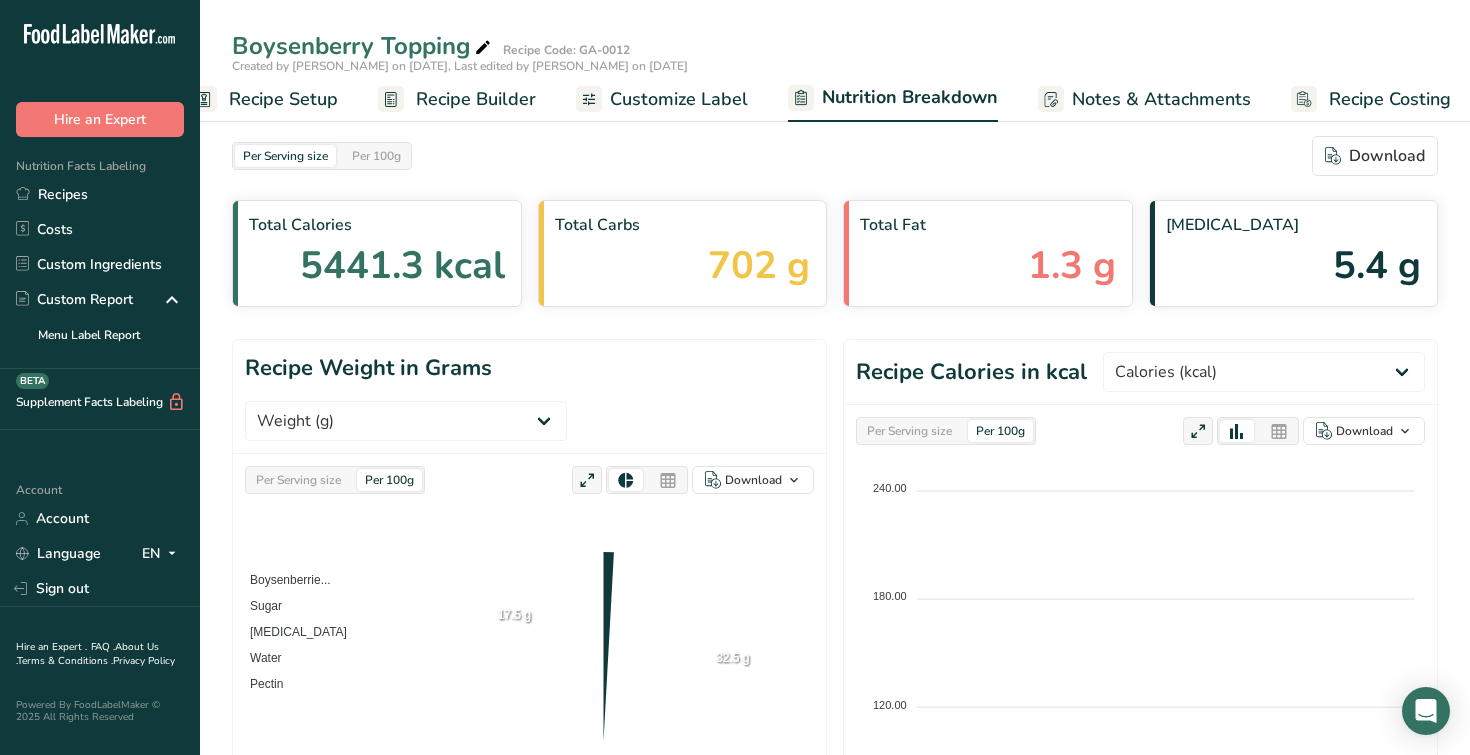 scroll, scrollTop: 0, scrollLeft: 53, axis: horizontal 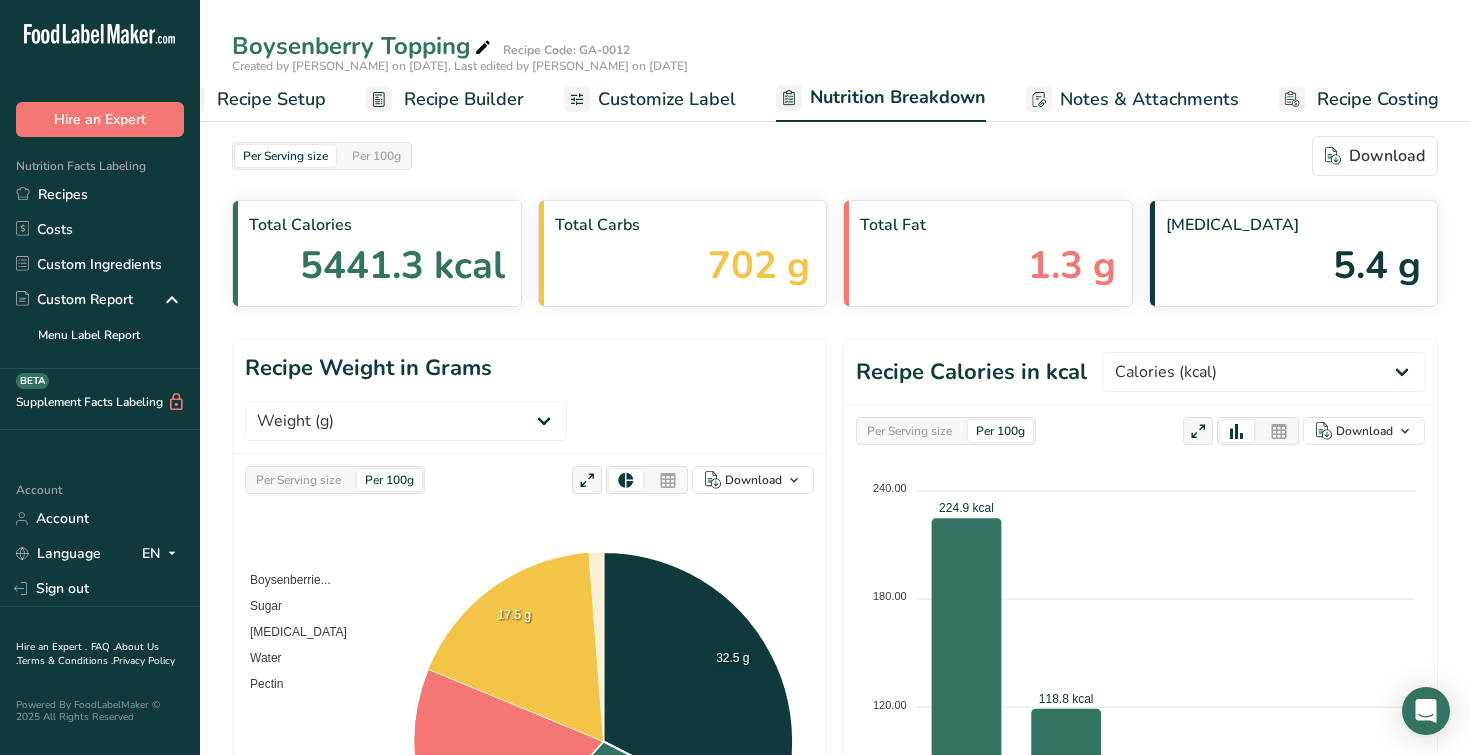 click on "Customize Label" at bounding box center (667, 99) 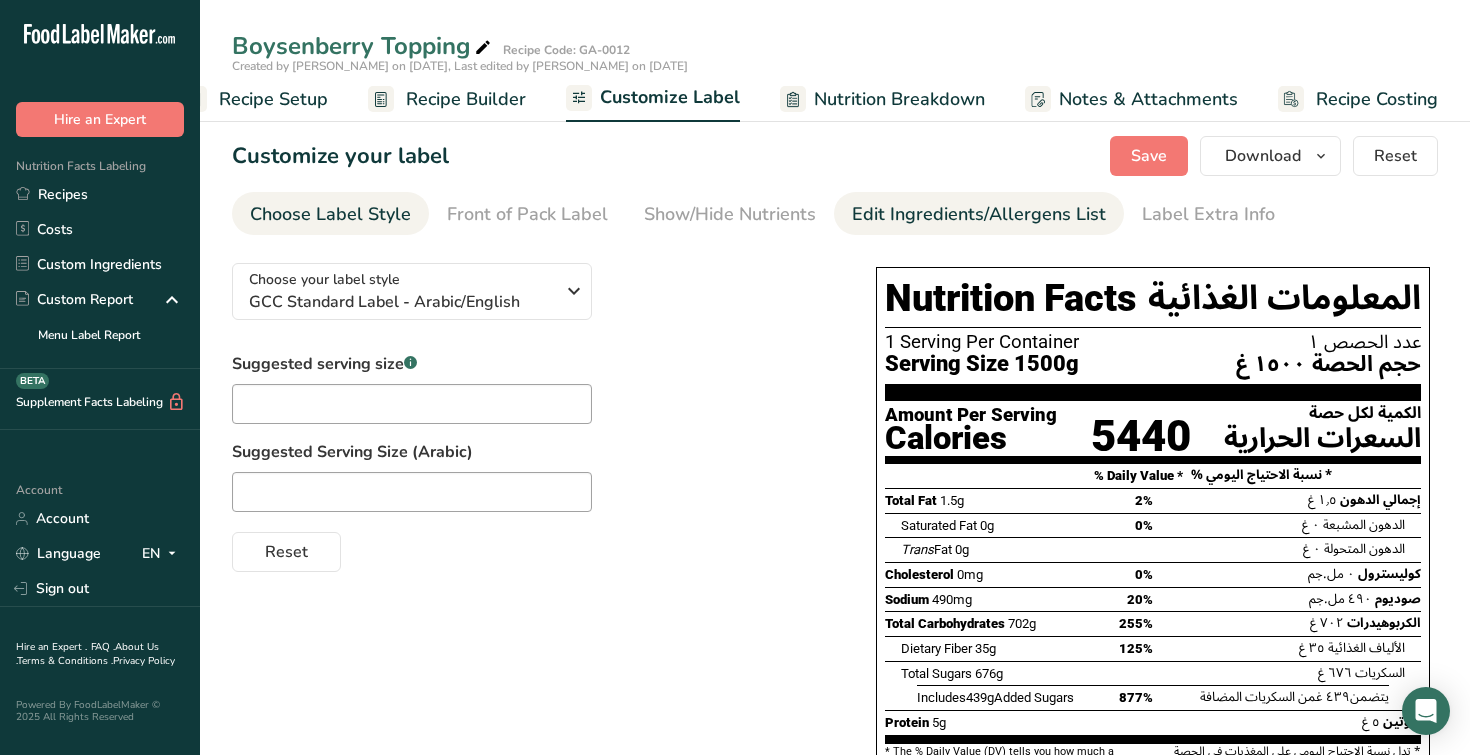 click on "Edit Ingredients/Allergens List" at bounding box center (979, 214) 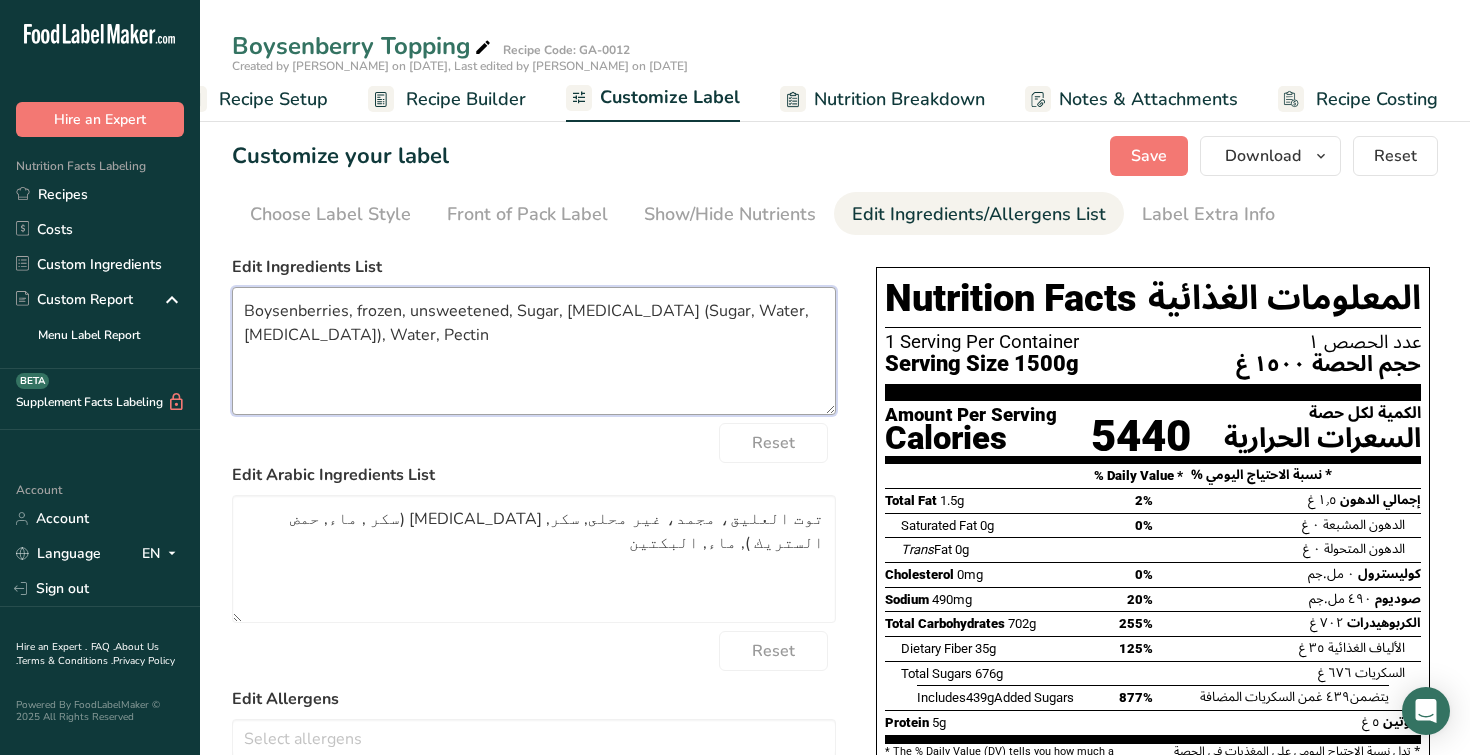 drag, startPoint x: 347, startPoint y: 311, endPoint x: 507, endPoint y: 312, distance: 160.00313 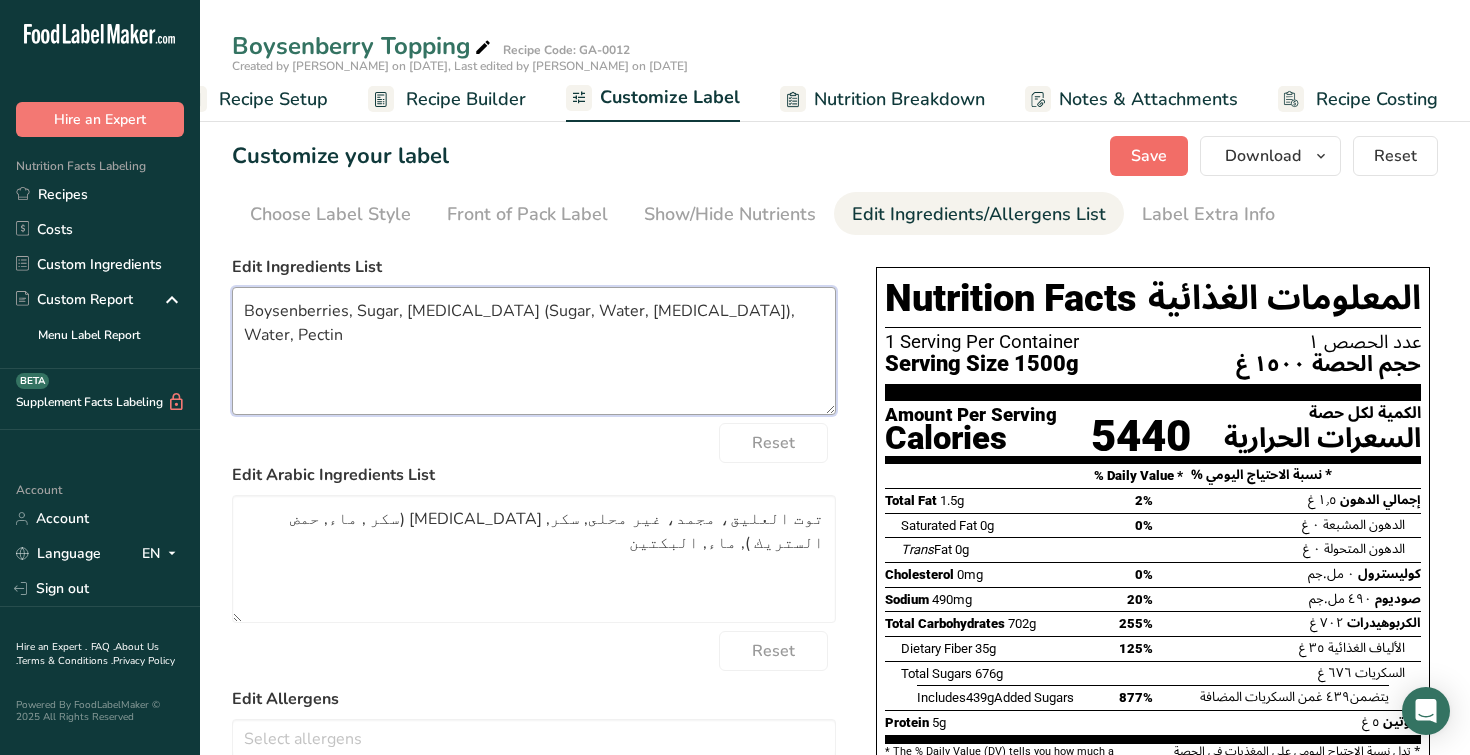 type on "Boysenberries, Sugar, Invert Sugar (Sugar, Water, Citric Acid), Water, Pectin" 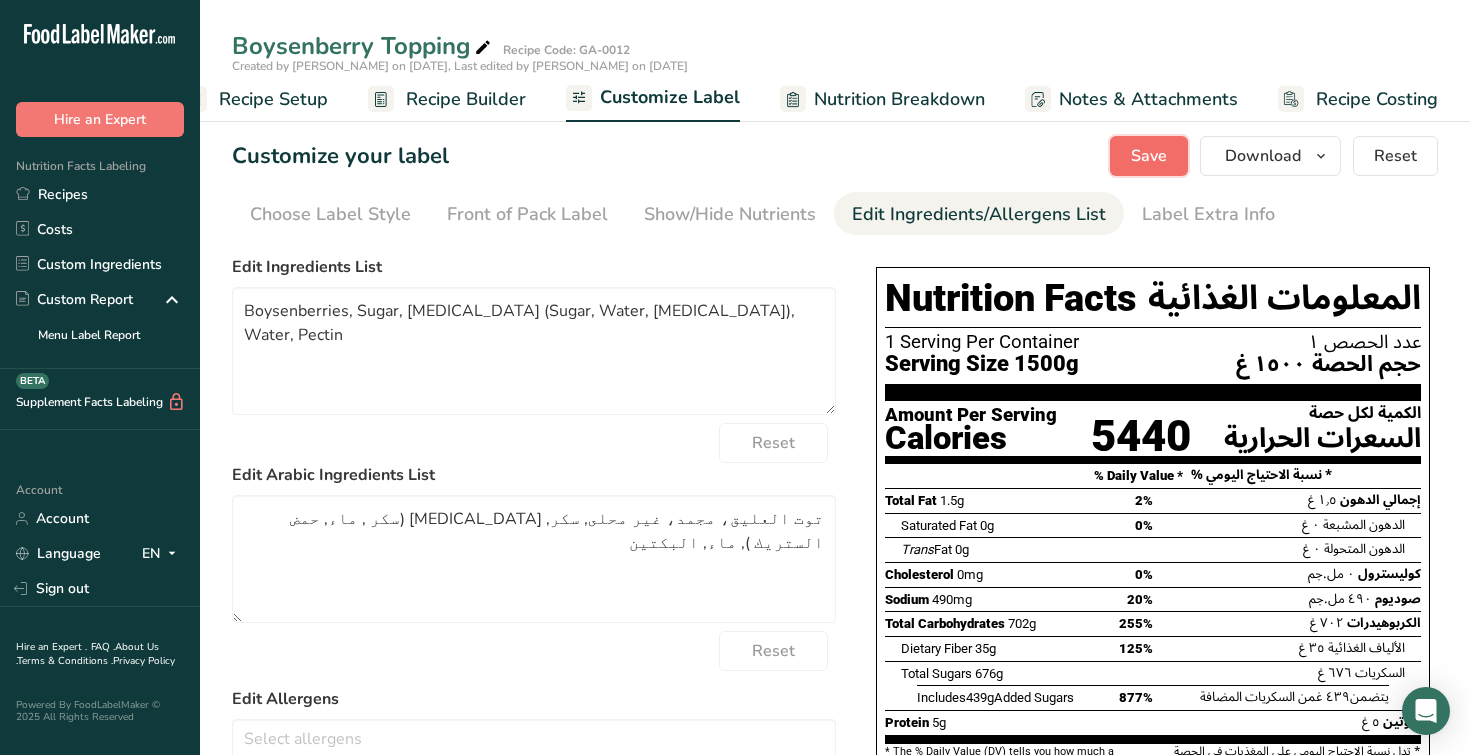 click on "Save" at bounding box center [1149, 156] 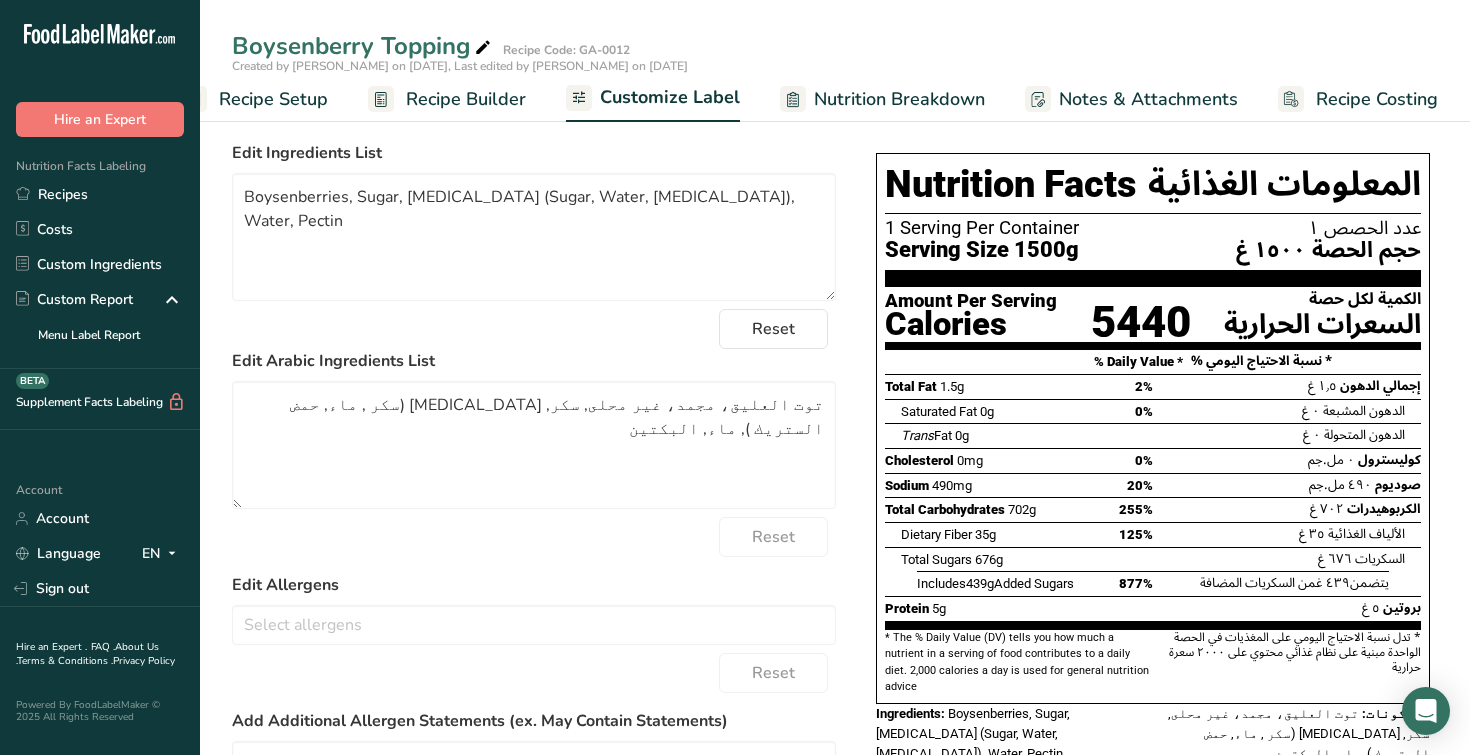 scroll, scrollTop: 113, scrollLeft: 0, axis: vertical 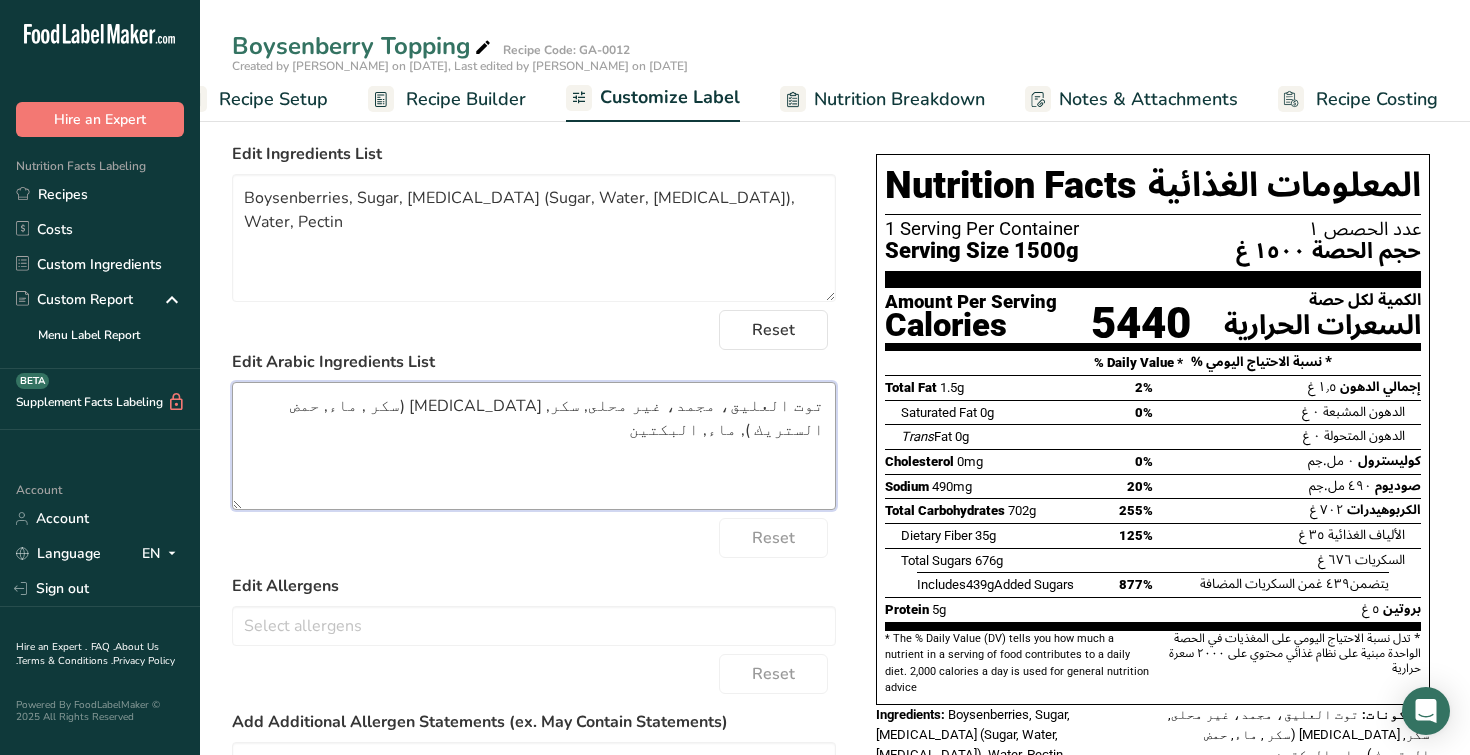 drag, startPoint x: 622, startPoint y: 406, endPoint x: 537, endPoint y: 406, distance: 85 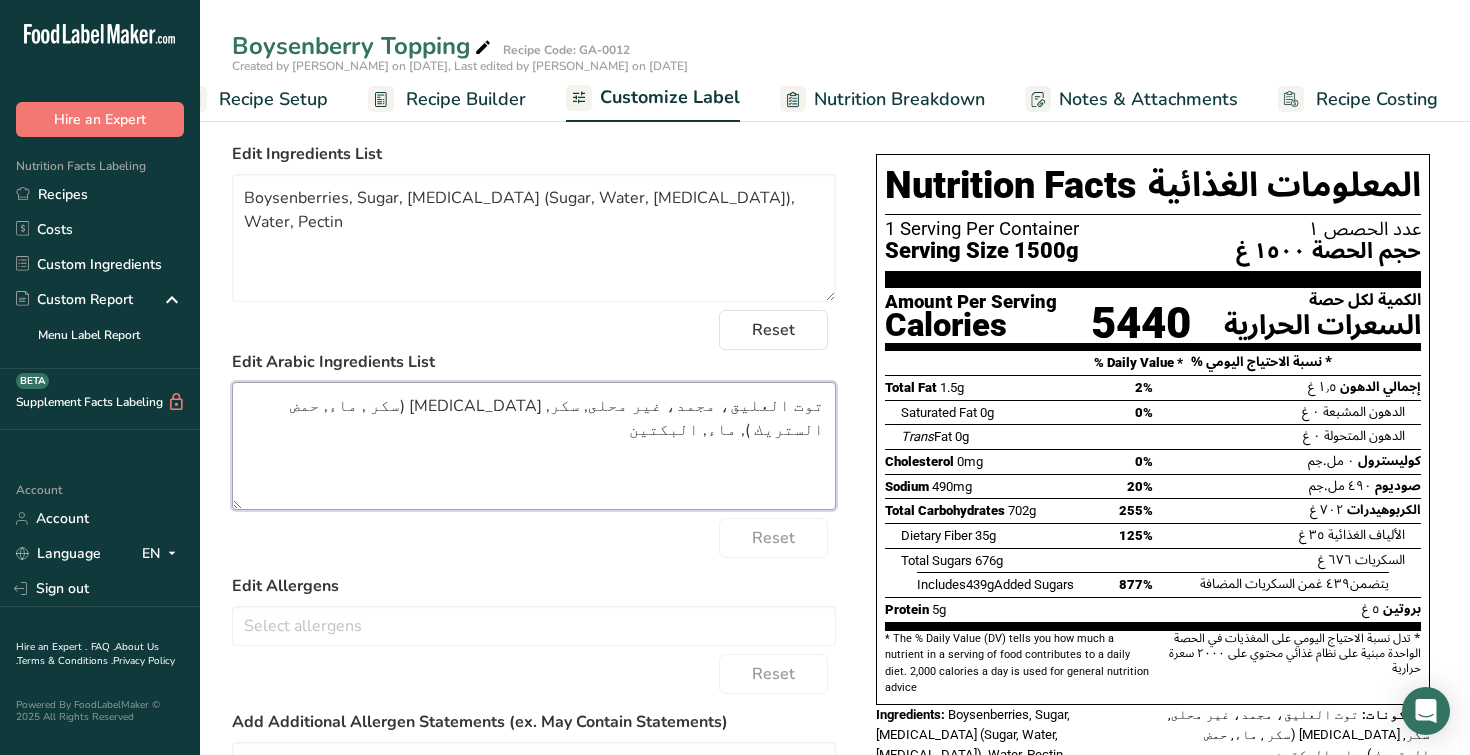 click on "توت العليق، مجمد، غير محلى, سكر, Invert Sugar (سكر , ماء, حمض الستريك ), ماء, البكتين" at bounding box center (534, 446) 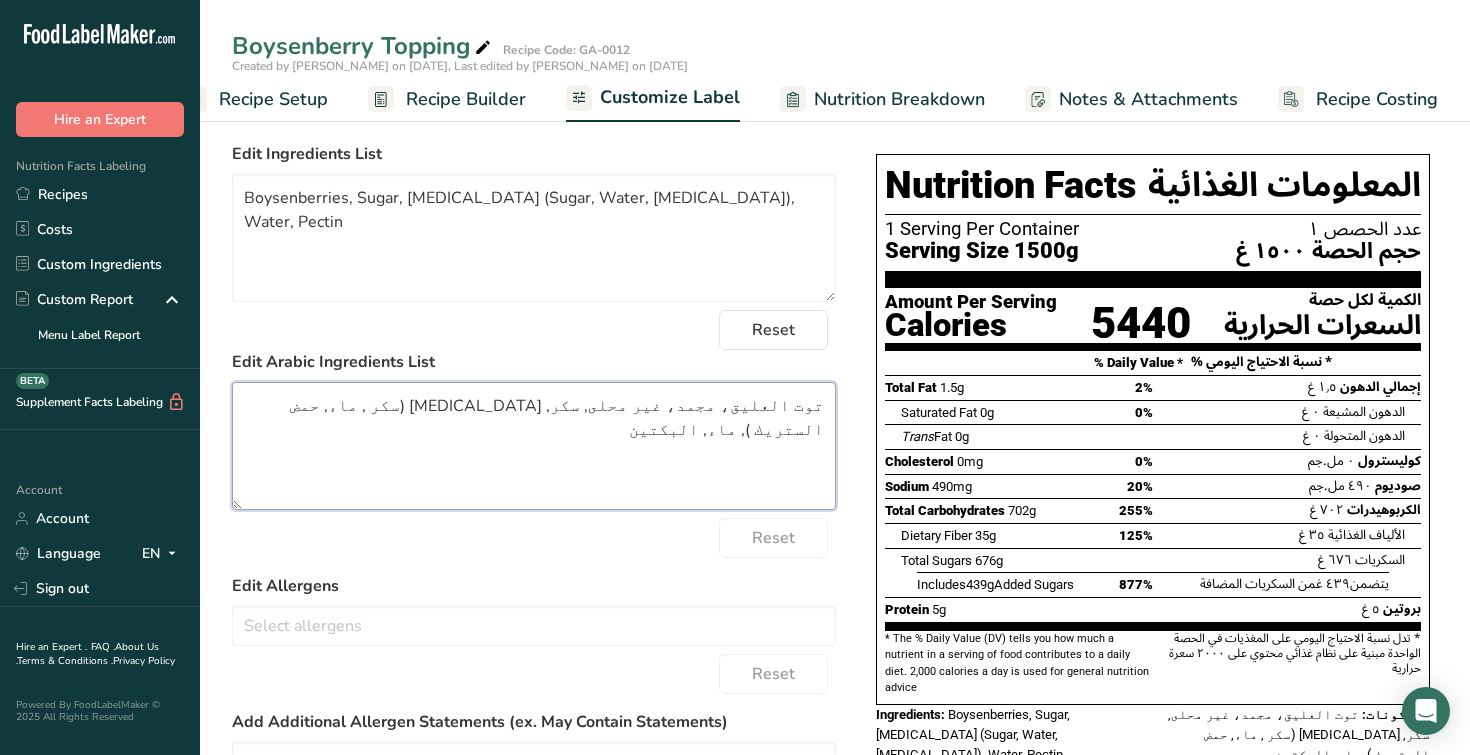 paste on "عكس السكر" 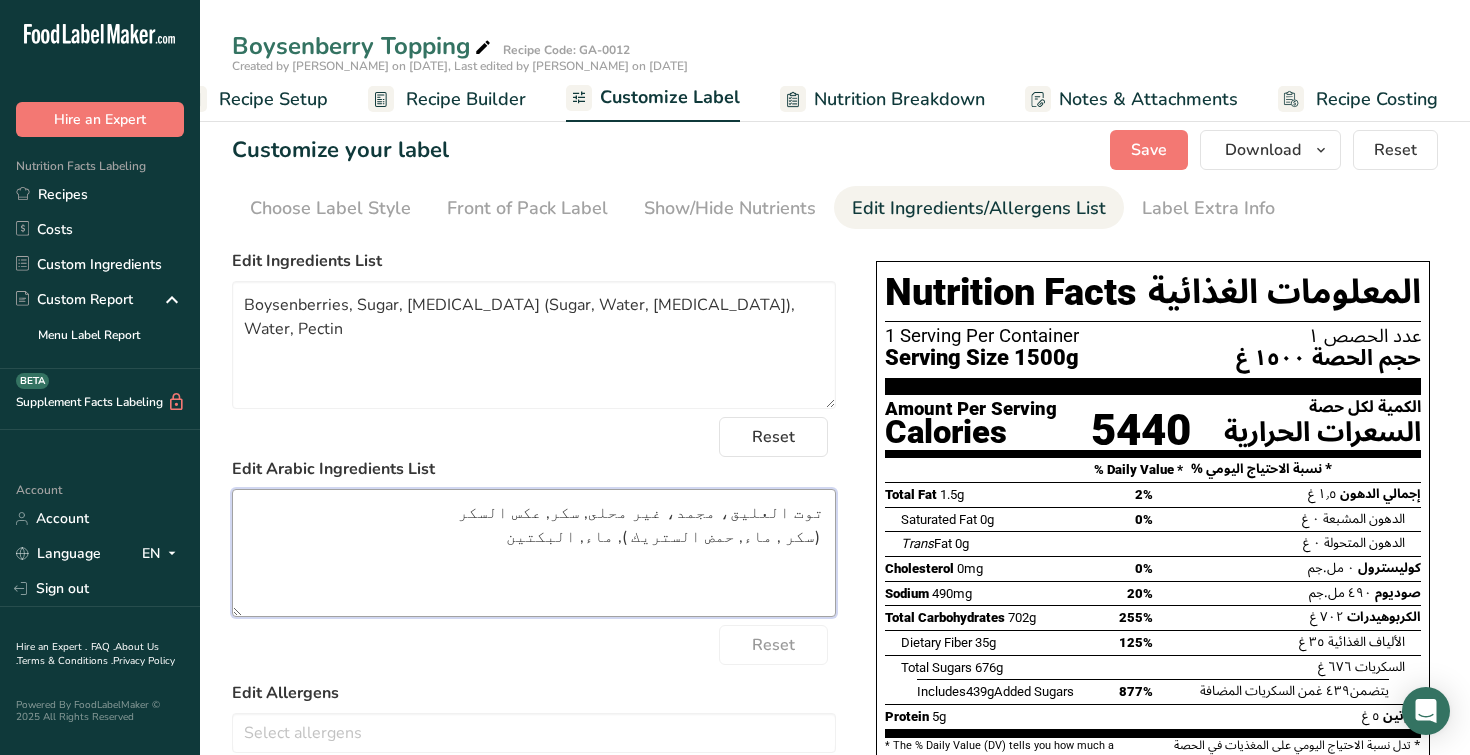 scroll, scrollTop: 0, scrollLeft: 0, axis: both 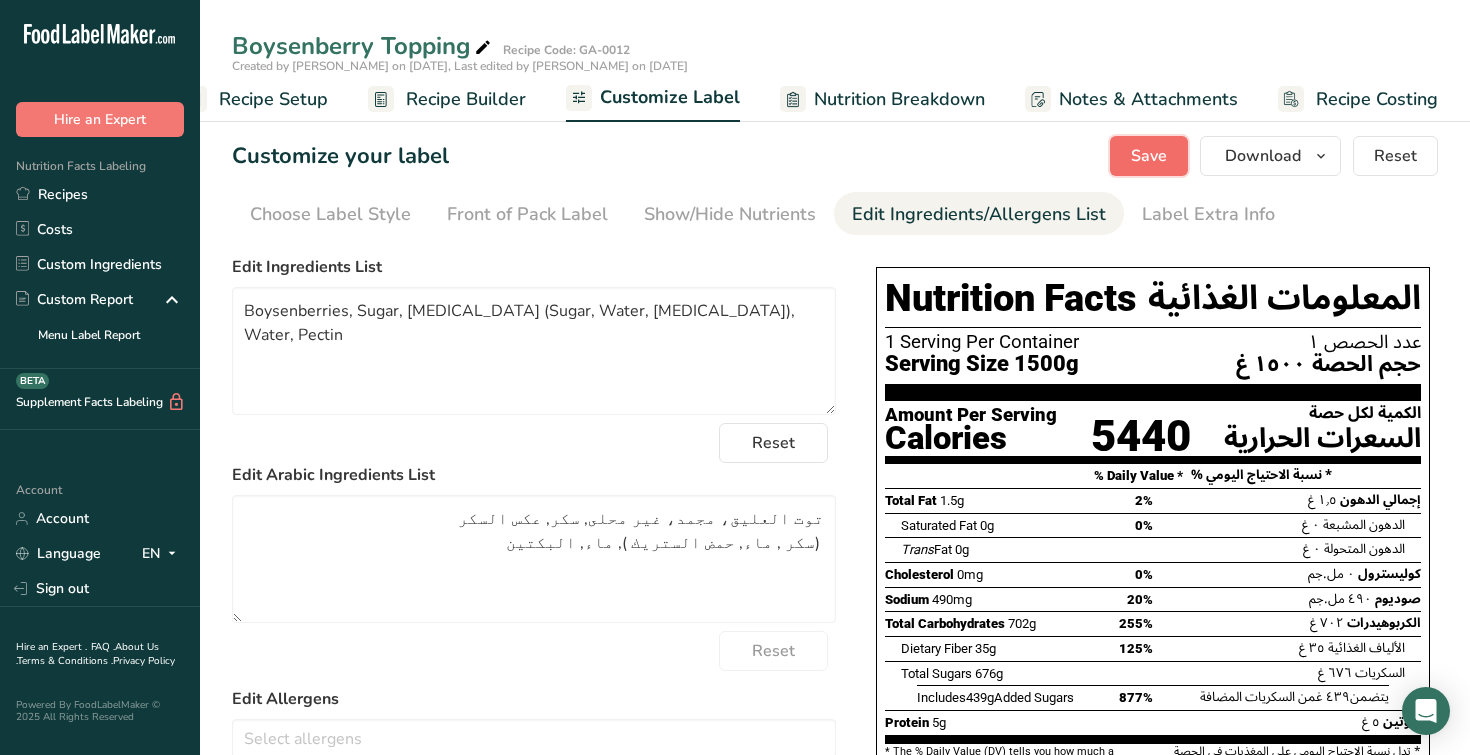 click on "Save" at bounding box center (1149, 156) 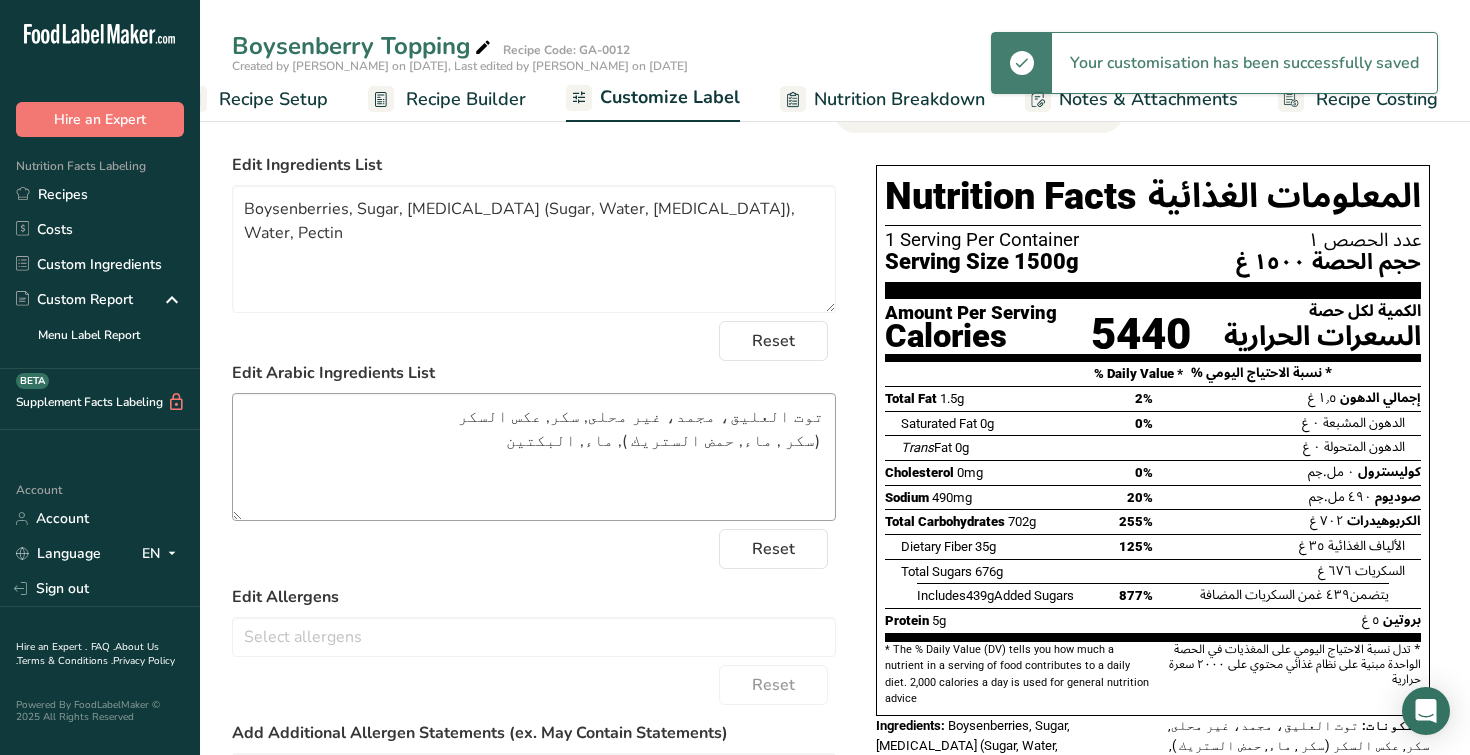 scroll, scrollTop: 99, scrollLeft: 0, axis: vertical 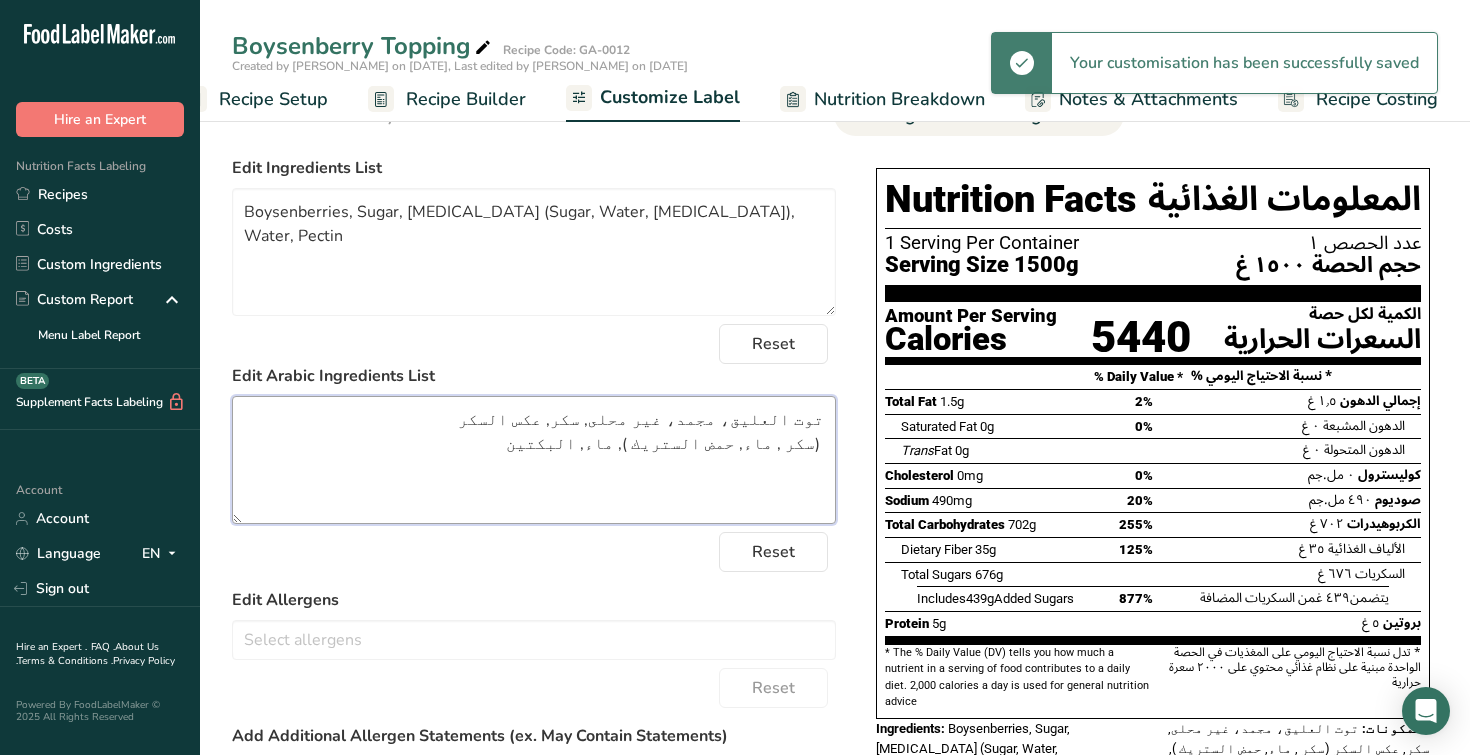 drag, startPoint x: 829, startPoint y: 447, endPoint x: 558, endPoint y: 400, distance: 275.04544 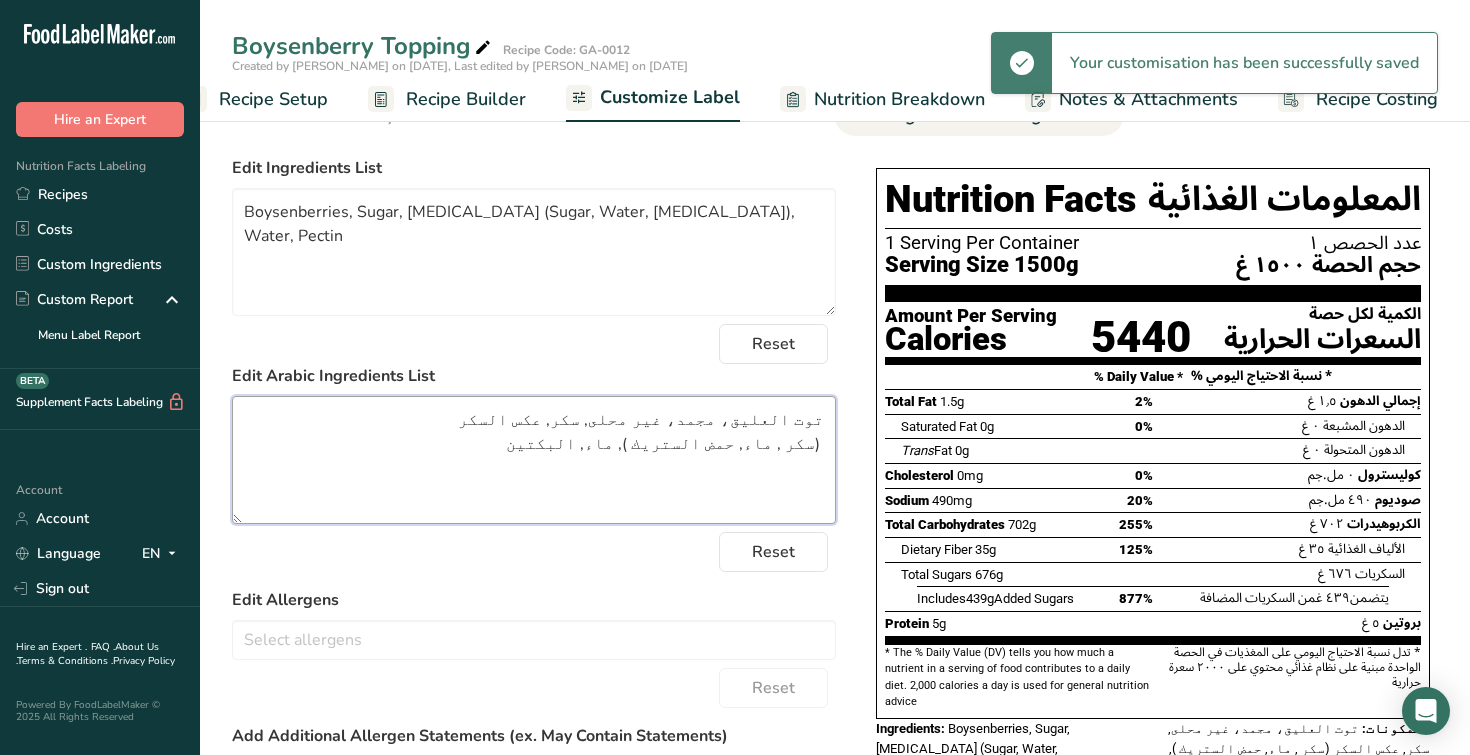 click on "توت العليق، مجمد، غير محلى, سكر, عكس السكر
(سكر , ماء, حمض الستريك ), ماء, البكتين" at bounding box center (534, 460) 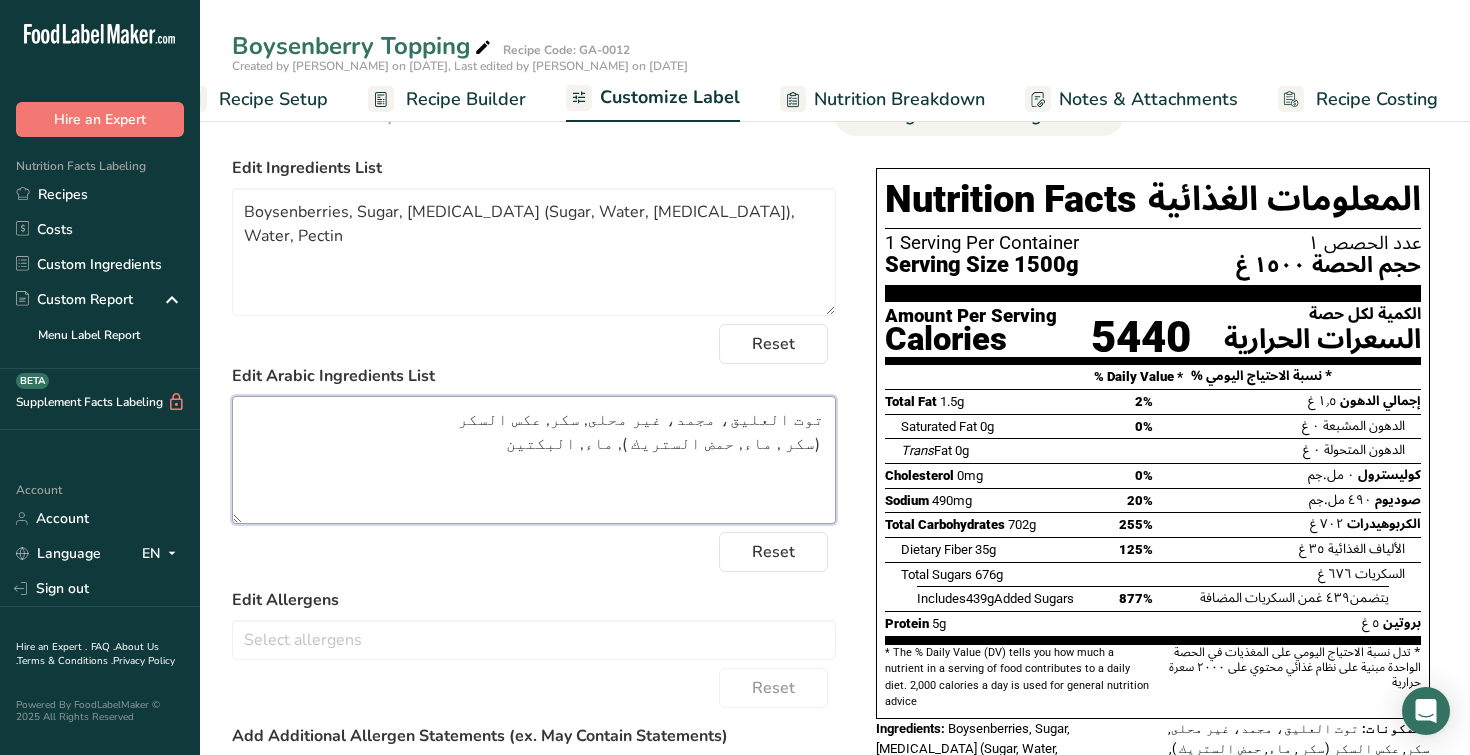 drag, startPoint x: 547, startPoint y: 435, endPoint x: 542, endPoint y: 421, distance: 14.866069 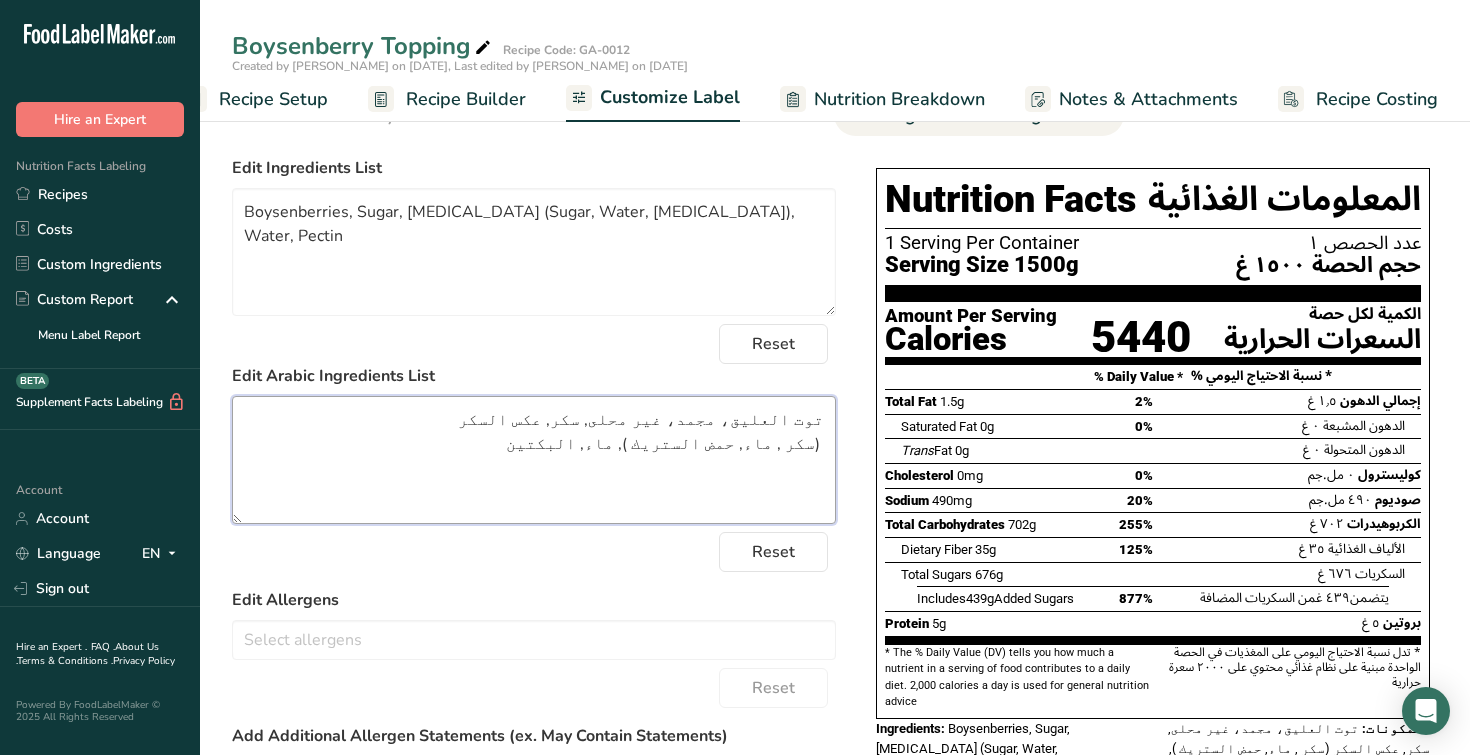 drag, startPoint x: 546, startPoint y: 417, endPoint x: 834, endPoint y: 437, distance: 288.6936 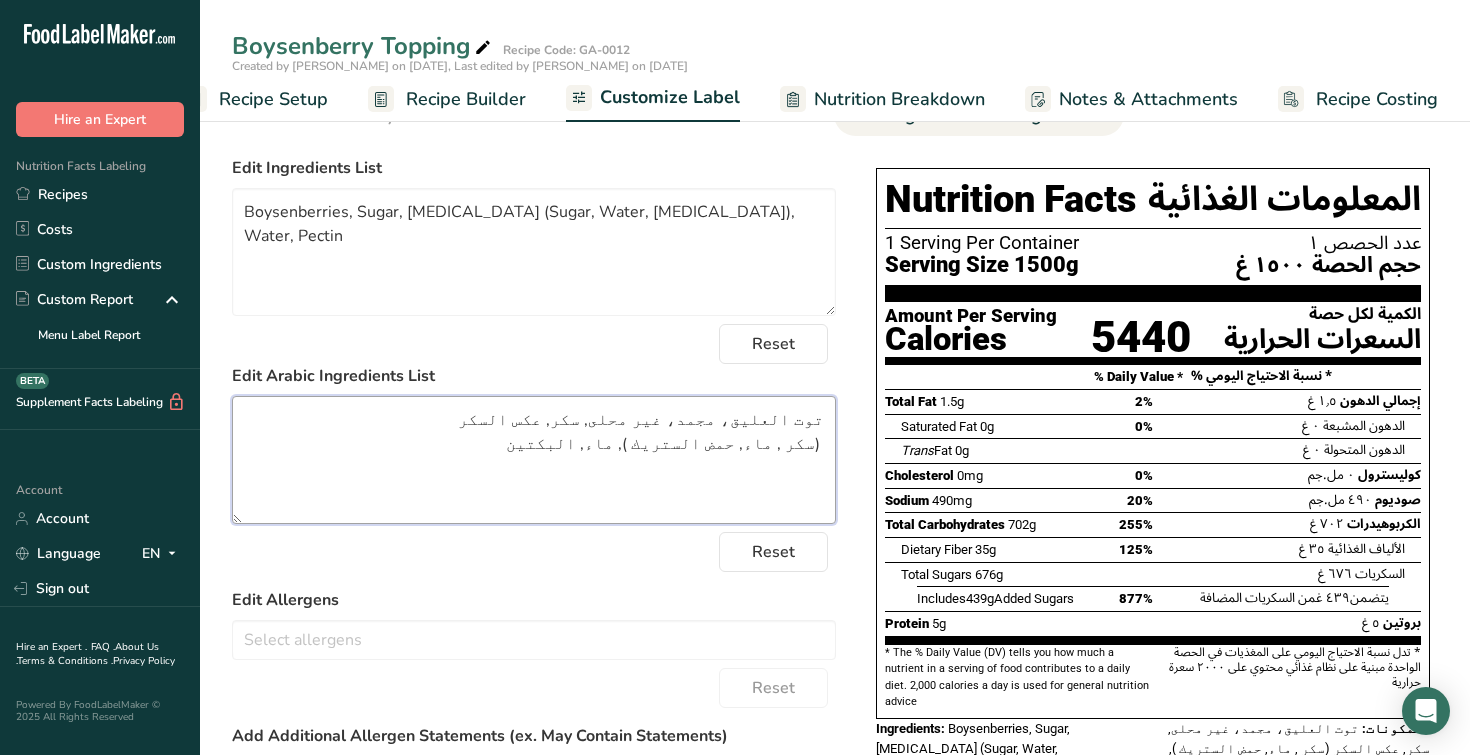 click on "توت العليق، مجمد، غير محلى, سكر, عكس السكر
(سكر , ماء, حمض الستريك ), ماء, البكتين" at bounding box center (534, 460) 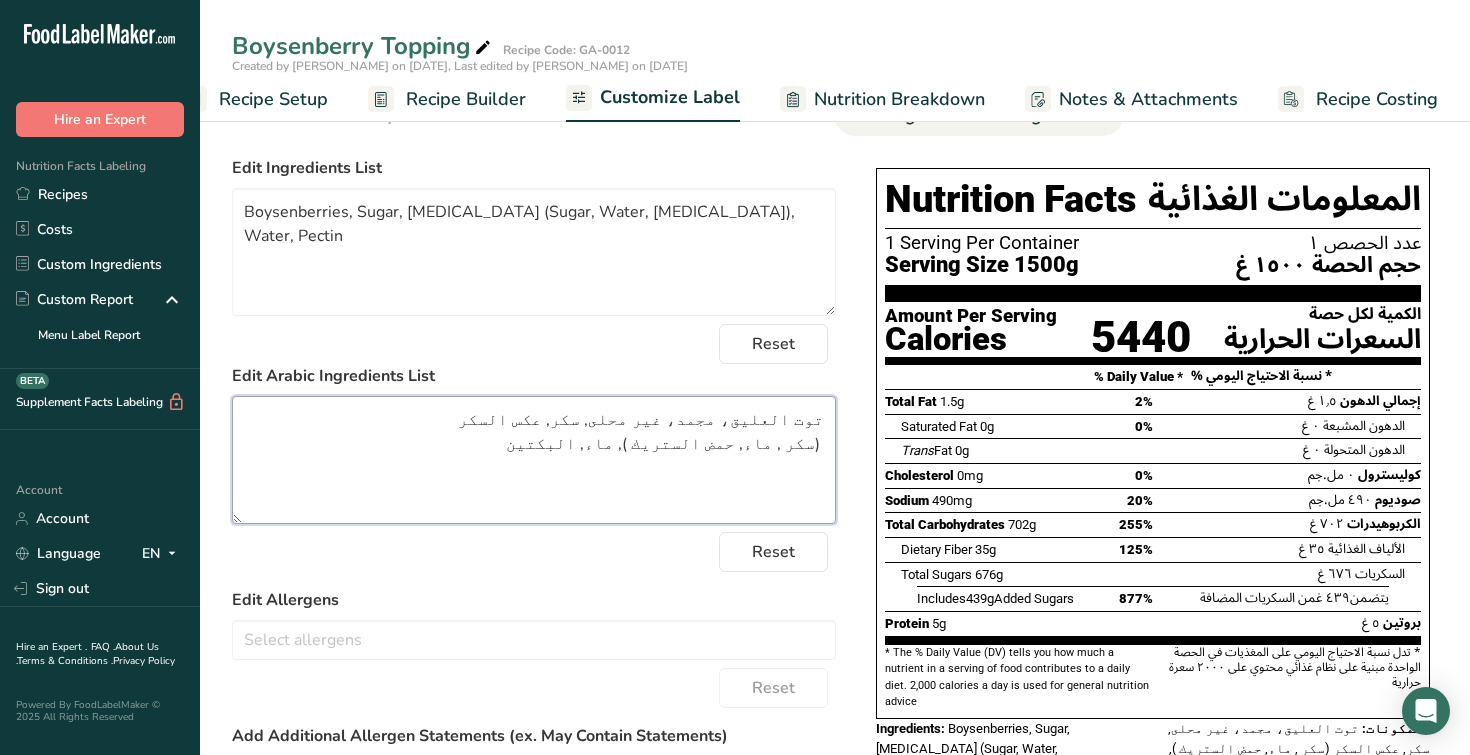 drag, startPoint x: 828, startPoint y: 425, endPoint x: 559, endPoint y: 454, distance: 270.5587 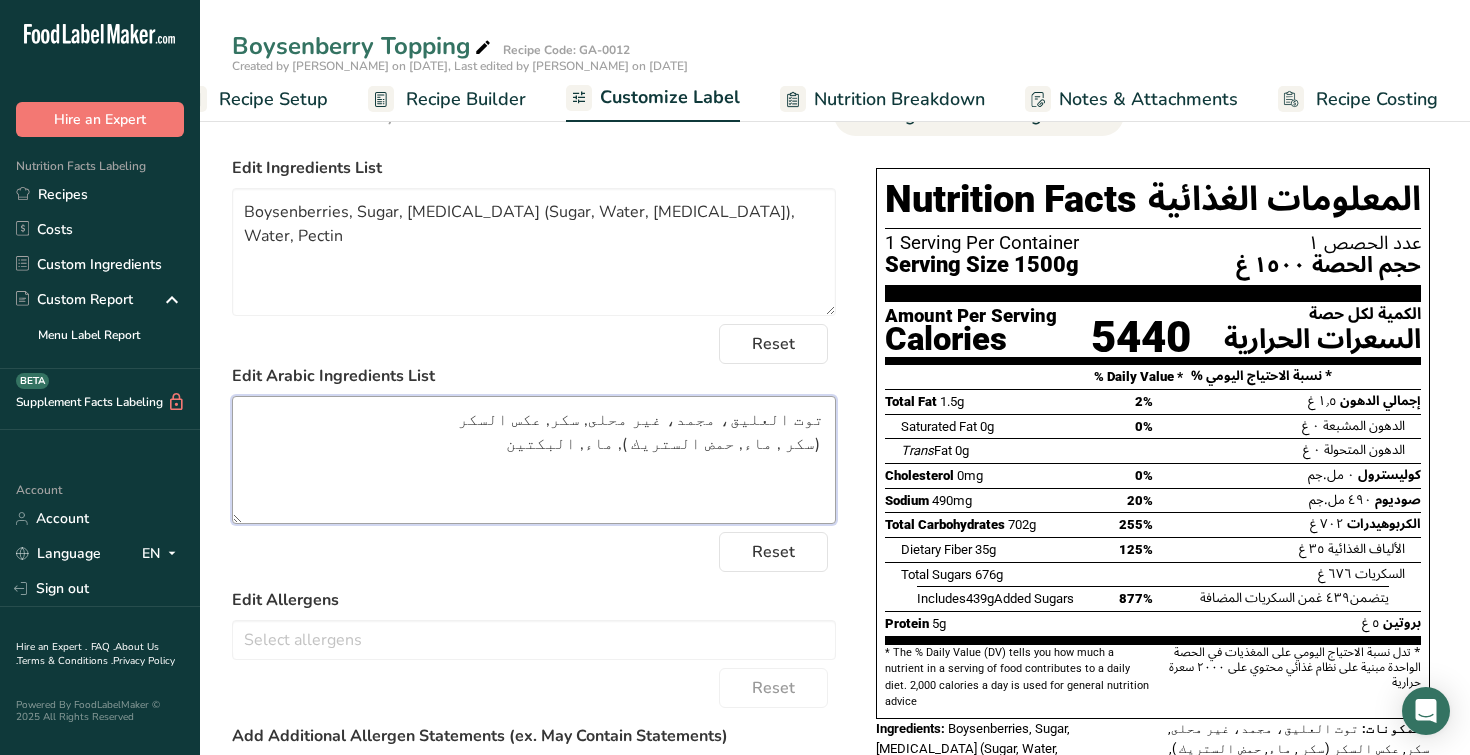 click on "توت العليق، مجمد، غير محلى, سكر, عكس السكر
(سكر , ماء, حمض الستريك ), ماء, البكتين" at bounding box center [534, 460] 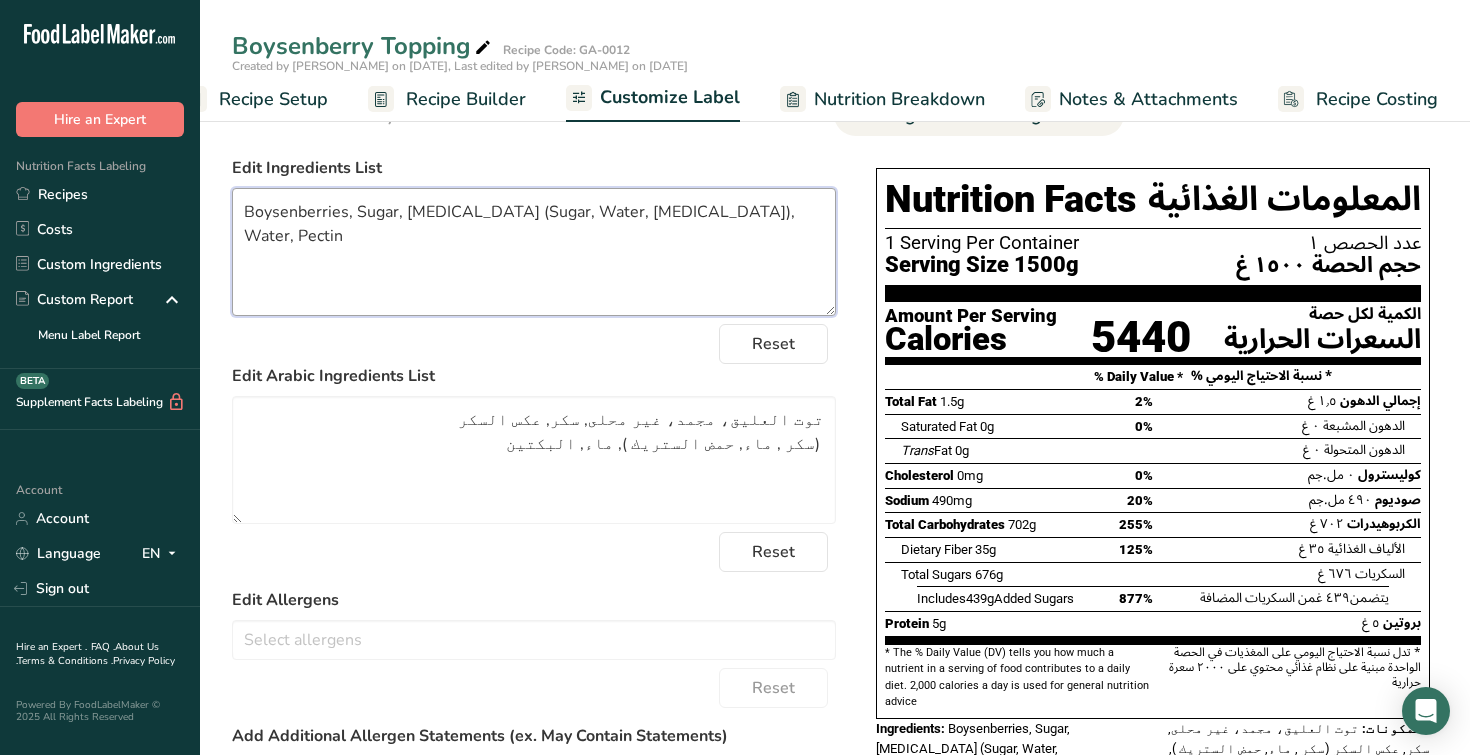 click on "Boysenberries, Sugar, Invert Sugar (Sugar, Water, Citric Acid), Water, Pectin" at bounding box center (534, 252) 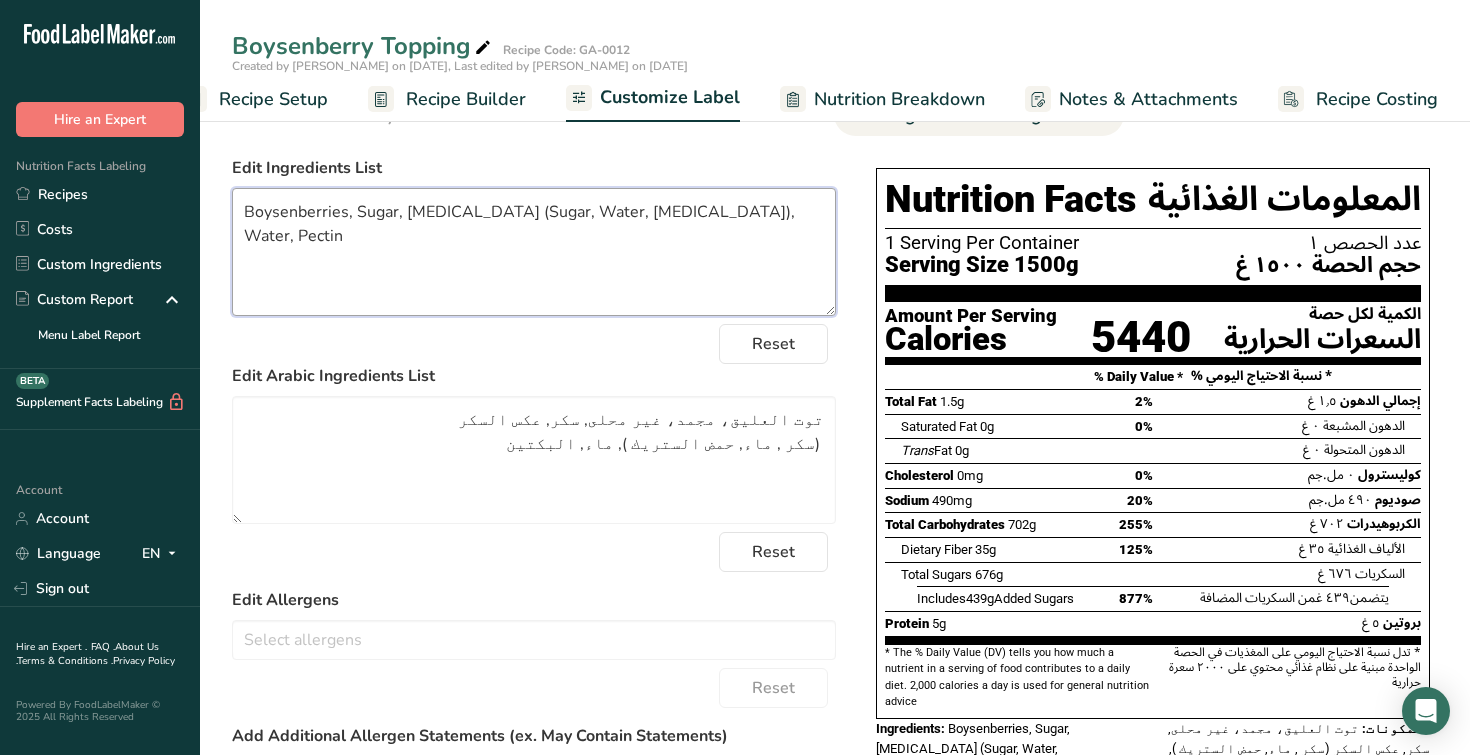 drag, startPoint x: 240, startPoint y: 213, endPoint x: 809, endPoint y: 214, distance: 569.00085 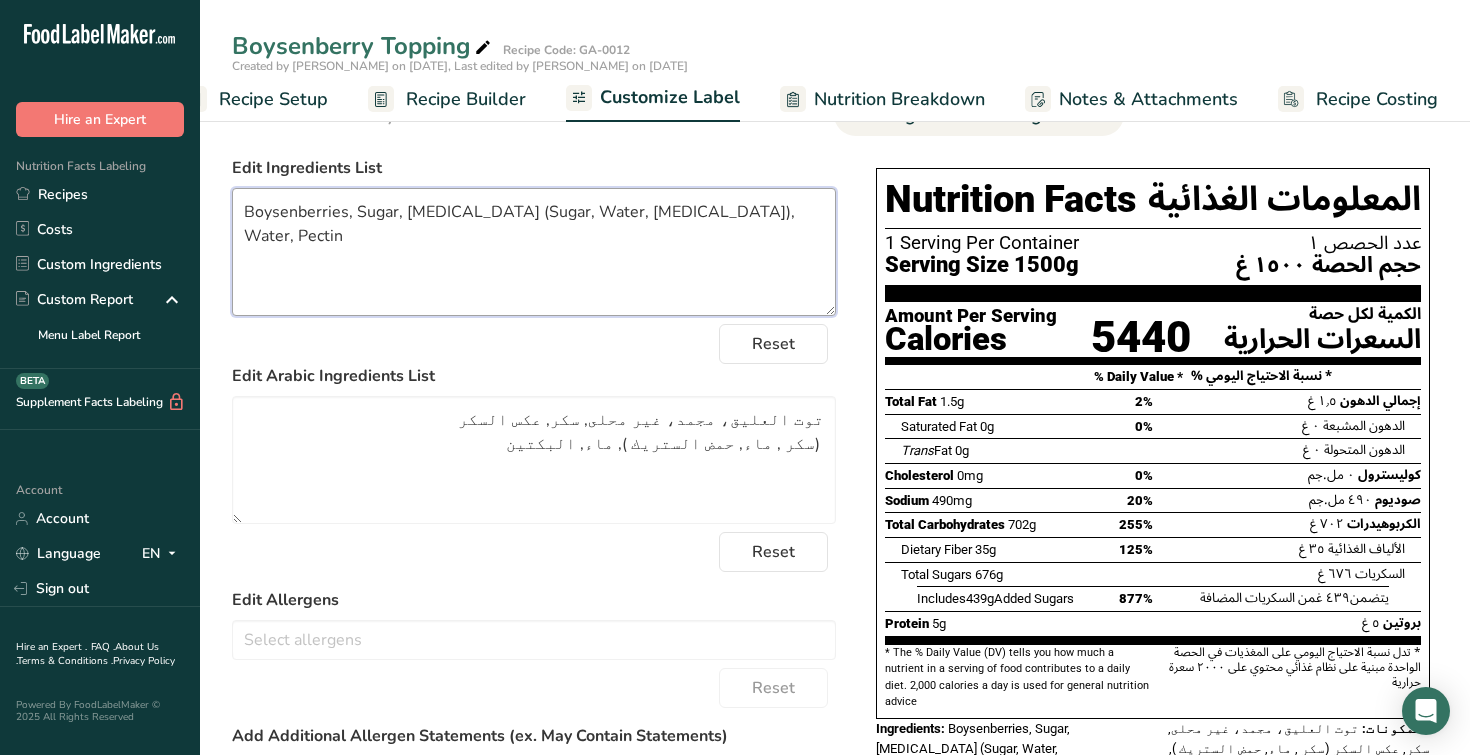 click on "Boysenberries, Sugar, Invert Sugar (Sugar, Water, Citric Acid), Water, Pectin" at bounding box center [534, 252] 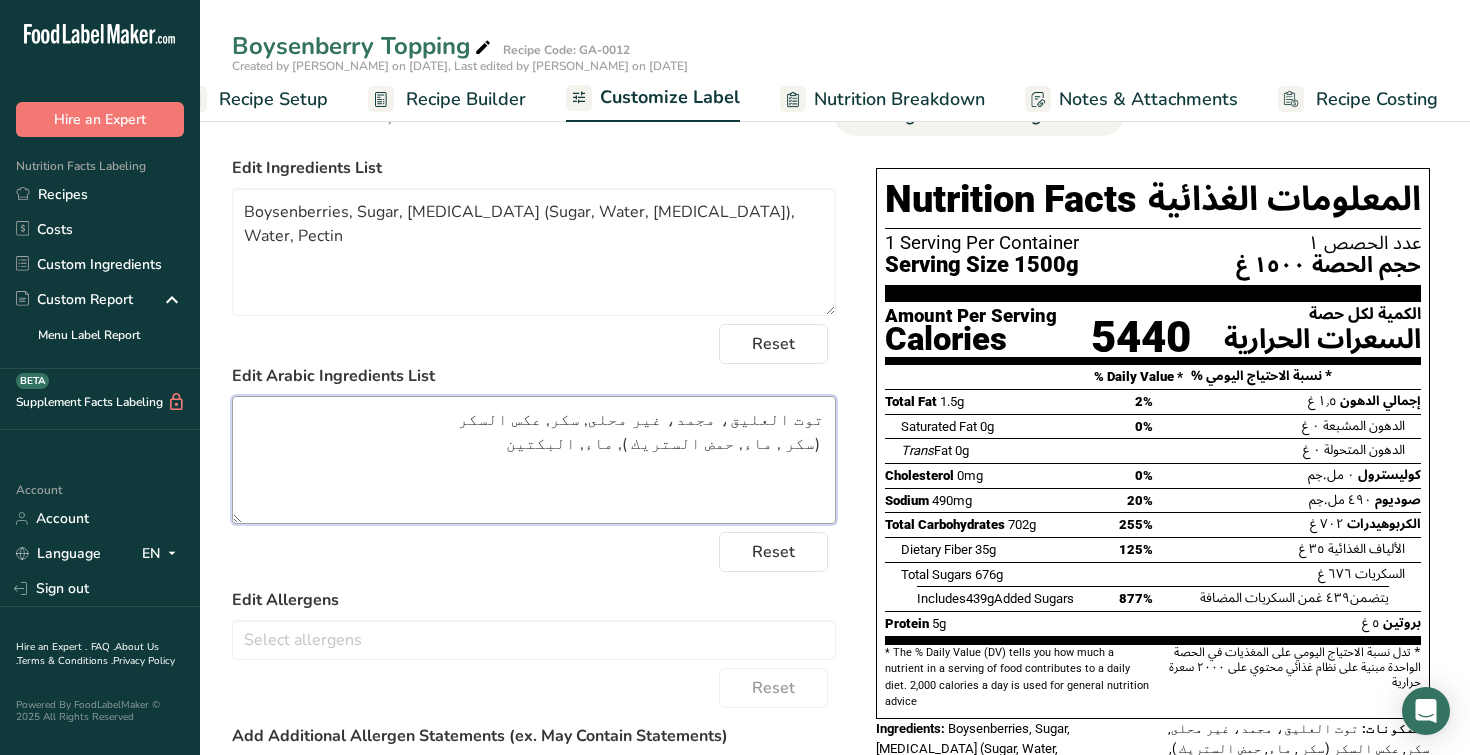 drag, startPoint x: 828, startPoint y: 424, endPoint x: 483, endPoint y: 445, distance: 345.63855 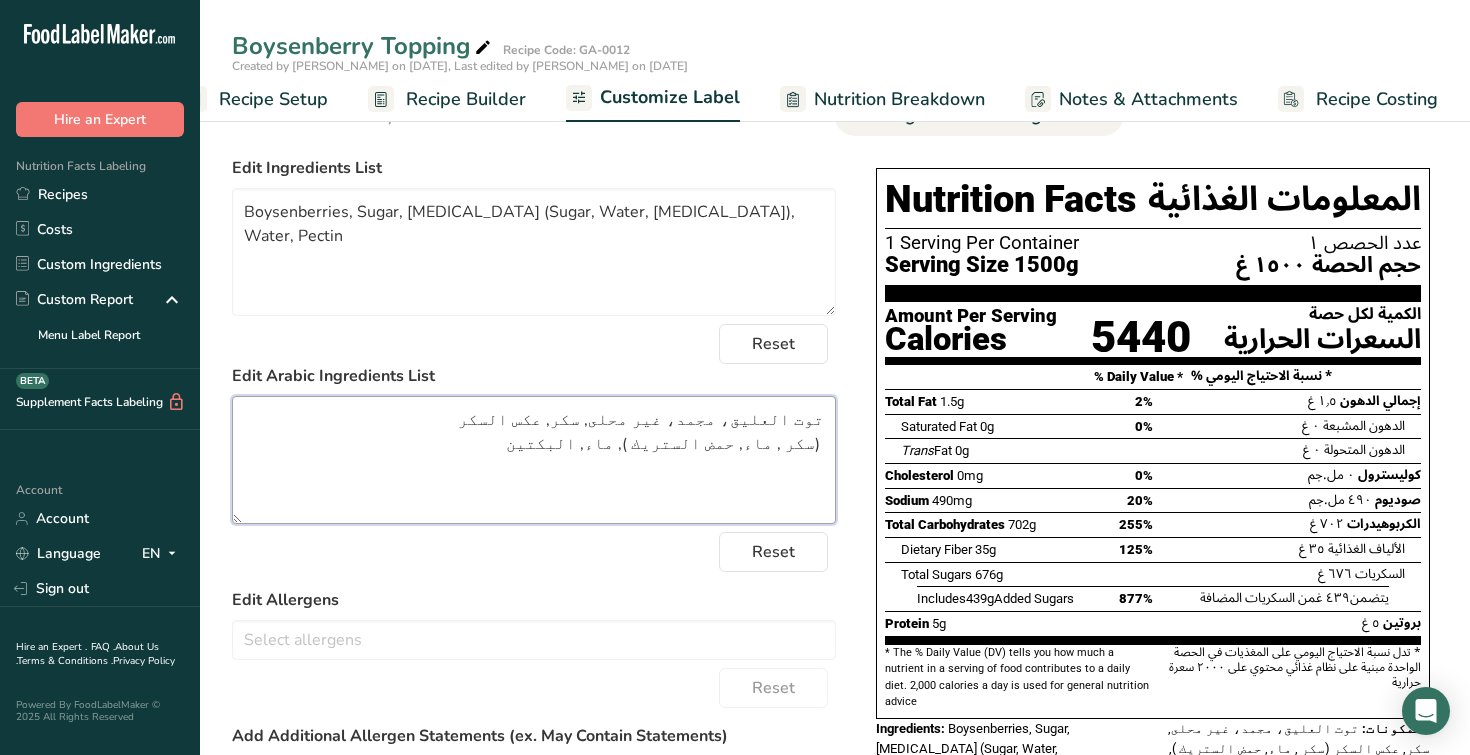 click on "توت العليق، مجمد، غير محلى, سكر, عكس السكر
(سكر , ماء, حمض الستريك ), ماء, البكتين" at bounding box center (534, 460) 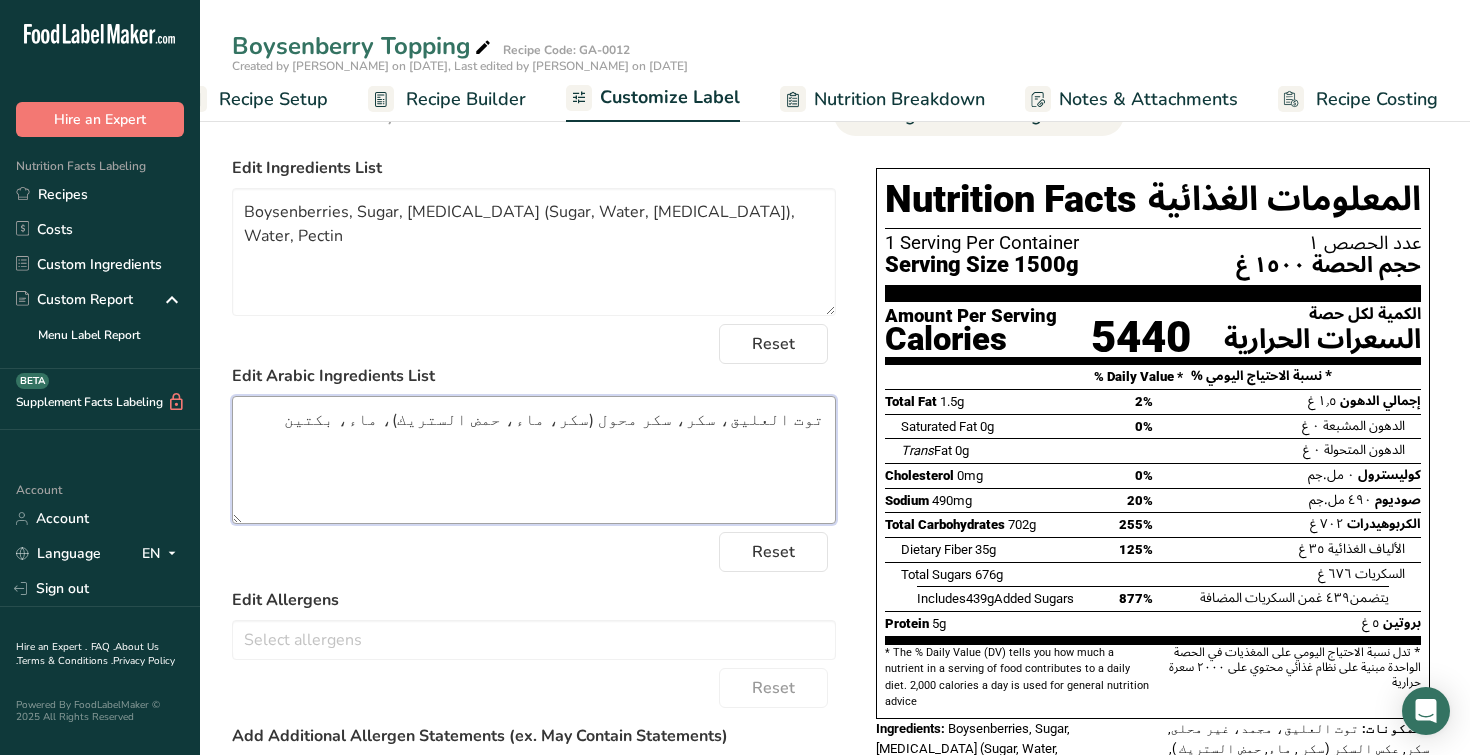 type on "توت العليق، سكر، سكر محول (سكر، ماء، حمض الستريك)، ماء، بكتين" 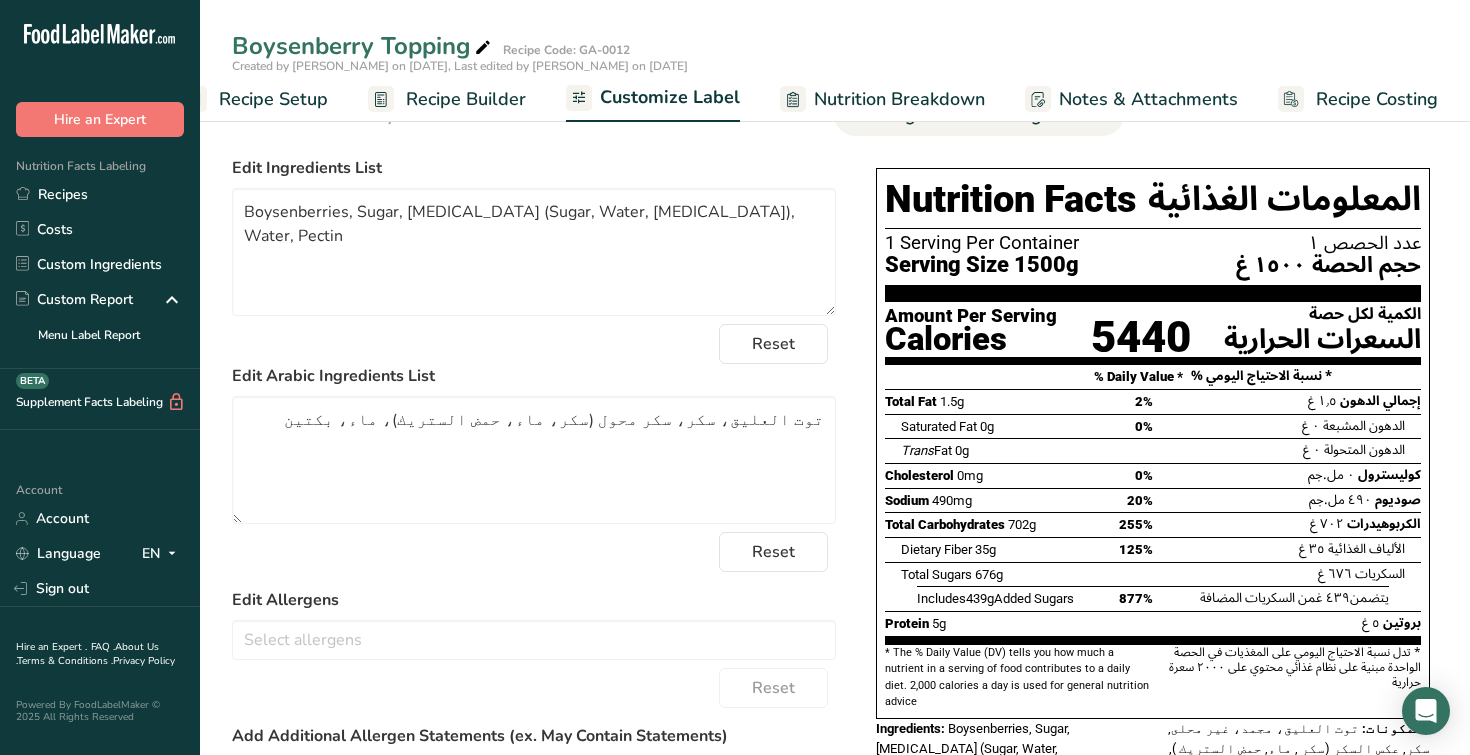 click on "Choose your label style
GCC Standard Label - Arabic/English
USA (FDA)
Standard FDA label
Tabular FDA label
Linear FDA label
Simplified FDA label
Dual Column FDA label (Per Serving/Per Container)
Dual Column FDA label (As Sold/As Prepared)
Aggregate Standard FDA label
Standard FDA label with Micronutrients listed side-by-side
UK (FSA)
UK Mandatory Label "Back of Pack"
UK Traffic Light Label  "Front of Pack"
Canadian (CFIA)
Canadian Standard label
Canadian Dual Column label" at bounding box center (835, 584) 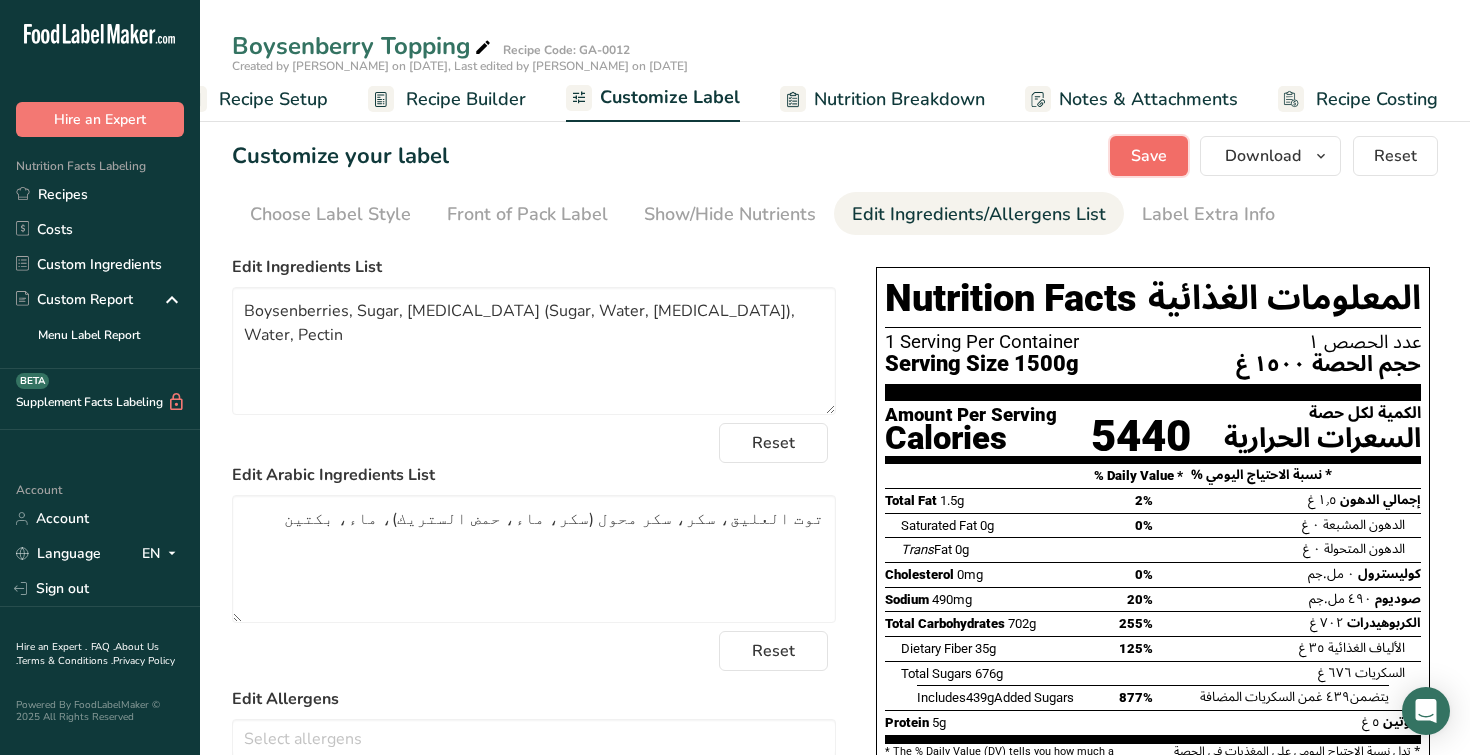 click on "Save" at bounding box center [1149, 156] 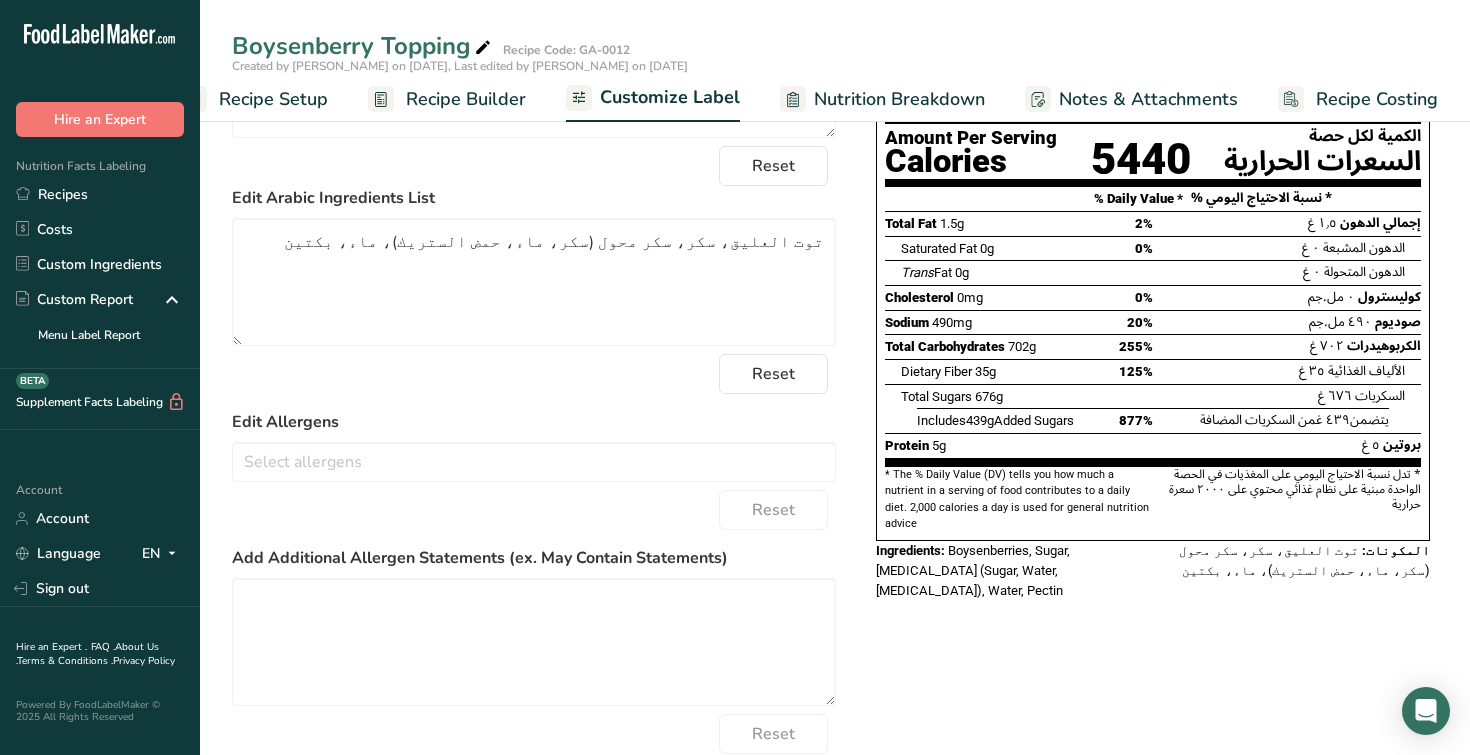 scroll, scrollTop: 268, scrollLeft: 0, axis: vertical 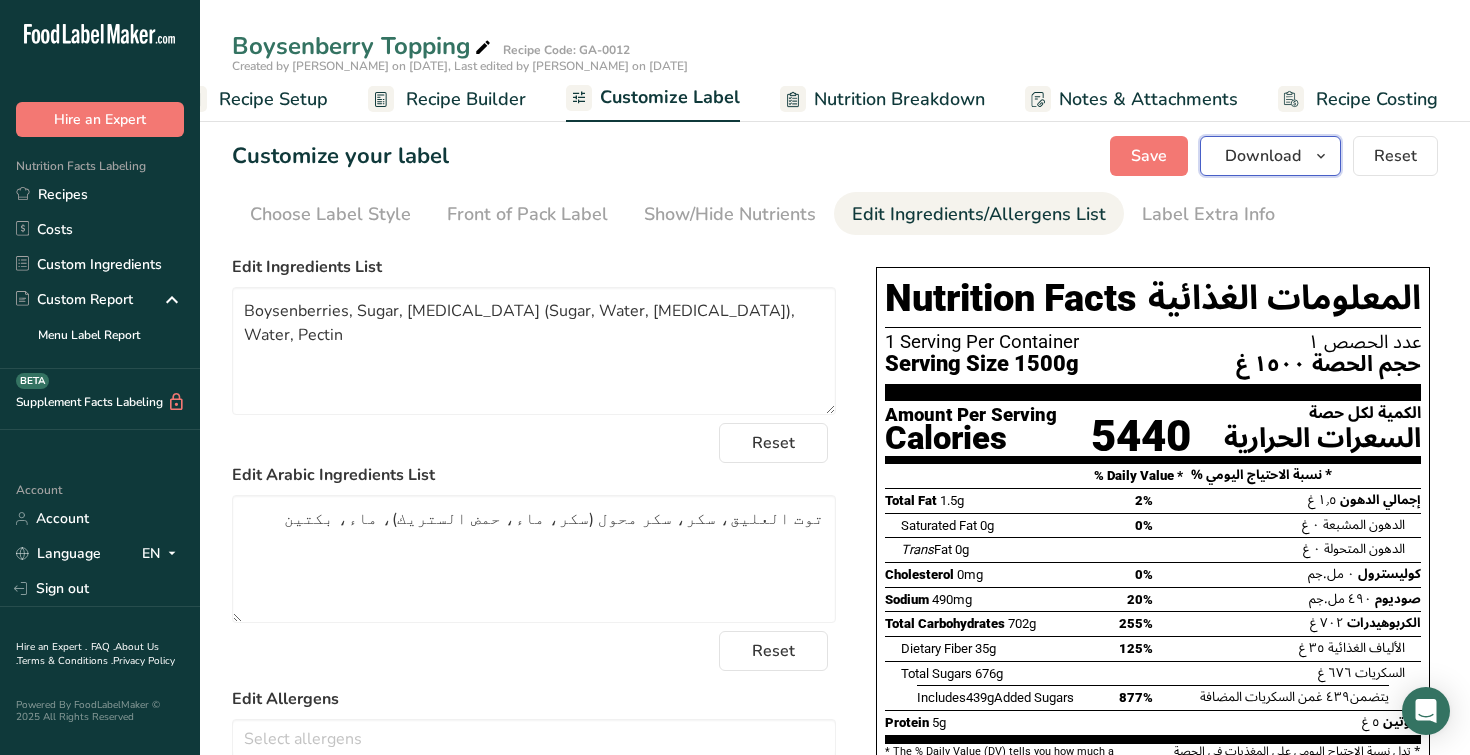 click on "Download" at bounding box center [1263, 156] 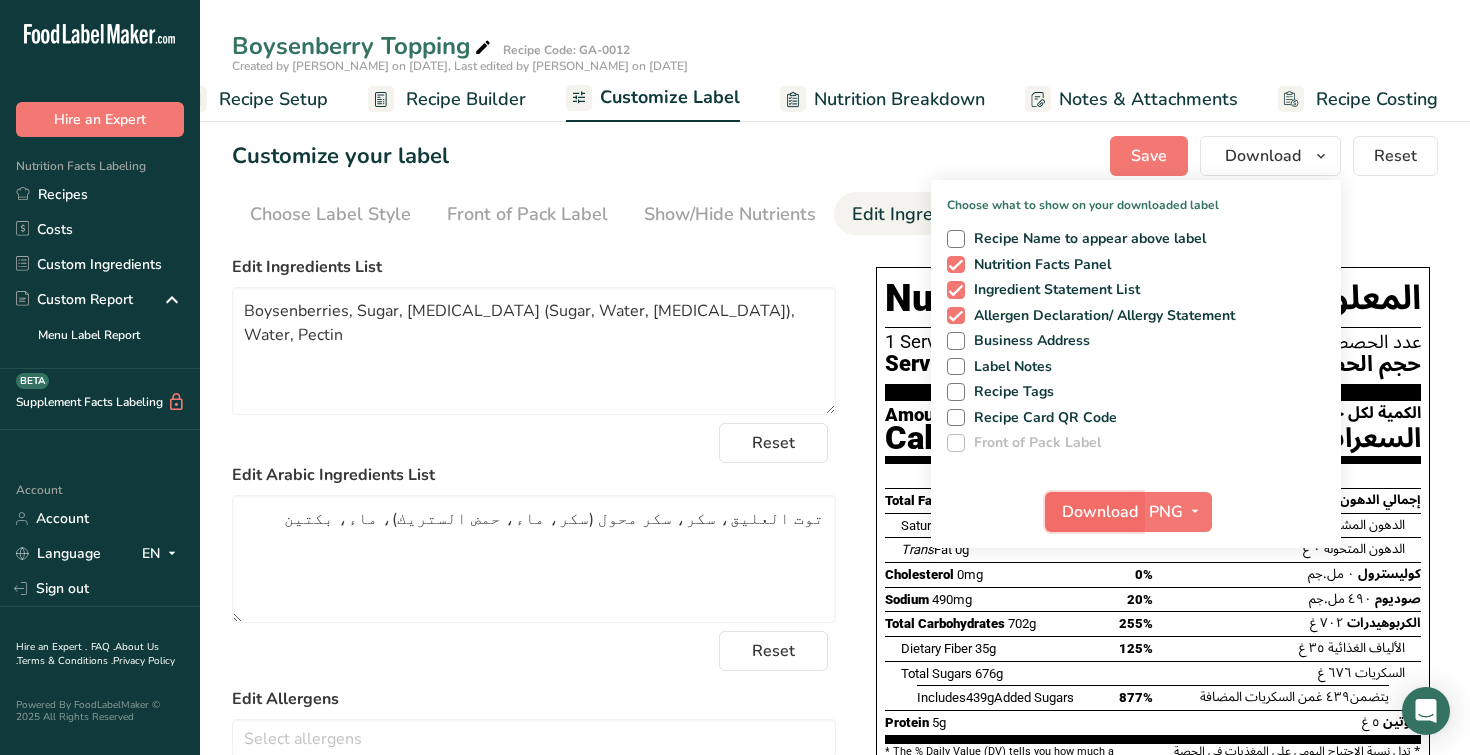 click on "Download" at bounding box center [1100, 512] 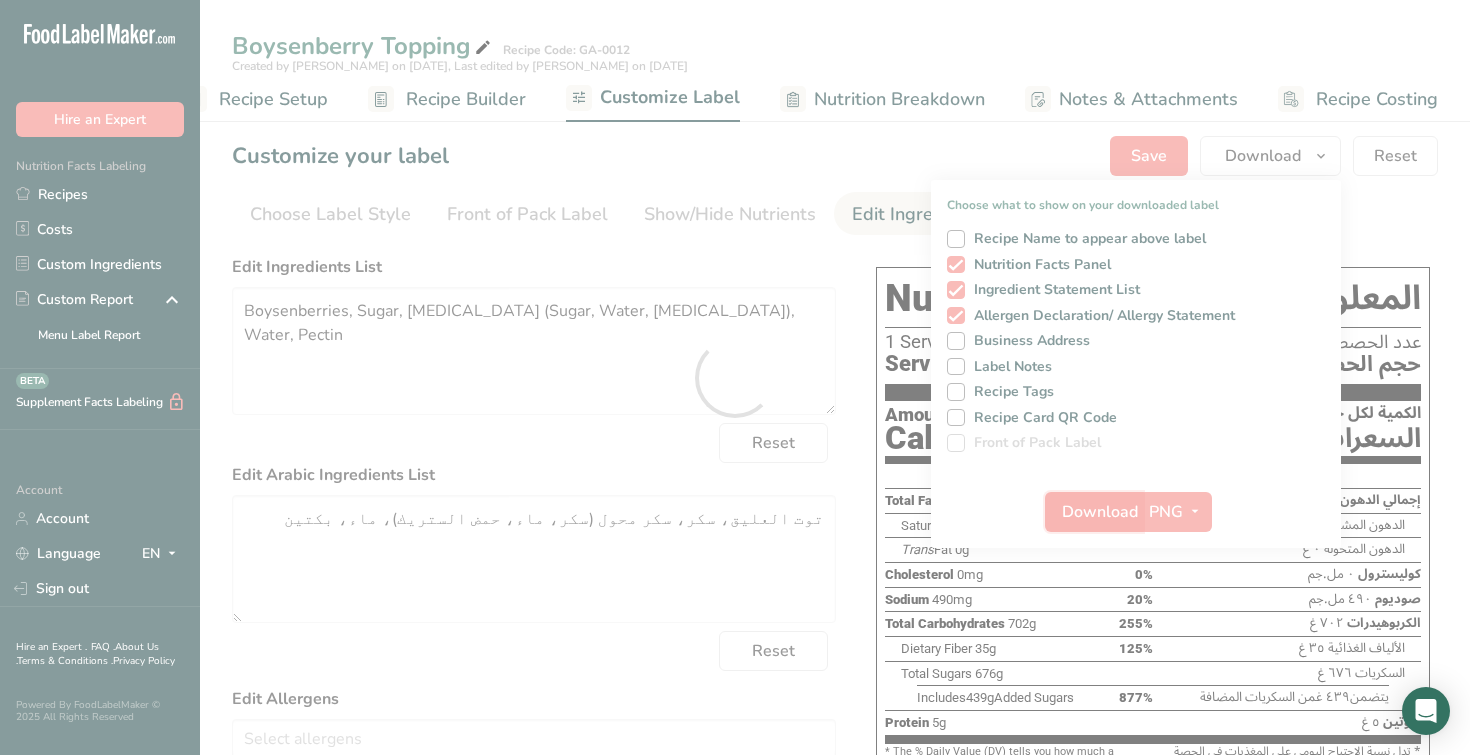 scroll, scrollTop: 0, scrollLeft: 0, axis: both 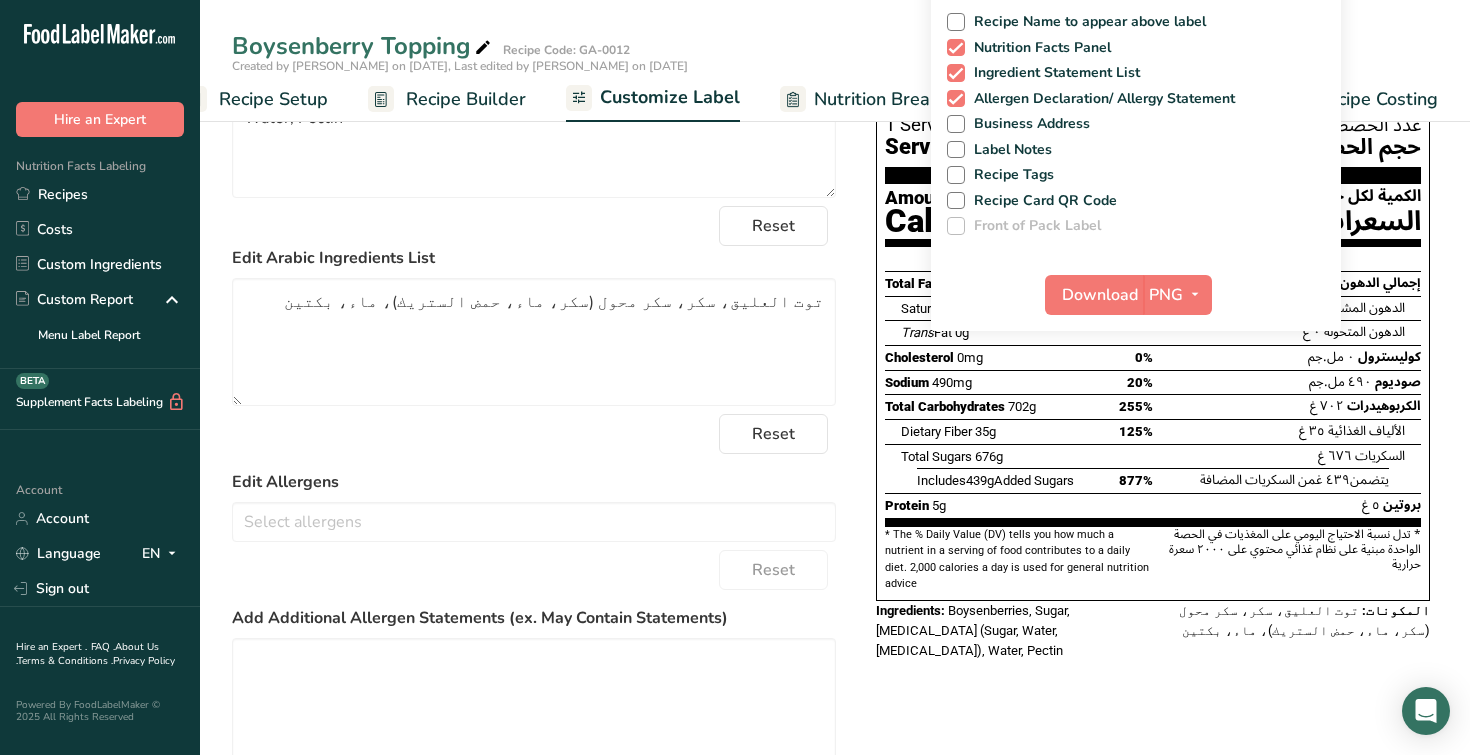 click on "Choose your label style
GCC Standard Label - Arabic/English
USA (FDA)
Standard FDA label
Tabular FDA label
Linear FDA label
Simplified FDA label
Dual Column FDA label (Per Serving/Per Container)
Dual Column FDA label (As Sold/As Prepared)
Aggregate Standard FDA label
Standard FDA label with Micronutrients listed side-by-side
[GEOGRAPHIC_DATA] (FSA)
UK Mandatory Label "Back of Pack"
UK Traffic Light Label  "Front of Pack"
Canadian (CFIA)
Canadian Standard label
Canadian Dual Column label" at bounding box center [835, 466] 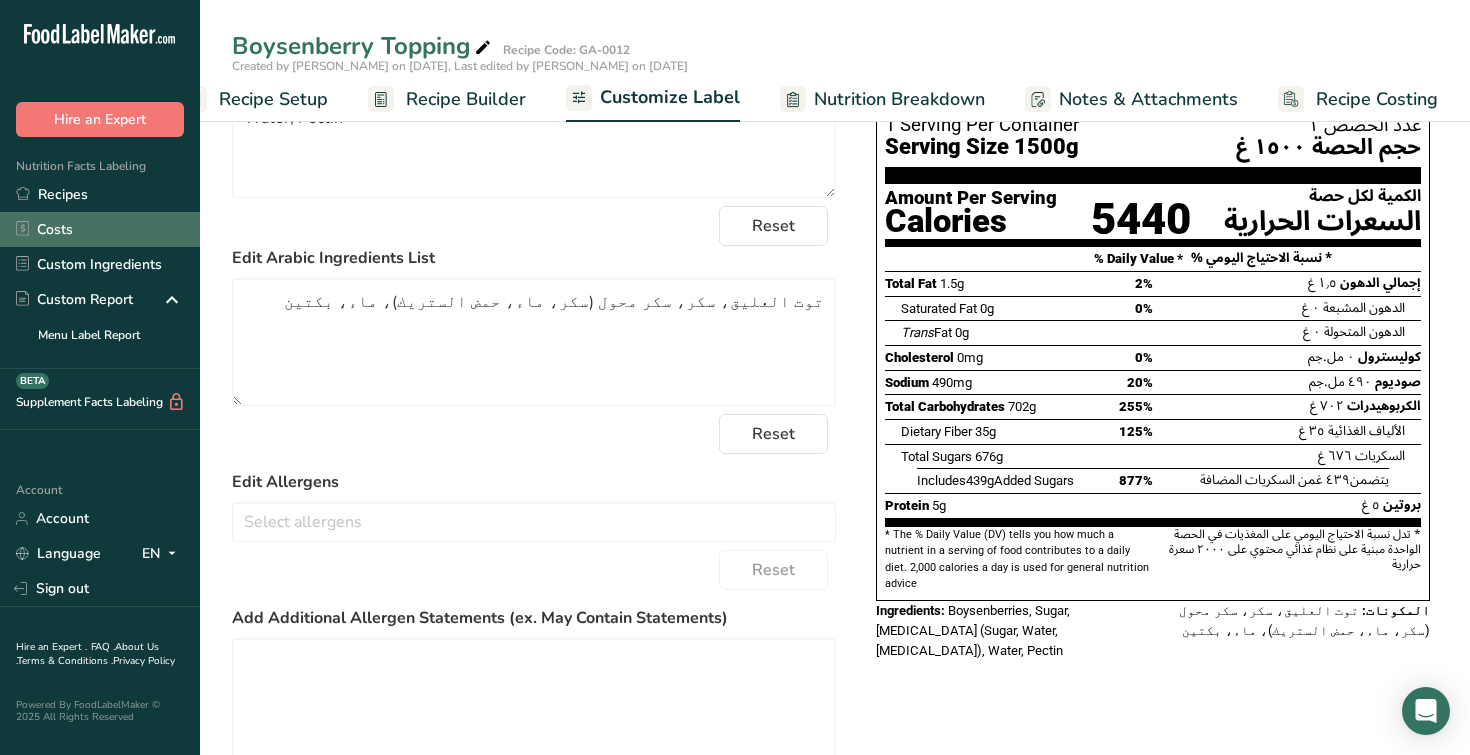 scroll, scrollTop: 0, scrollLeft: 0, axis: both 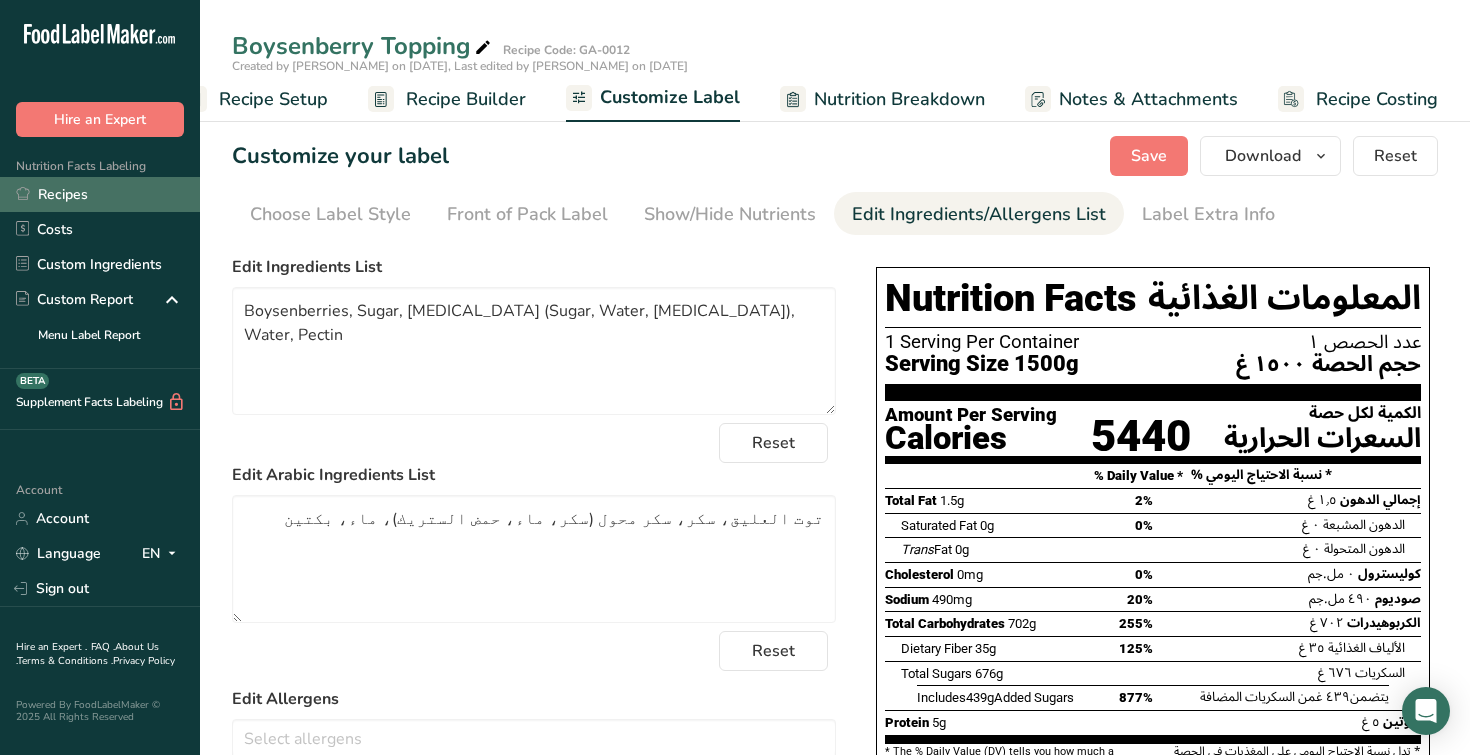 click on "Recipes" at bounding box center [100, 194] 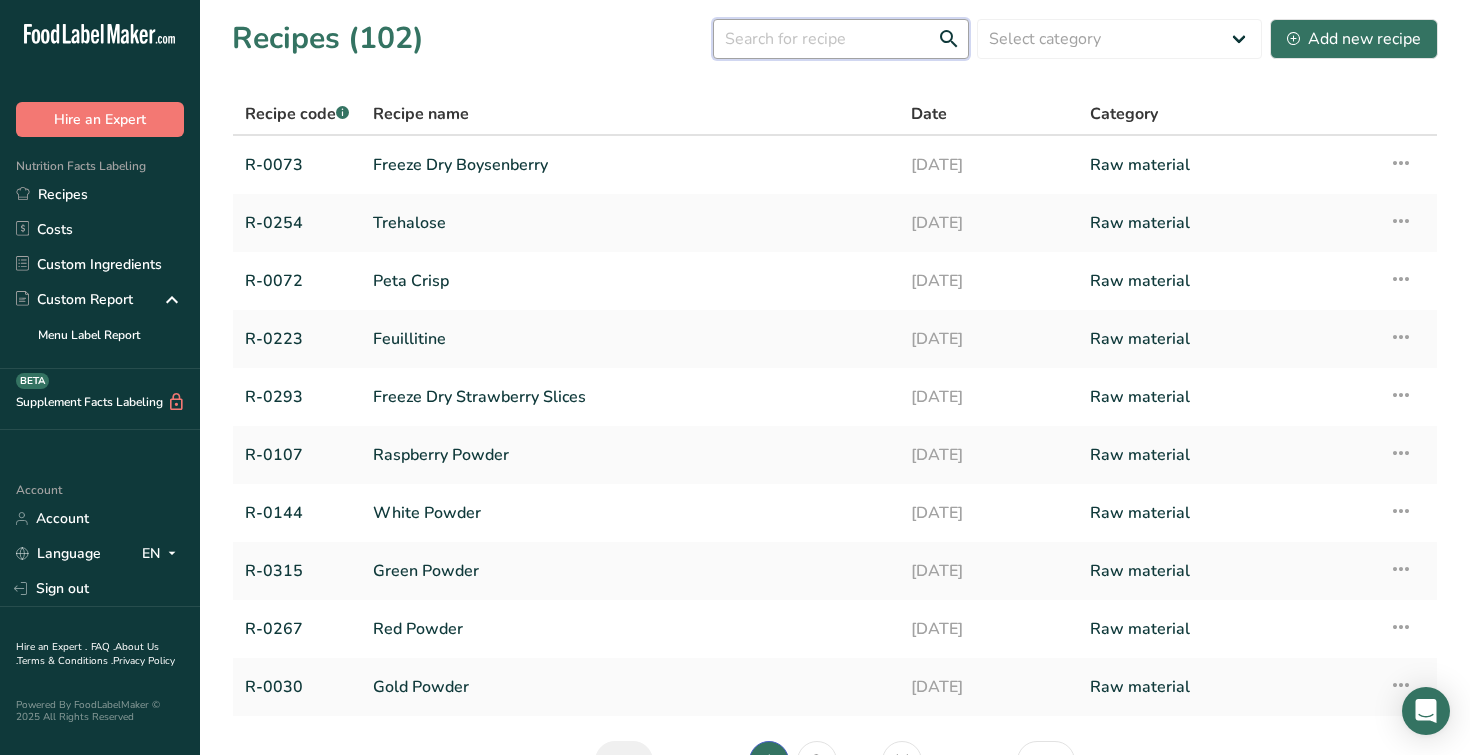 click at bounding box center [841, 39] 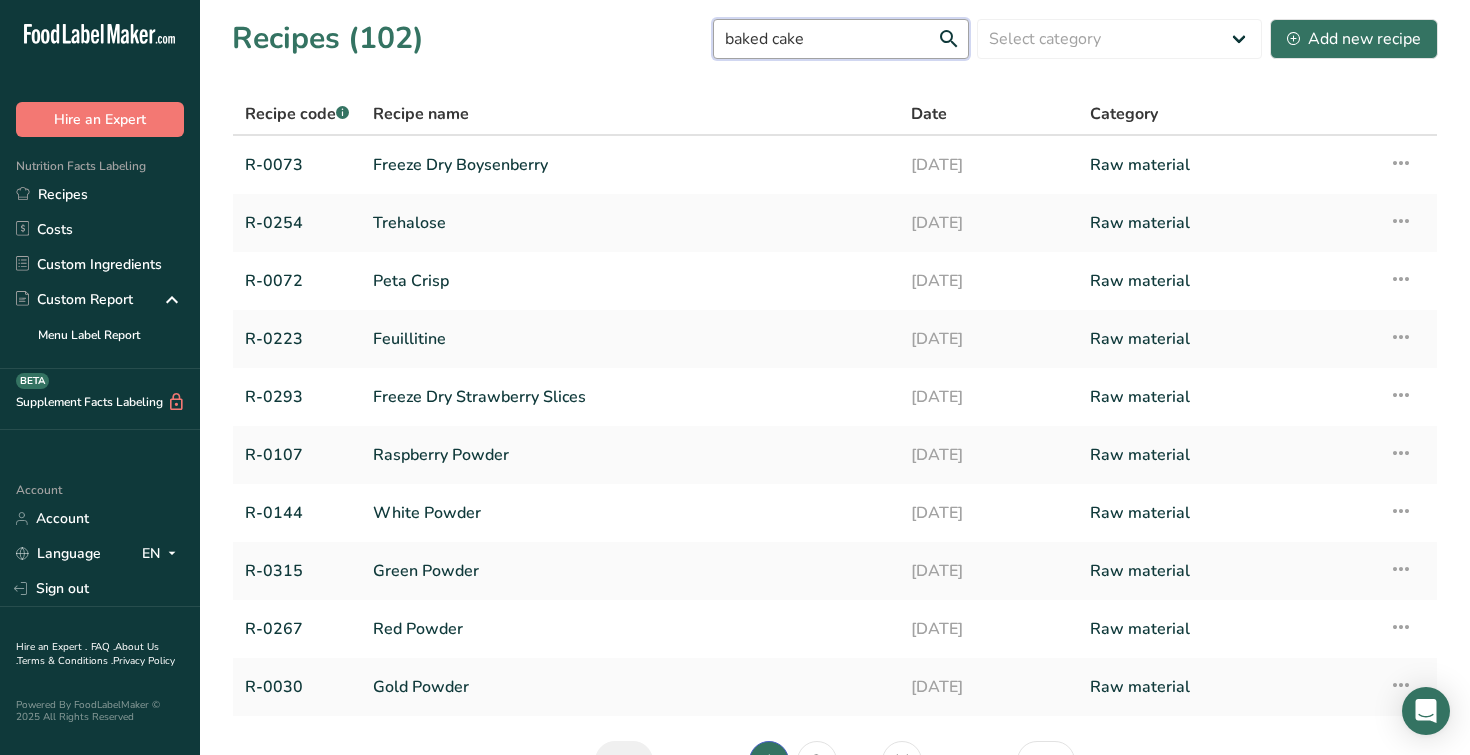type on "baked cake" 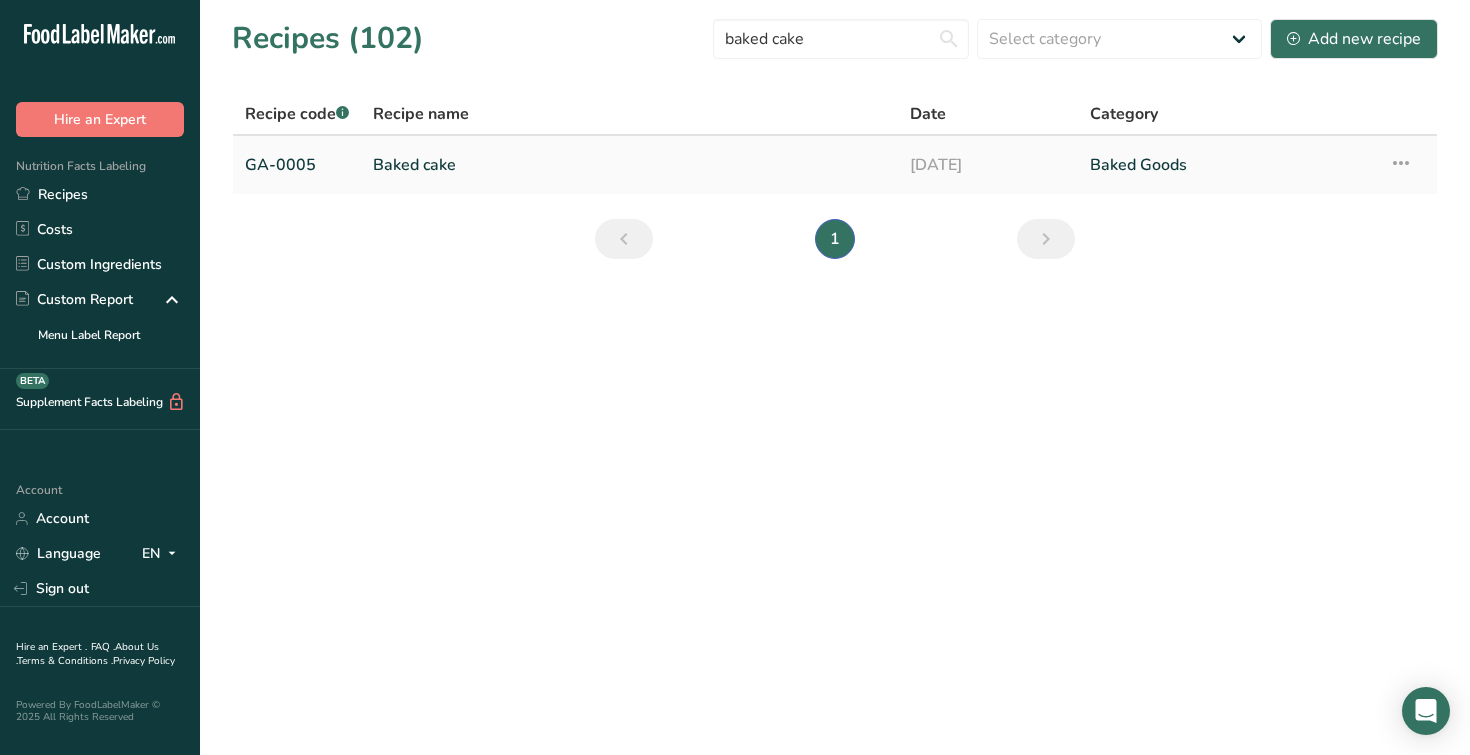 click on "Baked cake" at bounding box center (629, 165) 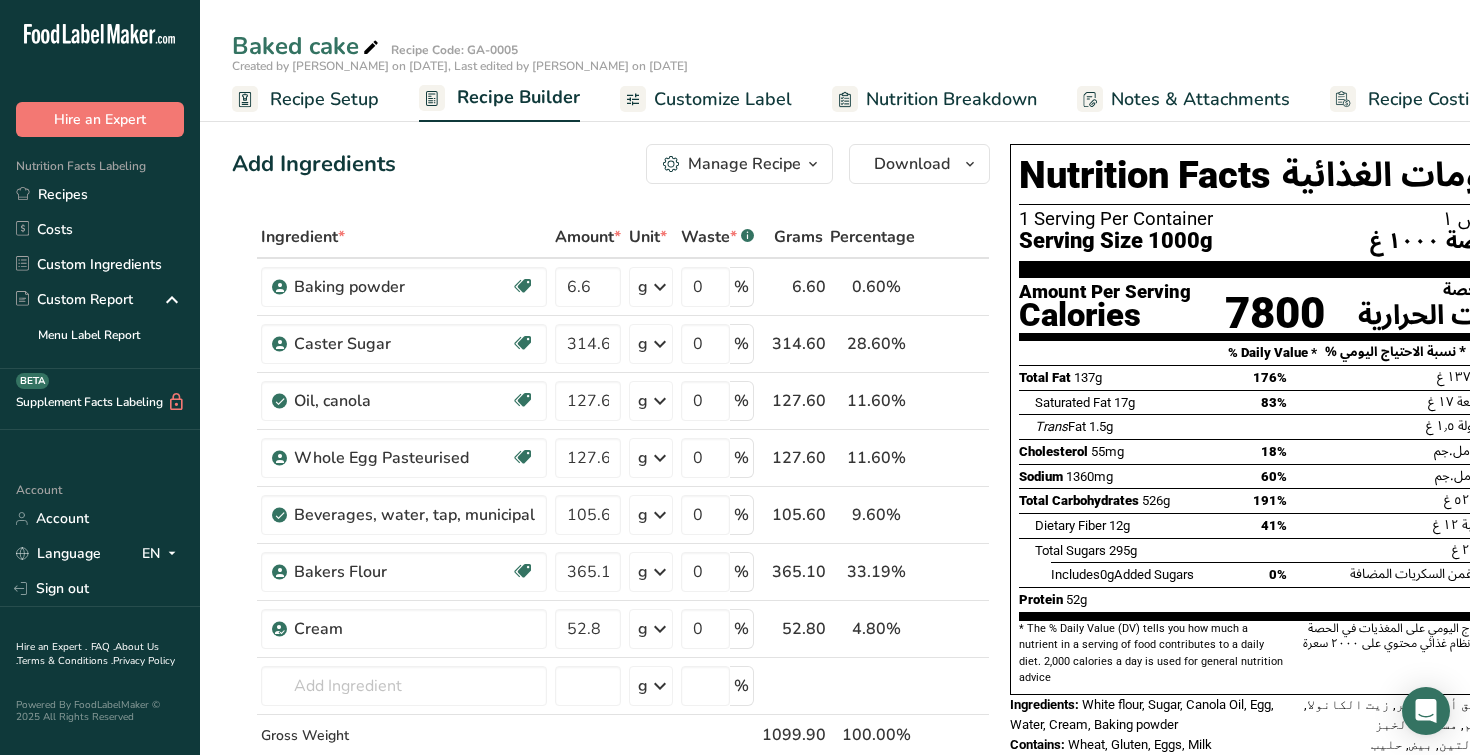 scroll, scrollTop: 99, scrollLeft: 0, axis: vertical 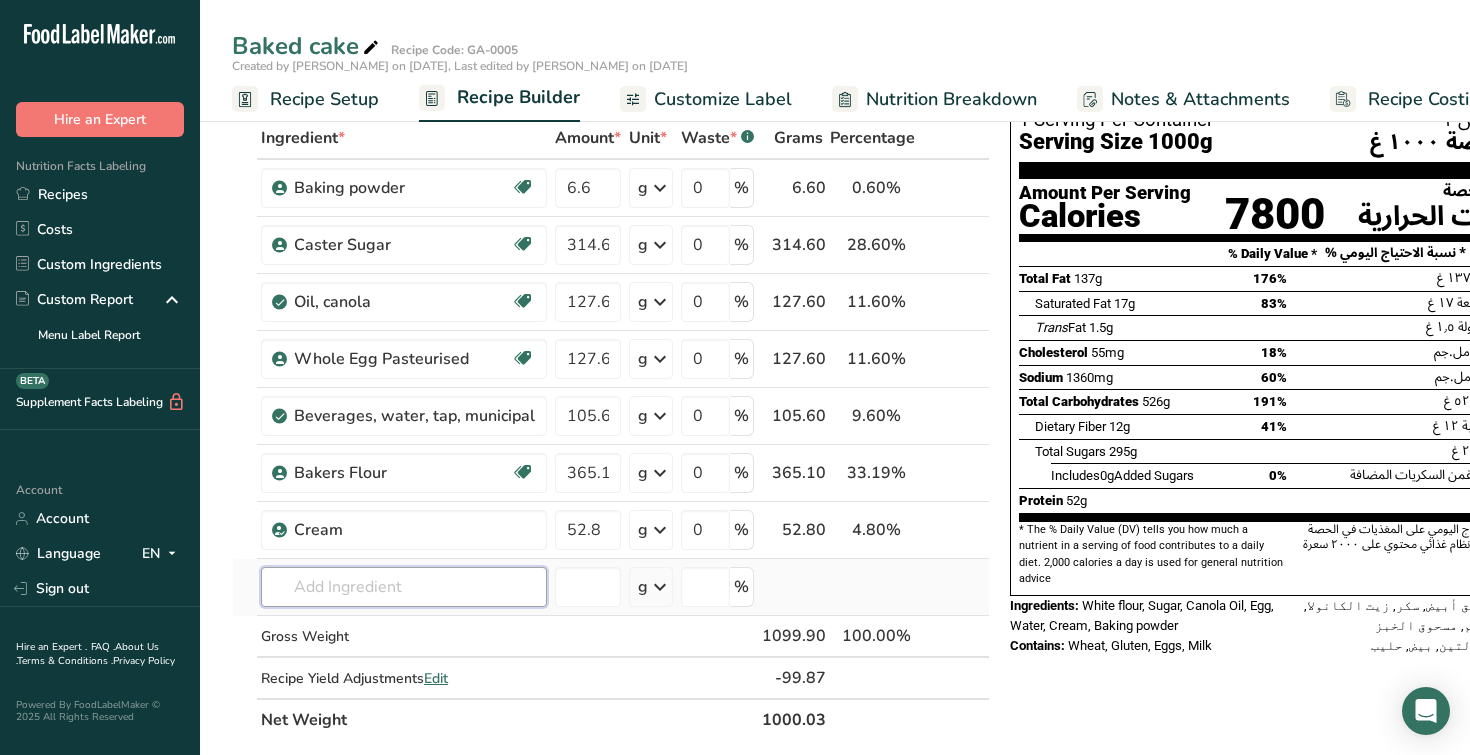 click at bounding box center [404, 587] 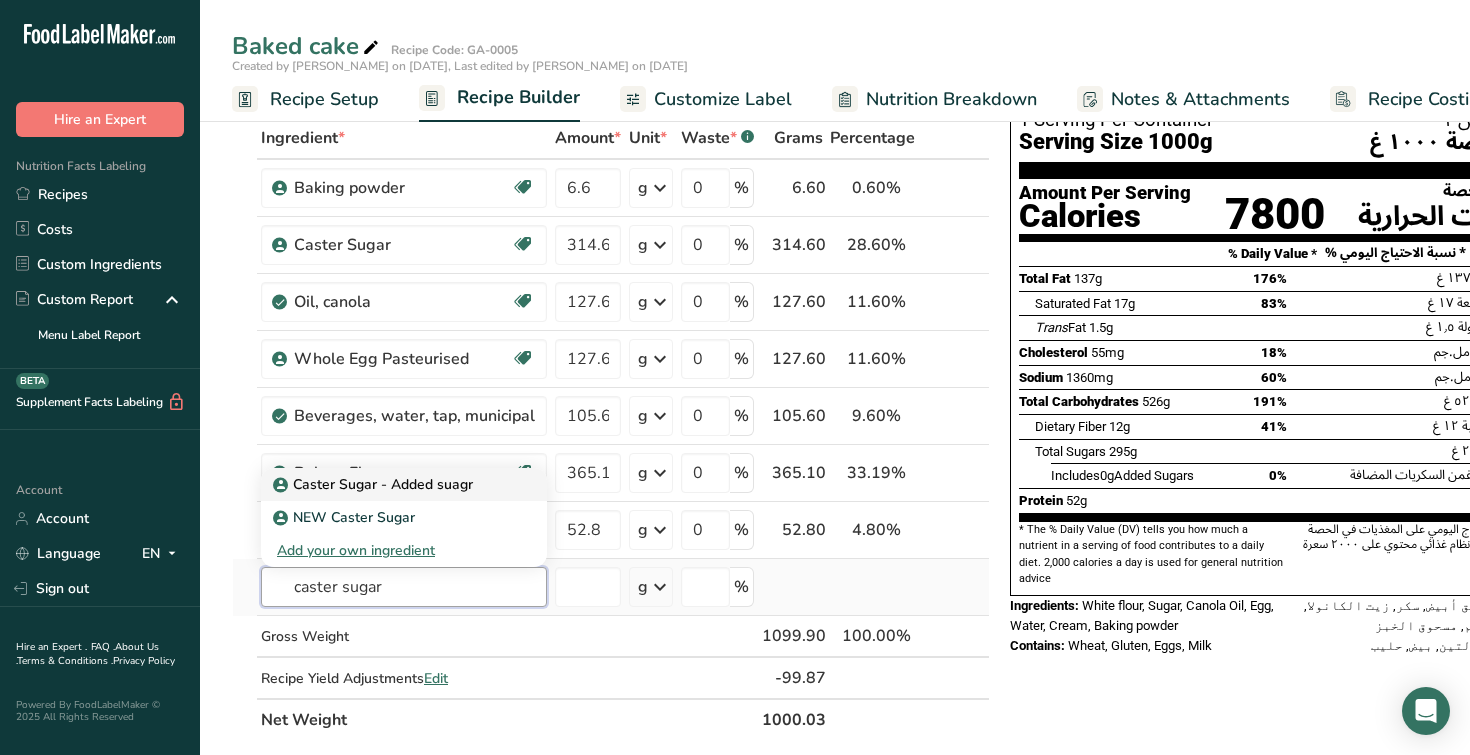 type on "caster sugar" 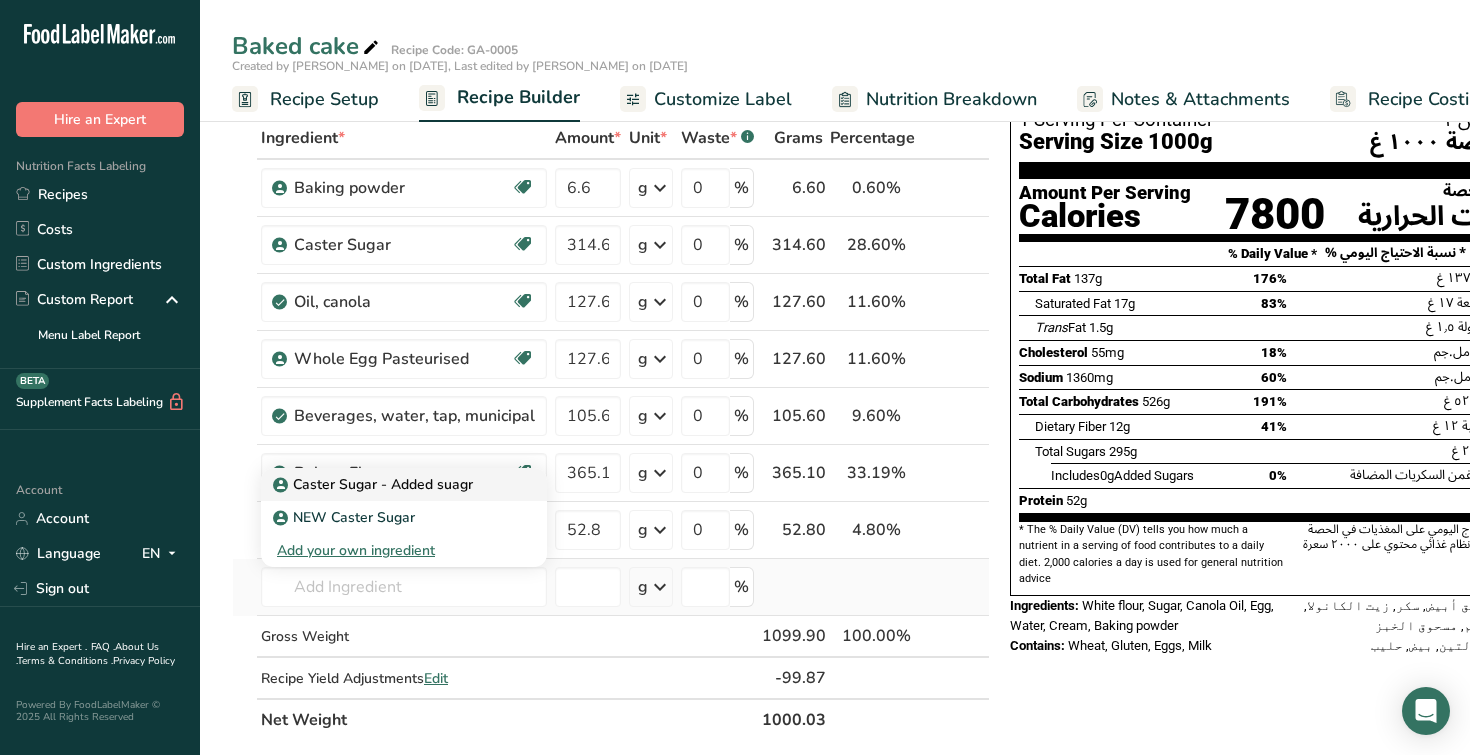 click on "Caster Sugar - Added suagr" at bounding box center (375, 484) 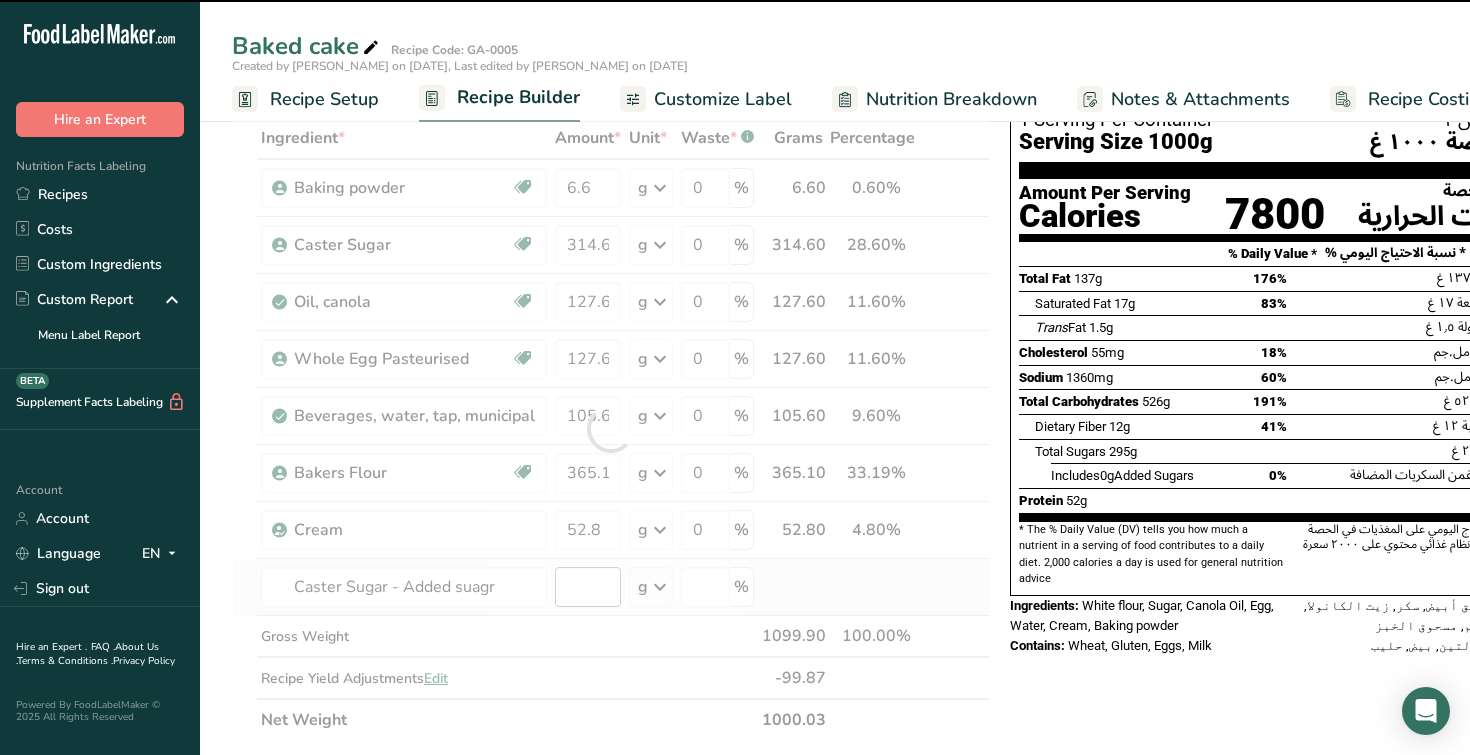 type on "0" 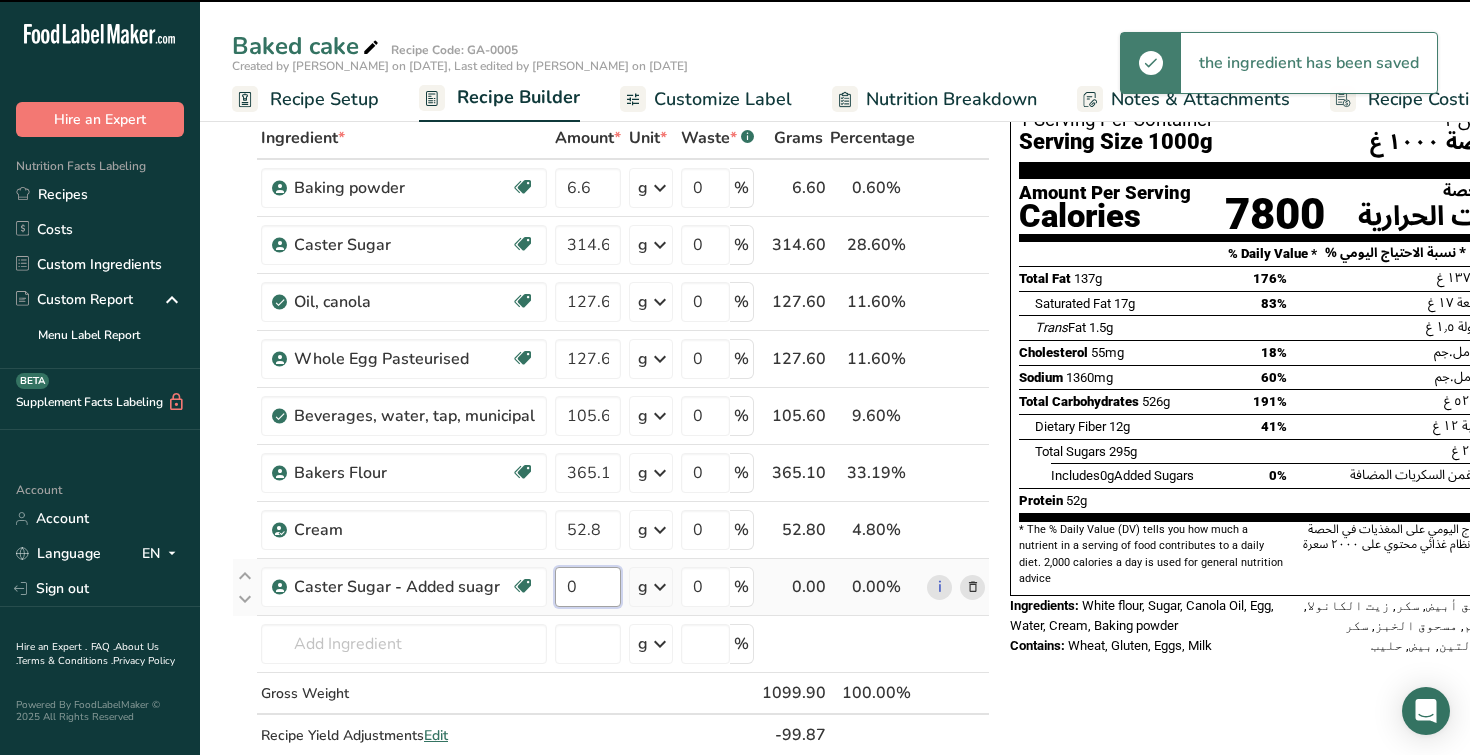 click on "0" at bounding box center [588, 587] 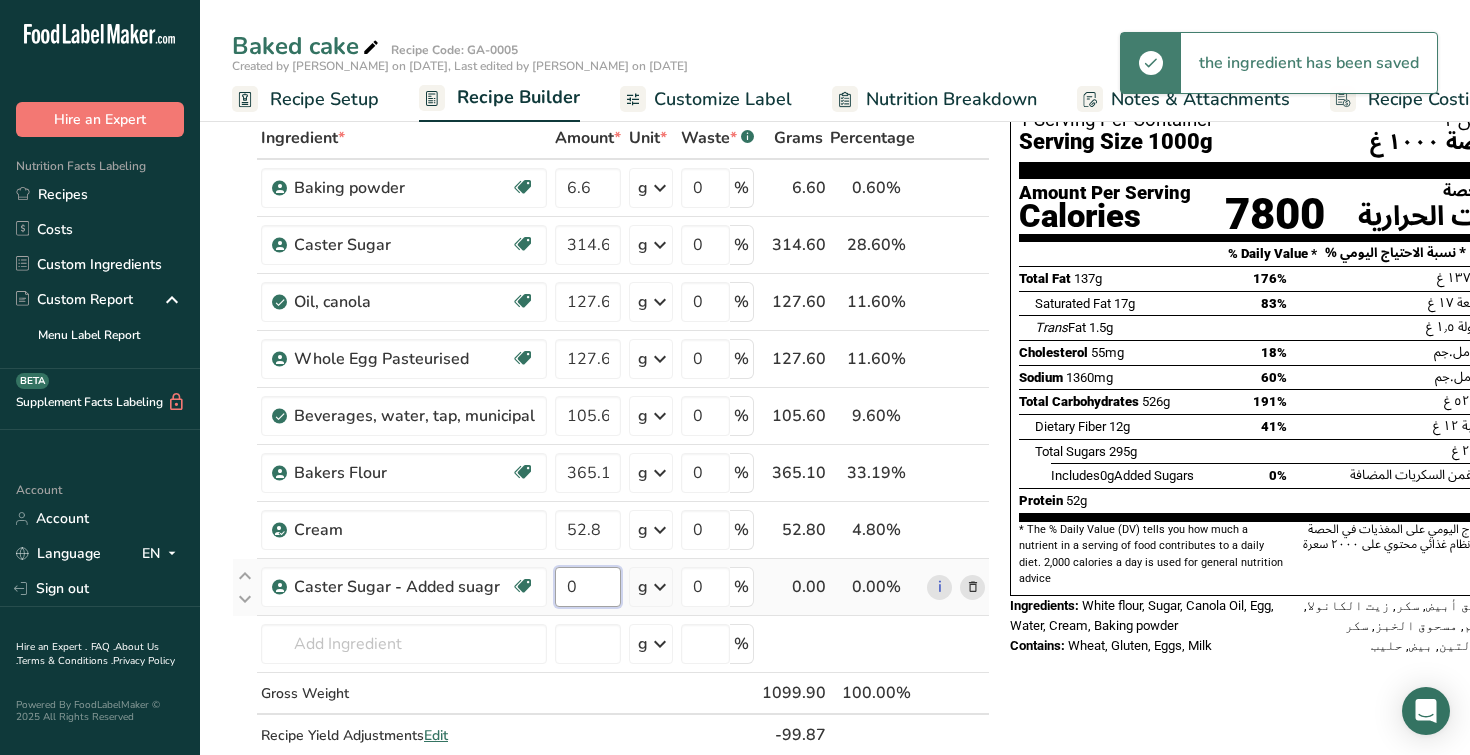 click on "0" at bounding box center [588, 587] 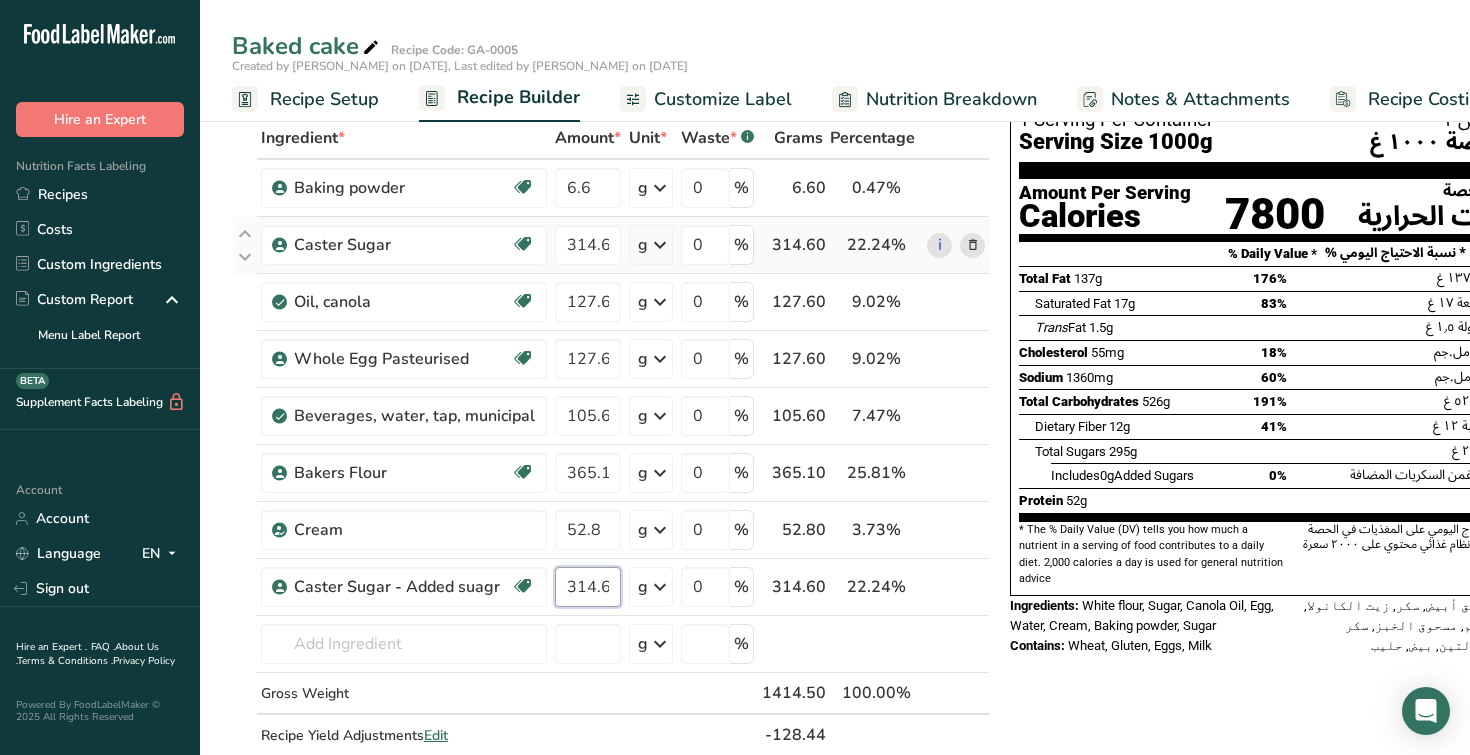 type on "314.6" 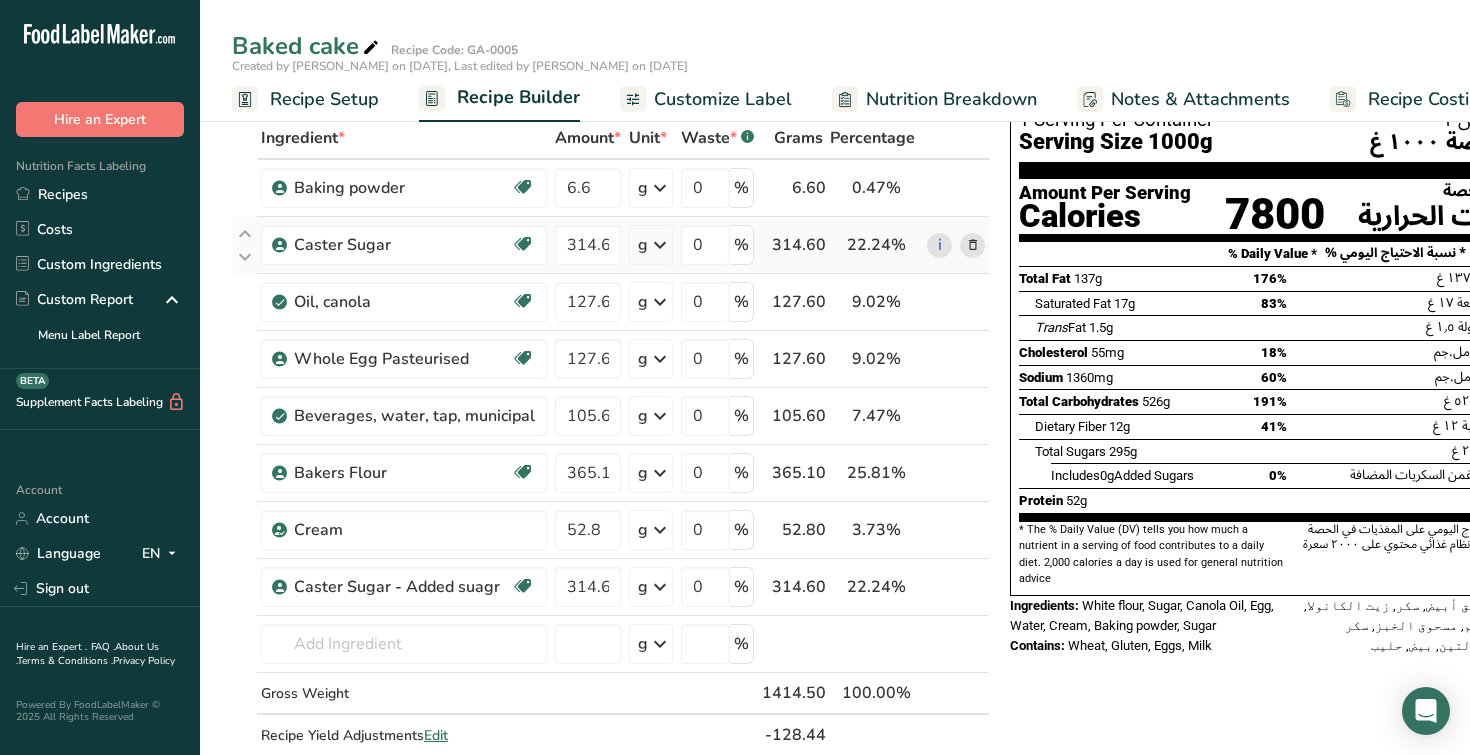 click on "Ingredient *
Amount *
Unit *
Waste *   .a-a{fill:#347362;}.b-a{fill:#fff;}          Grams
Percentage
Baking powder
Halal
6.6
g
Weight Units
g
kg
mg
See more
Volume Units
l
mL
fl oz
See more
0
%
6.60
0.47%
i
Caster Sugar
Halal
314.6
g
Weight Units
g
kg
mg
See more
Volume Units
l
mL
fl oz
See more
0
%
314.60
22.24%" at bounding box center [611, 457] 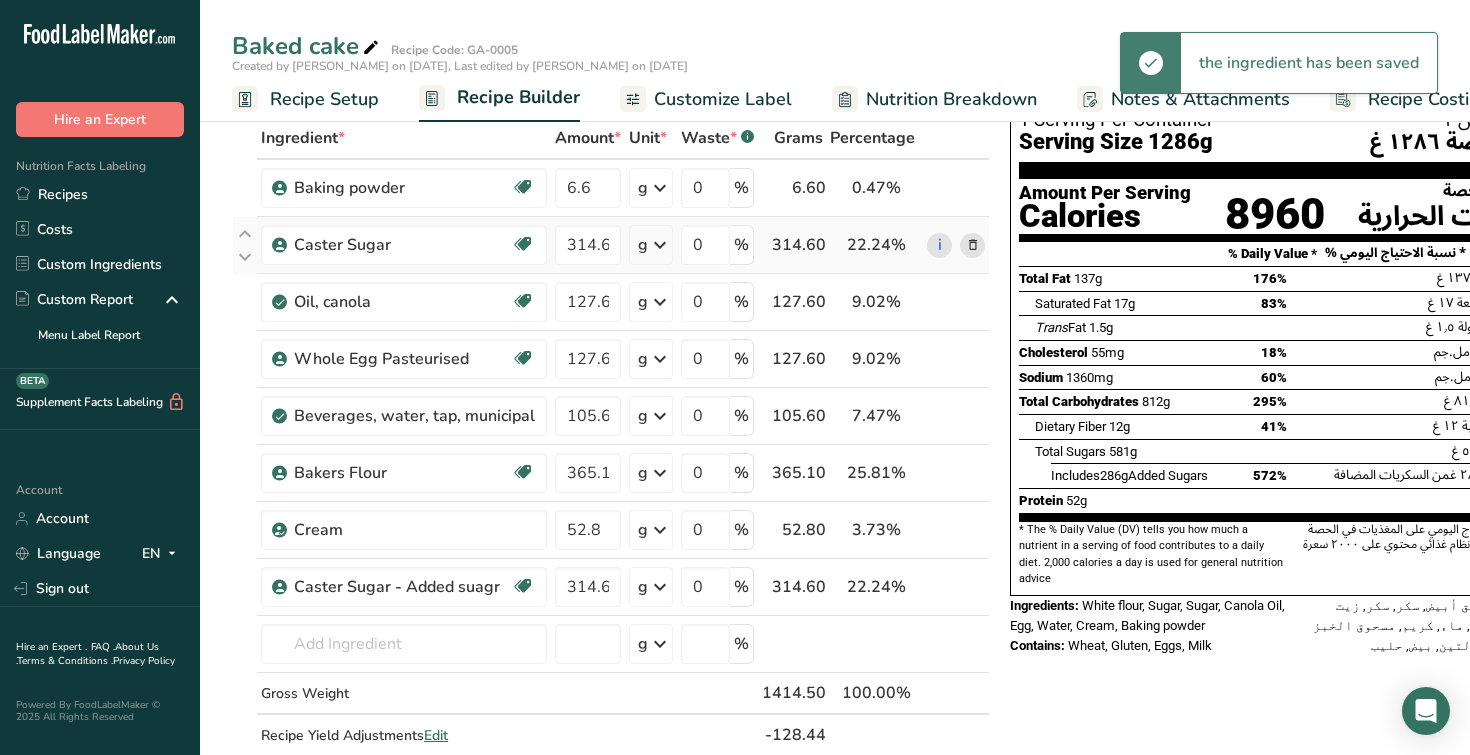 click at bounding box center [973, 245] 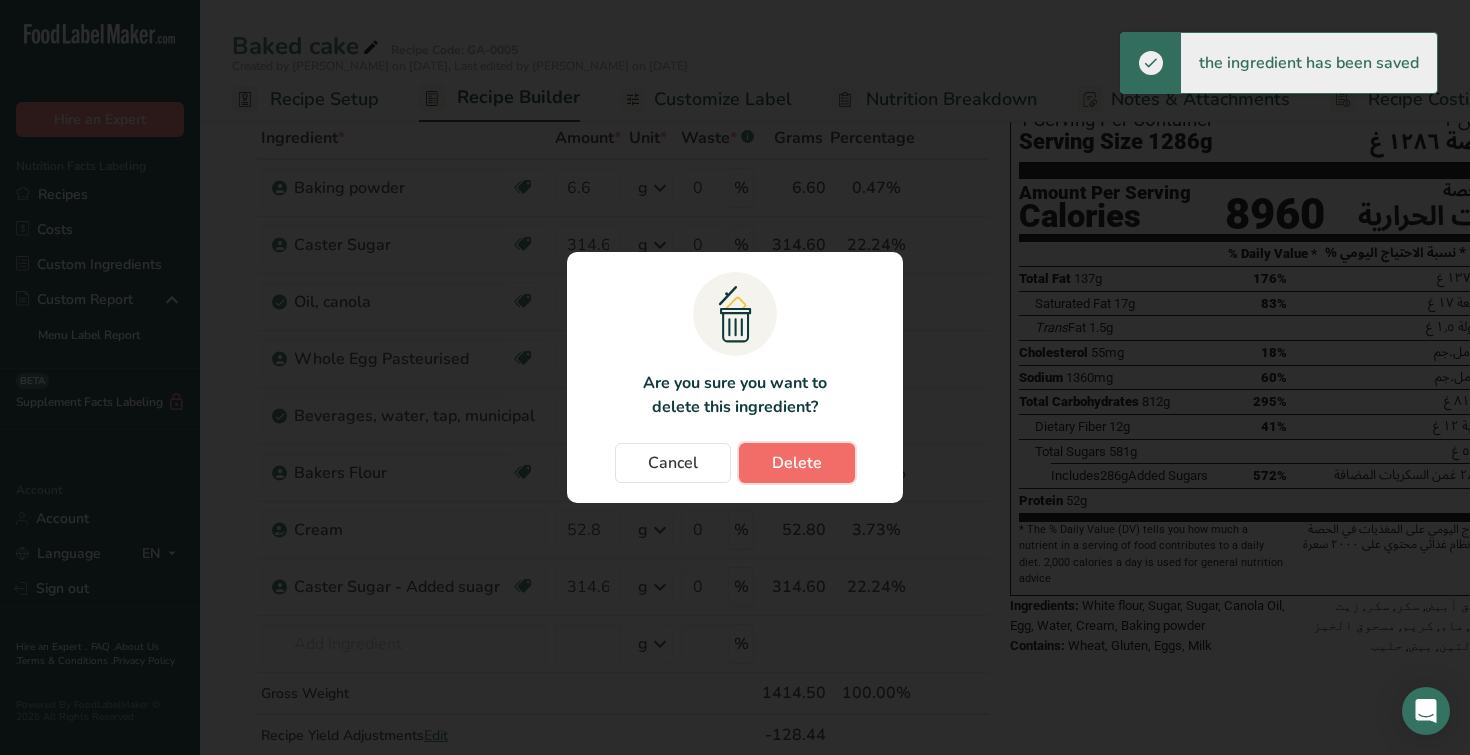 click on "Delete" at bounding box center (797, 463) 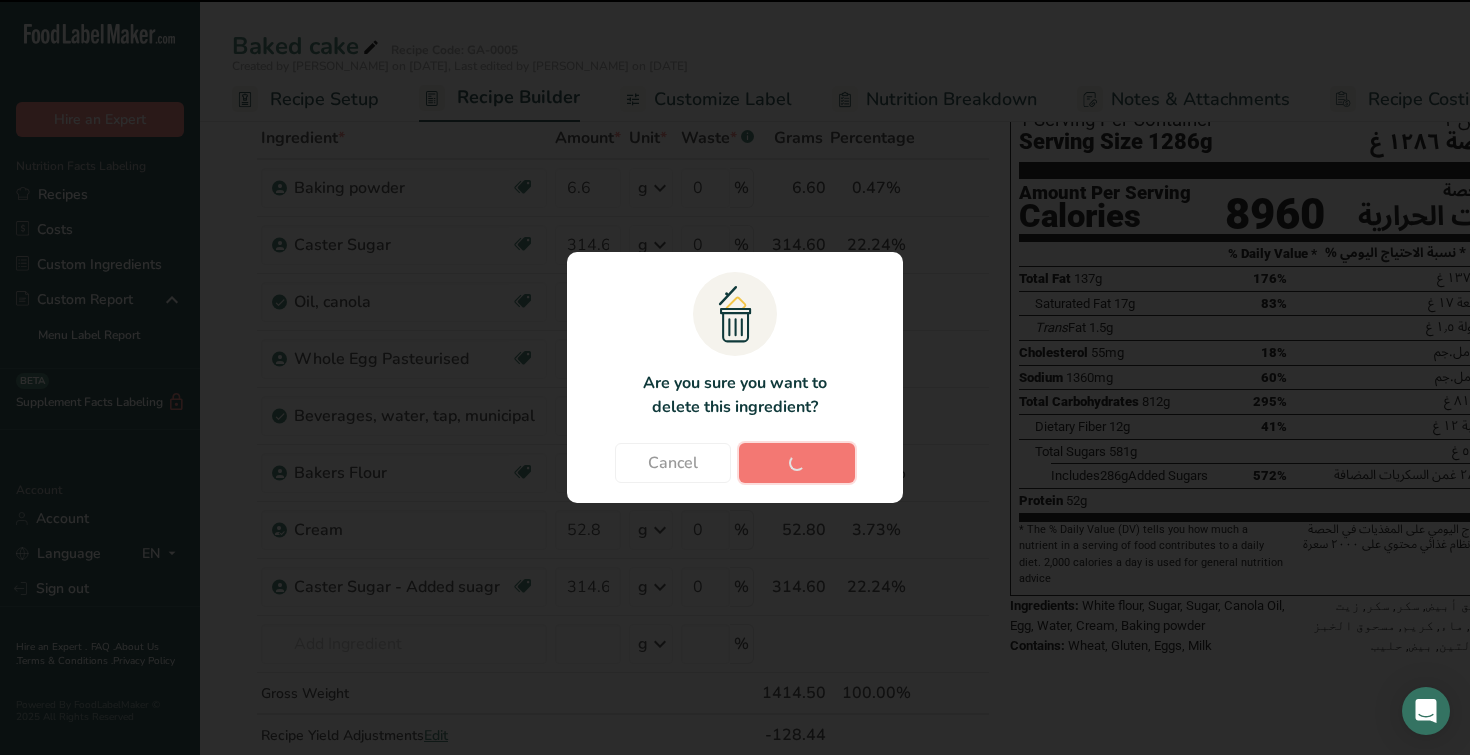 type on "127.6" 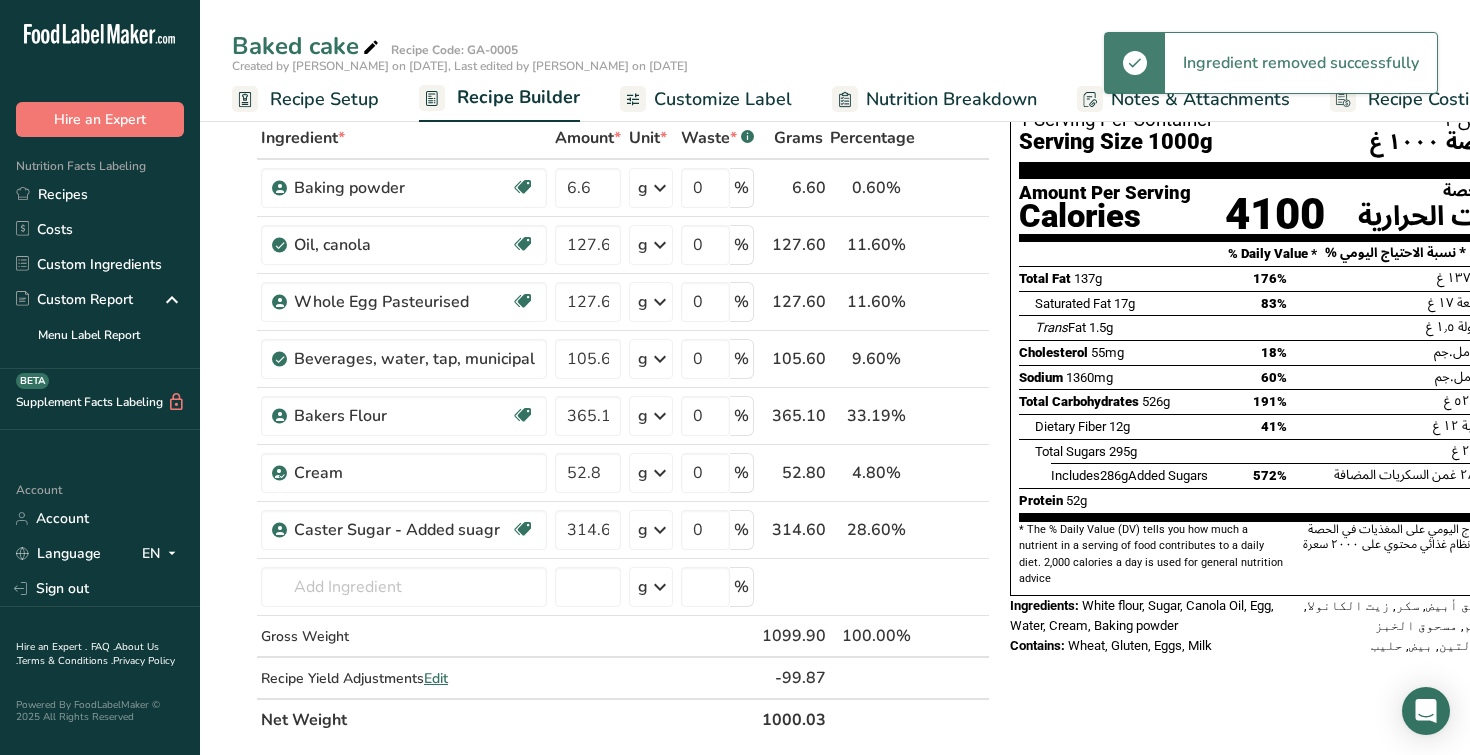 scroll, scrollTop: 0, scrollLeft: 94, axis: horizontal 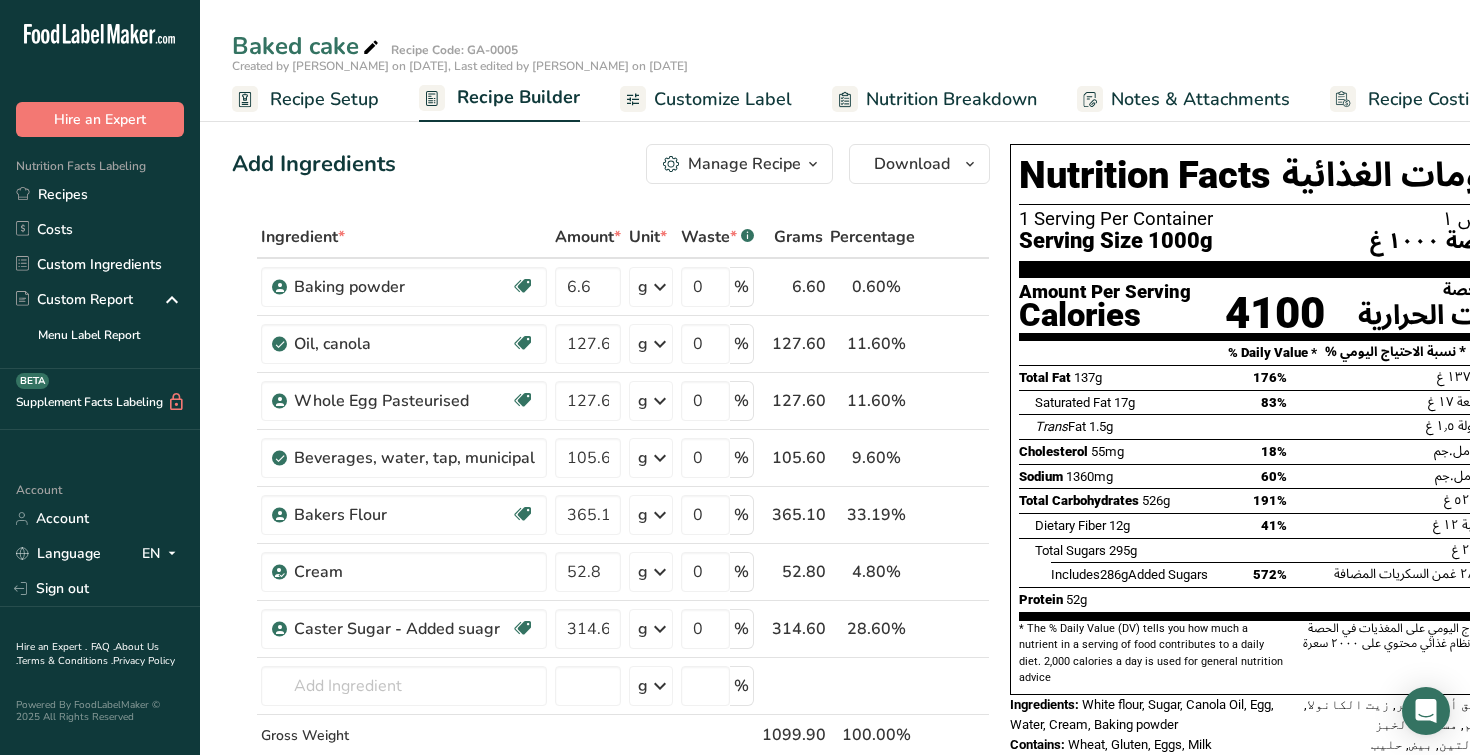 click on "Customize Label" at bounding box center [723, 99] 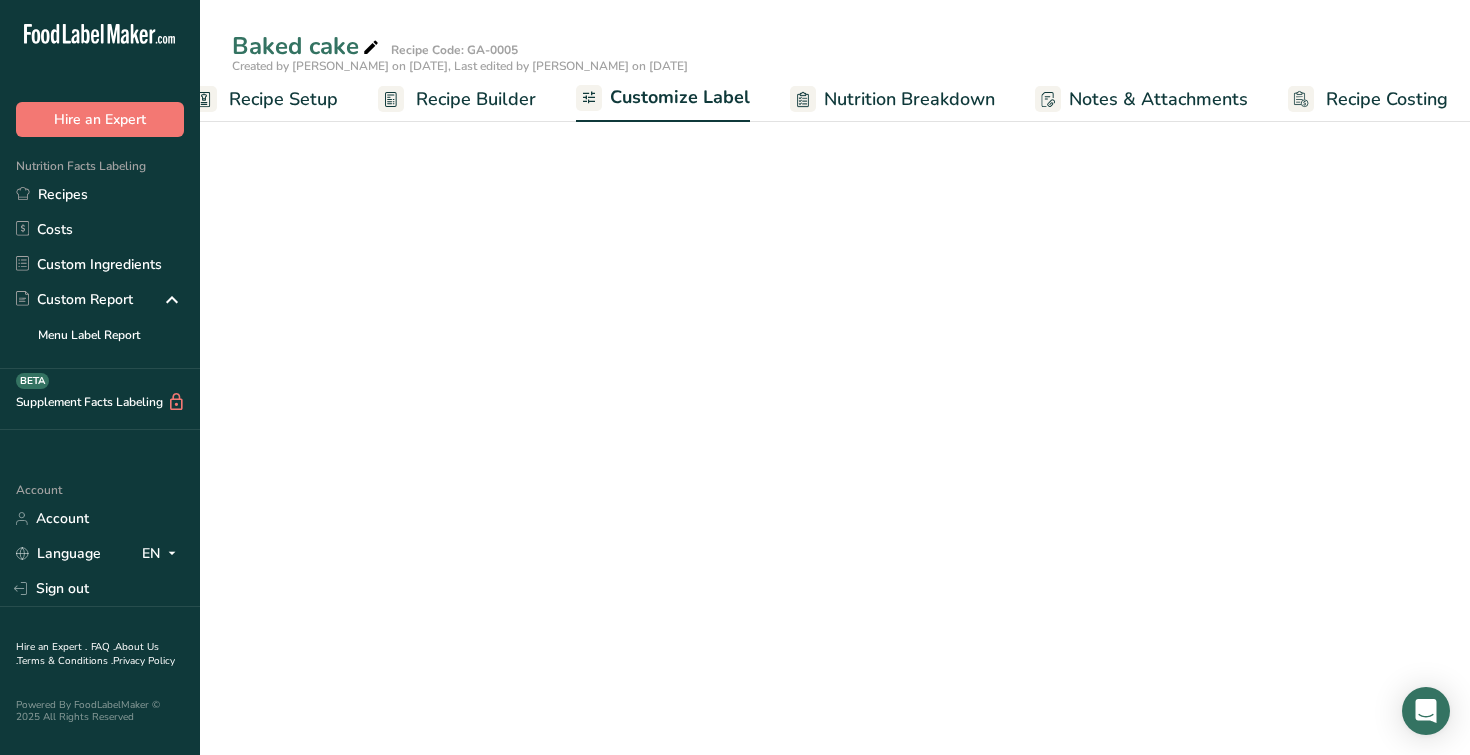 scroll, scrollTop: 0, scrollLeft: 51, axis: horizontal 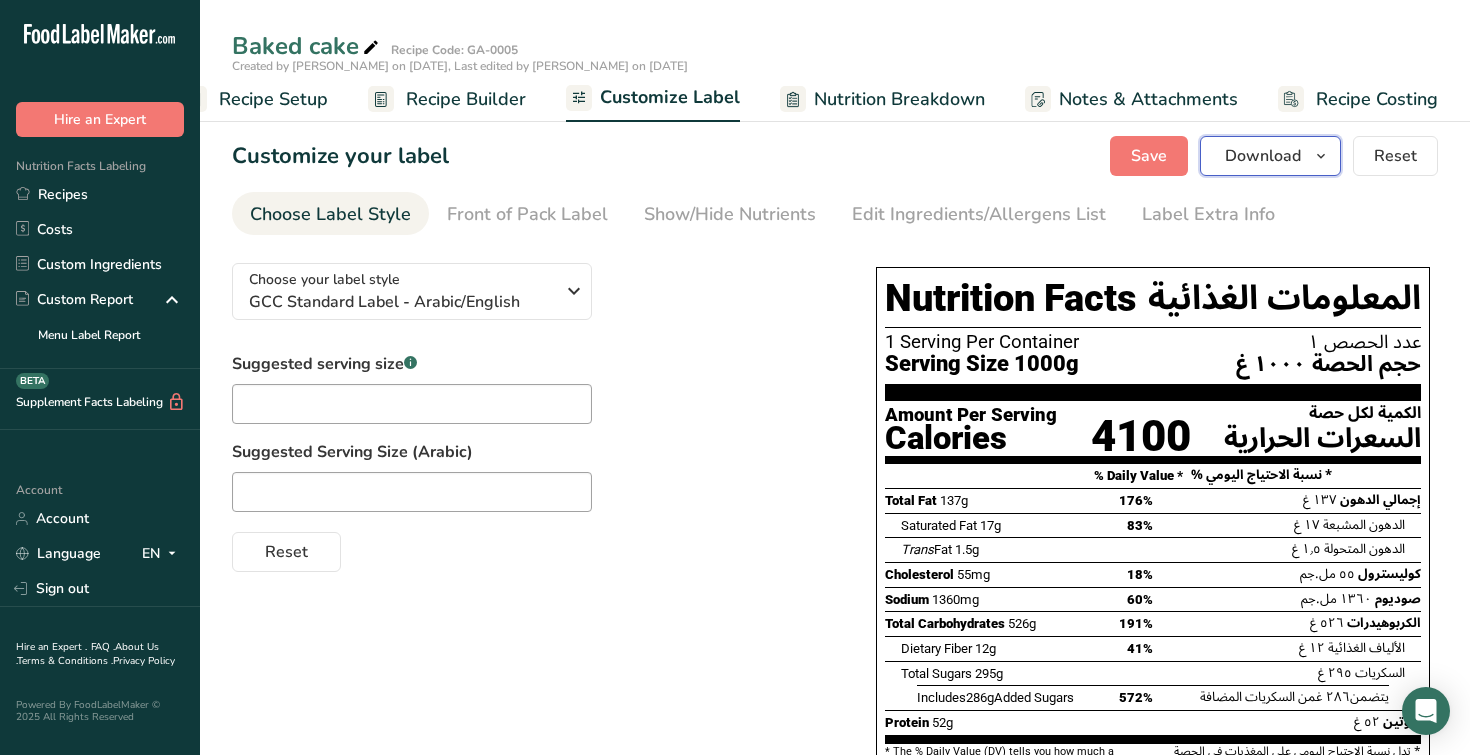 click on "Download" at bounding box center [1263, 156] 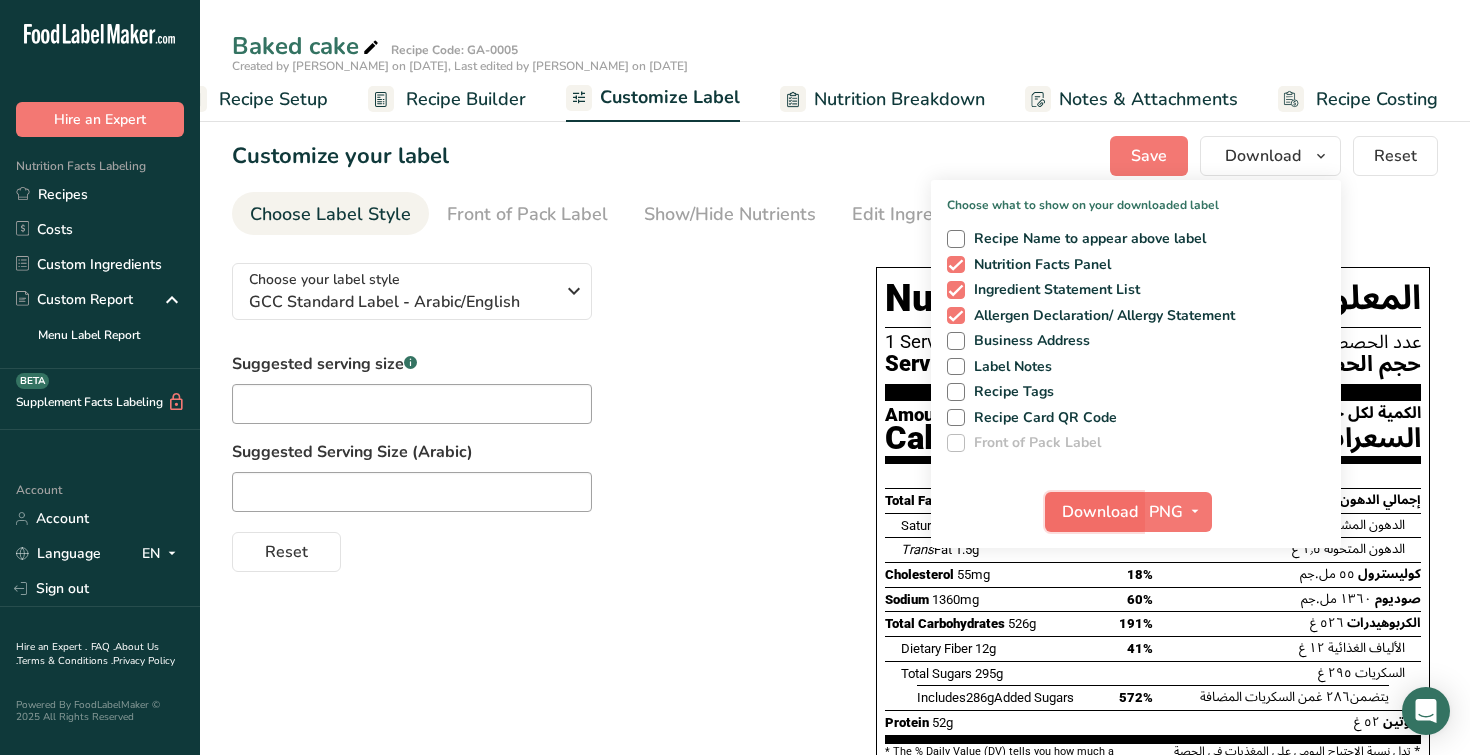 click on "Download" at bounding box center [1100, 512] 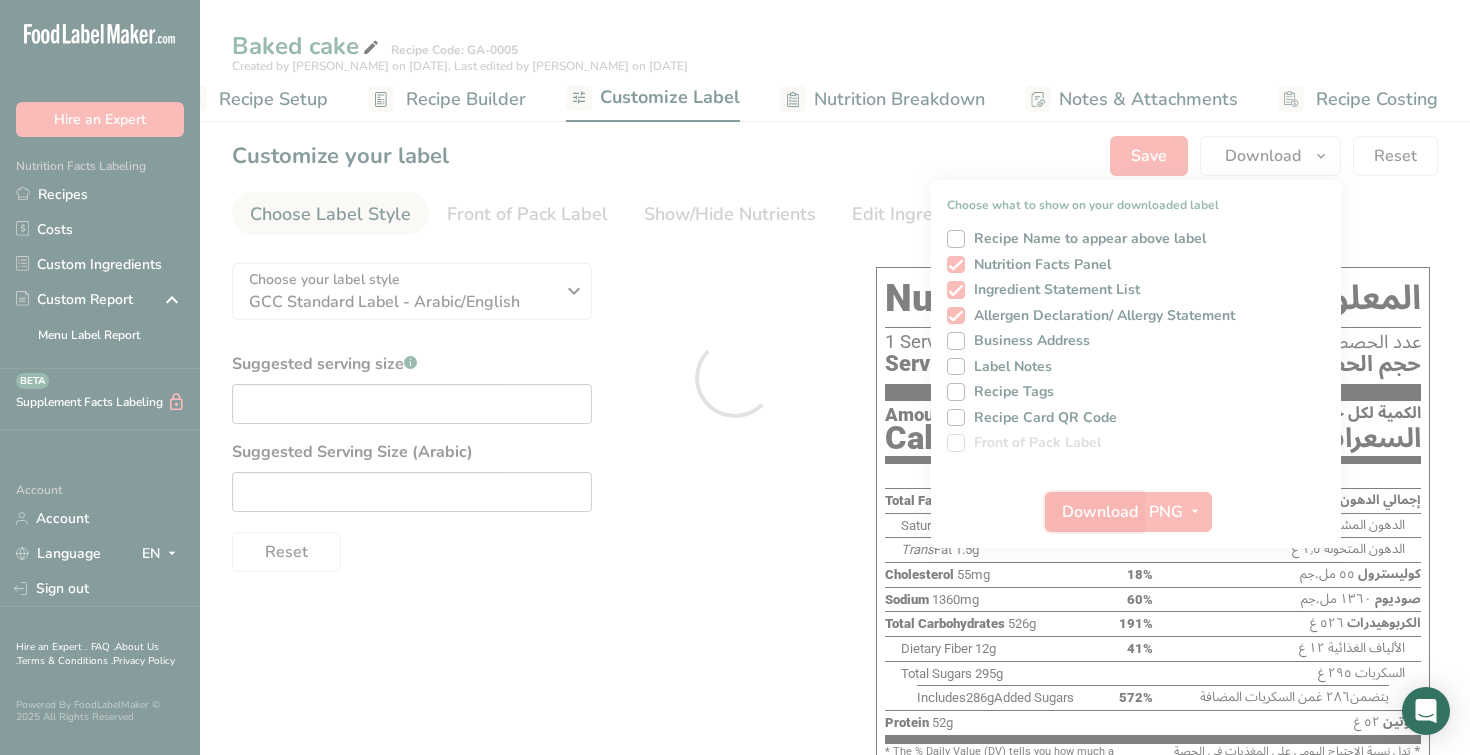 scroll, scrollTop: 0, scrollLeft: 0, axis: both 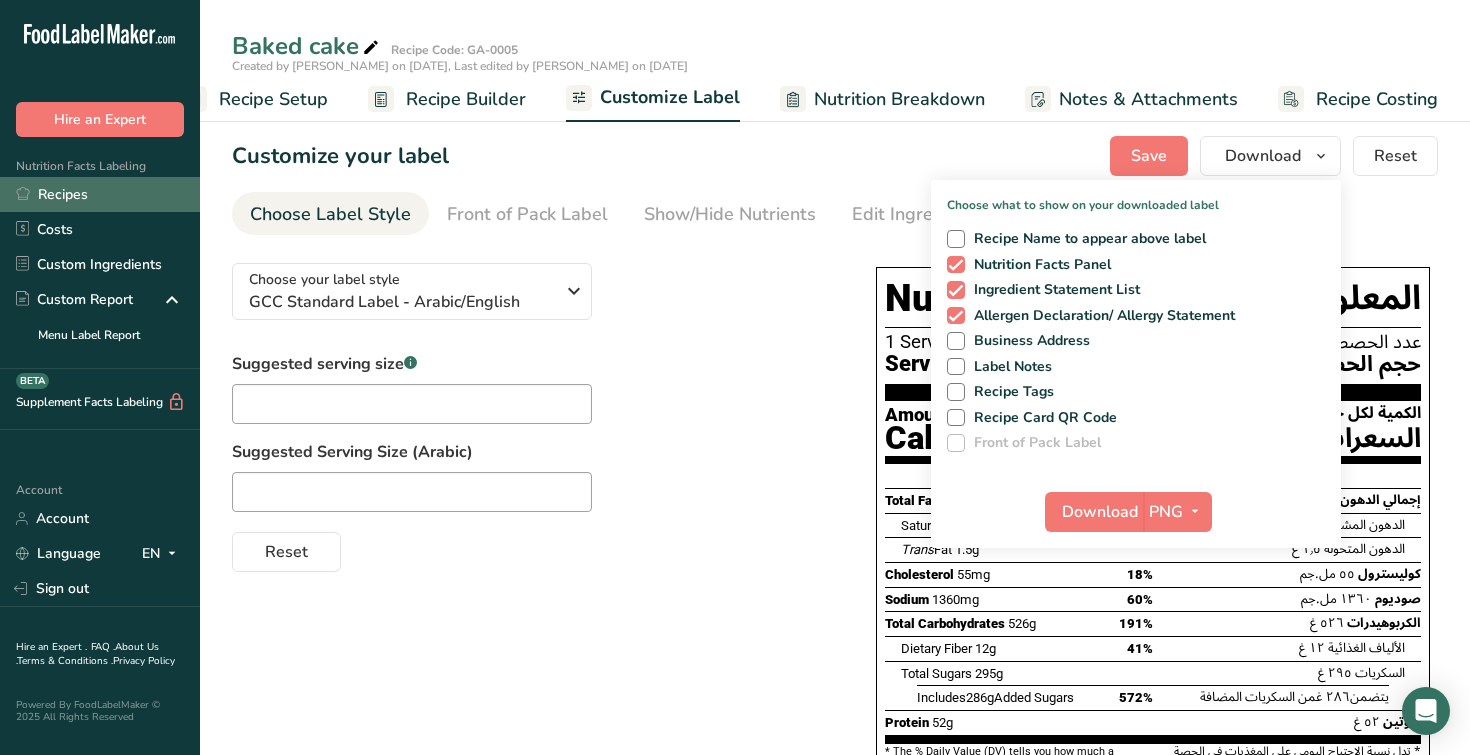 click on "Recipes" at bounding box center (100, 194) 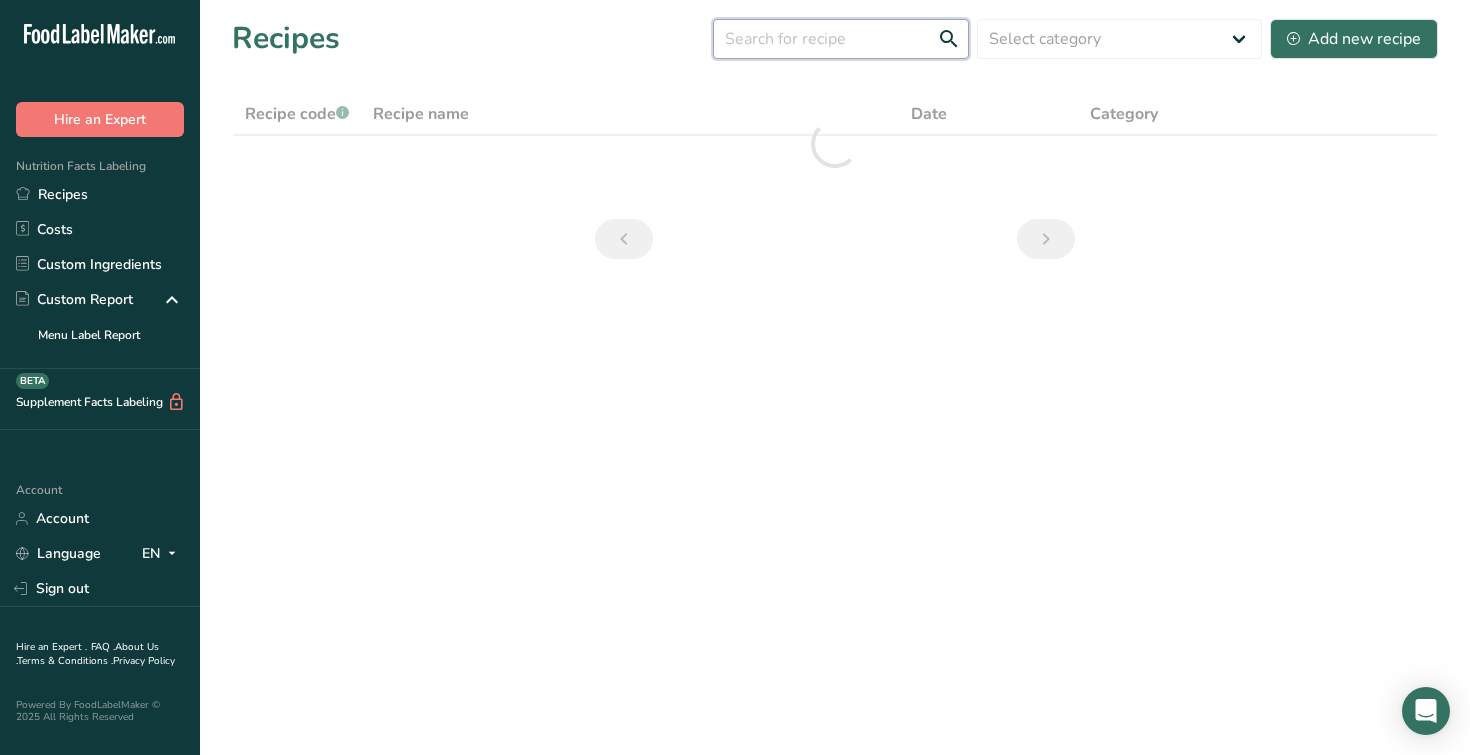click at bounding box center [841, 39] 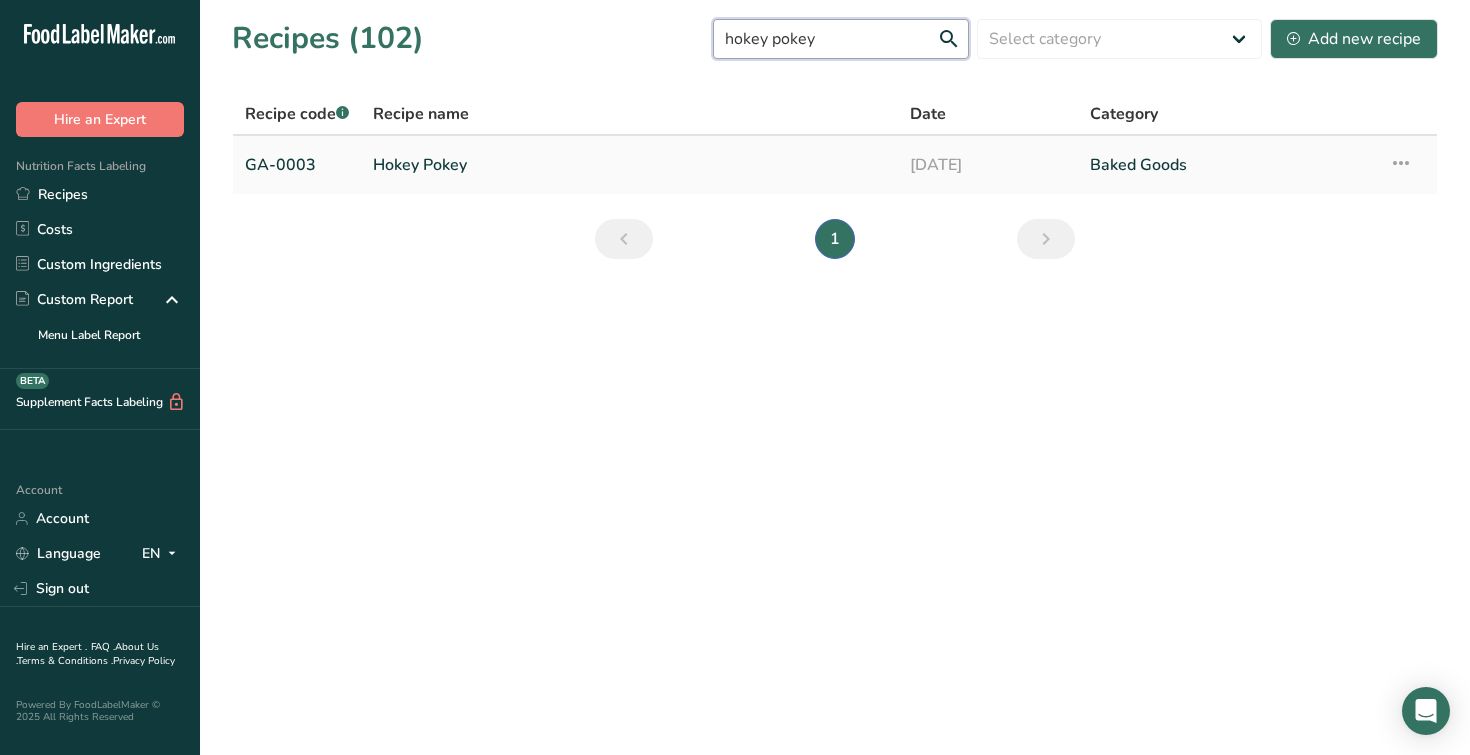 type on "hokey pokey" 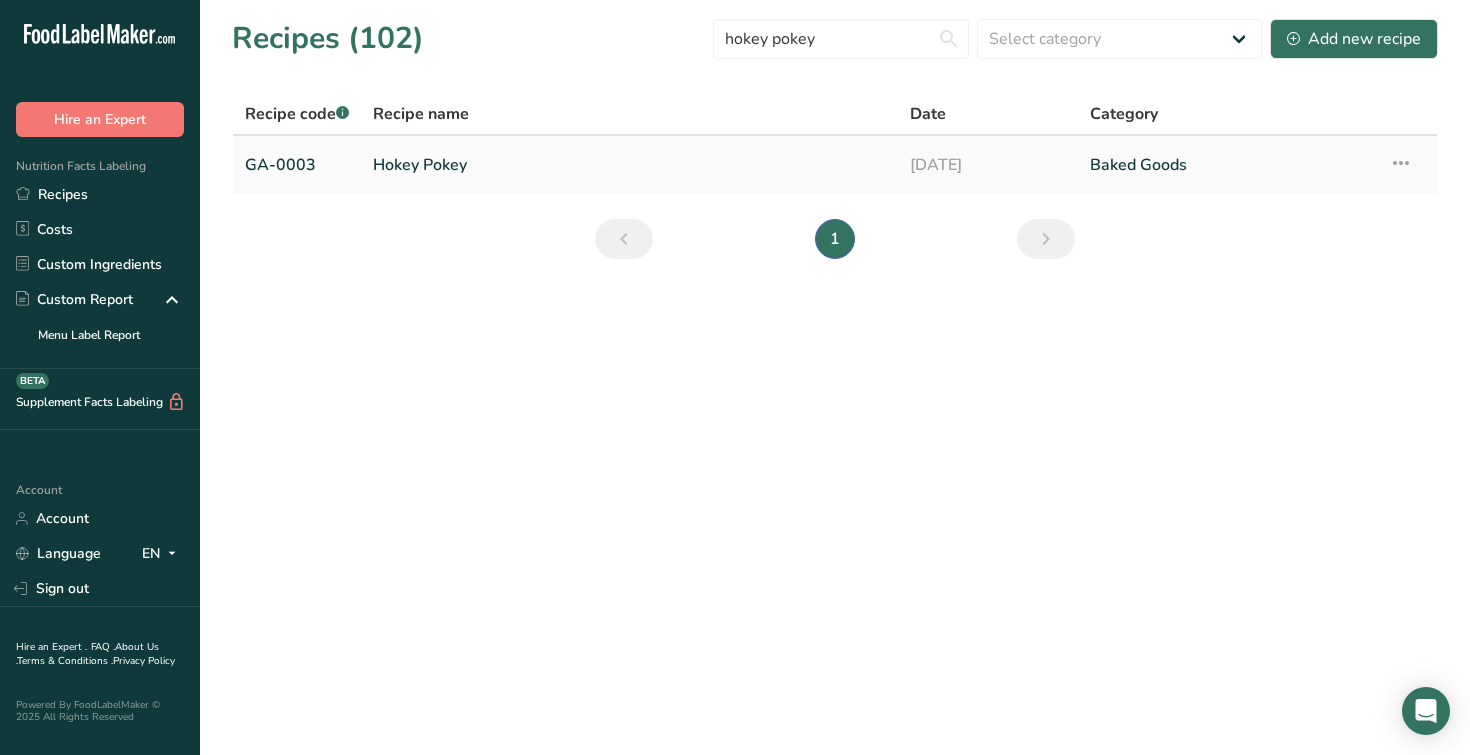 click on "Hokey Pokey" at bounding box center [629, 165] 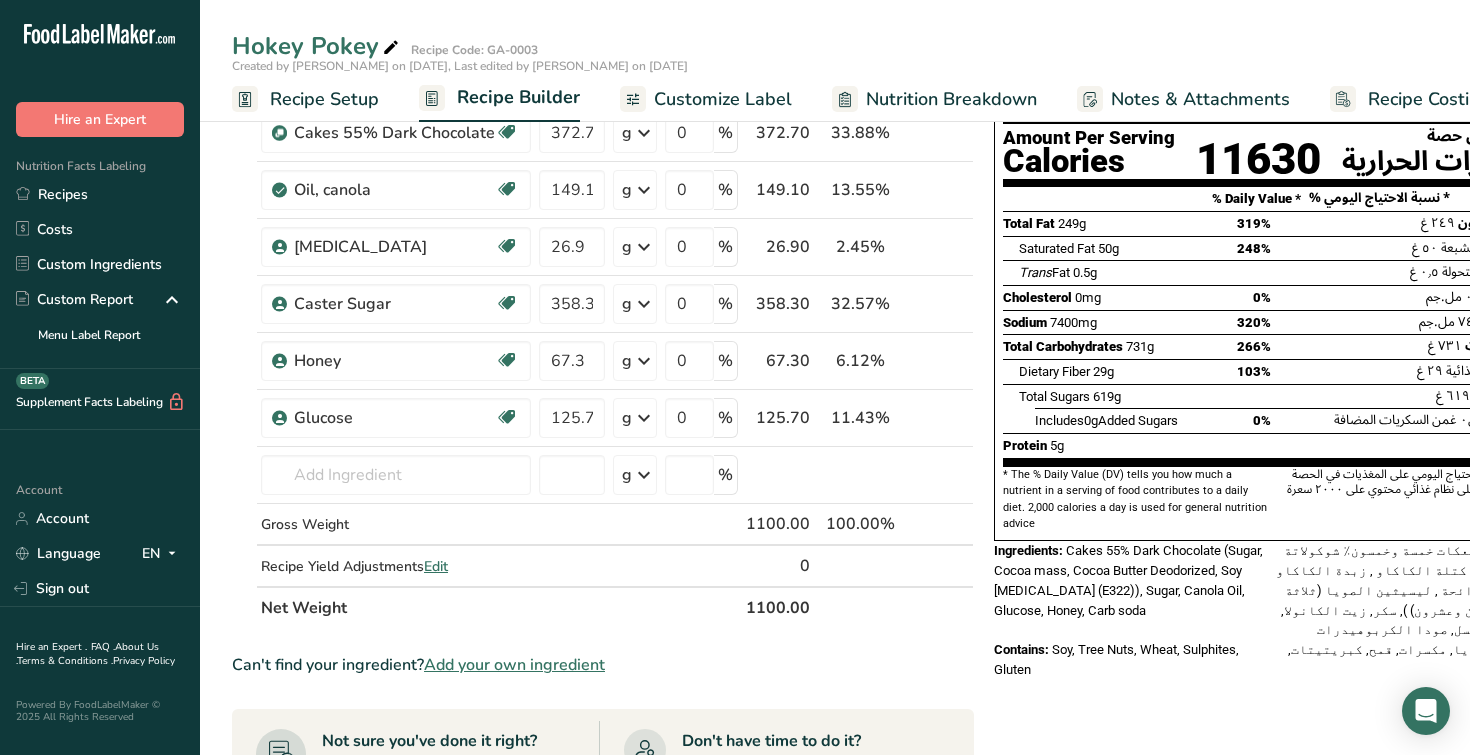 scroll, scrollTop: 191, scrollLeft: 0, axis: vertical 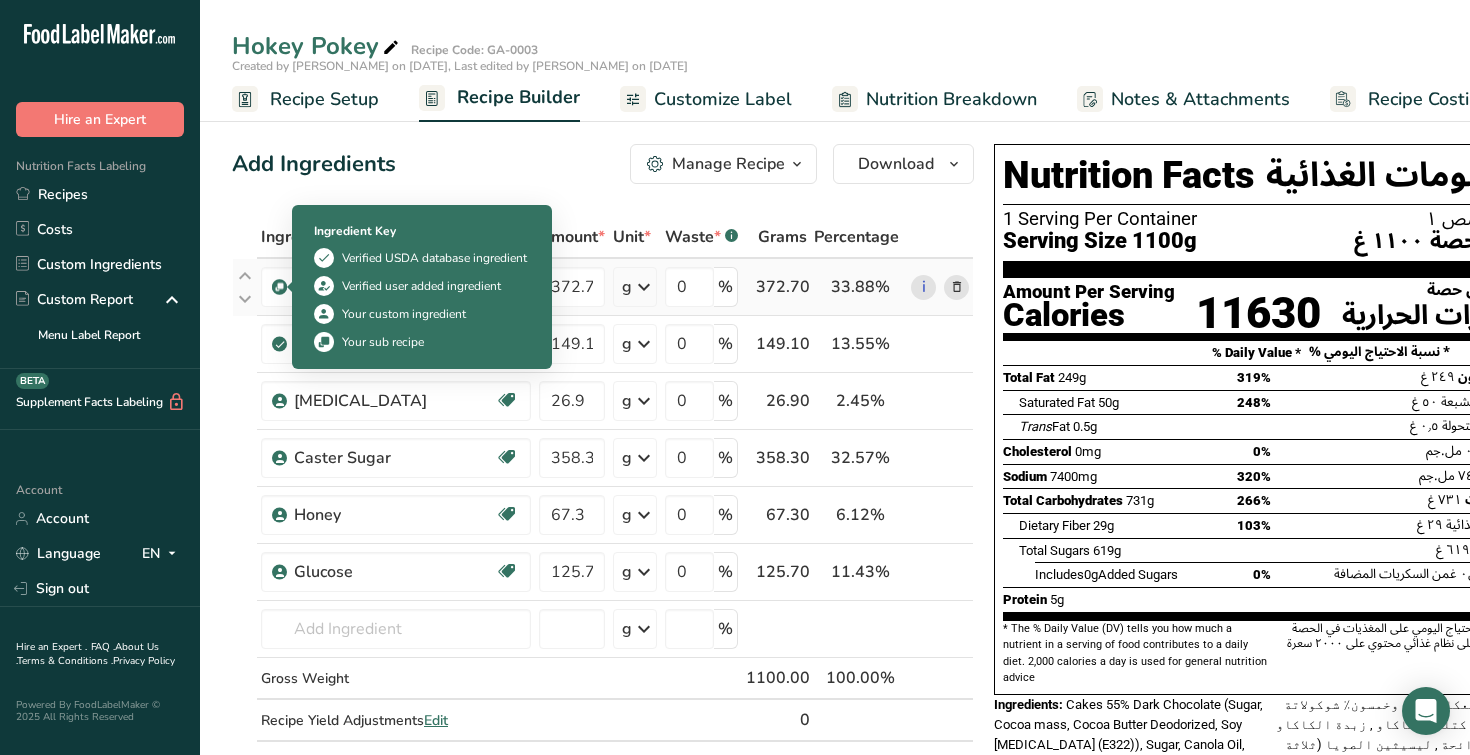 click at bounding box center [279, 287] 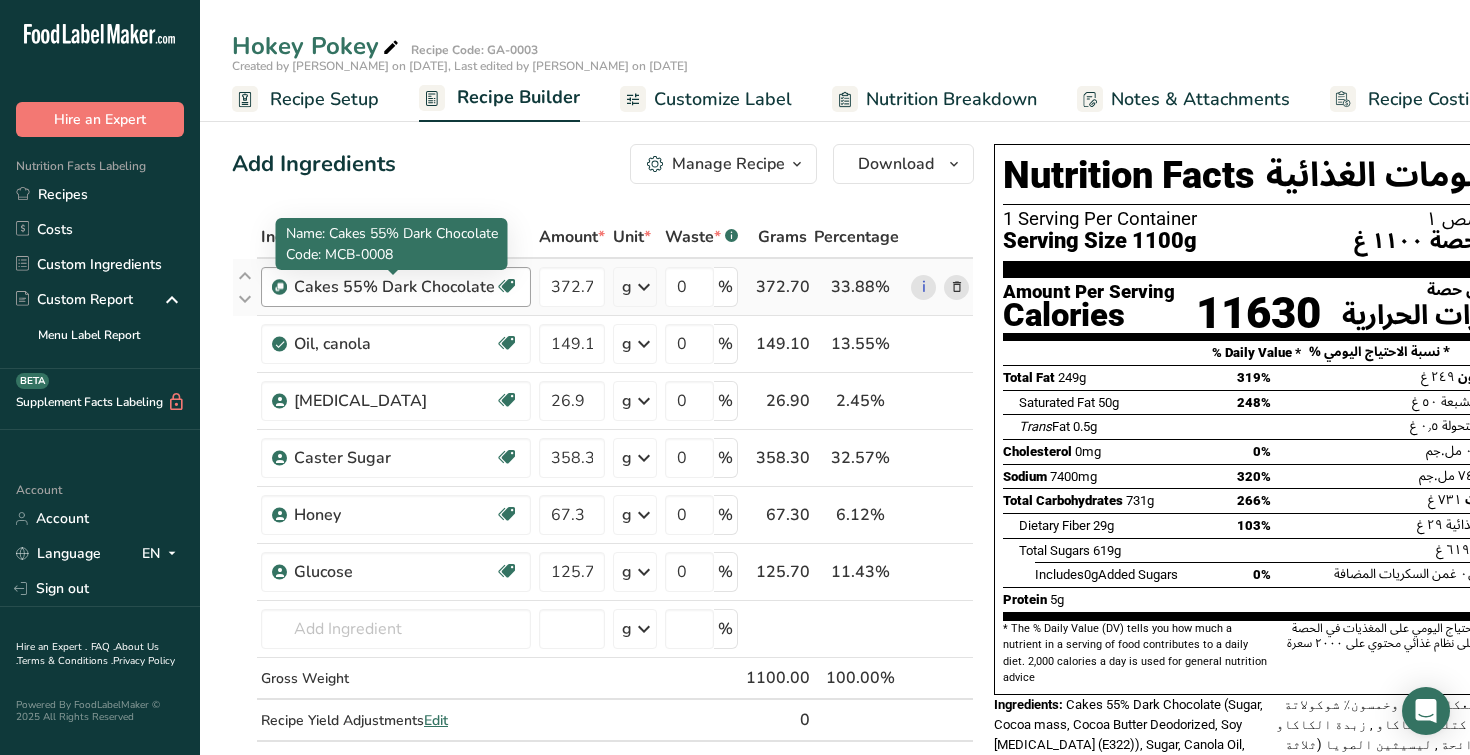 click on "Cakes 55% Dark Chocolate" at bounding box center [394, 287] 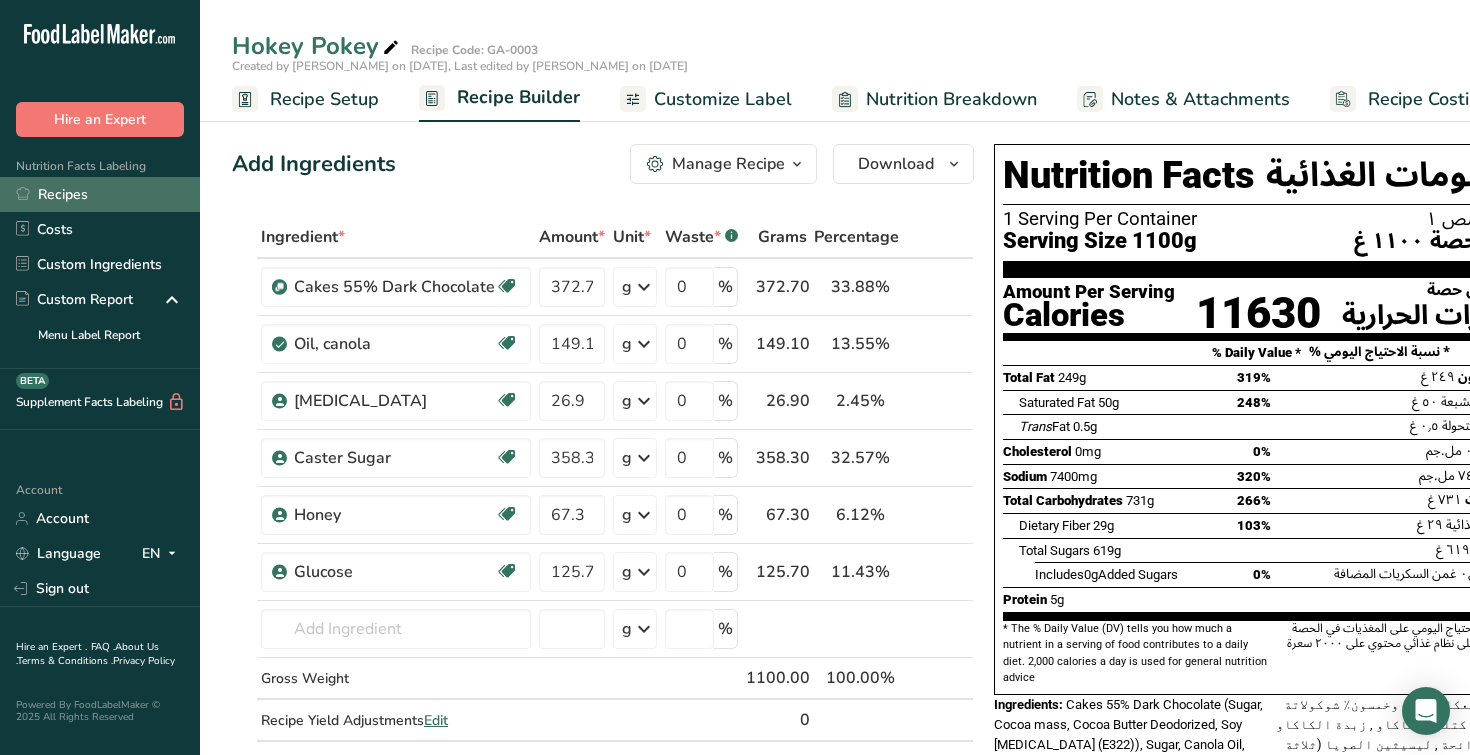 click on "Recipes" at bounding box center [100, 194] 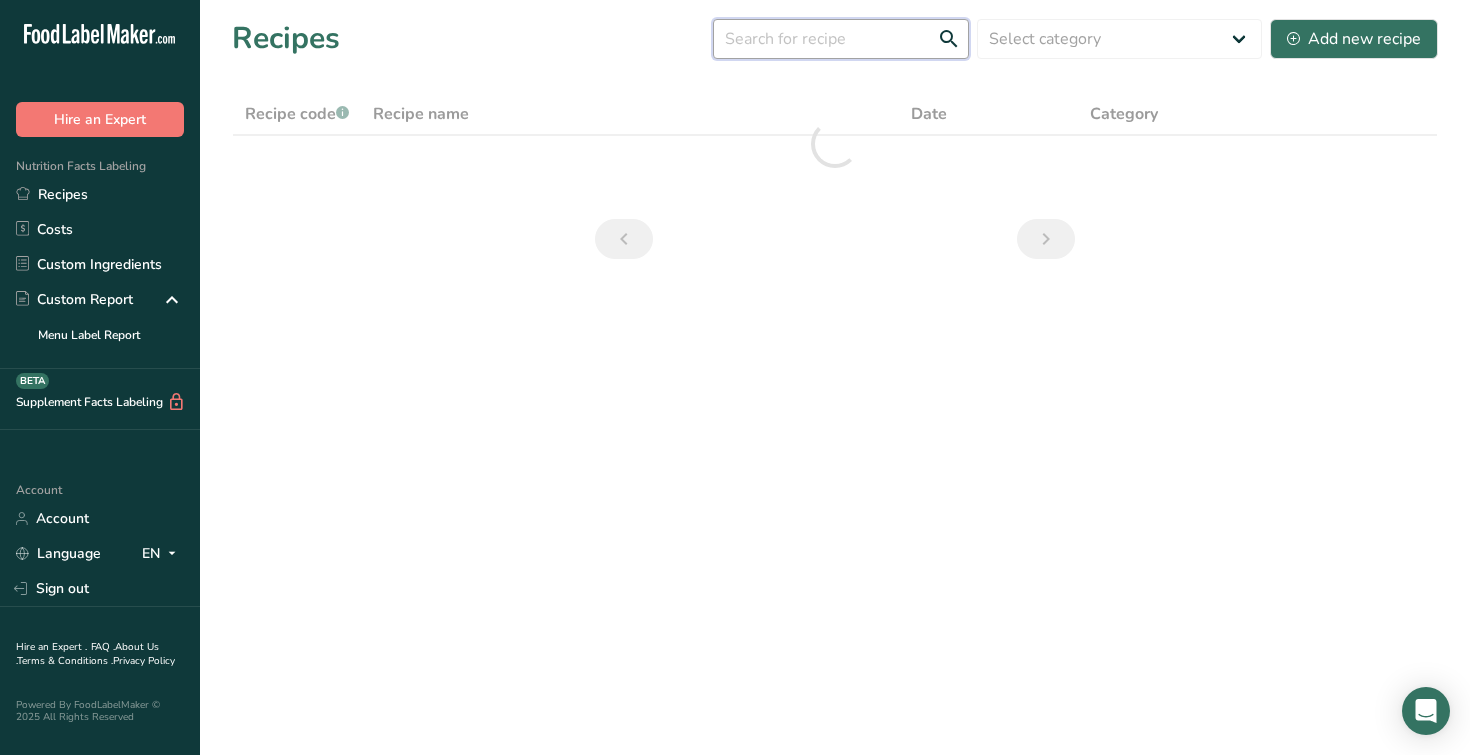 click at bounding box center [841, 39] 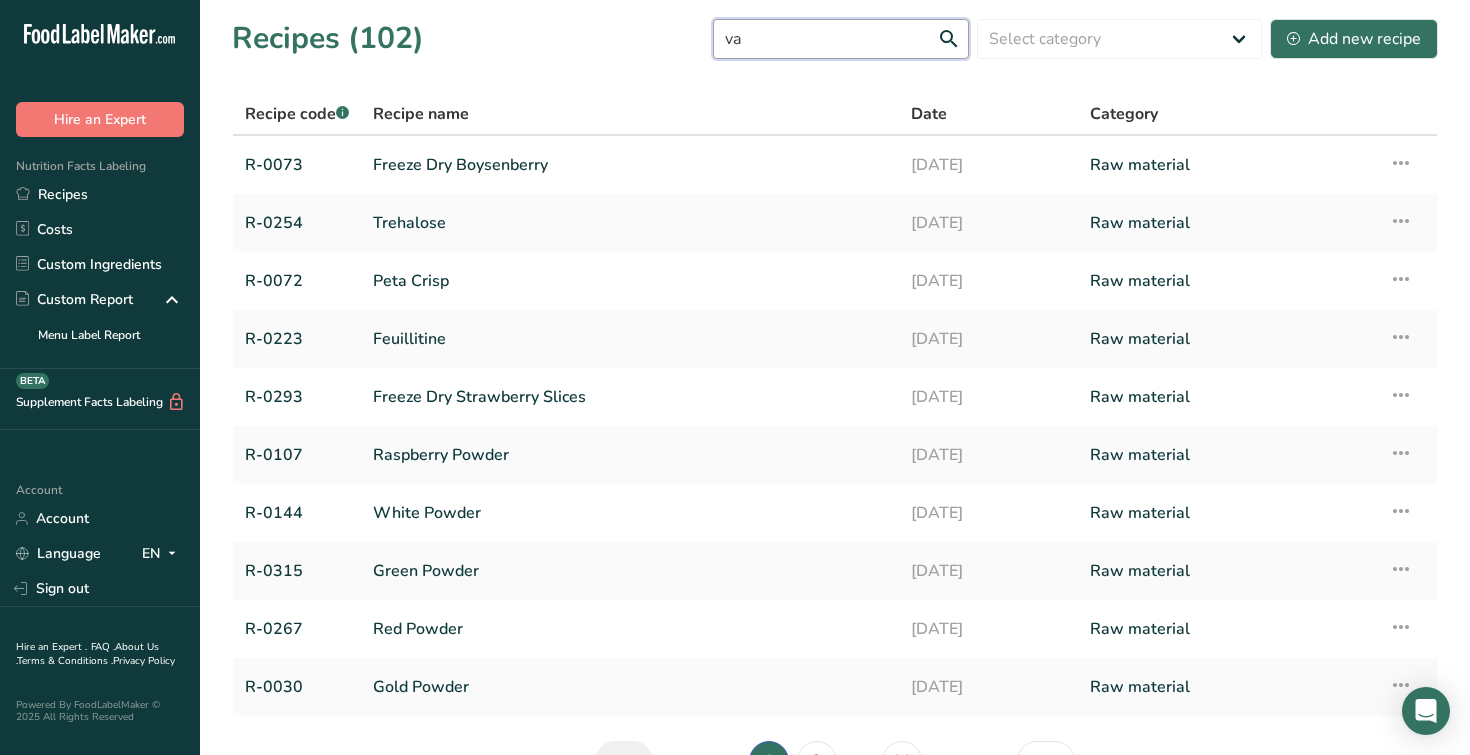 type on "v" 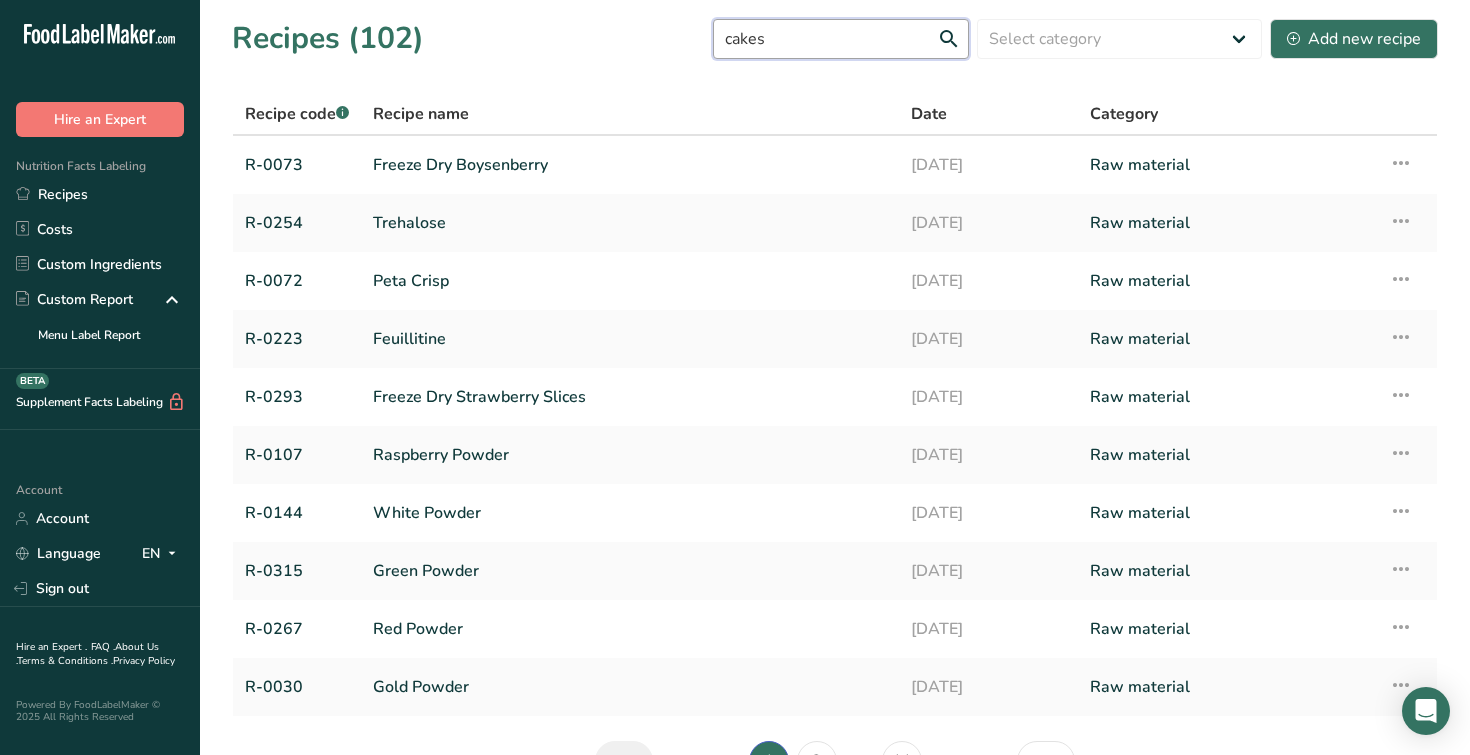 type on "cakes" 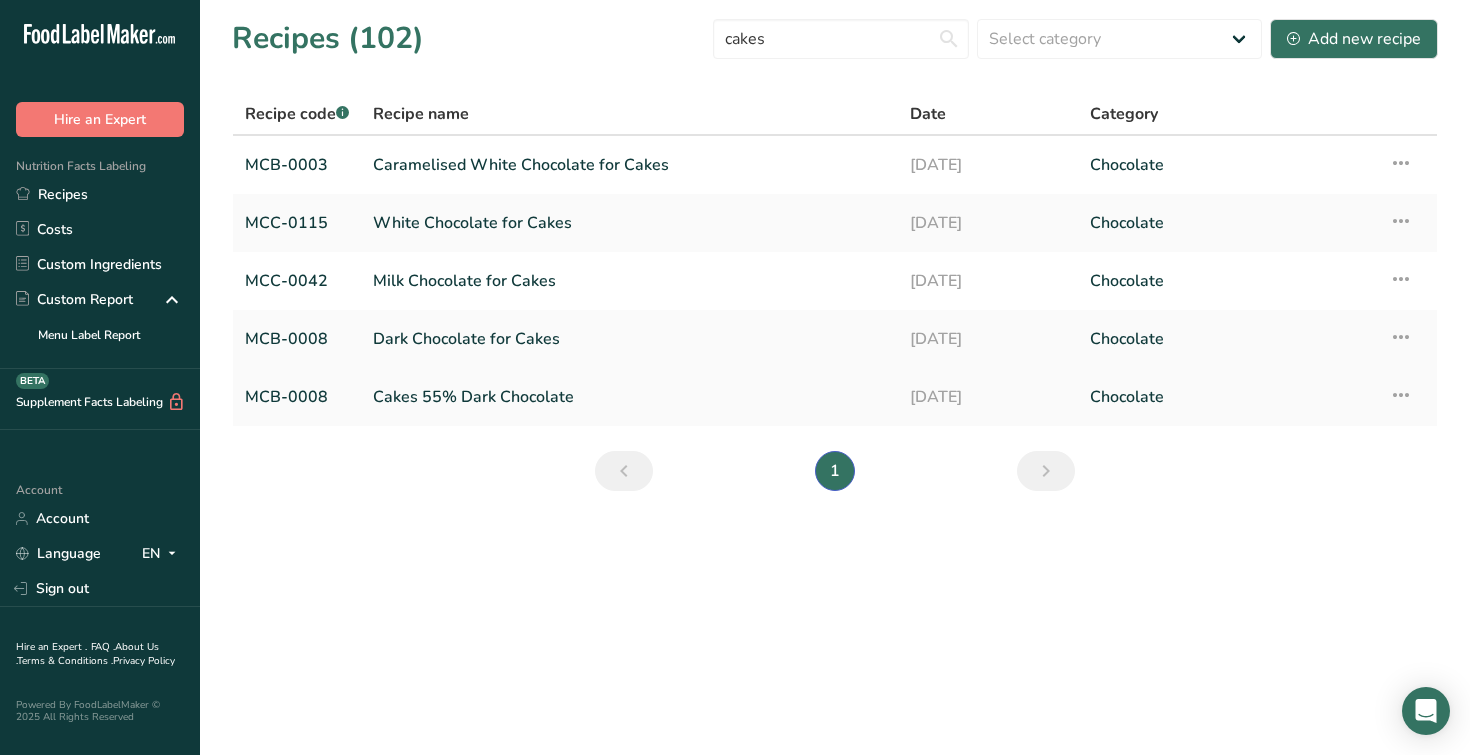 click on "Cakes 55% Dark Chocolate" at bounding box center (629, 397) 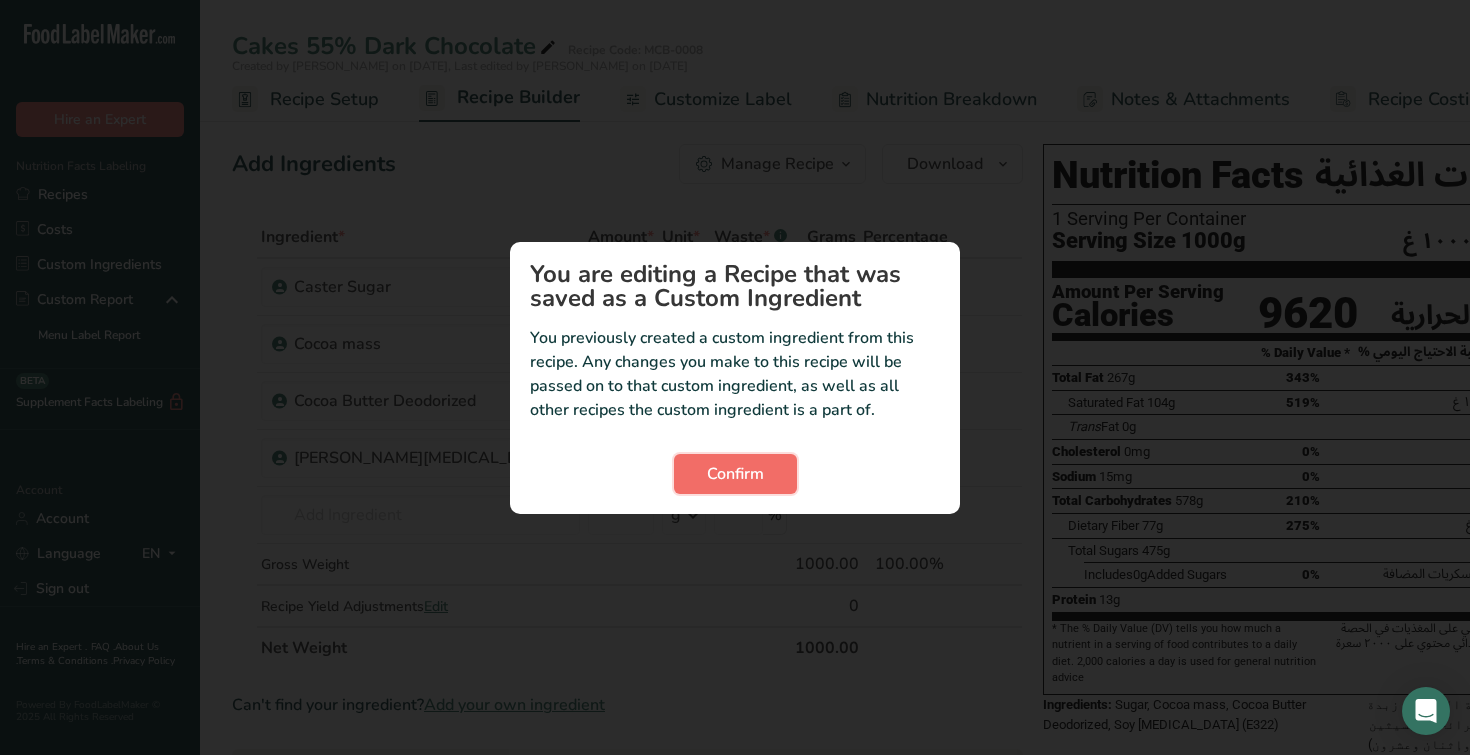 click on "Confirm" at bounding box center [735, 474] 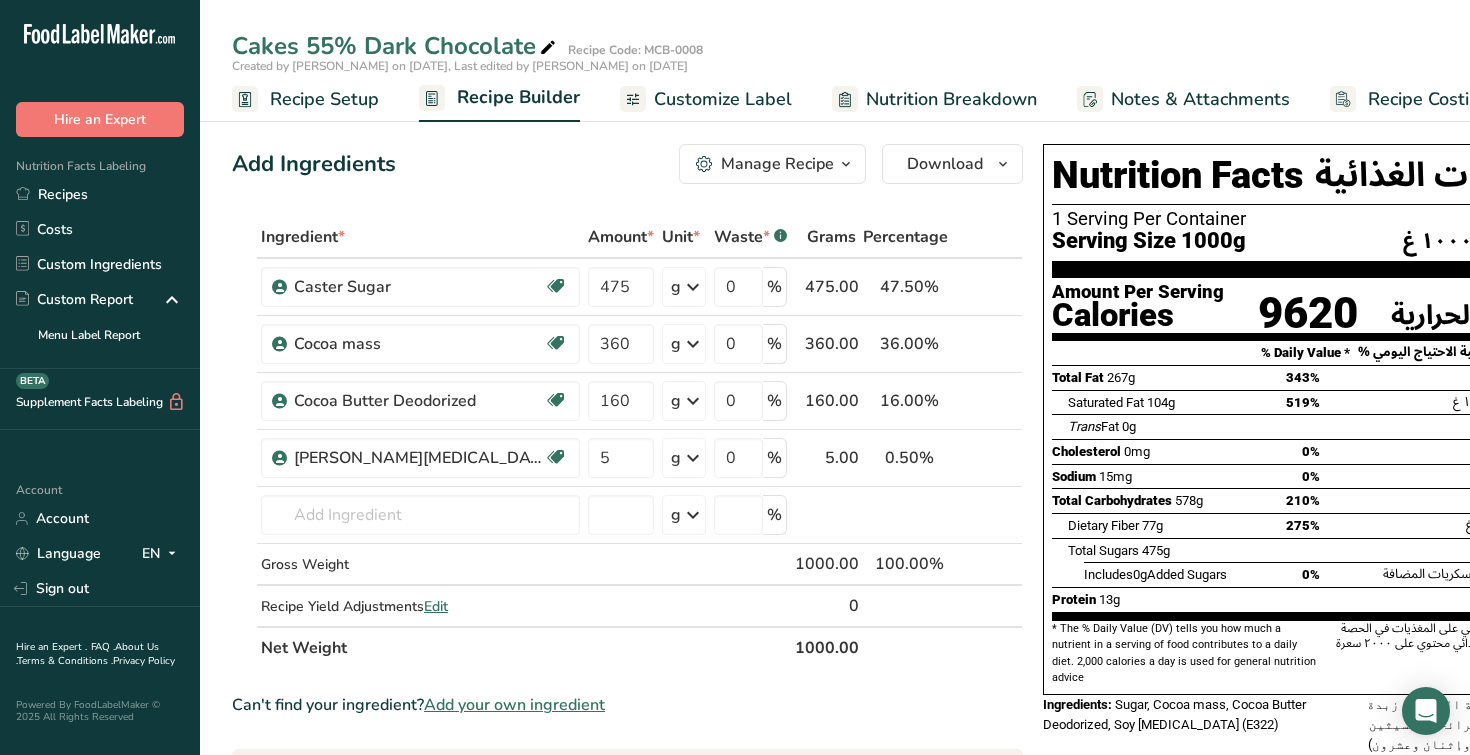 click on "Cakes 55% Dark Chocolate" at bounding box center [396, 46] 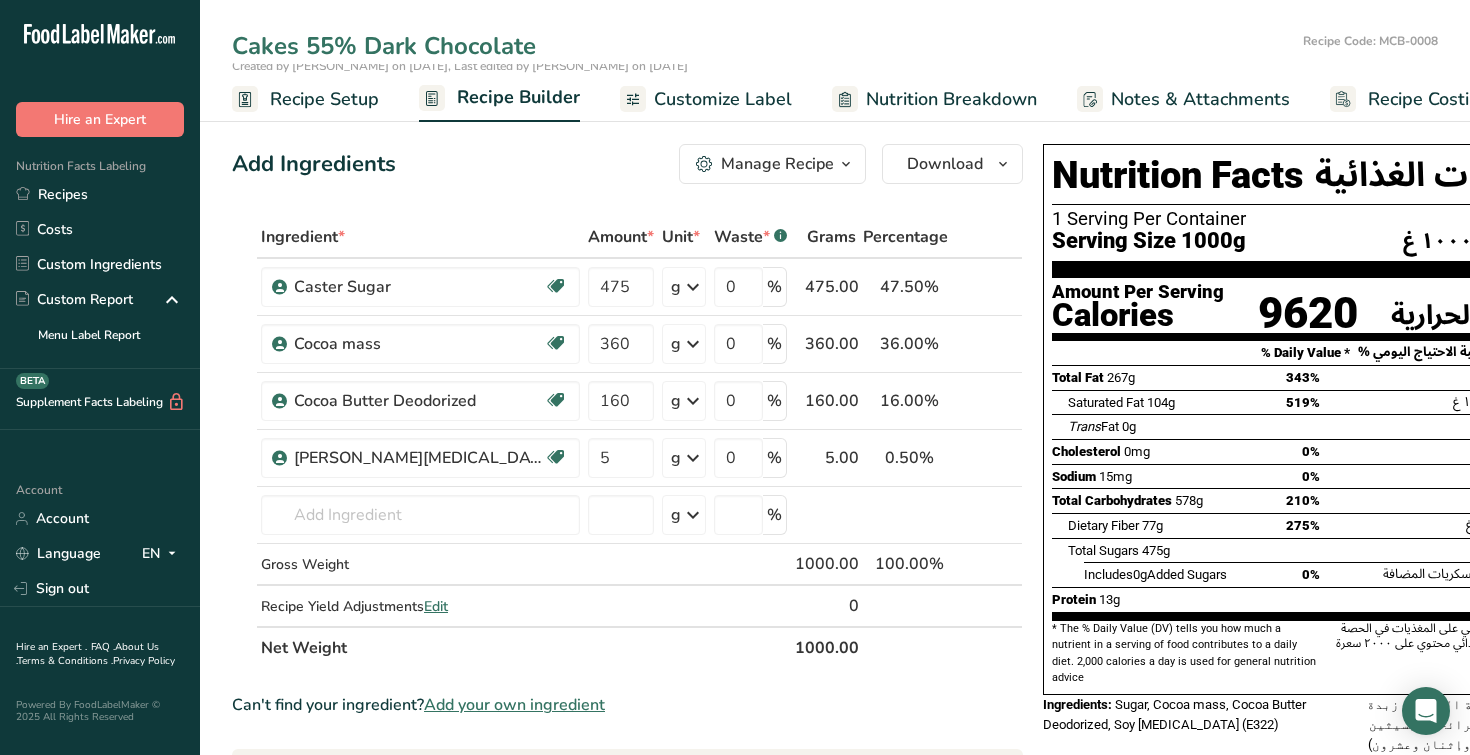 click on "Cakes 55% Dark Chocolate" at bounding box center (763, 46) 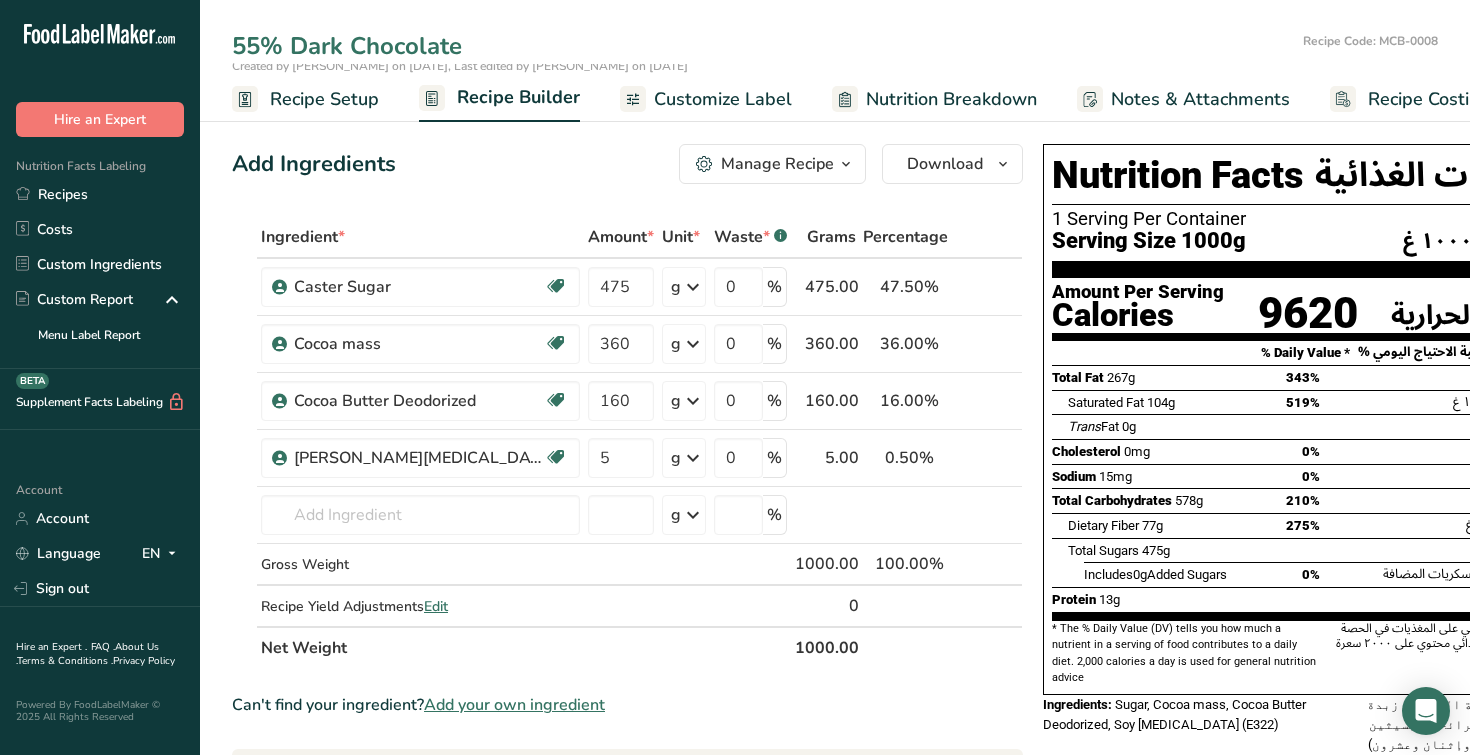 type on "55% Dark Chocolate" 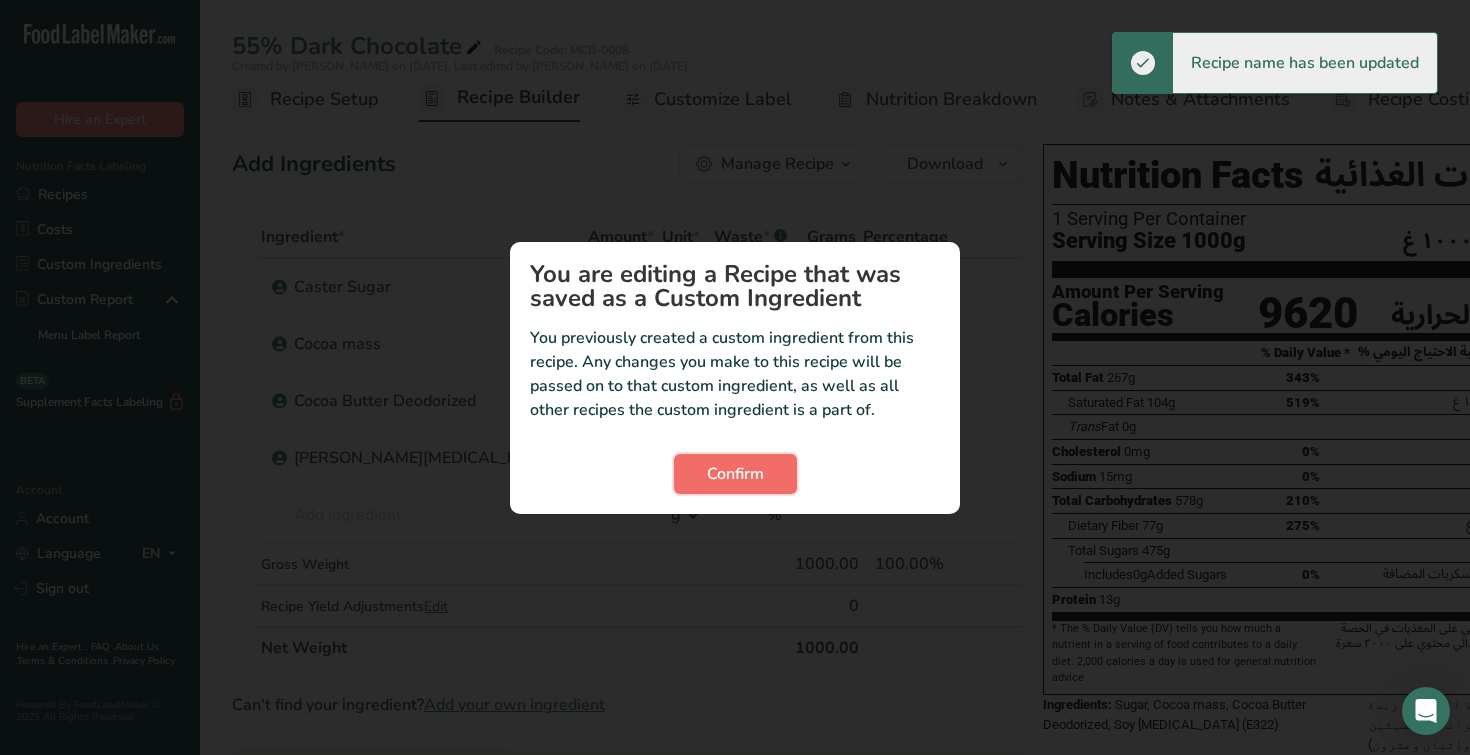 click on "Confirm" at bounding box center (735, 474) 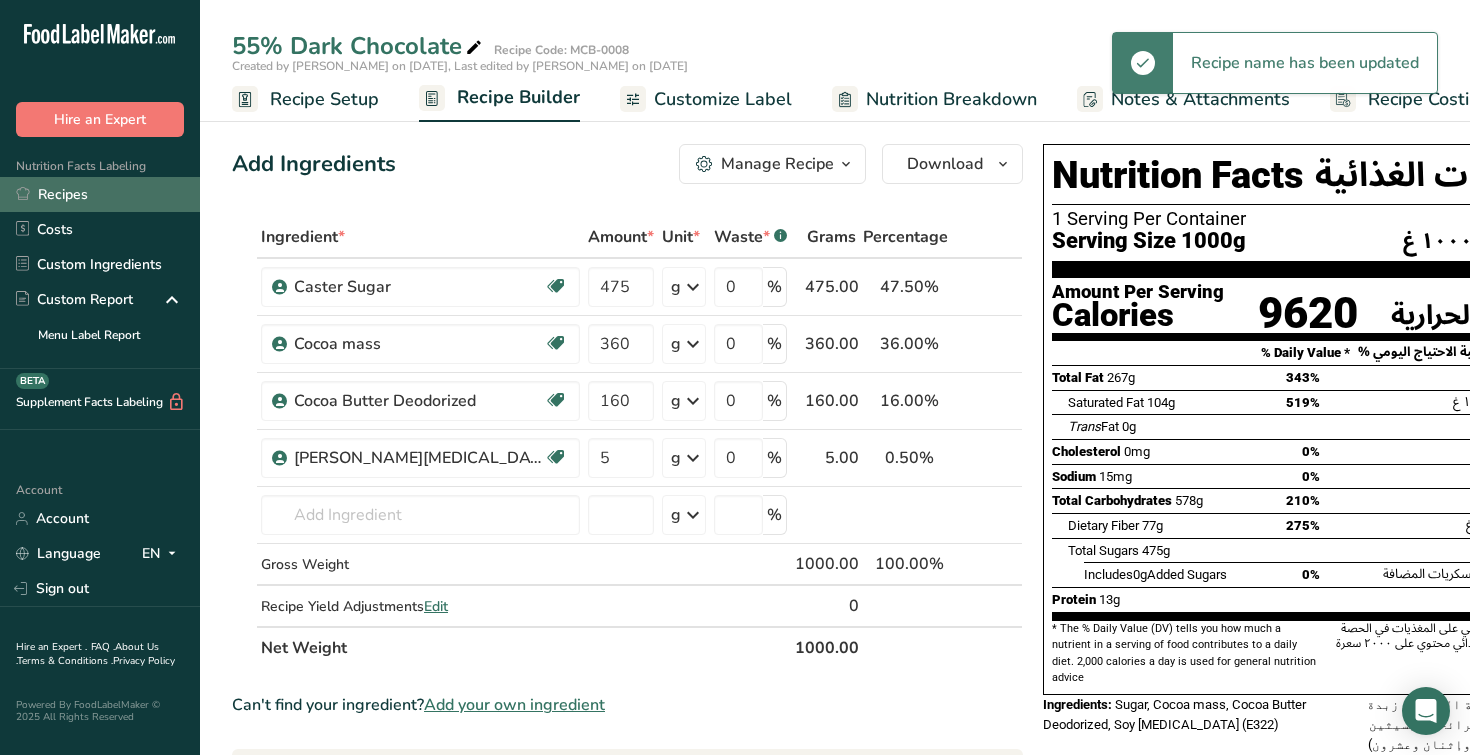 click on "Recipes" at bounding box center (100, 194) 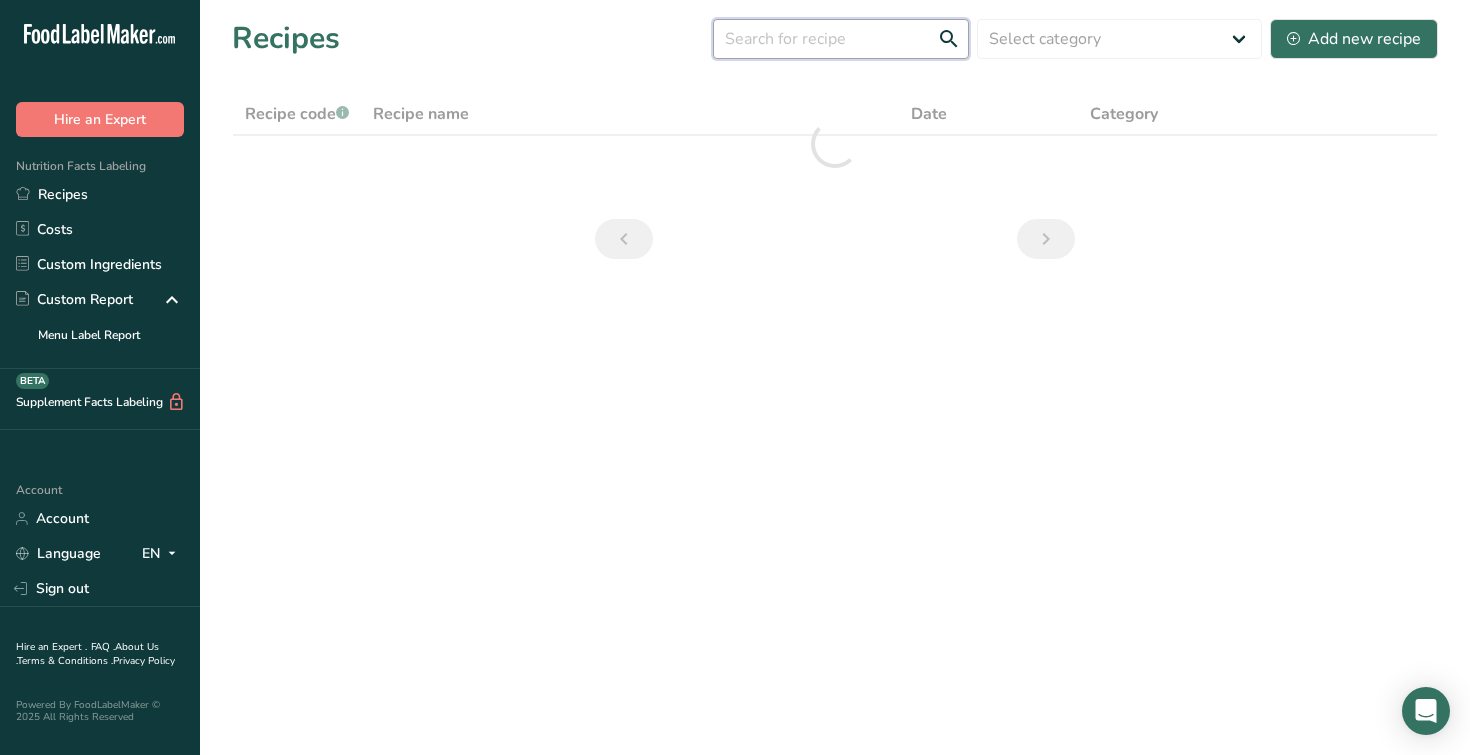 click at bounding box center [841, 39] 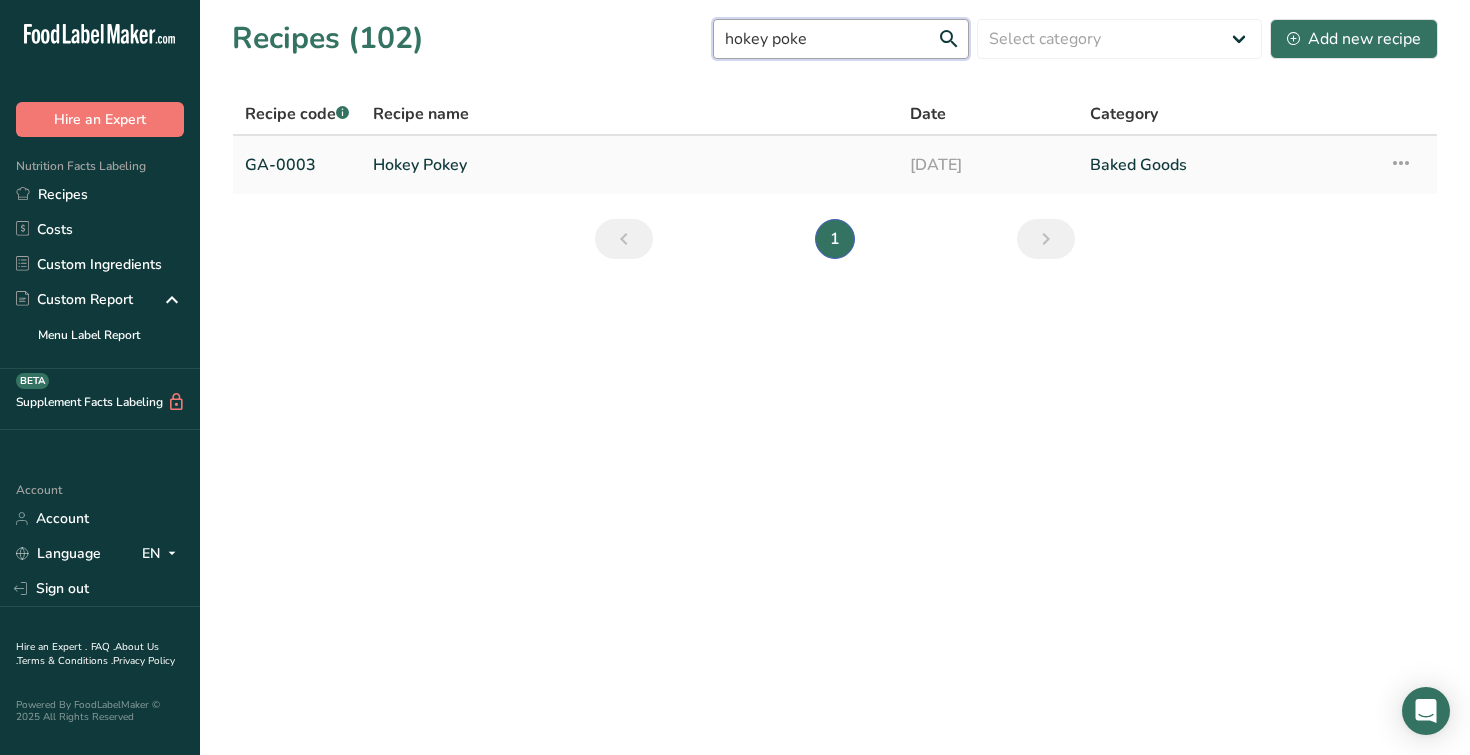 type on "hokey poke" 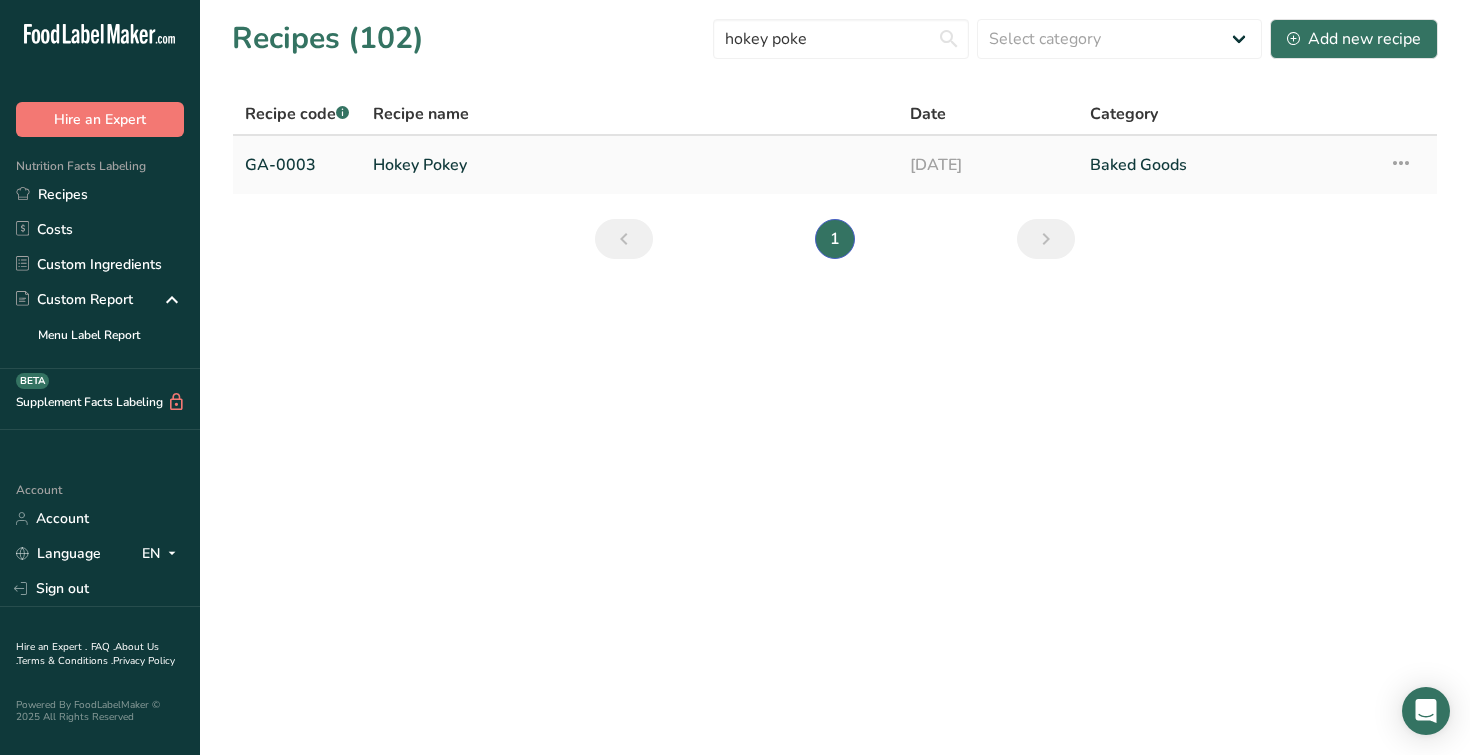 click on "Hokey Pokey" at bounding box center (629, 165) 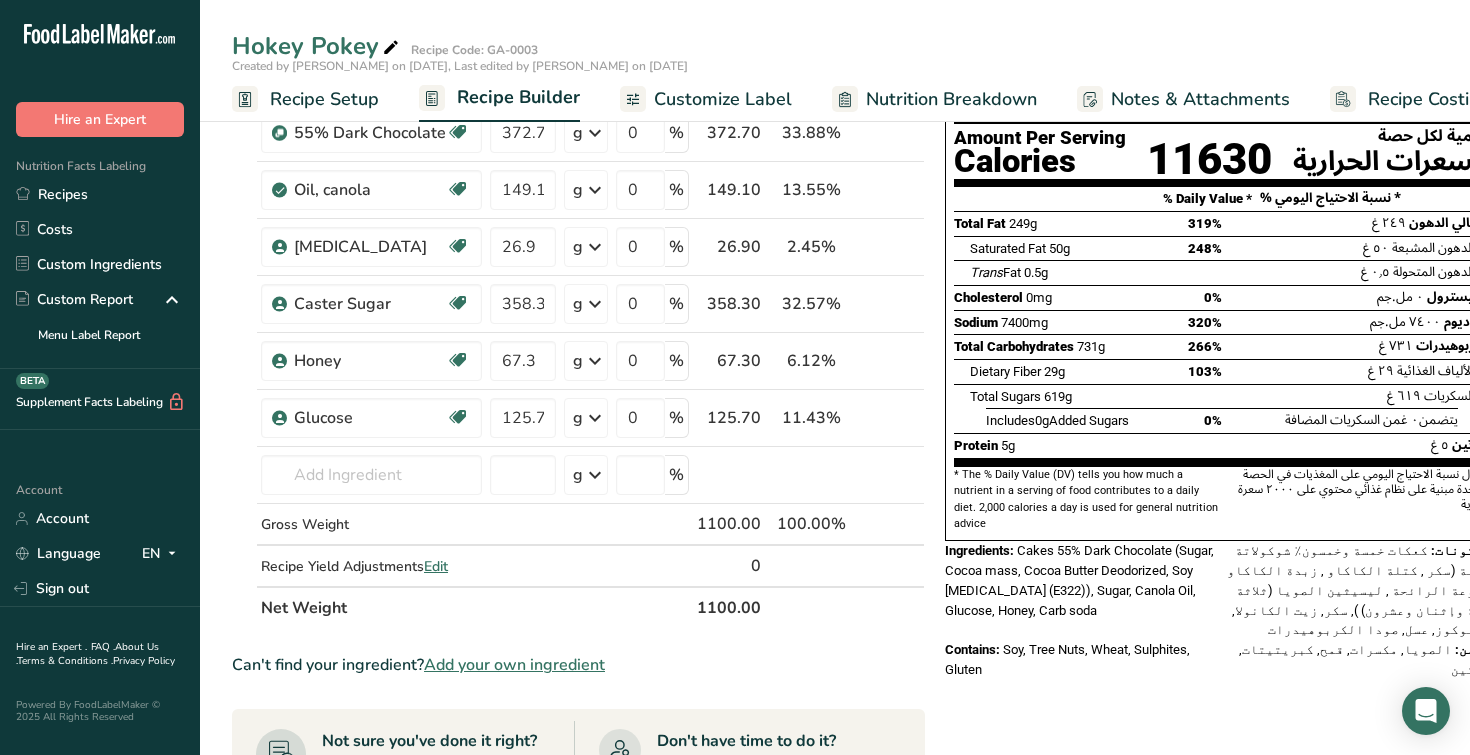 scroll, scrollTop: 158, scrollLeft: 0, axis: vertical 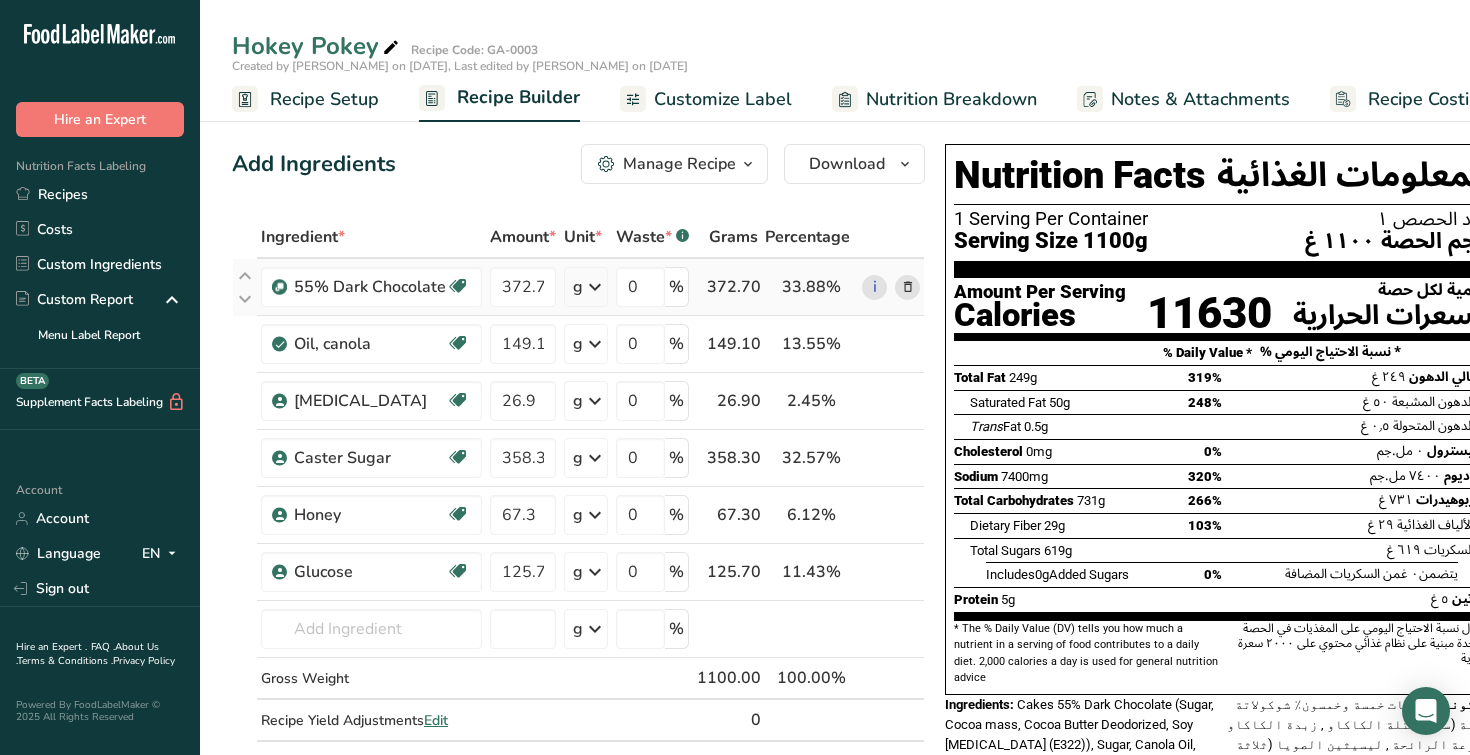 click at bounding box center [908, 287] 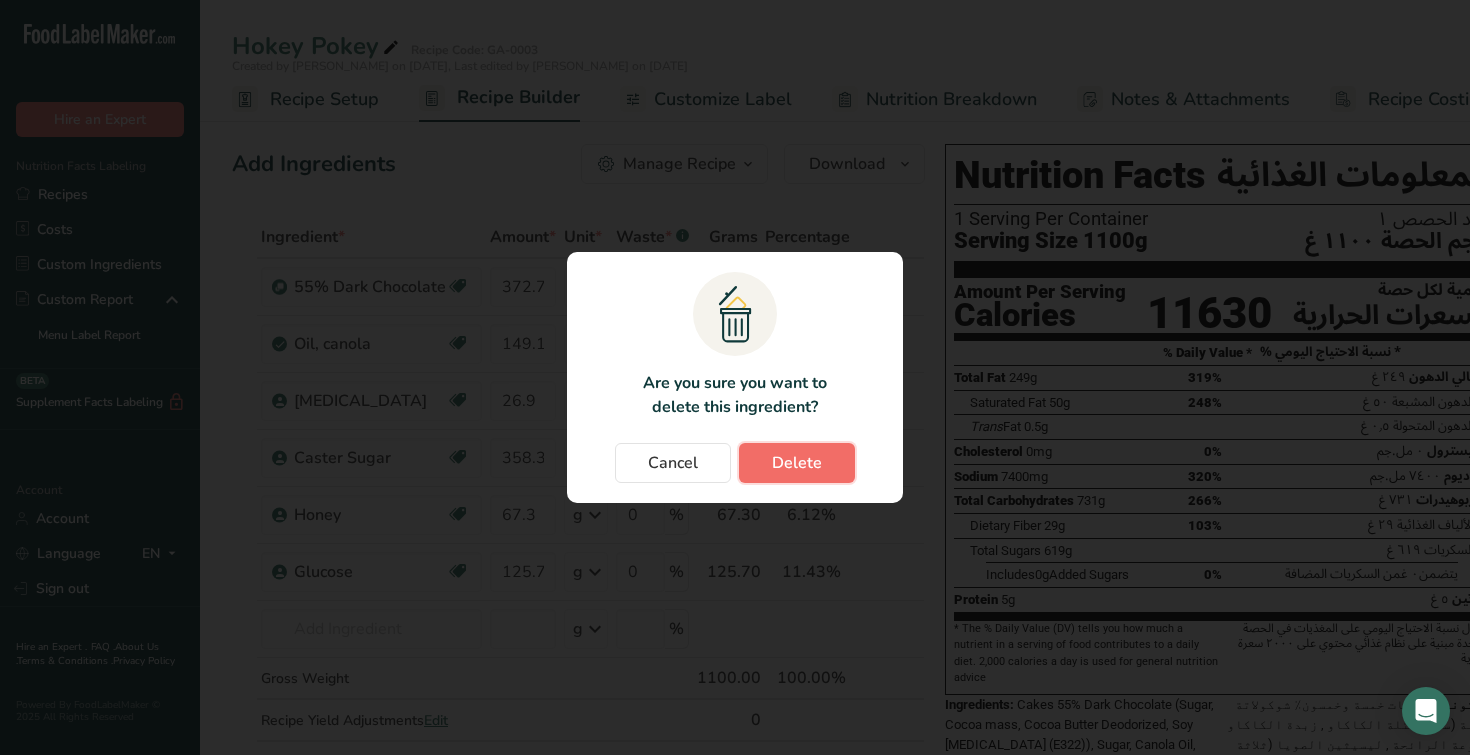 click on "Delete" at bounding box center [797, 463] 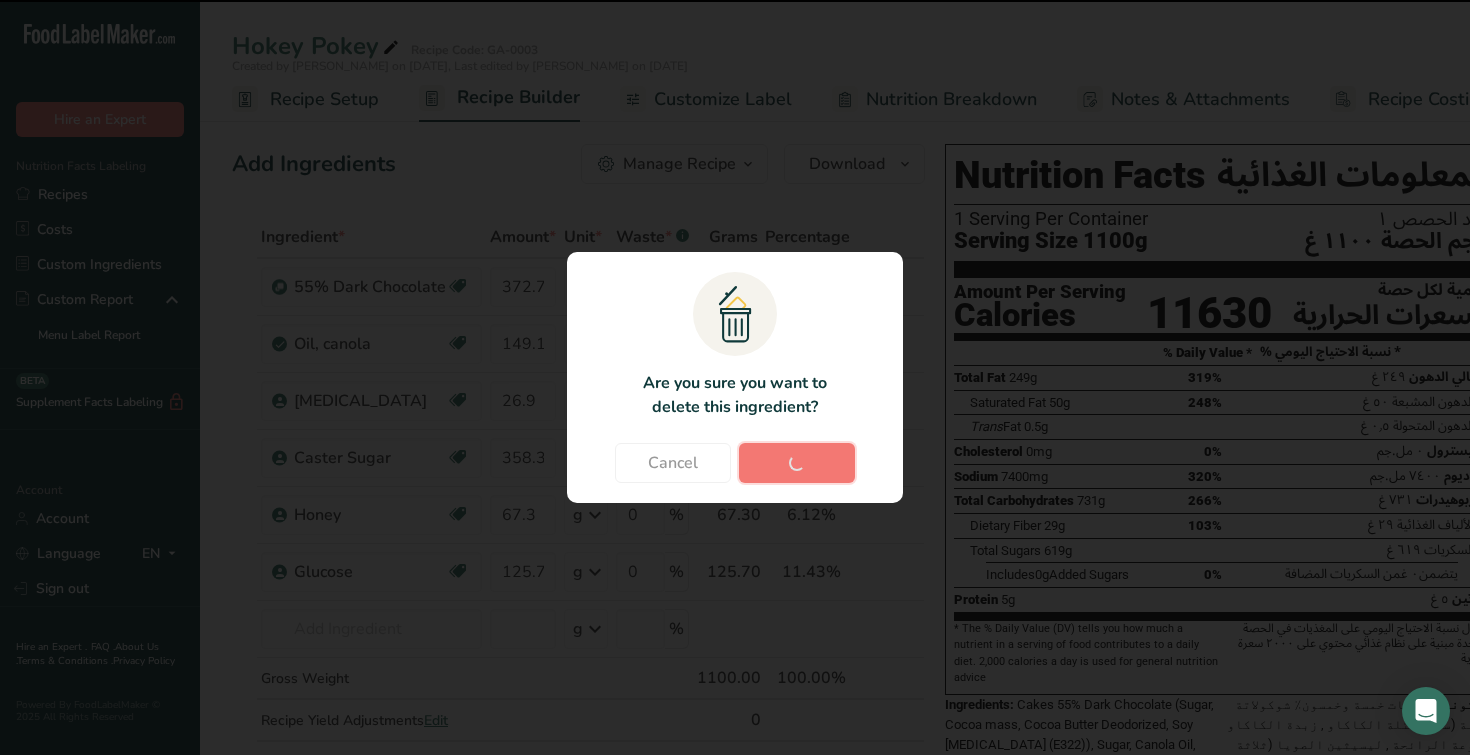 type on "149.1" 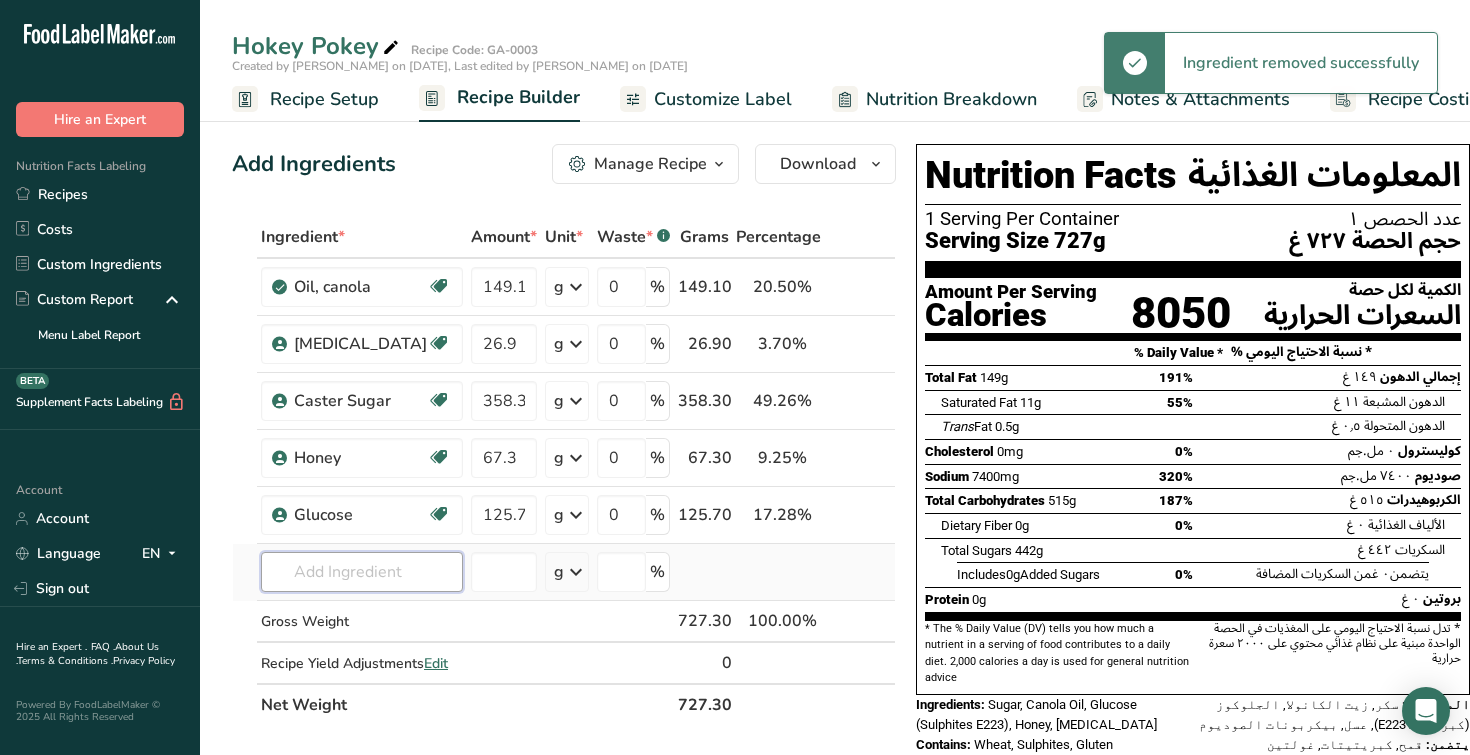click at bounding box center [362, 572] 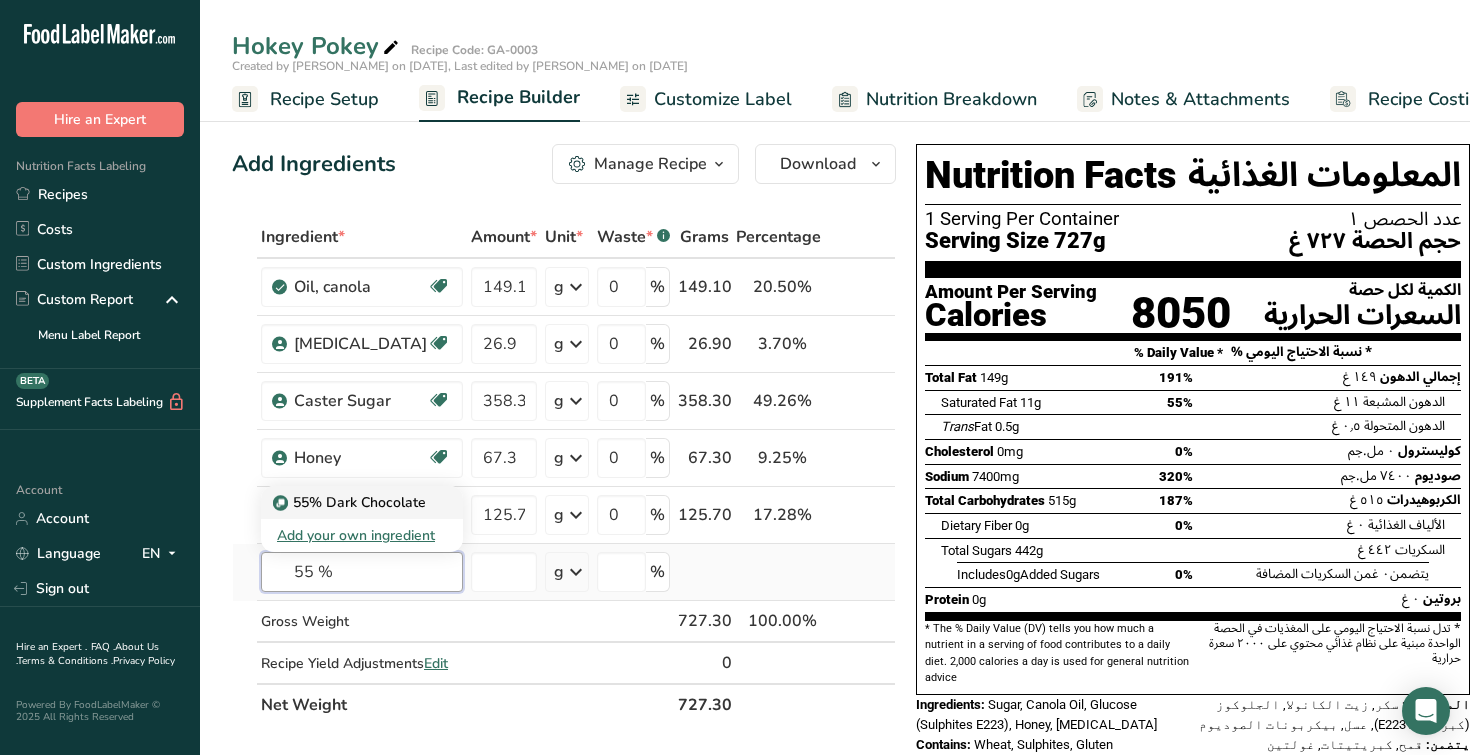 type on "55 %" 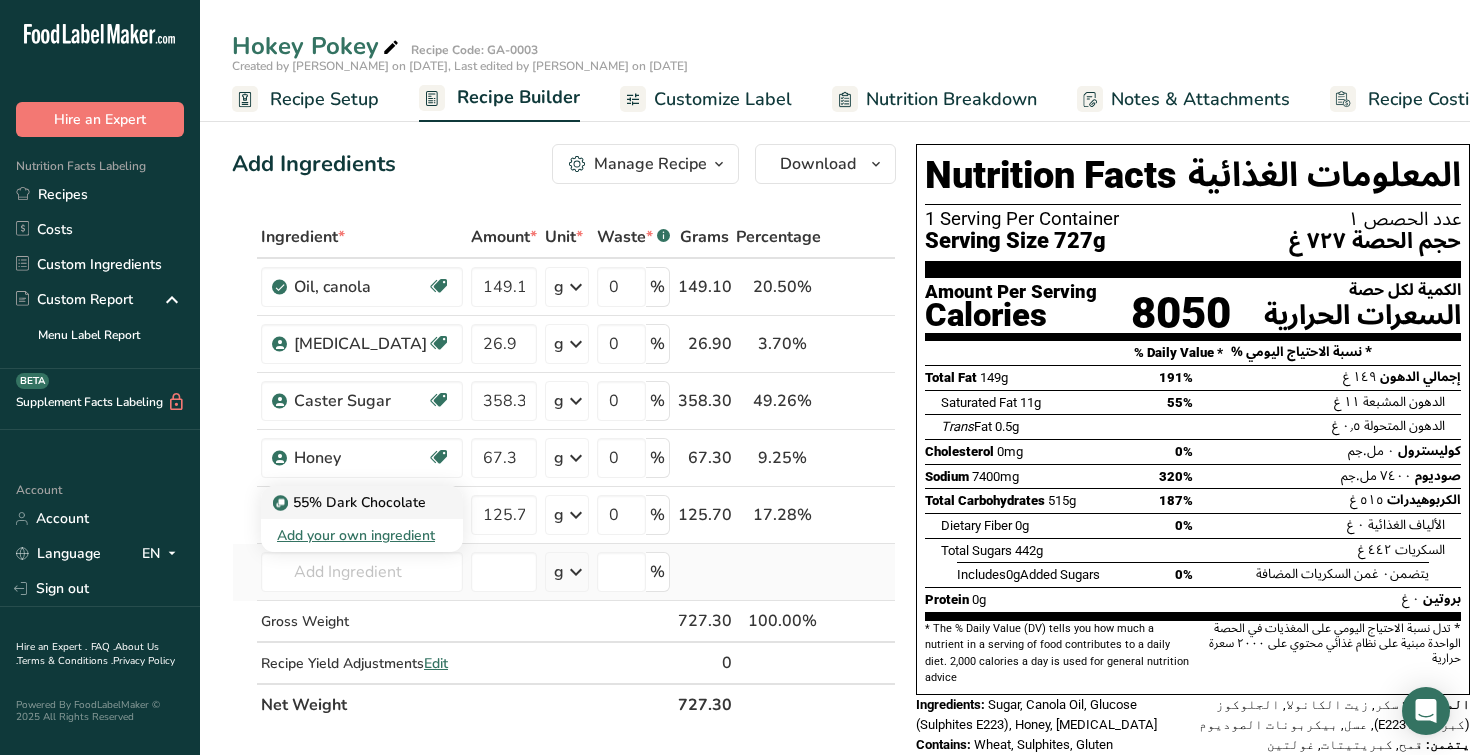 click on "55% Dark Chocolate" at bounding box center (351, 502) 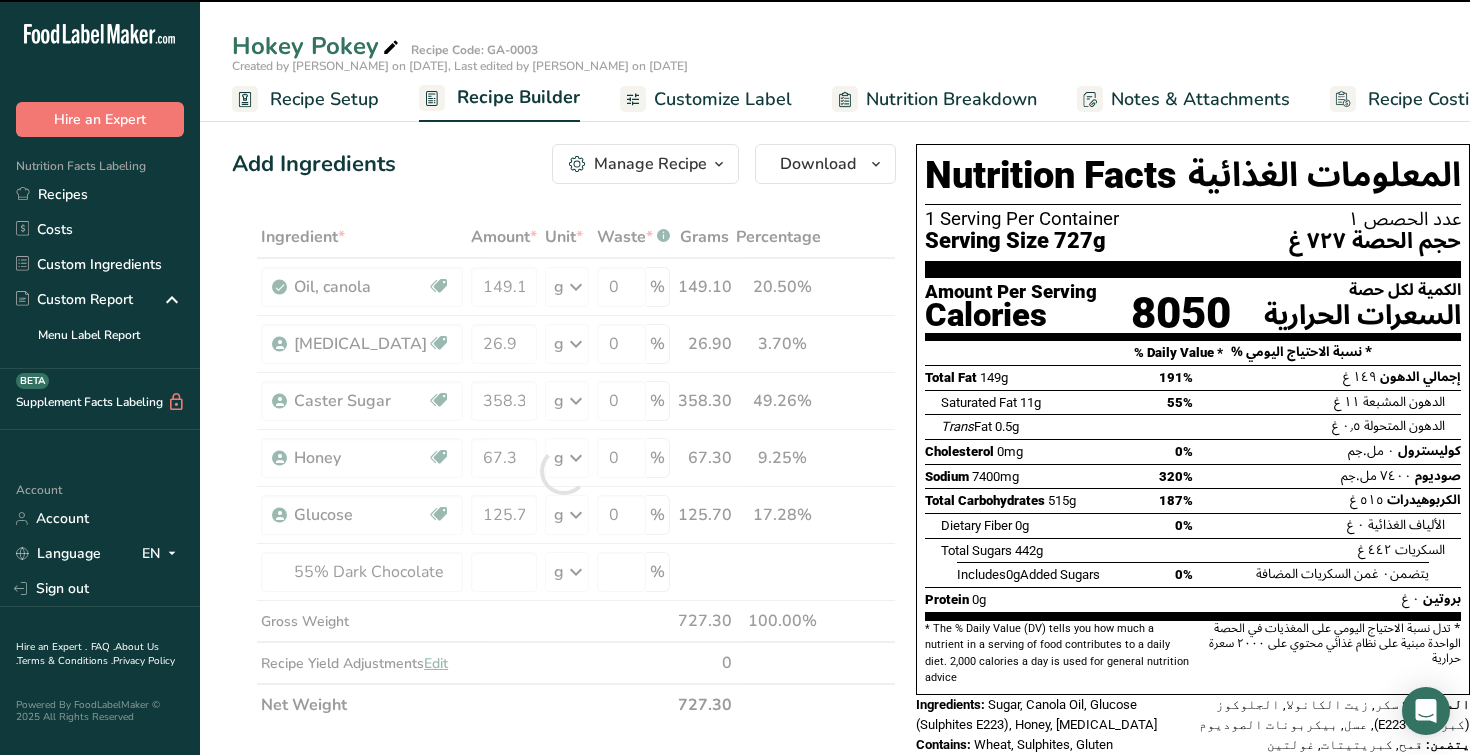 type on "0" 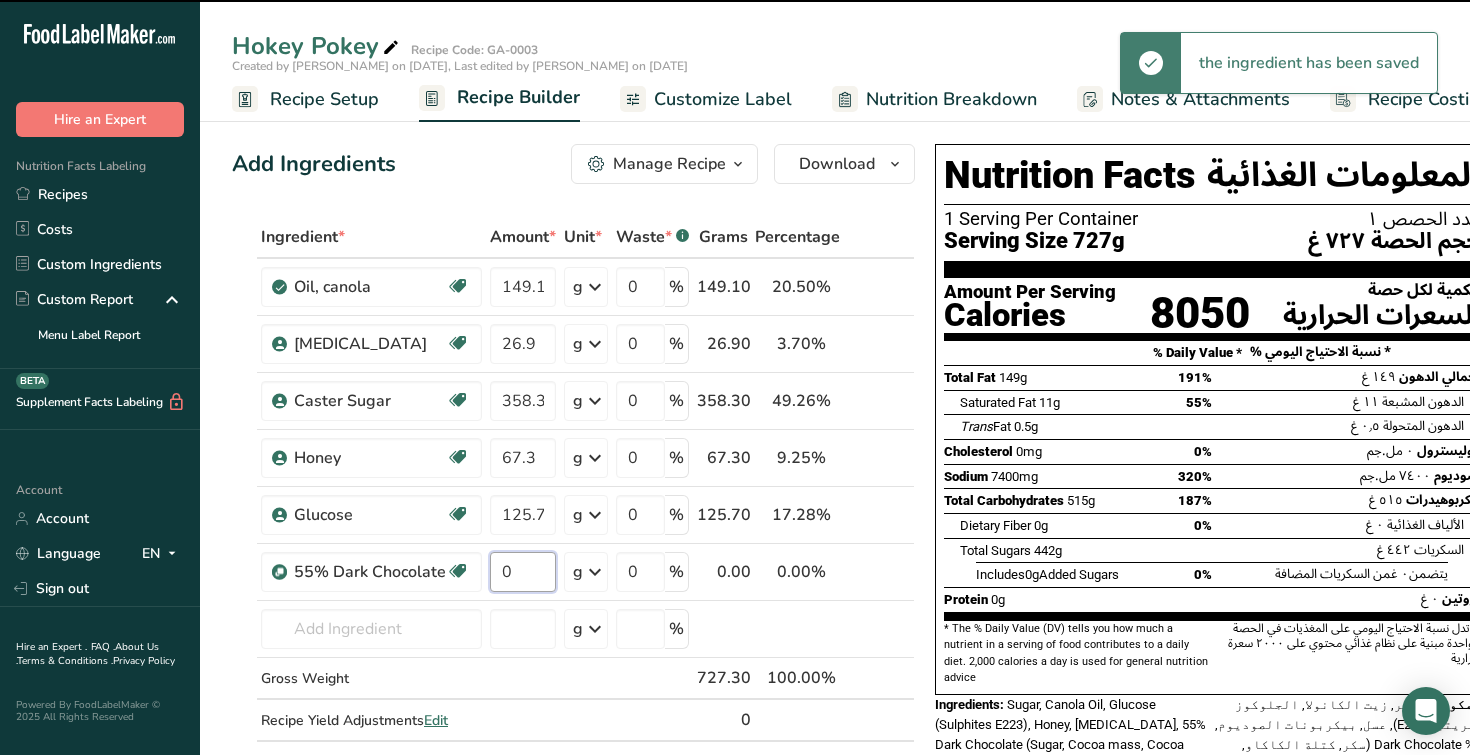 click on "0" at bounding box center [523, 572] 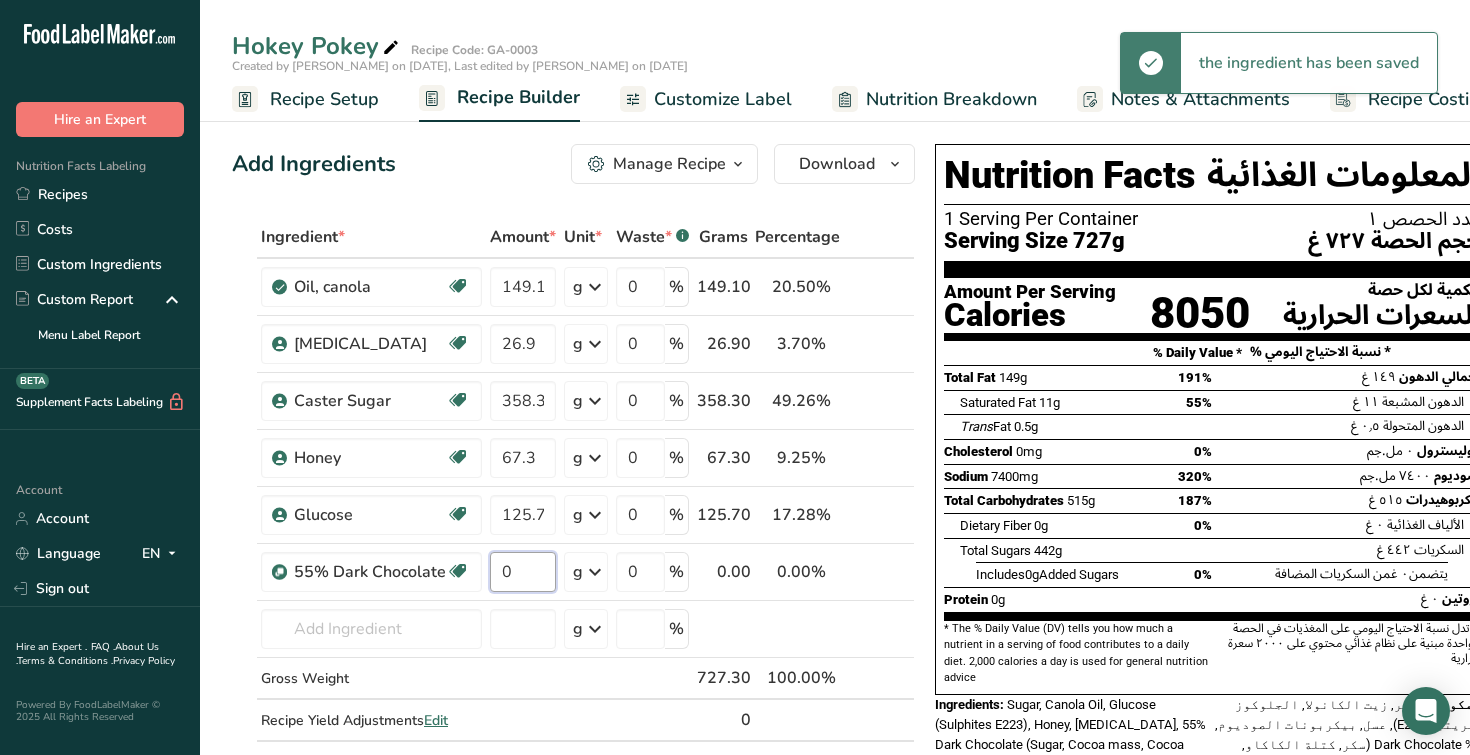 click on "0" at bounding box center (523, 572) 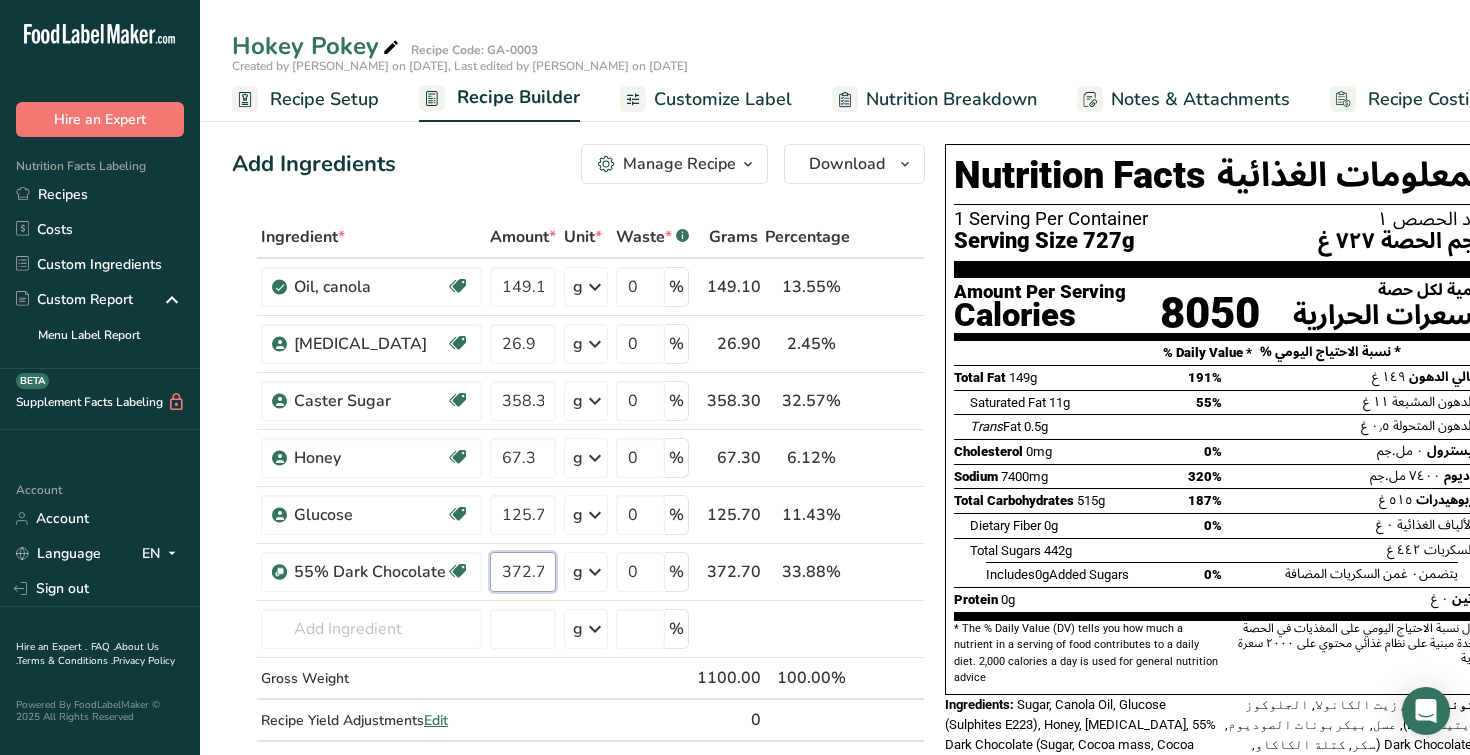 type on "372.7" 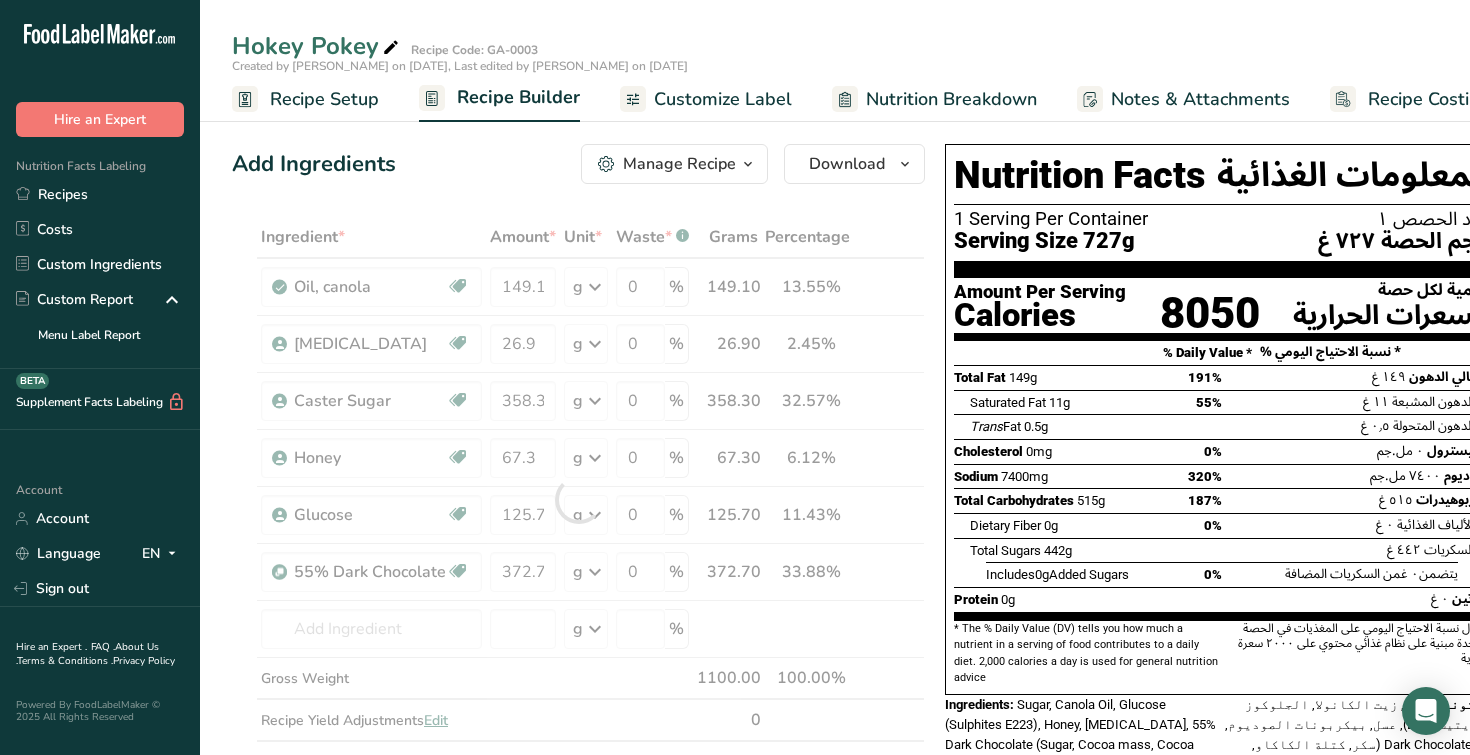 click on "Add Ingredients
Manage Recipe         Delete Recipe           Duplicate Recipe             Scale Recipe             Save as Sub-Recipe   .a-a{fill:#347362;}.b-a{fill:#fff;}                               Nutrition Breakdown                 Recipe Card
NEW
Amino Acids Pattern Report           Activity History
Download
Choose your preferred label style
Standard FDA label
Standard FDA label
The most common format for nutrition facts labels in compliance with the FDA's typeface, style and requirements
Tabular FDA label
A label format compliant with the FDA regulations presented in a tabular (horizontal) display.
Linear FDA label
A simple linear display for small sized packages.
Simplified FDA label" at bounding box center (584, 849) 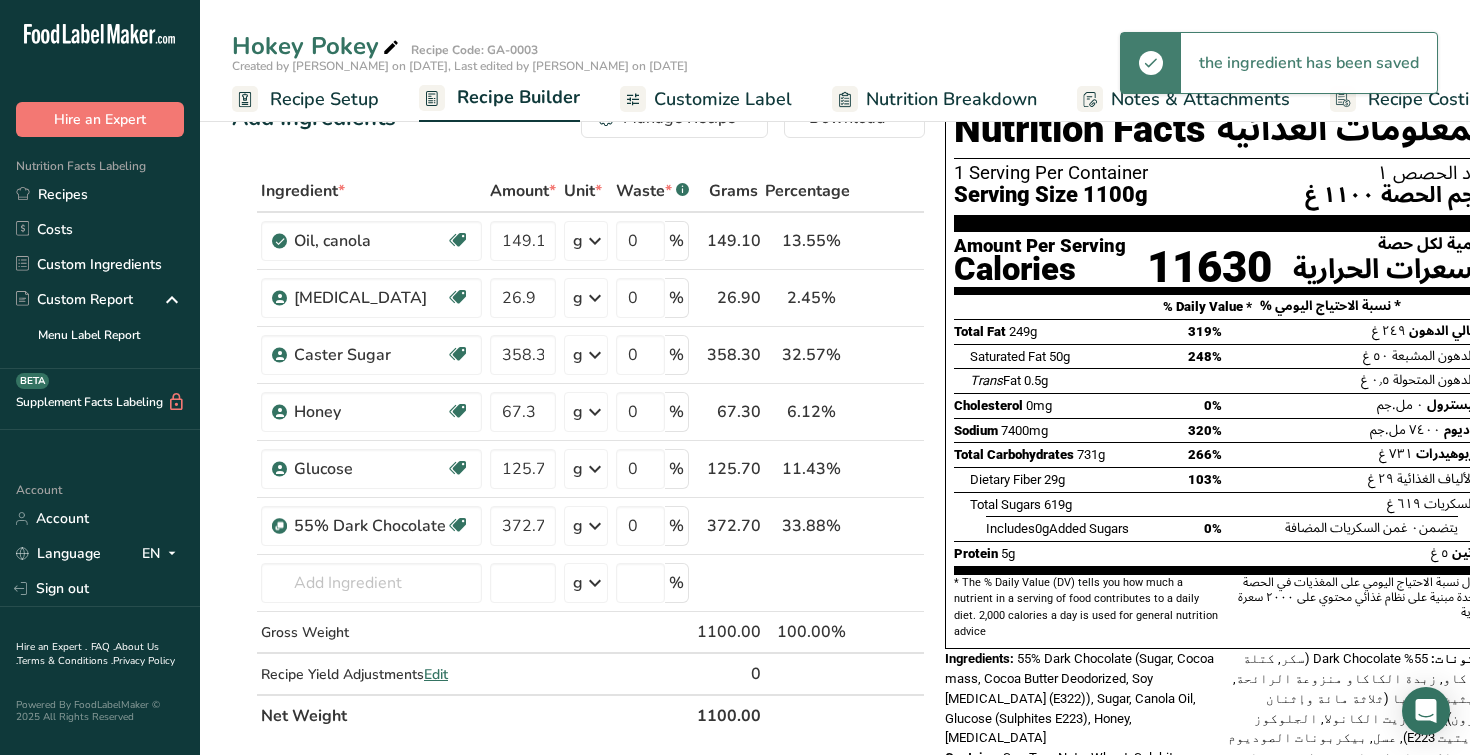 scroll, scrollTop: 58, scrollLeft: 0, axis: vertical 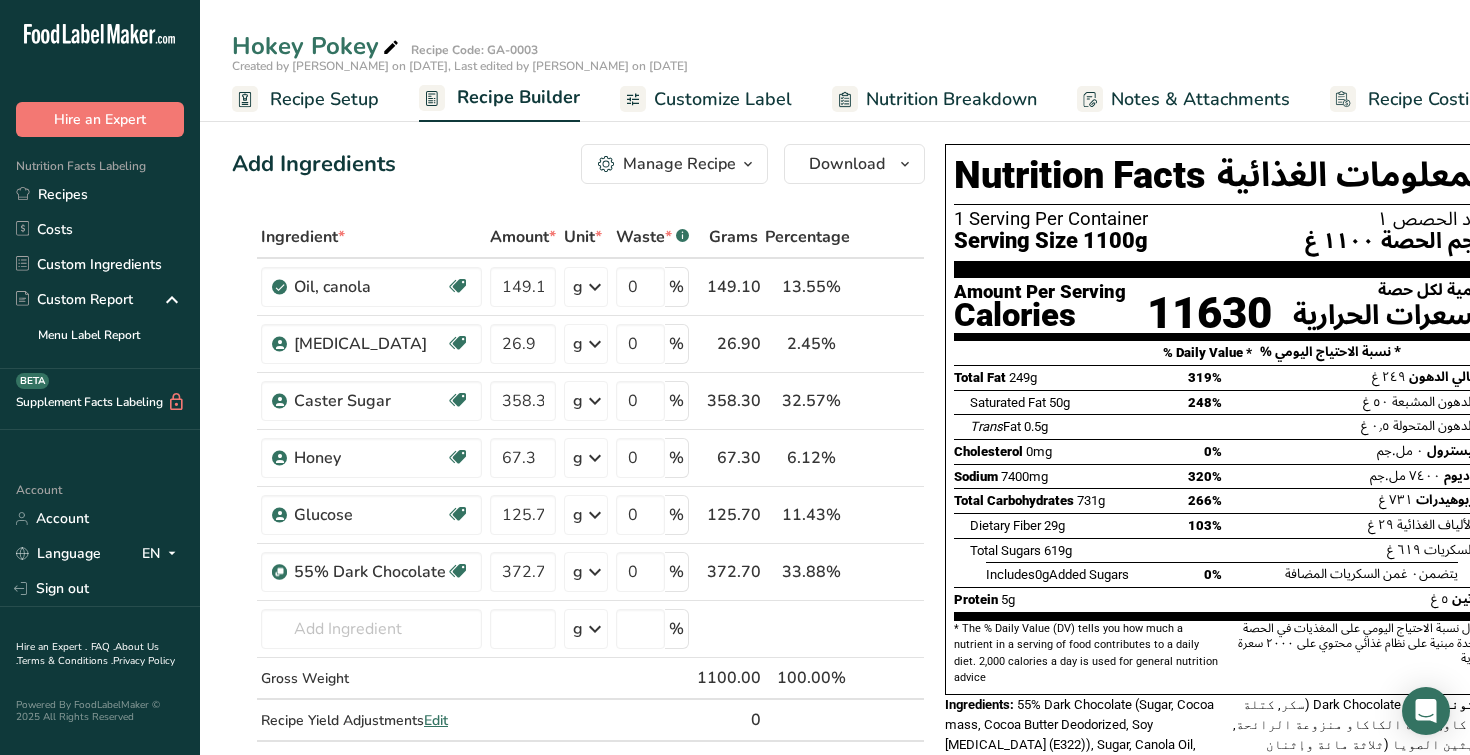 click on "Manage Recipe" at bounding box center [679, 164] 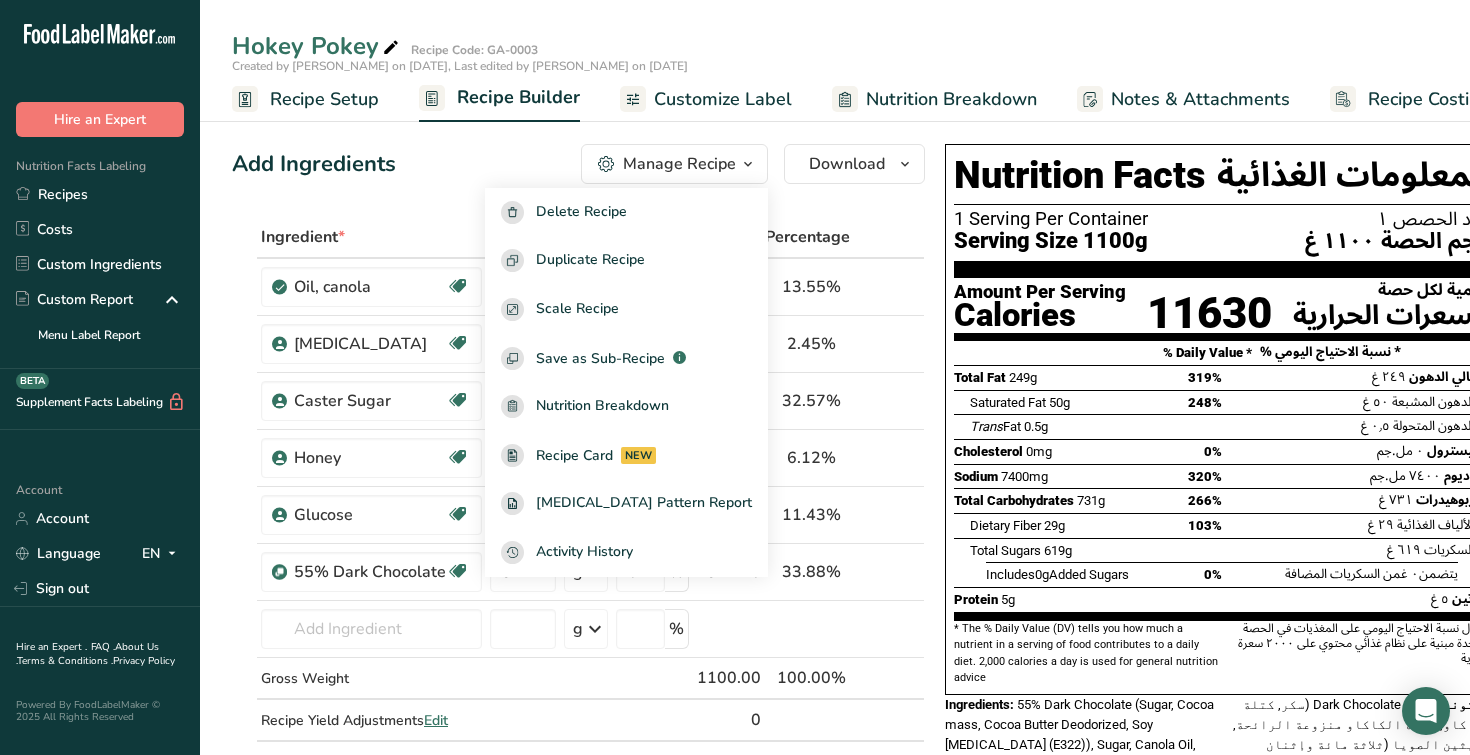 click on "Add Ingredients
Manage Recipe         Delete Recipe           Duplicate Recipe             Scale Recipe             Save as Sub-Recipe   .a-a{fill:#347362;}.b-a{fill:#fff;}                               Nutrition Breakdown                 Recipe Card
NEW
Amino Acids Pattern Report           Activity History
Download
Choose your preferred label style
Standard FDA label
Standard FDA label
The most common format for nutrition facts labels in compliance with the FDA's typeface, style and requirements
Tabular FDA label
A label format compliant with the FDA regulations presented in a tabular (horizontal) display.
Linear FDA label
A simple linear display for small sized packages.
Simplified FDA label" at bounding box center (578, 164) 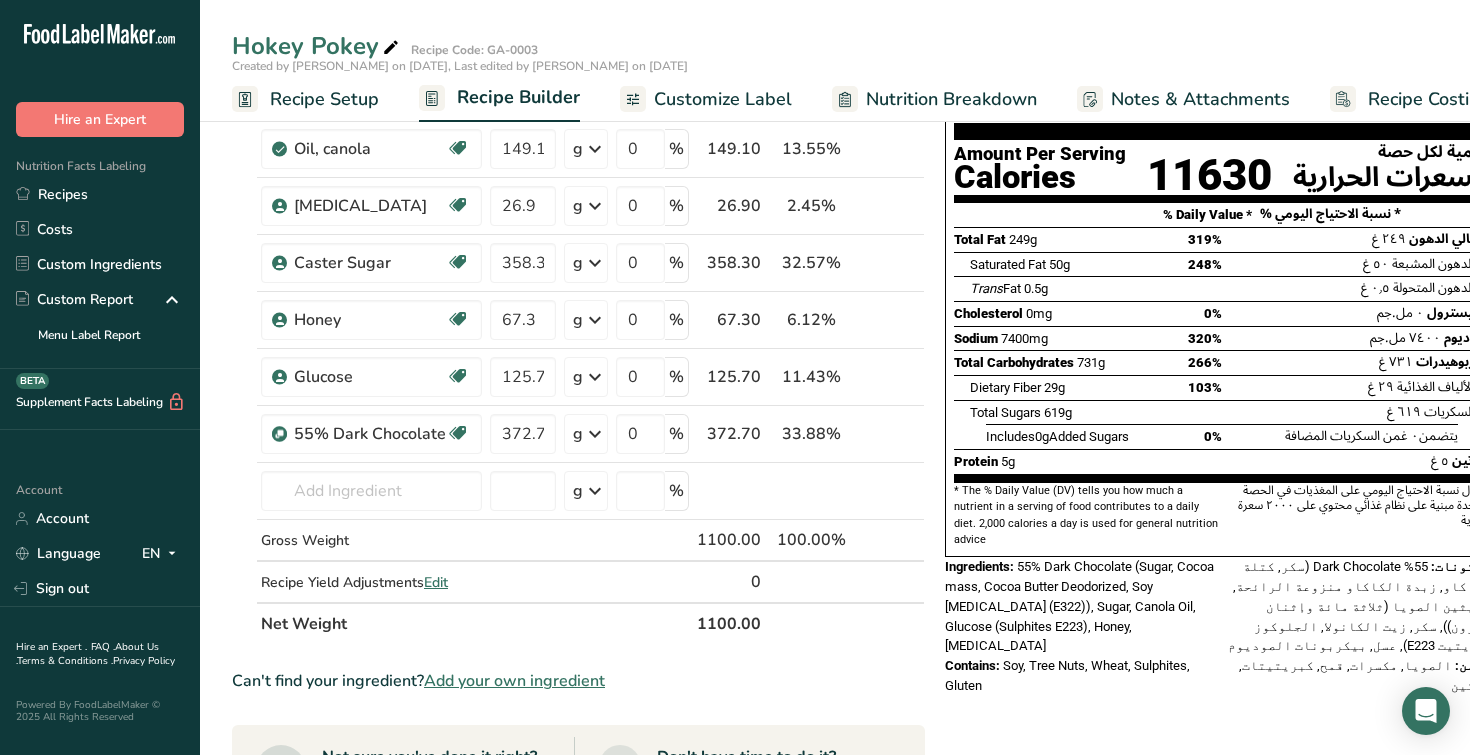 scroll, scrollTop: 144, scrollLeft: 0, axis: vertical 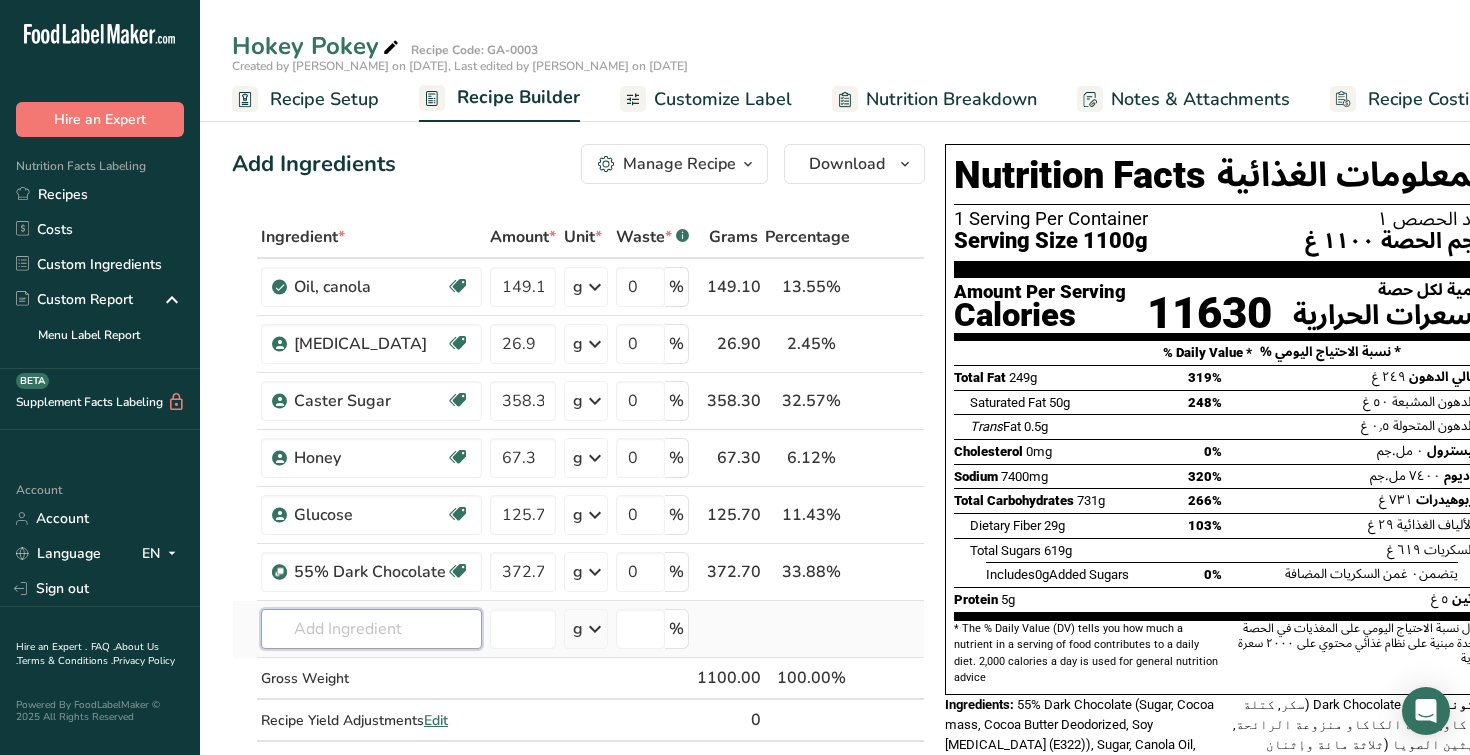 click at bounding box center [371, 629] 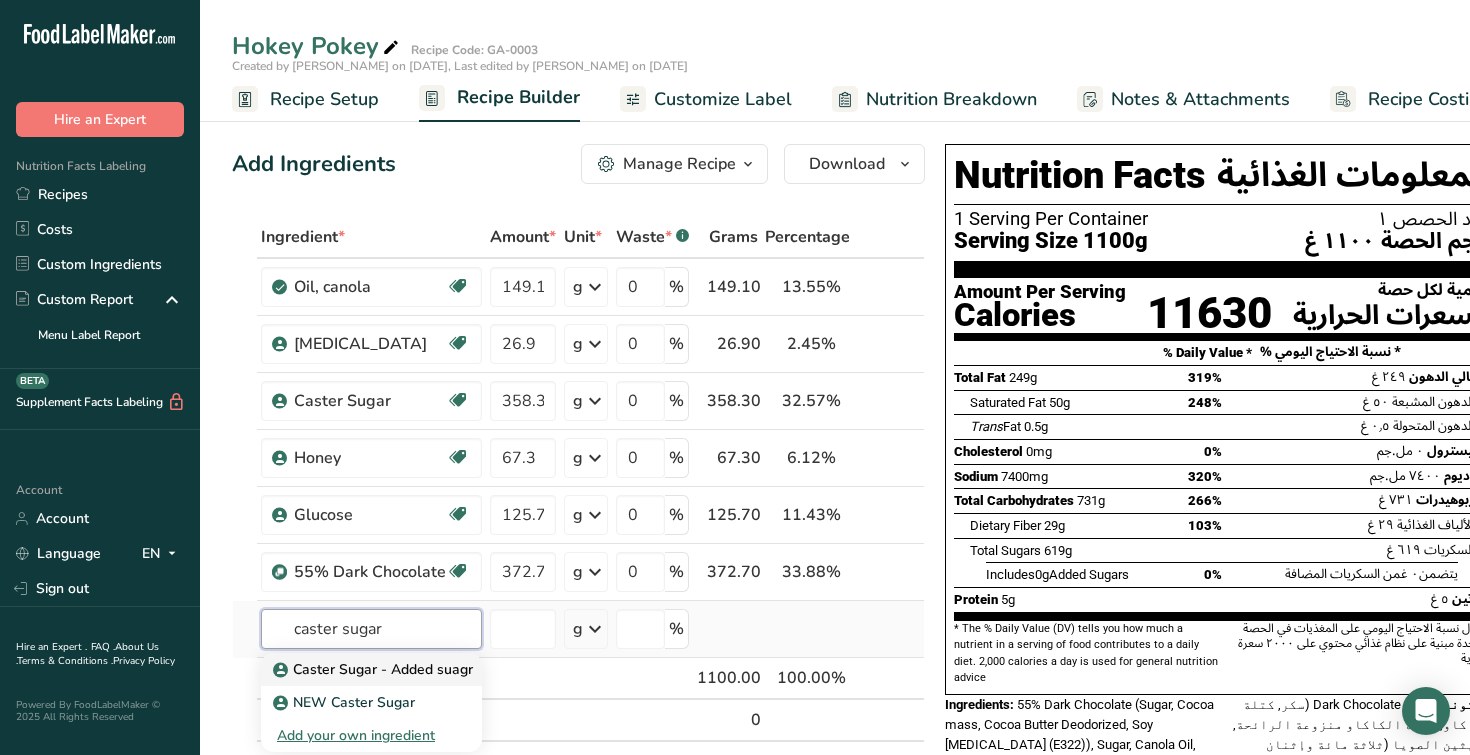 type on "Caster Sugar - Added suagr" 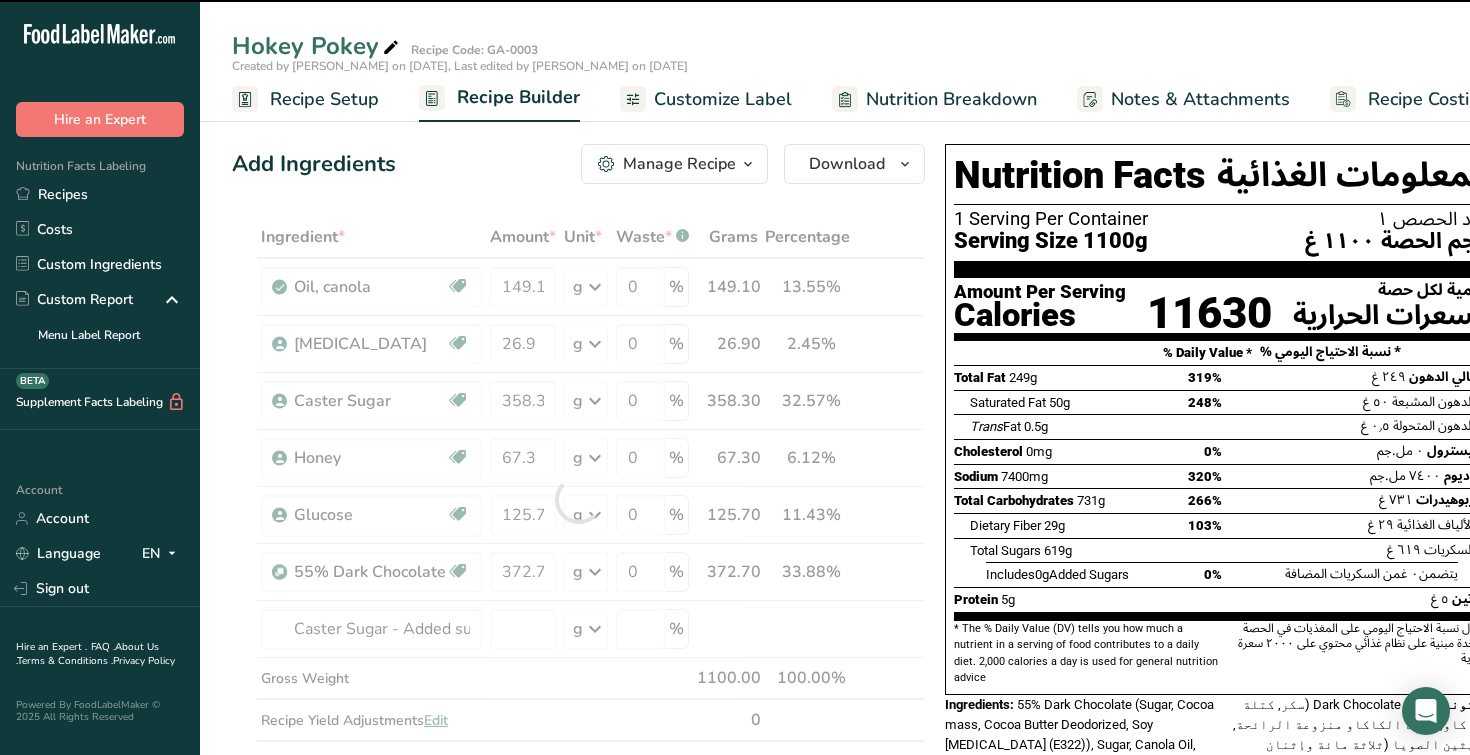 type on "0" 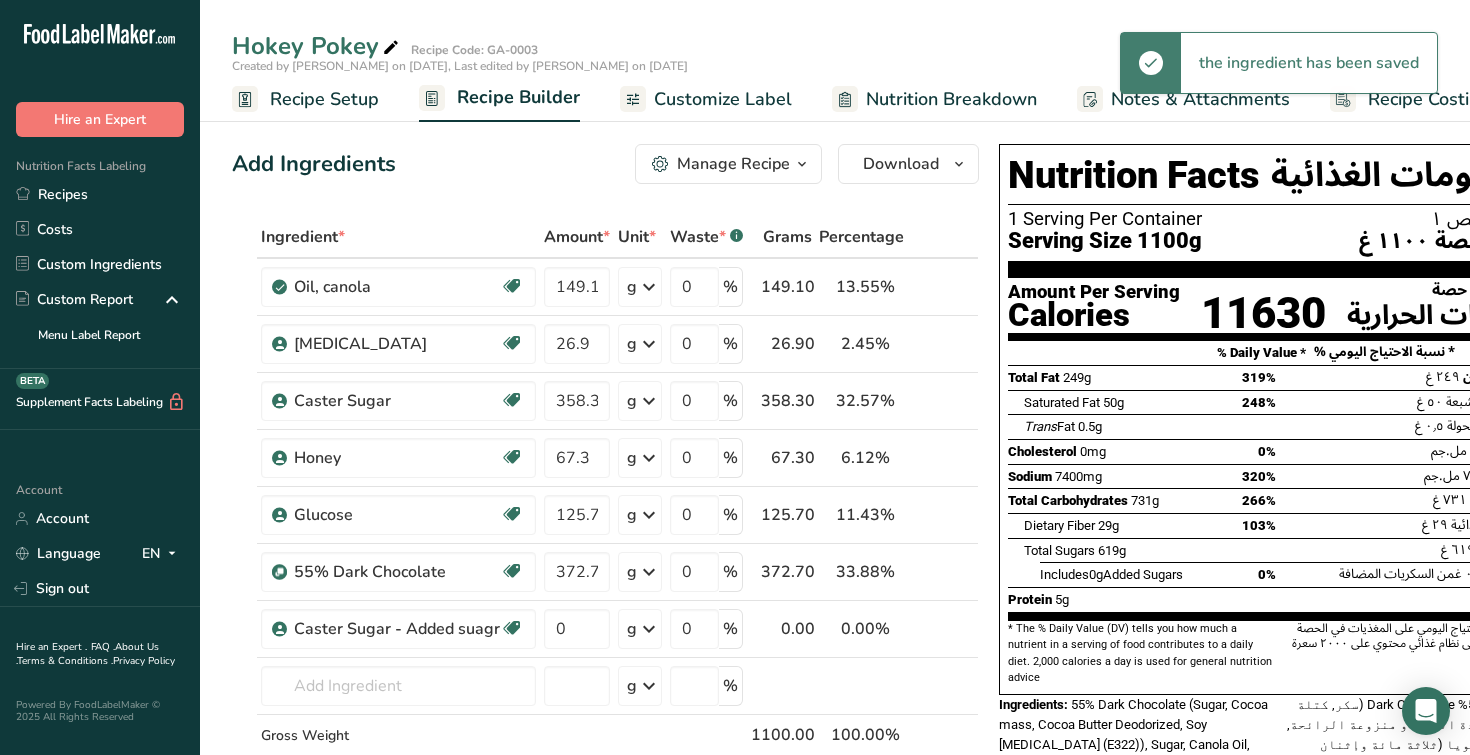 click at bounding box center (512, 628) 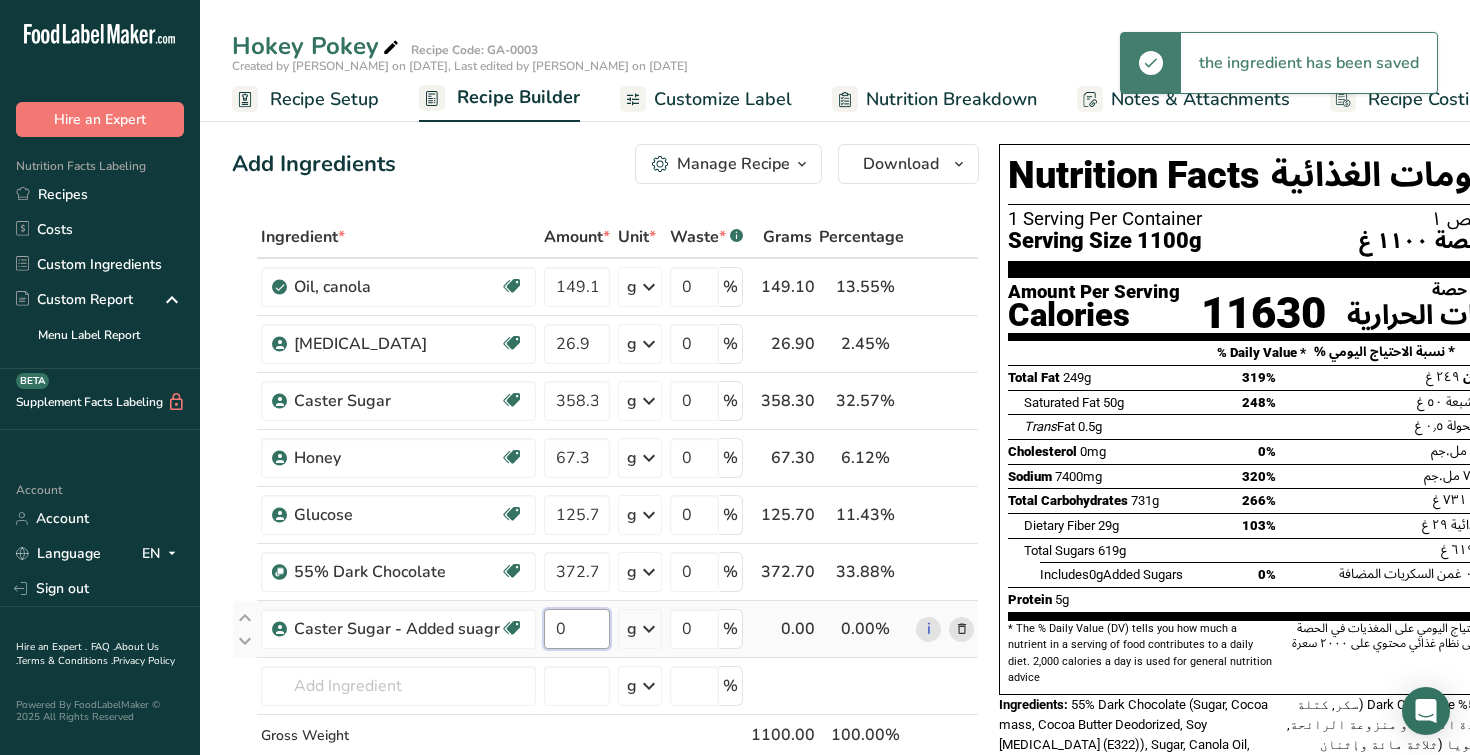 click on "0" at bounding box center [577, 629] 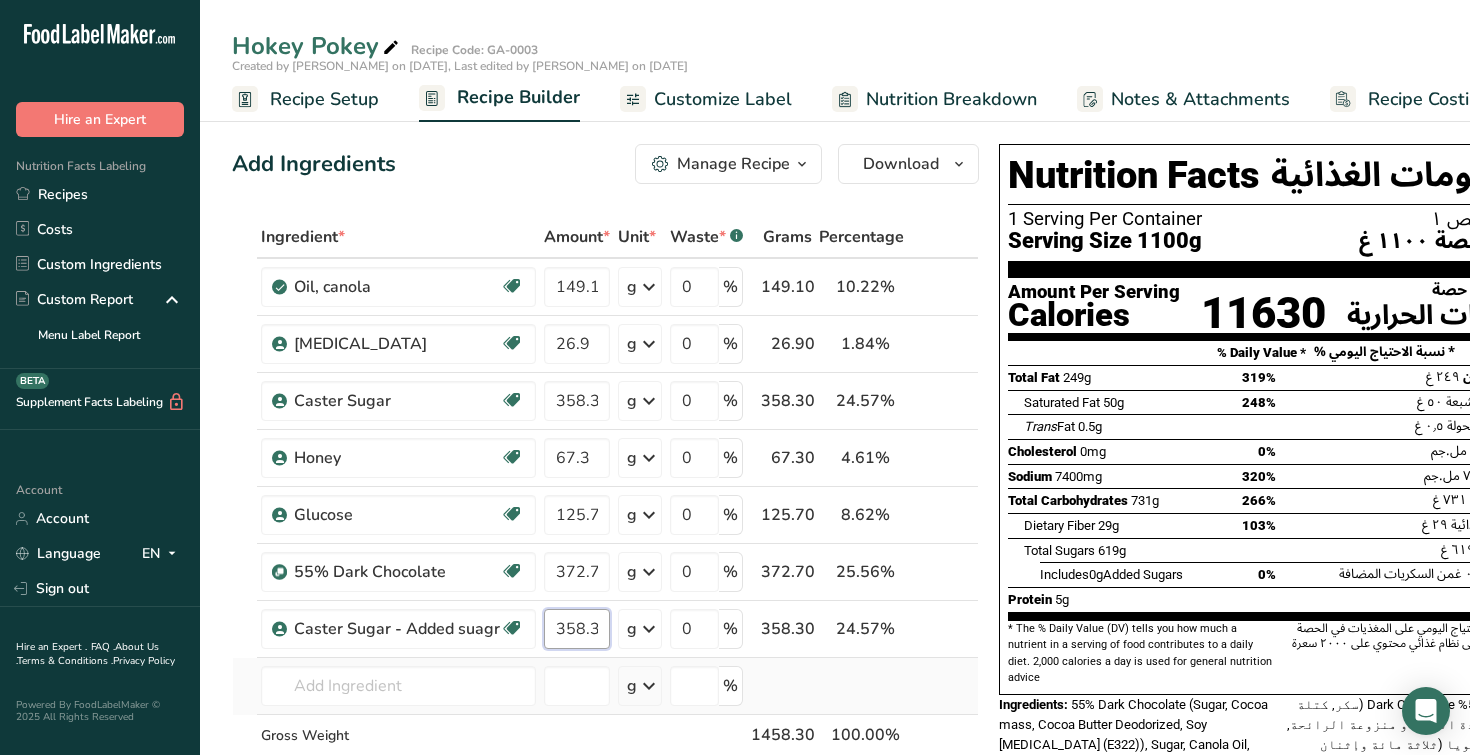 type on "358.3" 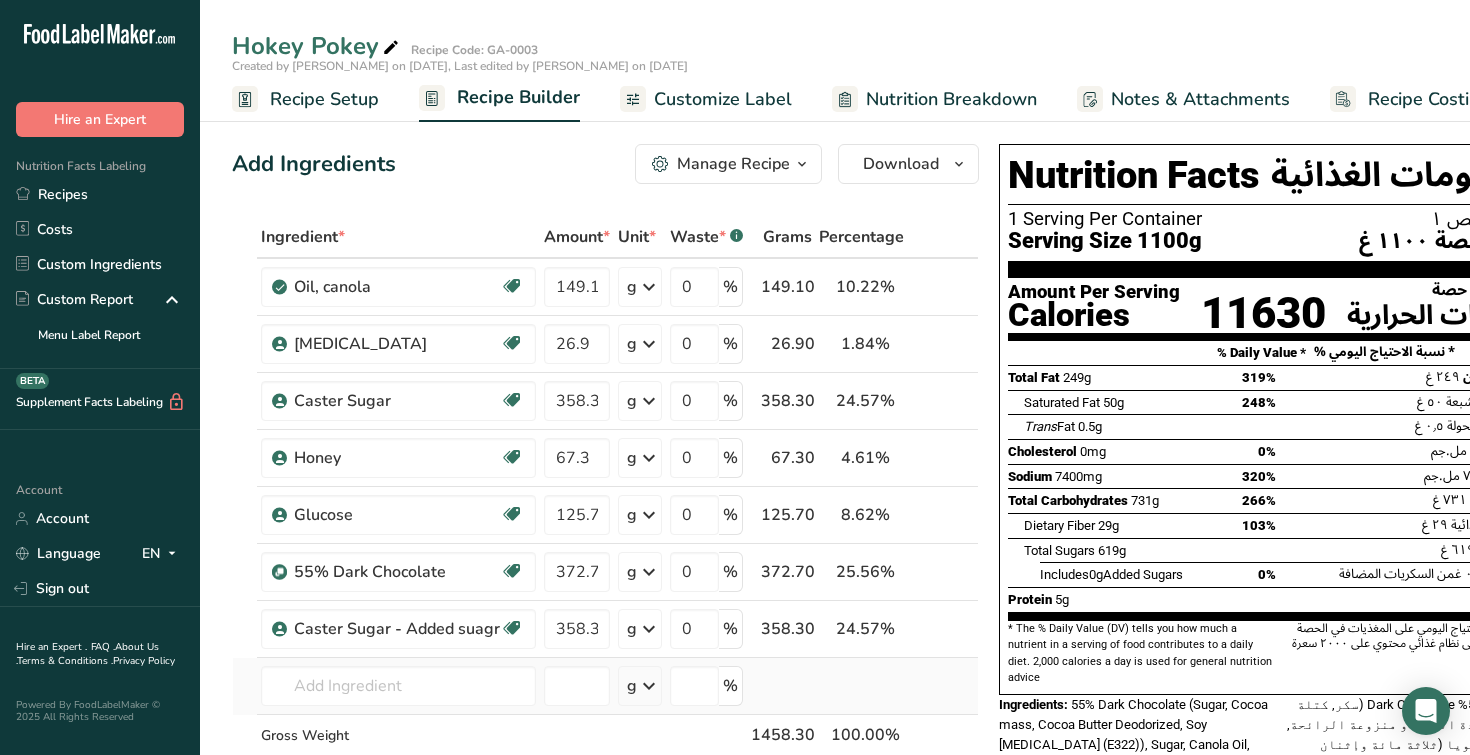 click on "Ingredient *
Amount *
Unit *
Waste *   .a-a{fill:#347362;}.b-a{fill:#fff;}          Grams
Percentage
Oil, canola
Source of Omega 3
Dairy free
Gluten free
Vegan
Vegetarian
Soy free
149.1
g
Portions
1 tbsp
1 cup
1 tsp
Weight Units
g
kg
mg
See more
Volume Units
l
Volume units require a density conversion. If you know your ingredient's density enter it below. Otherwise, click on "RIA" our AI Regulatory bot - she will be able to help you
lb/ft3
g/cm3
Confirm
mL" at bounding box center (605, 528) 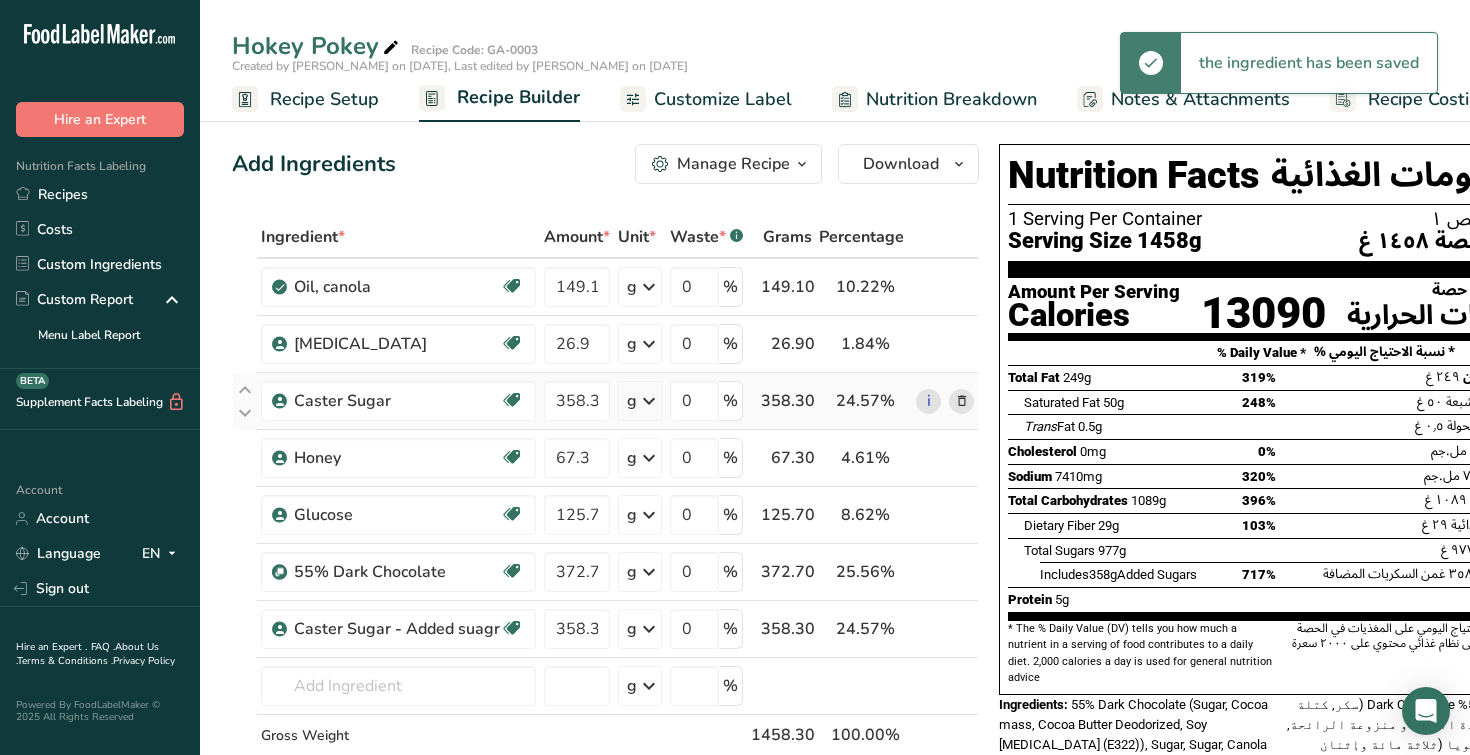 click at bounding box center (962, 401) 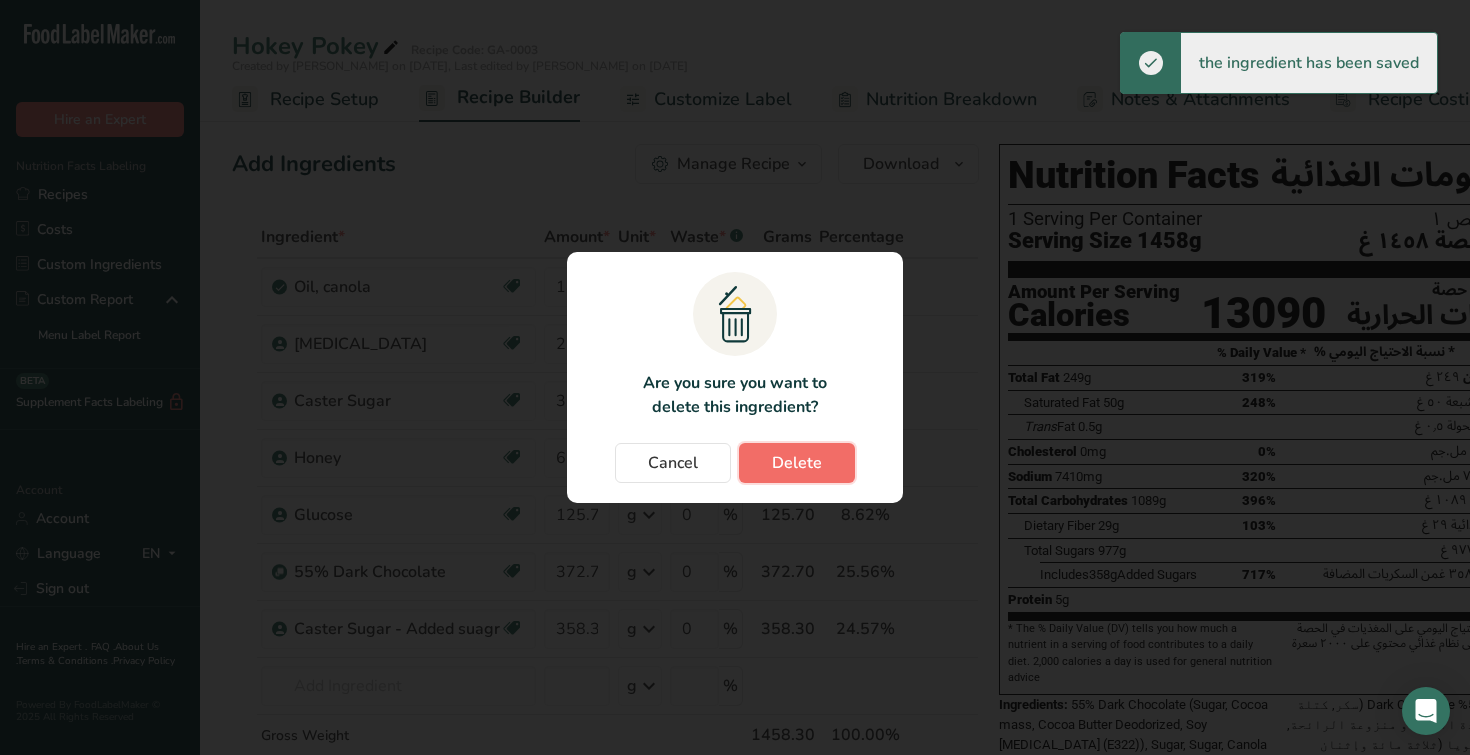 click on "Delete" at bounding box center (797, 463) 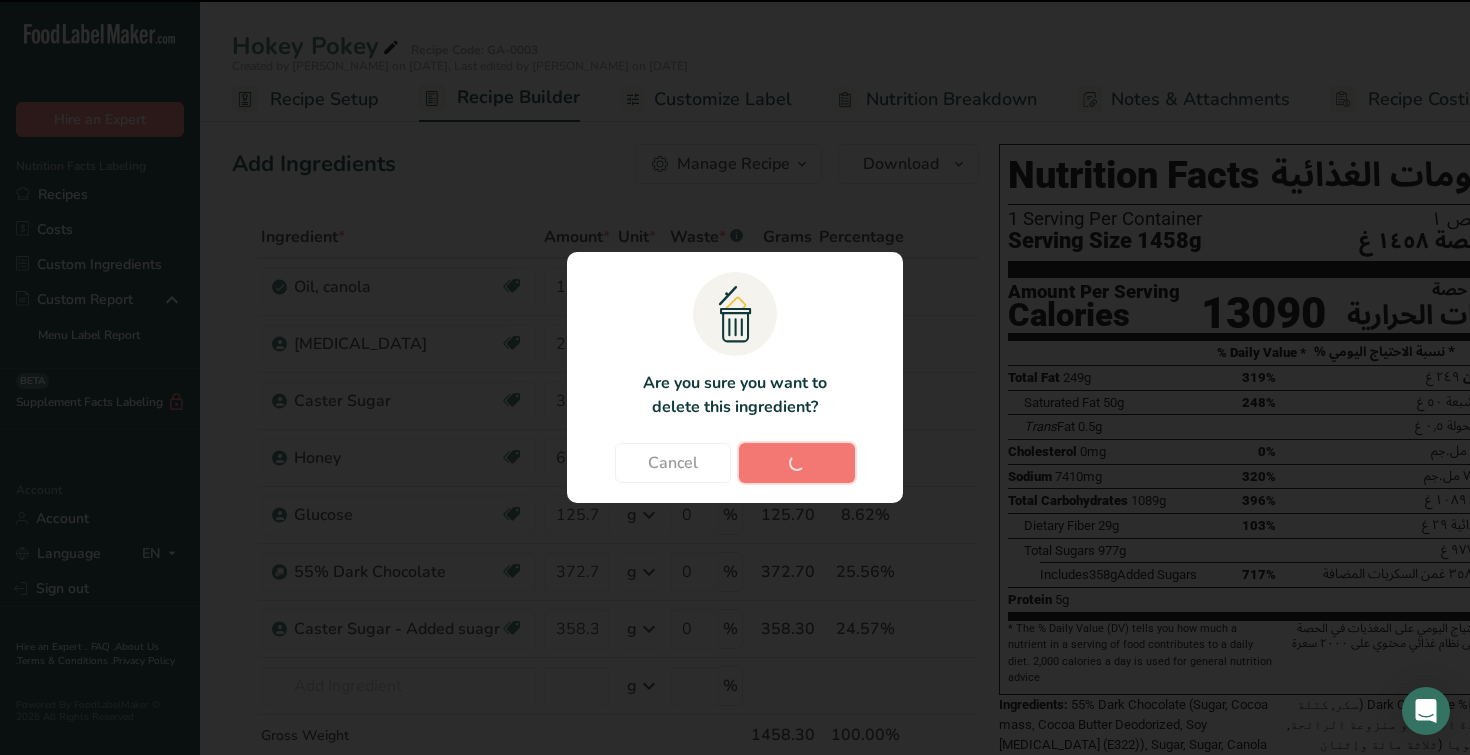 type on "67.3" 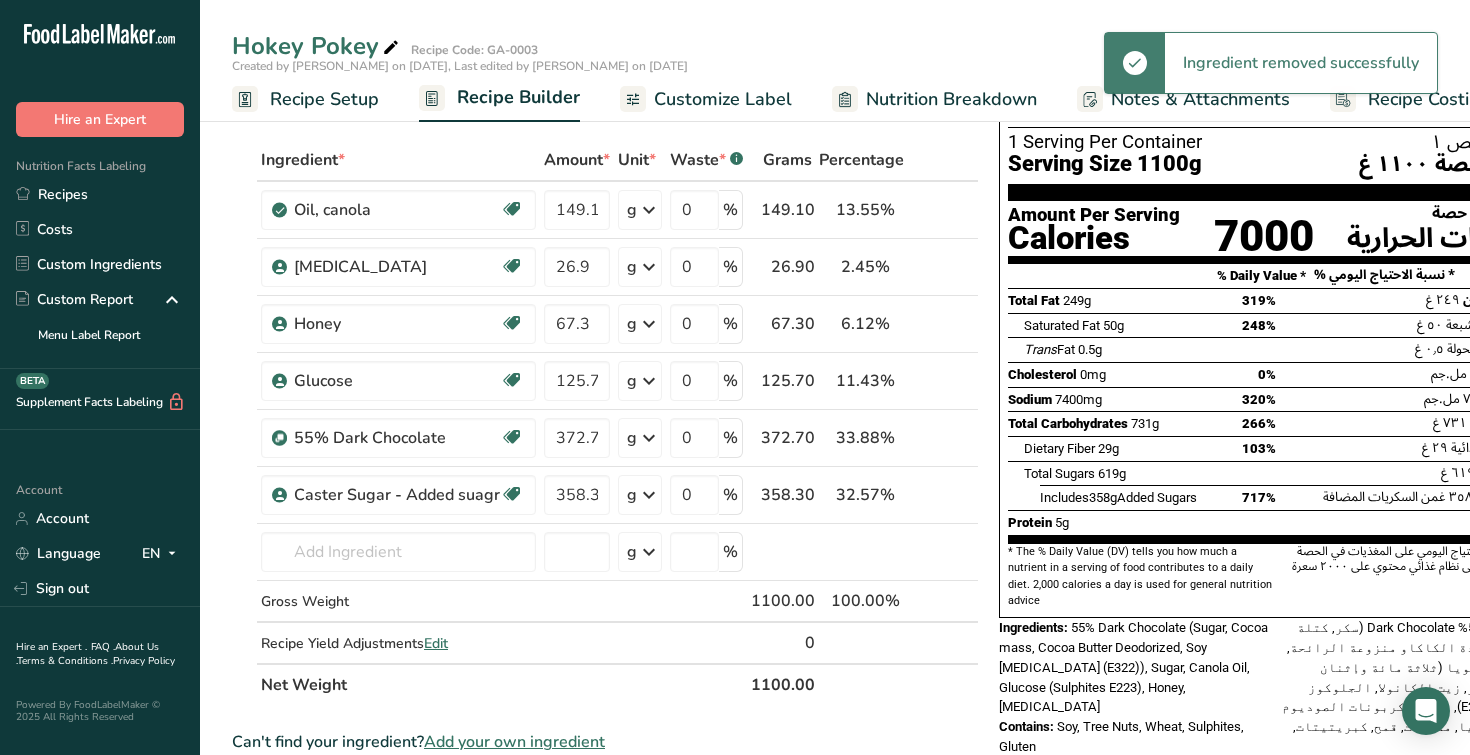scroll, scrollTop: 79, scrollLeft: 0, axis: vertical 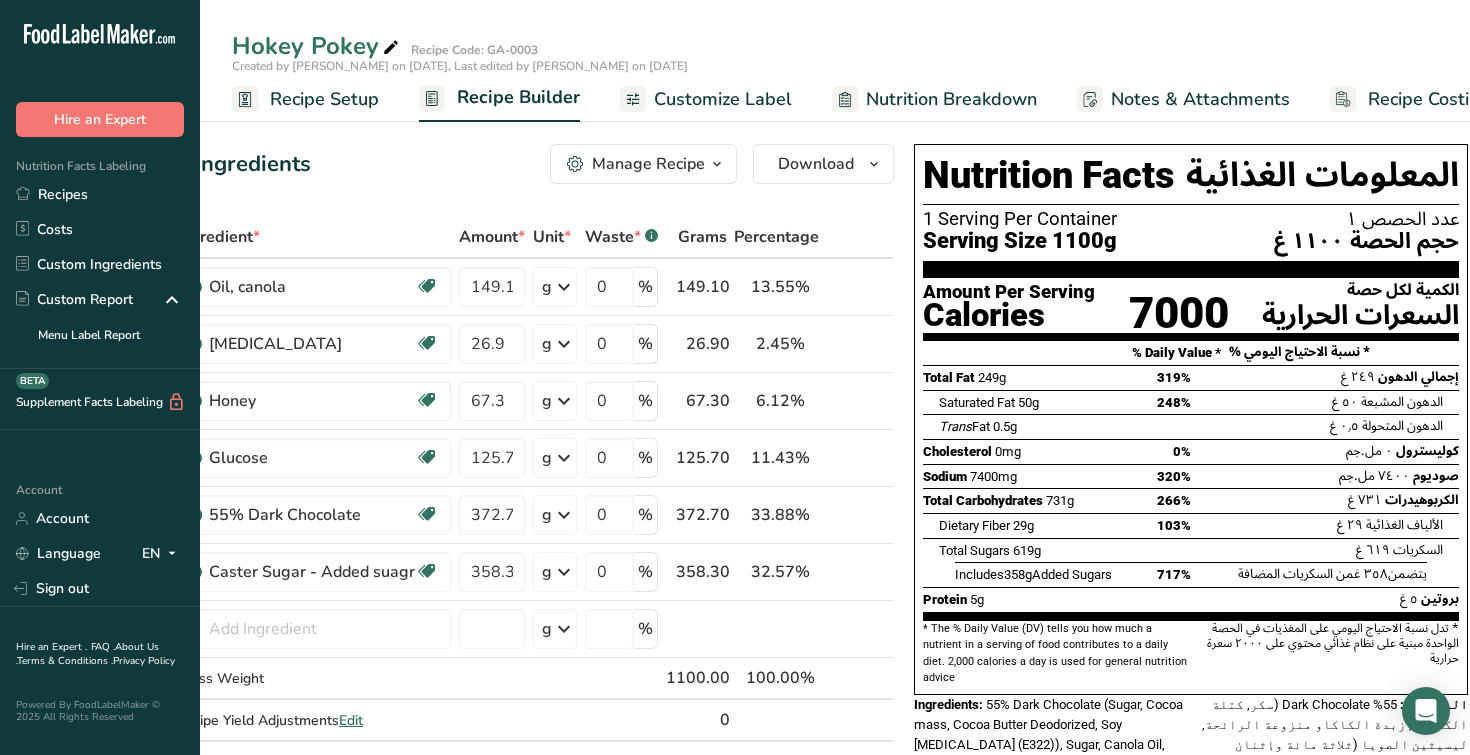 click on "Customize Label" at bounding box center [723, 99] 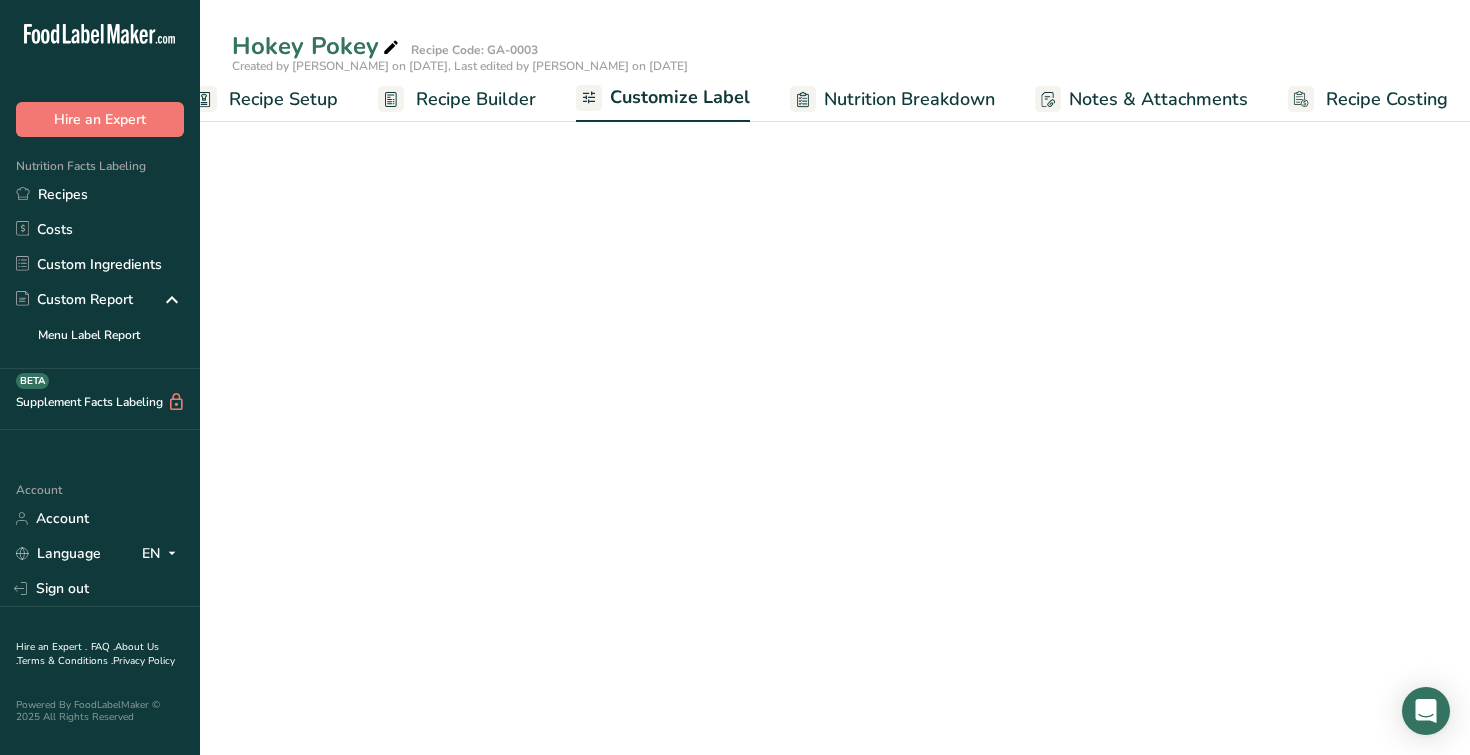scroll, scrollTop: 0, scrollLeft: 51, axis: horizontal 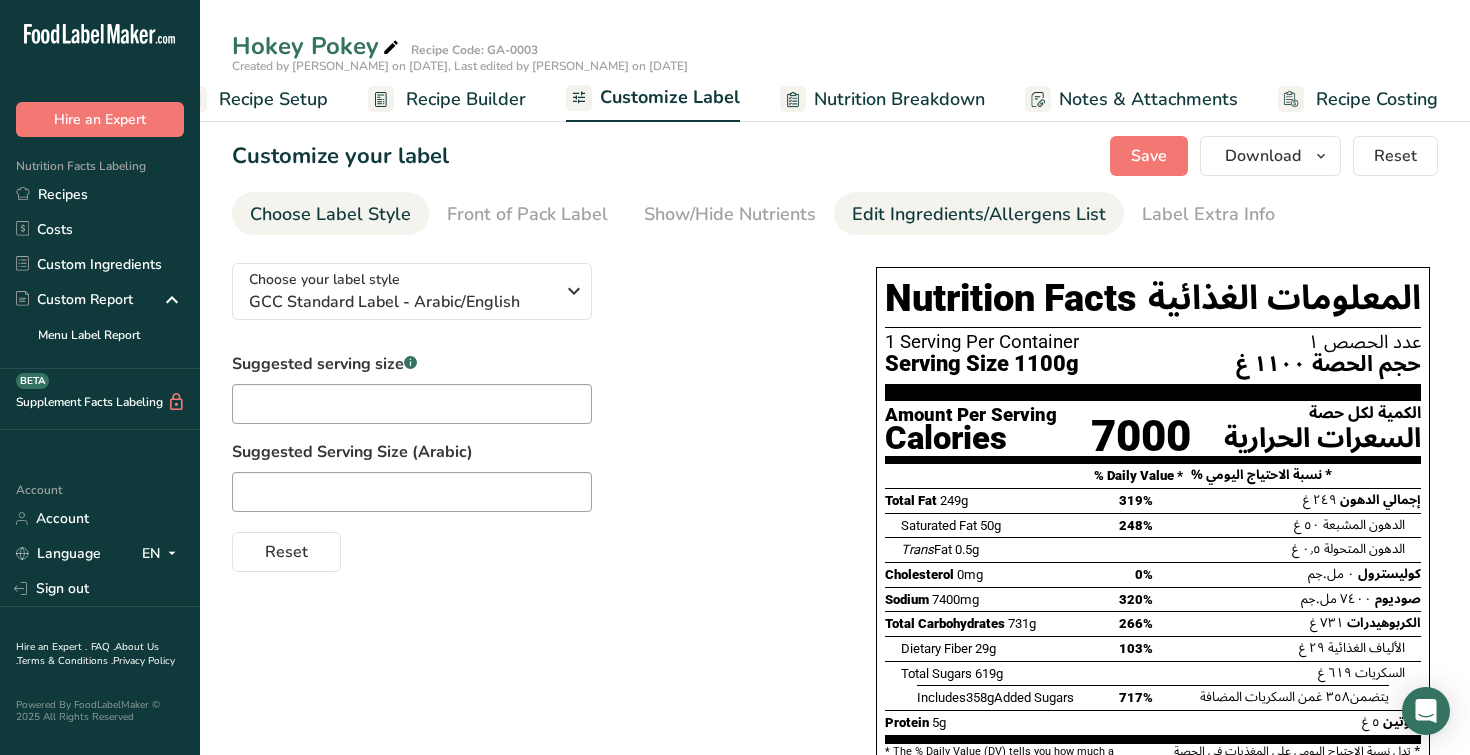click on "Edit Ingredients/Allergens List" at bounding box center (979, 214) 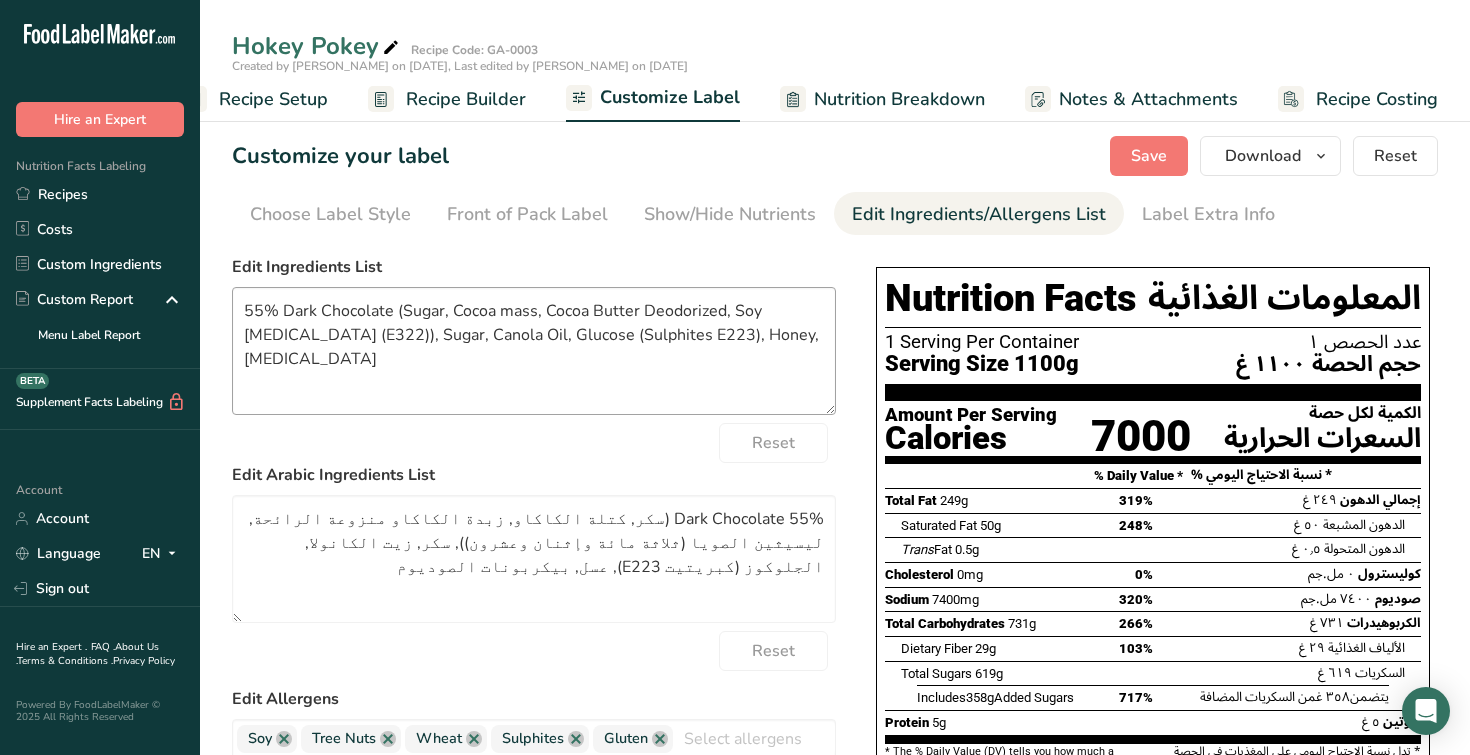 scroll, scrollTop: 33, scrollLeft: 0, axis: vertical 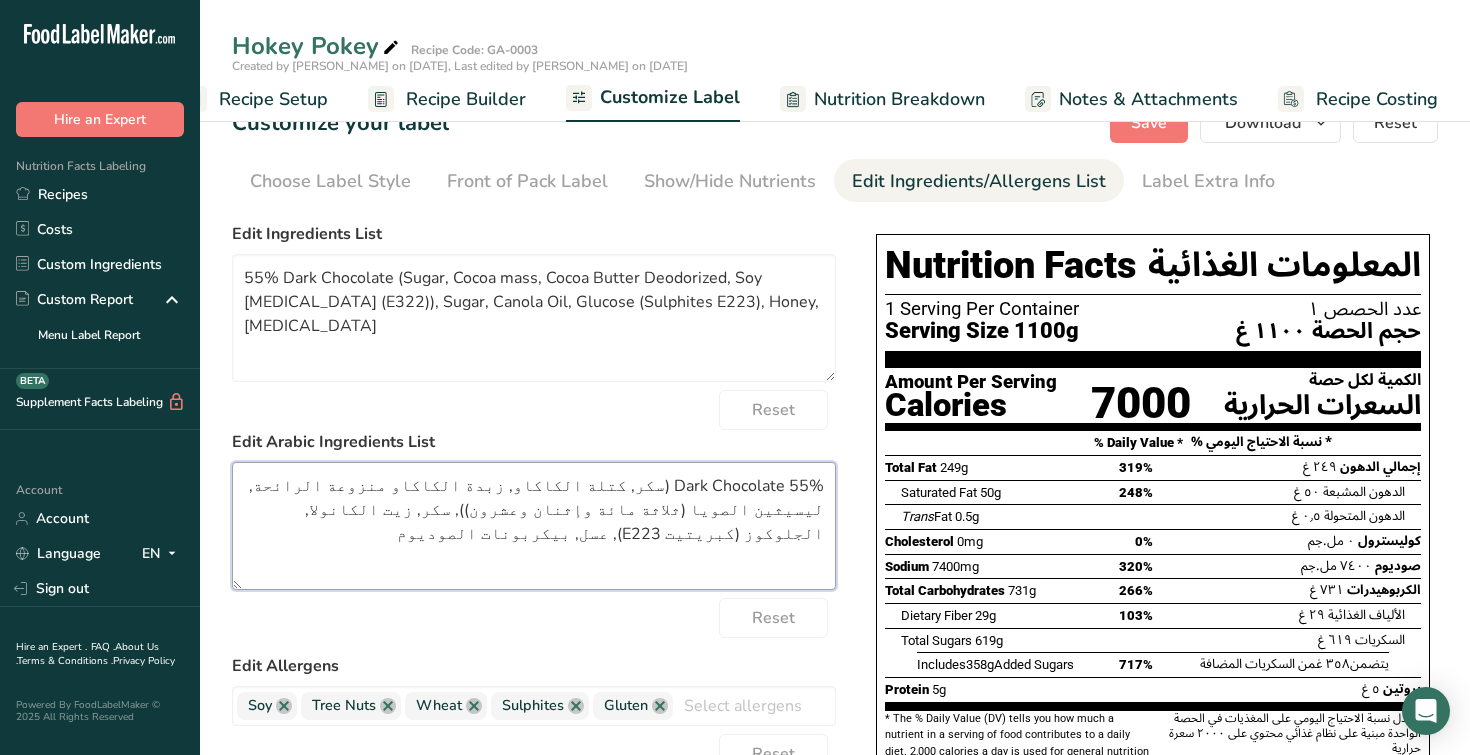 drag, startPoint x: 675, startPoint y: 486, endPoint x: 821, endPoint y: 489, distance: 146.03082 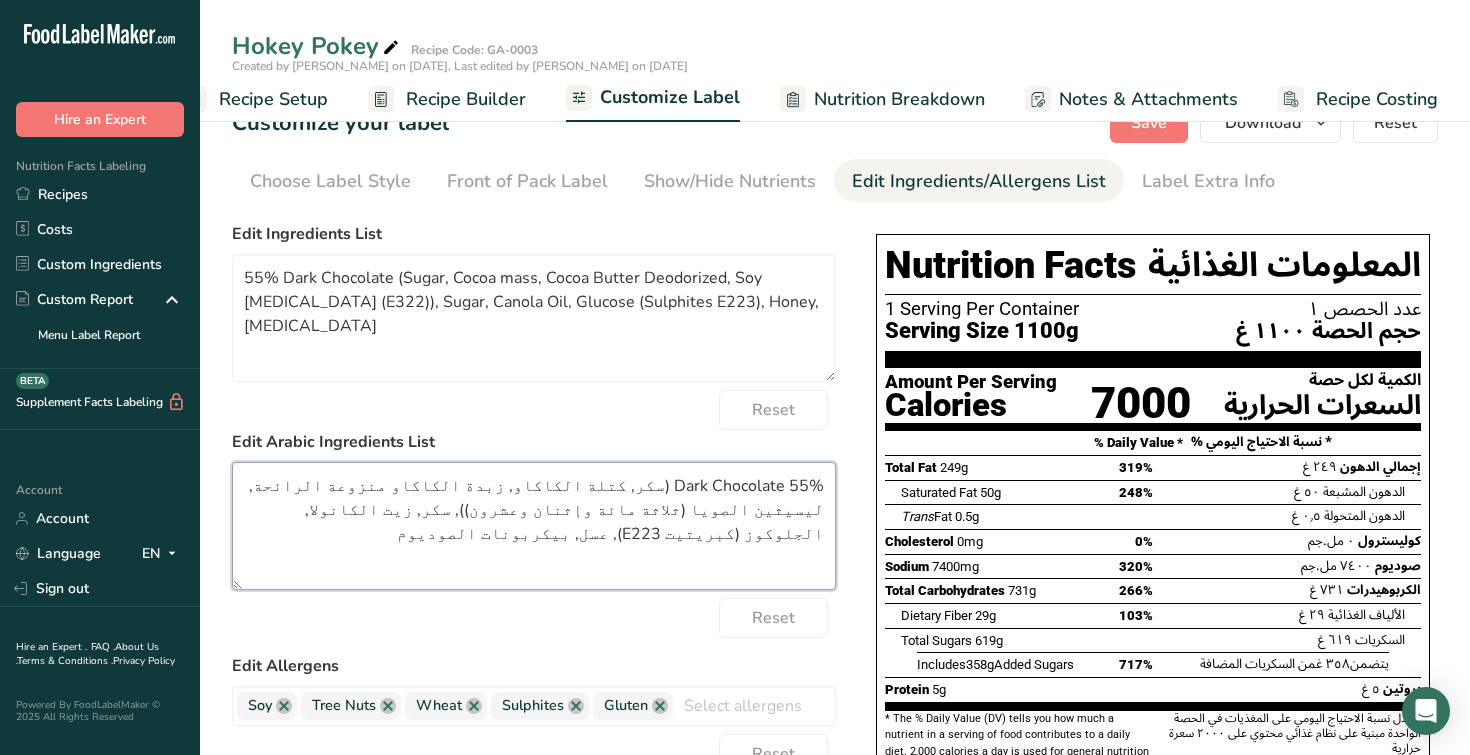 click on "55% Dark Chocolate (سكر, كتلة الكاكاو, زبدة الكاكاو منزوعة الرائحة, ليسيثين الصويا (ثلاثة مائة وإثنان وعشرون)), سكر, زيت الكانولا, الجلوكوز (كبريتيت E223), عسل, بيكربونات الصوديوم" at bounding box center [534, 526] 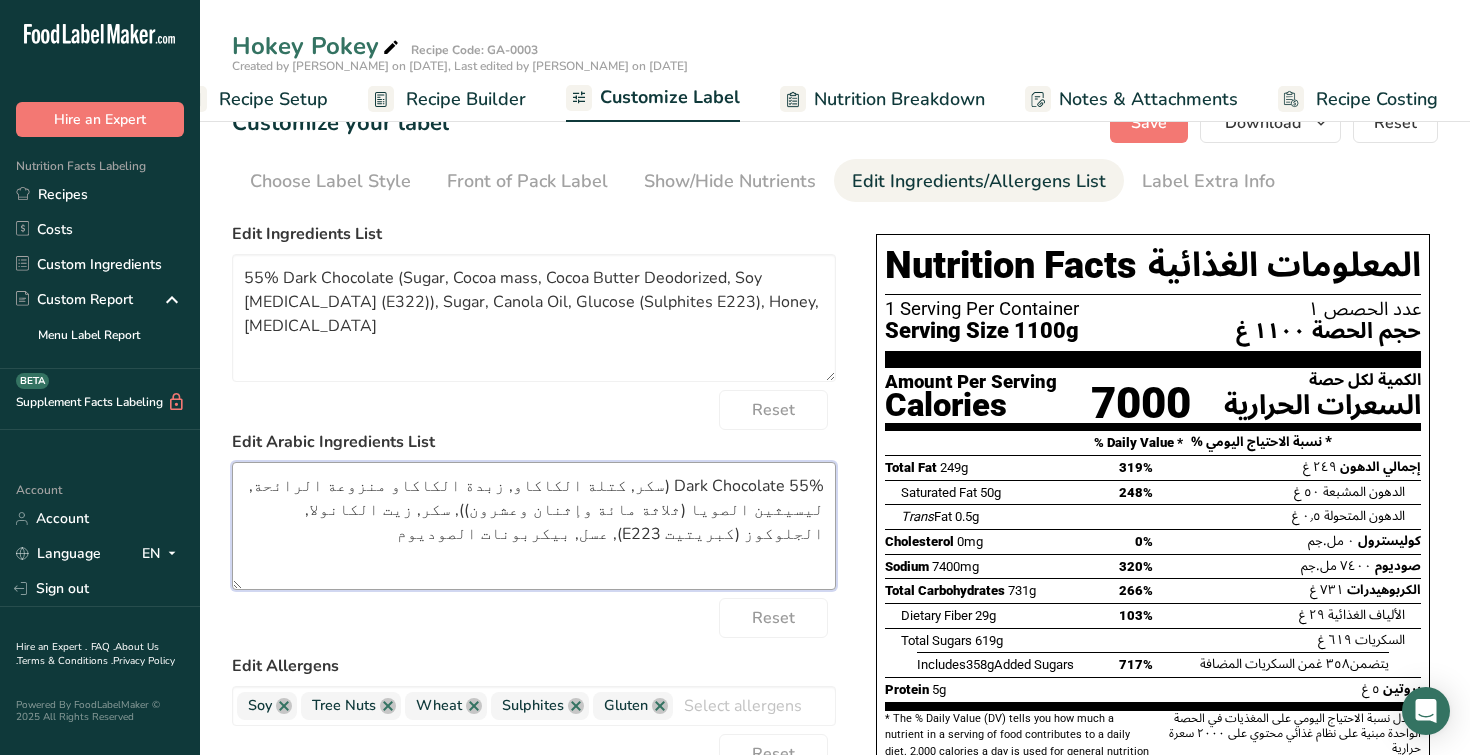 paste on "شوكولاتة داكنة" 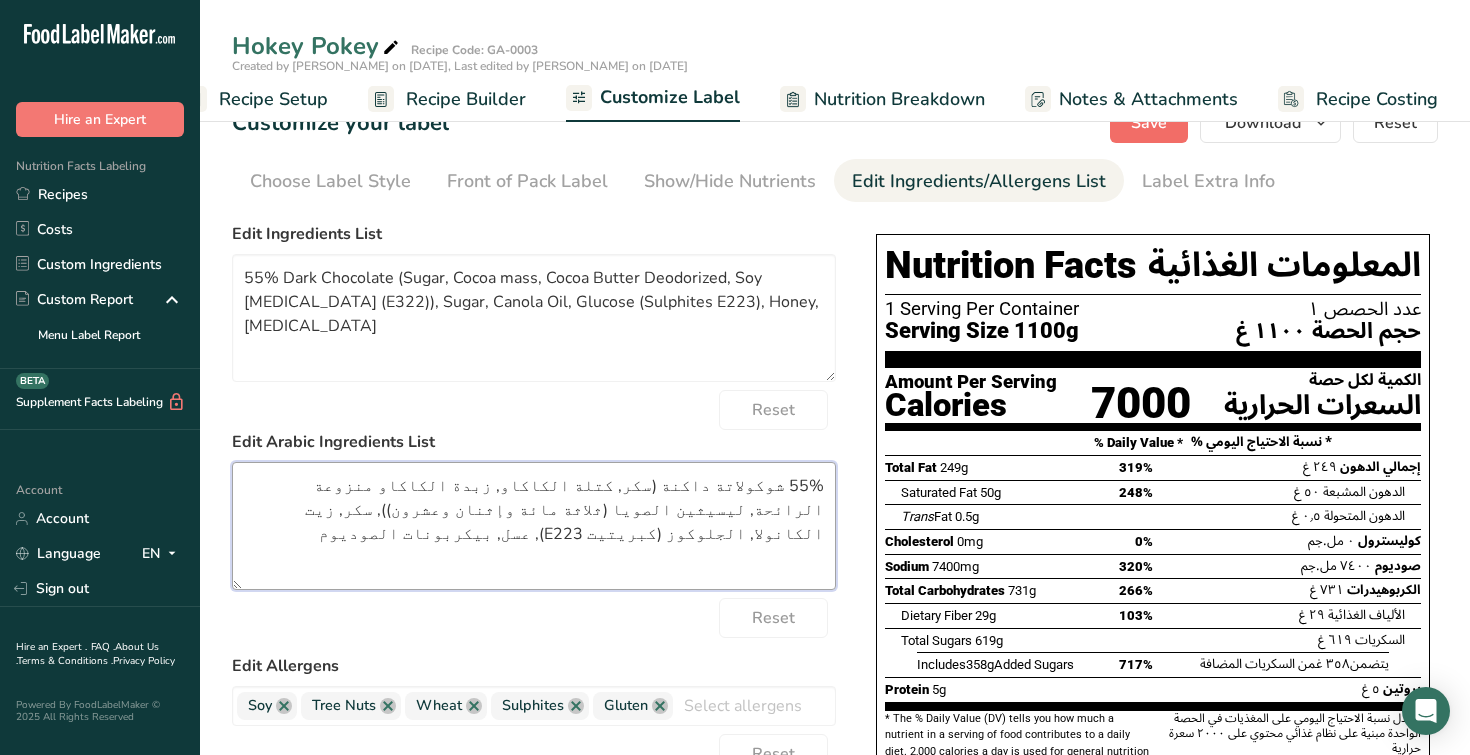 type on "55% شوكولاتة داكنة (سكر, كتلة الكاكاو, زبدة الكاكاو منزوعة الرائحة, ليسيثين الصويا (ثلاثة مائة وإثنان وعشرون)), سكر, زيت الكانولا, الجلوكوز (كبريتيت E223), عسل, بيكربونات الصوديوم" 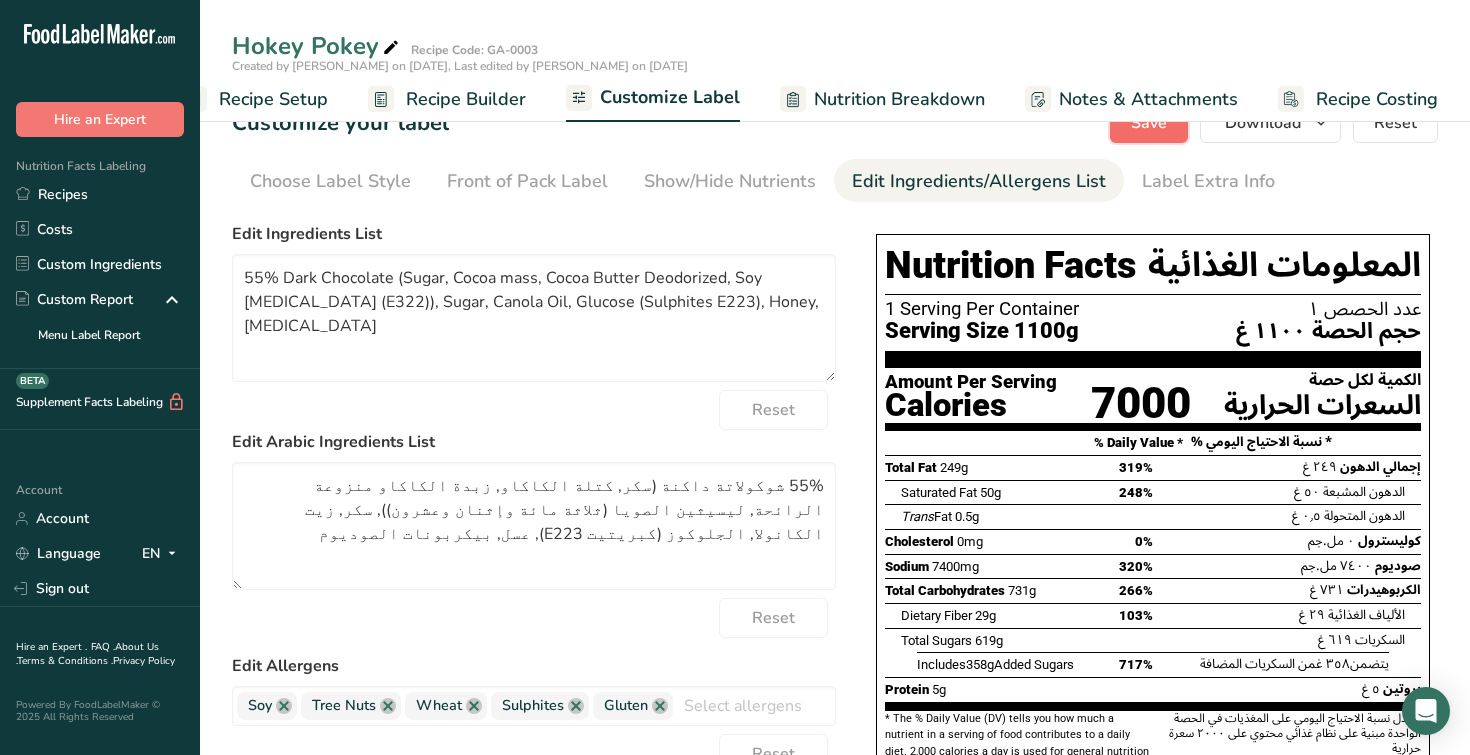 click on "Save" at bounding box center (1149, 123) 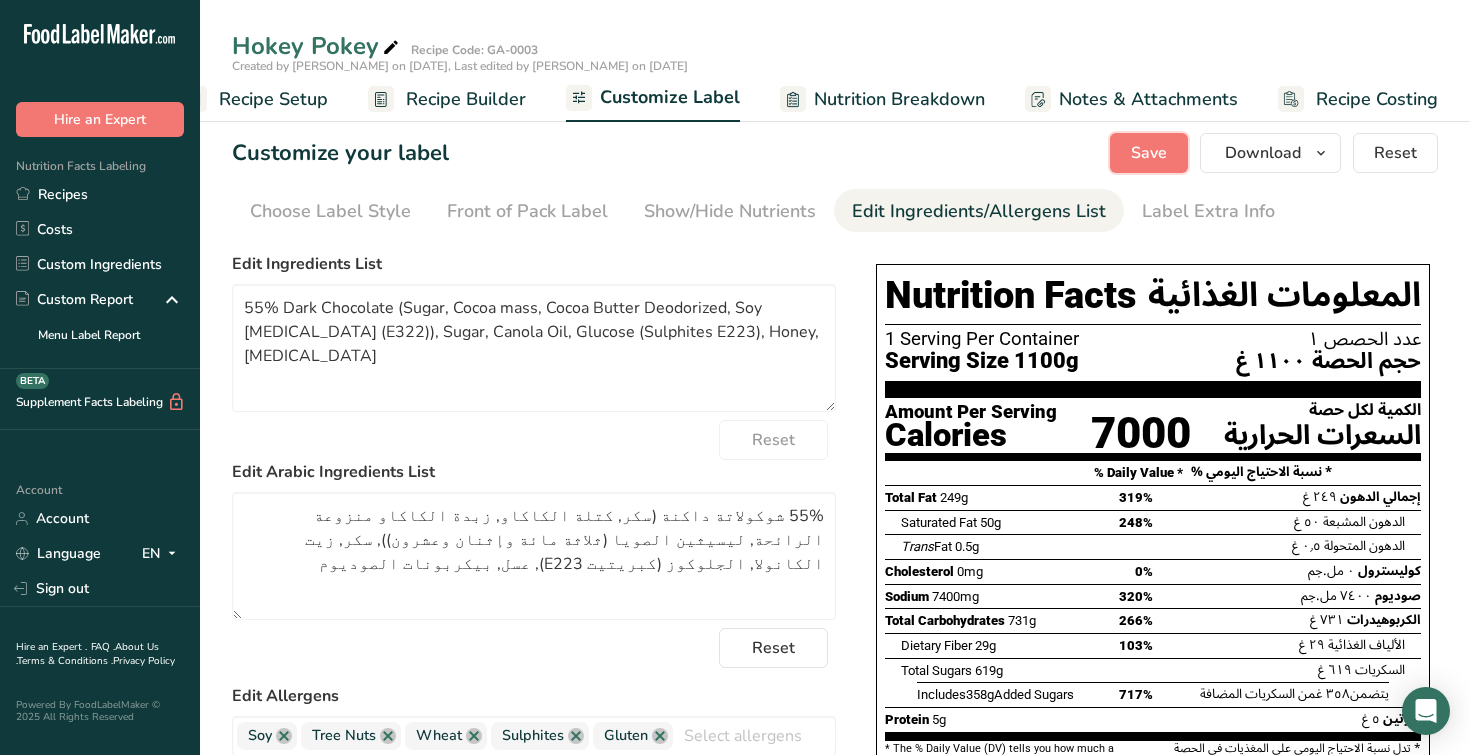 scroll, scrollTop: 0, scrollLeft: 0, axis: both 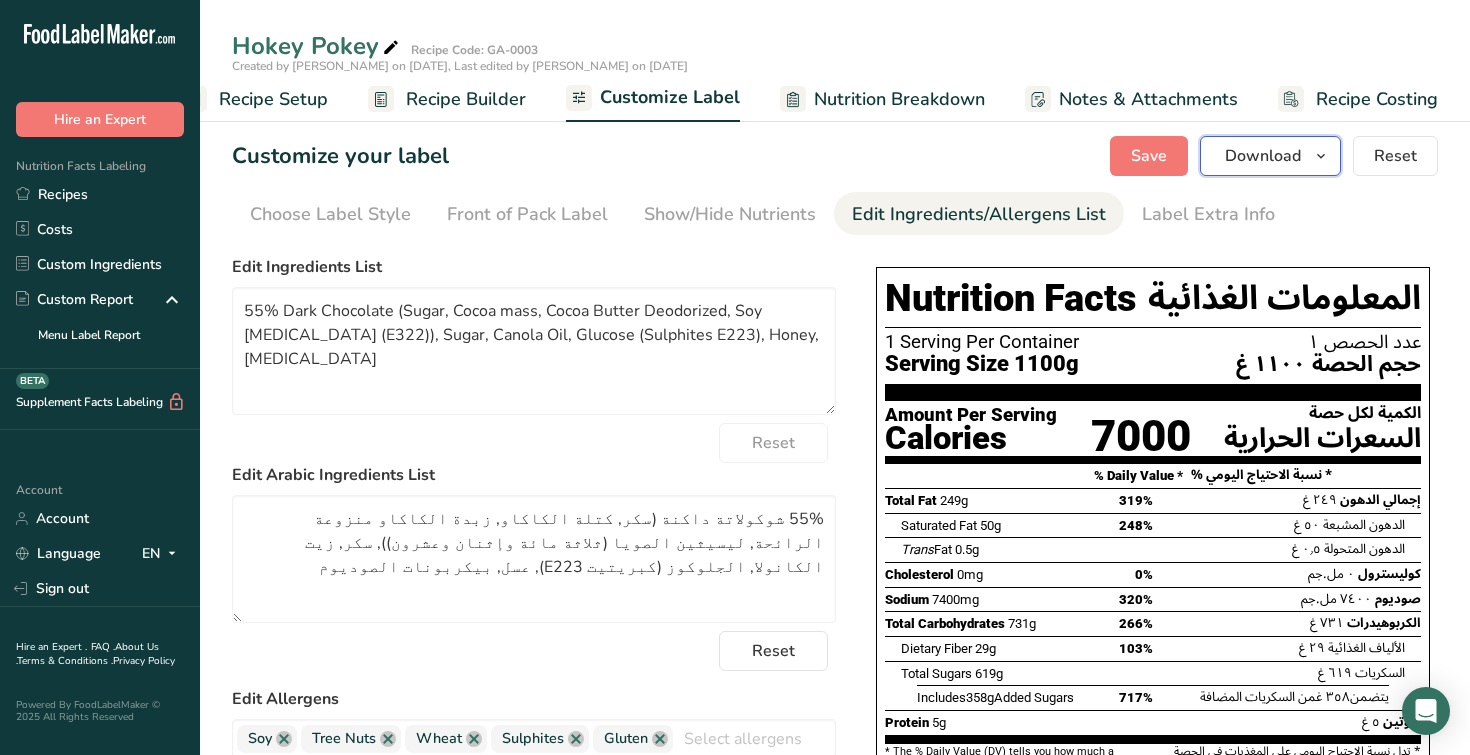click on "Download" at bounding box center [1263, 156] 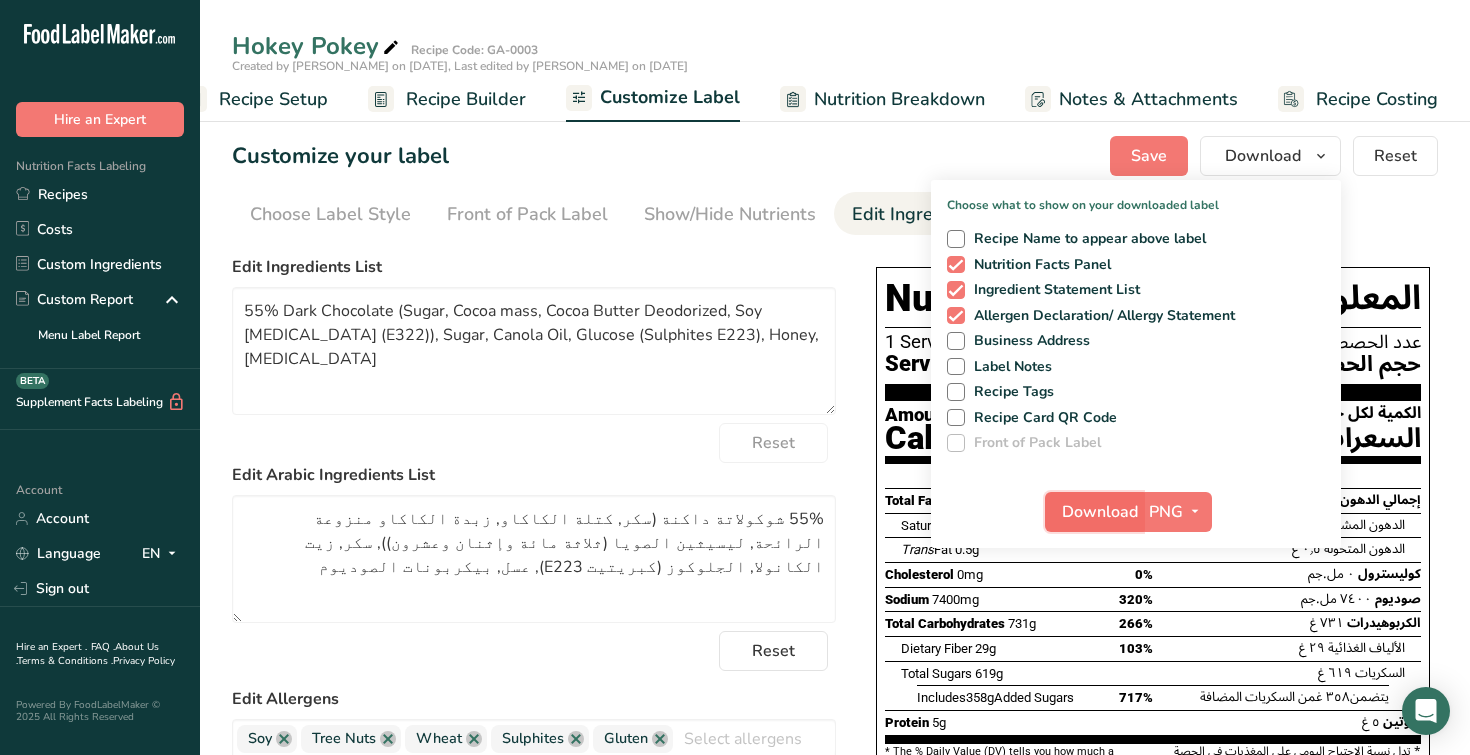 click on "Download" at bounding box center [1100, 512] 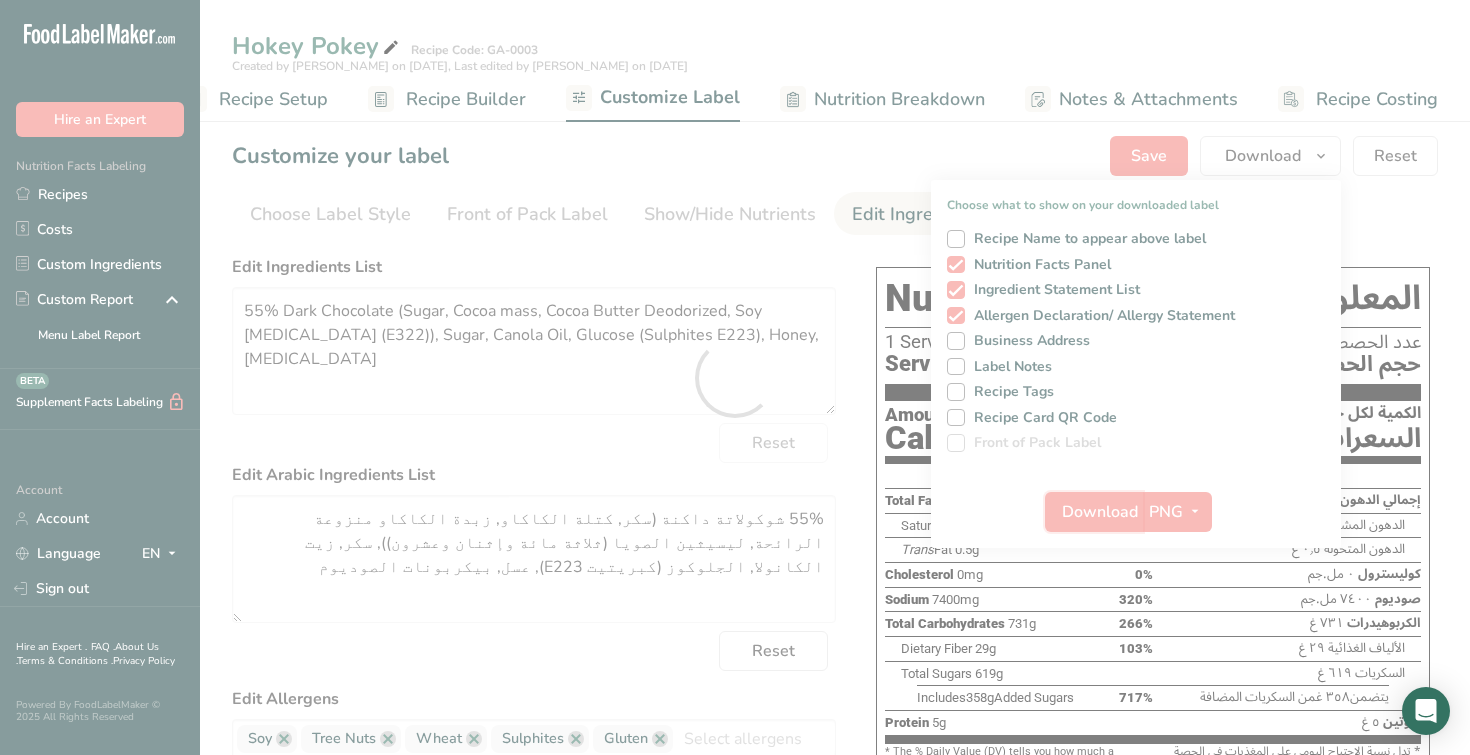 scroll, scrollTop: 0, scrollLeft: 0, axis: both 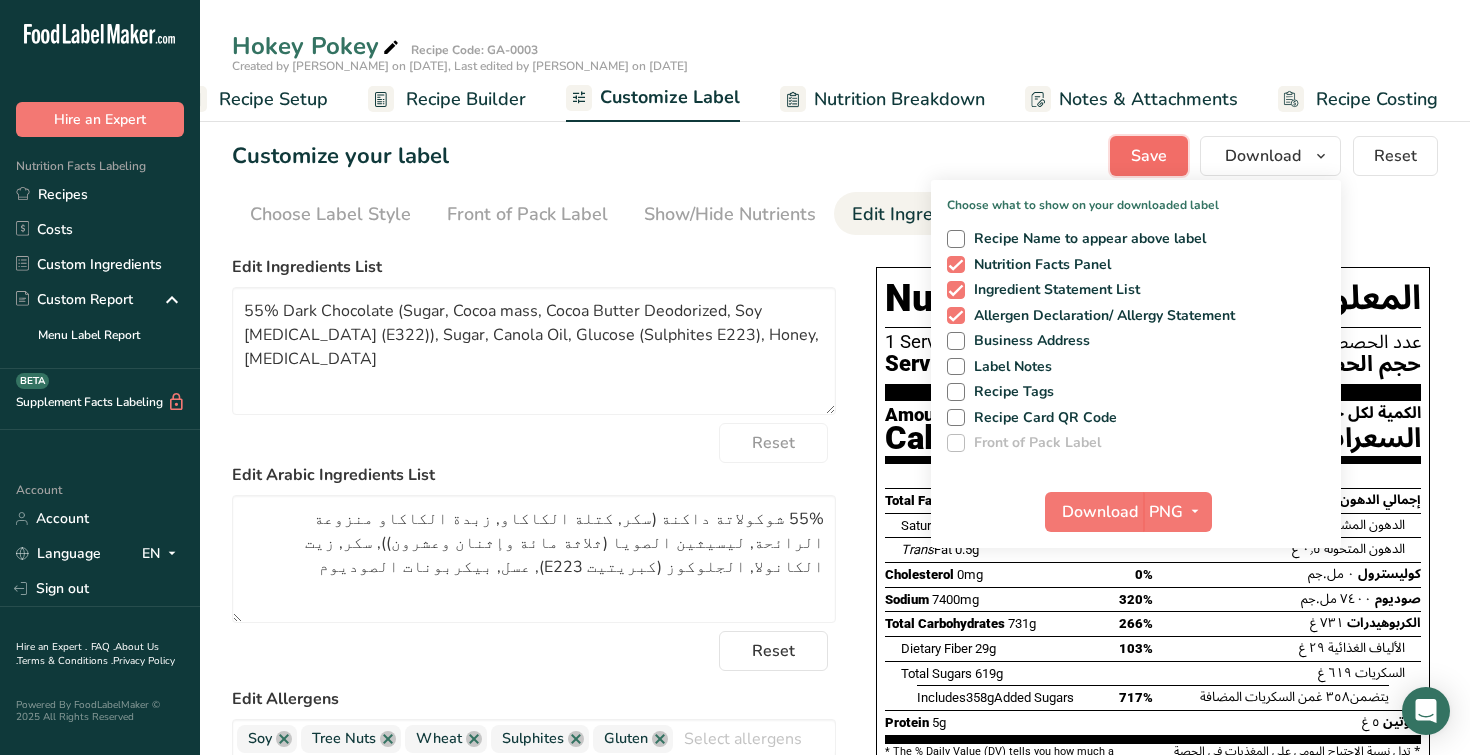 click on "Save" at bounding box center (1149, 156) 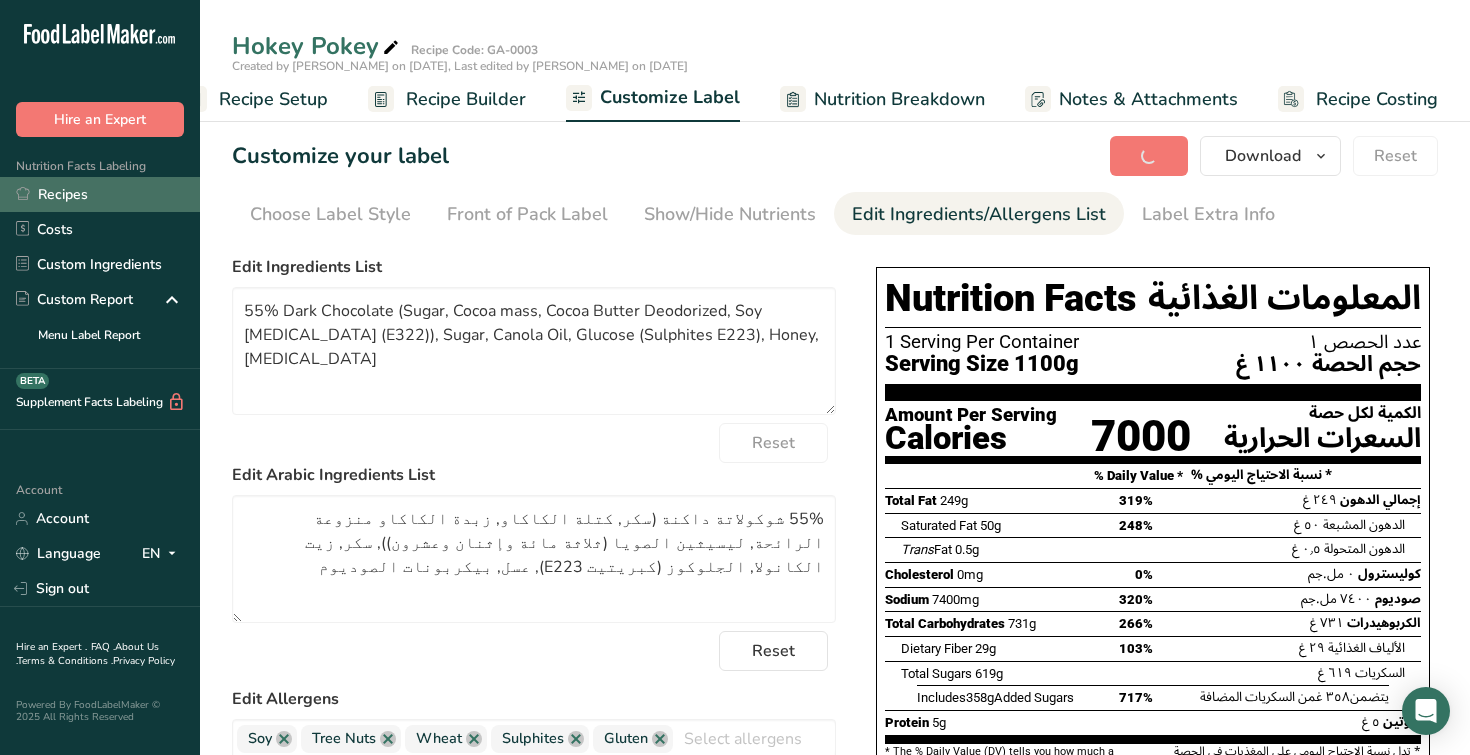 click on "Recipes" at bounding box center (100, 194) 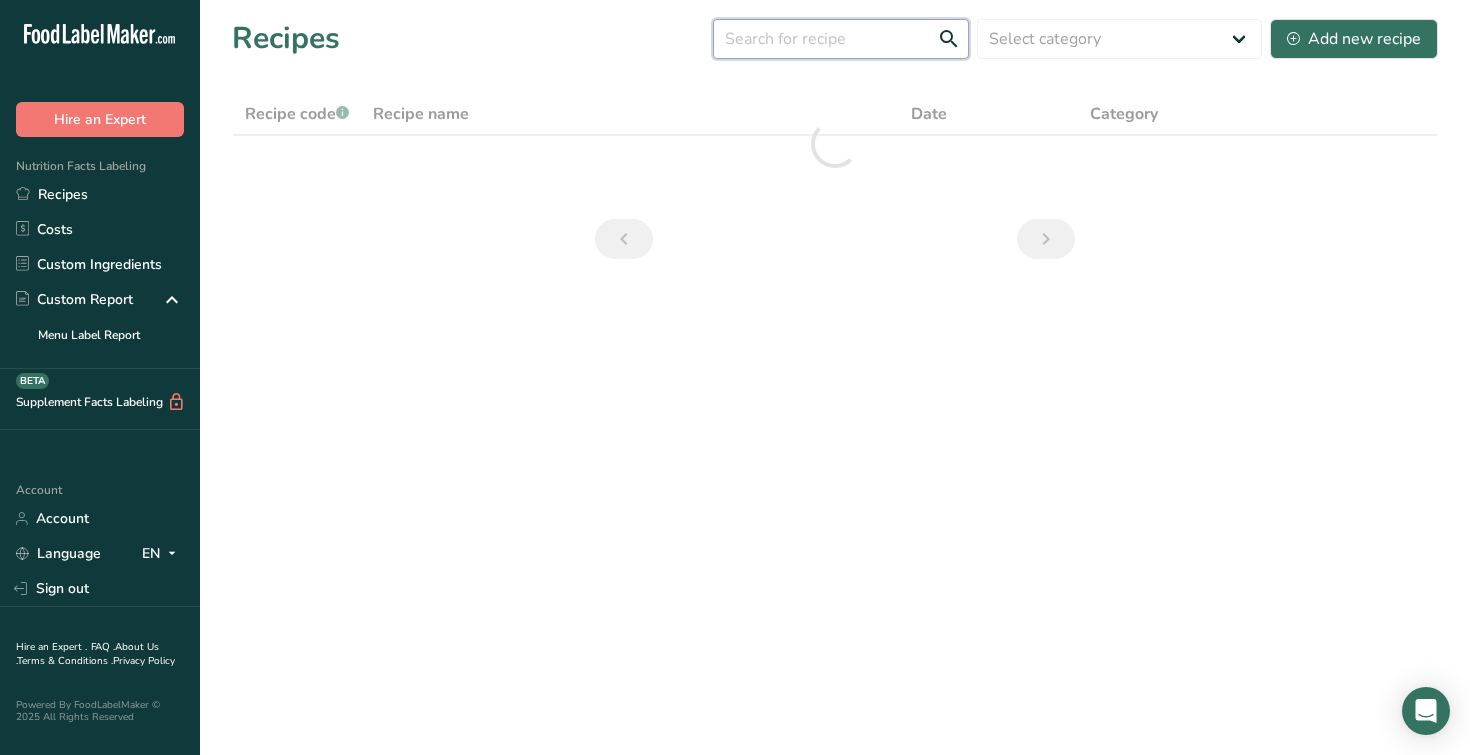 click at bounding box center [841, 39] 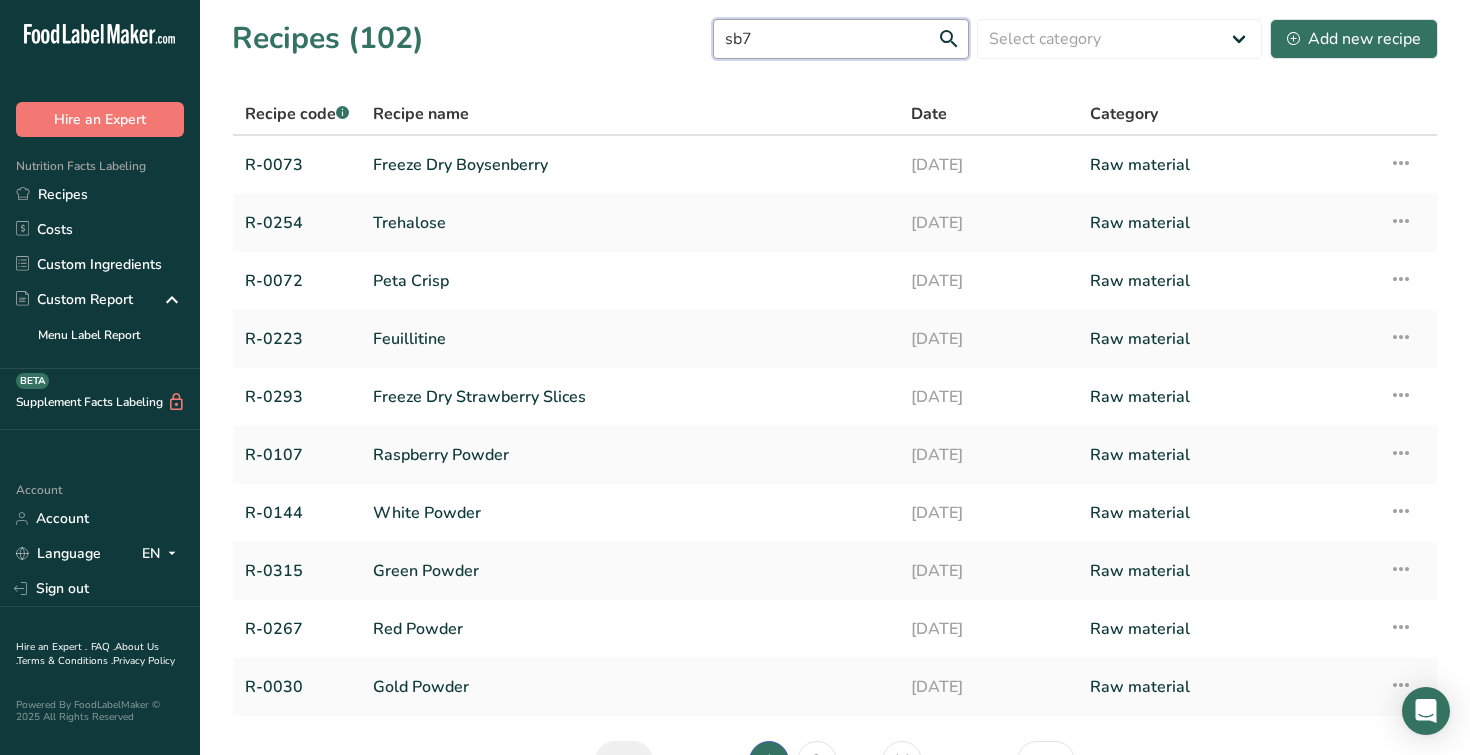 type on "sb7" 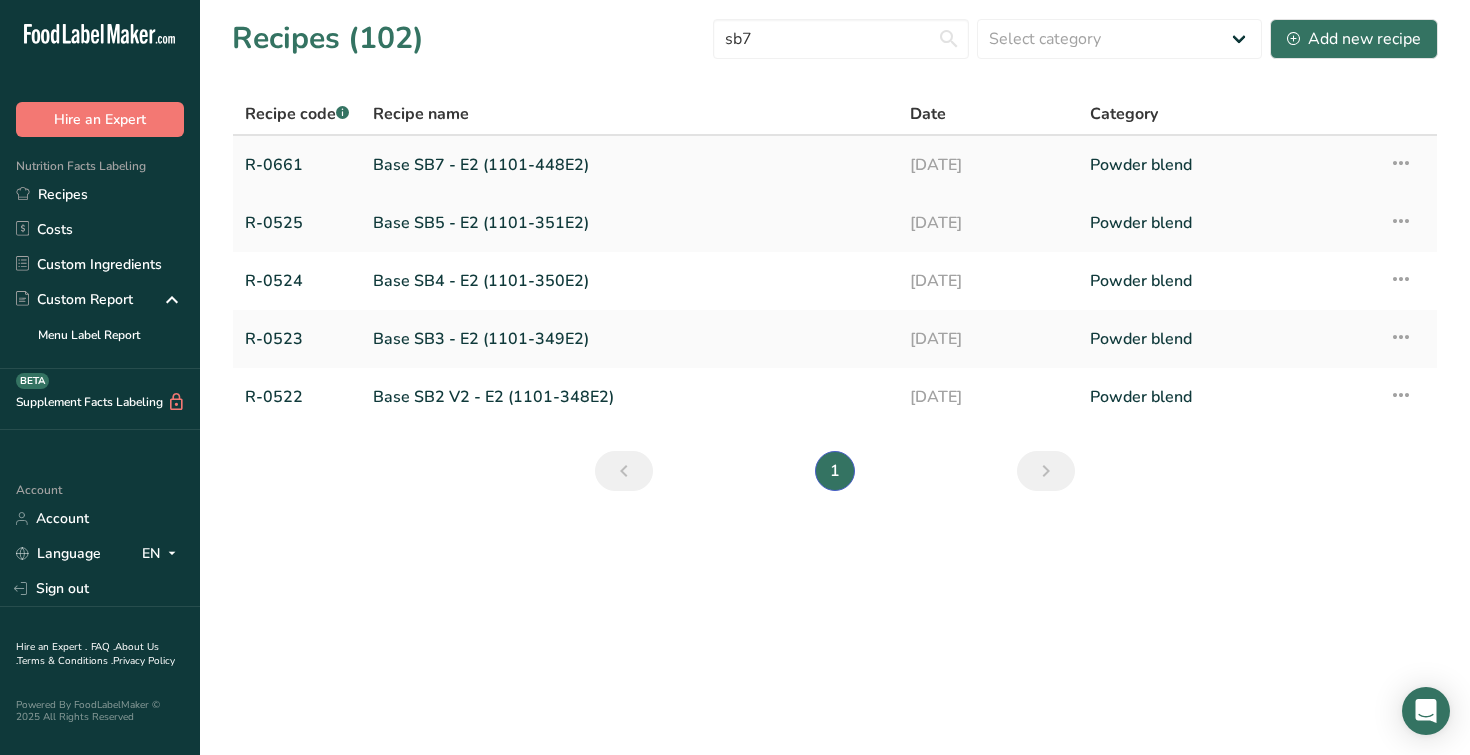 click on "Base SB7 - E2 (1101-448E2)" at bounding box center [629, 165] 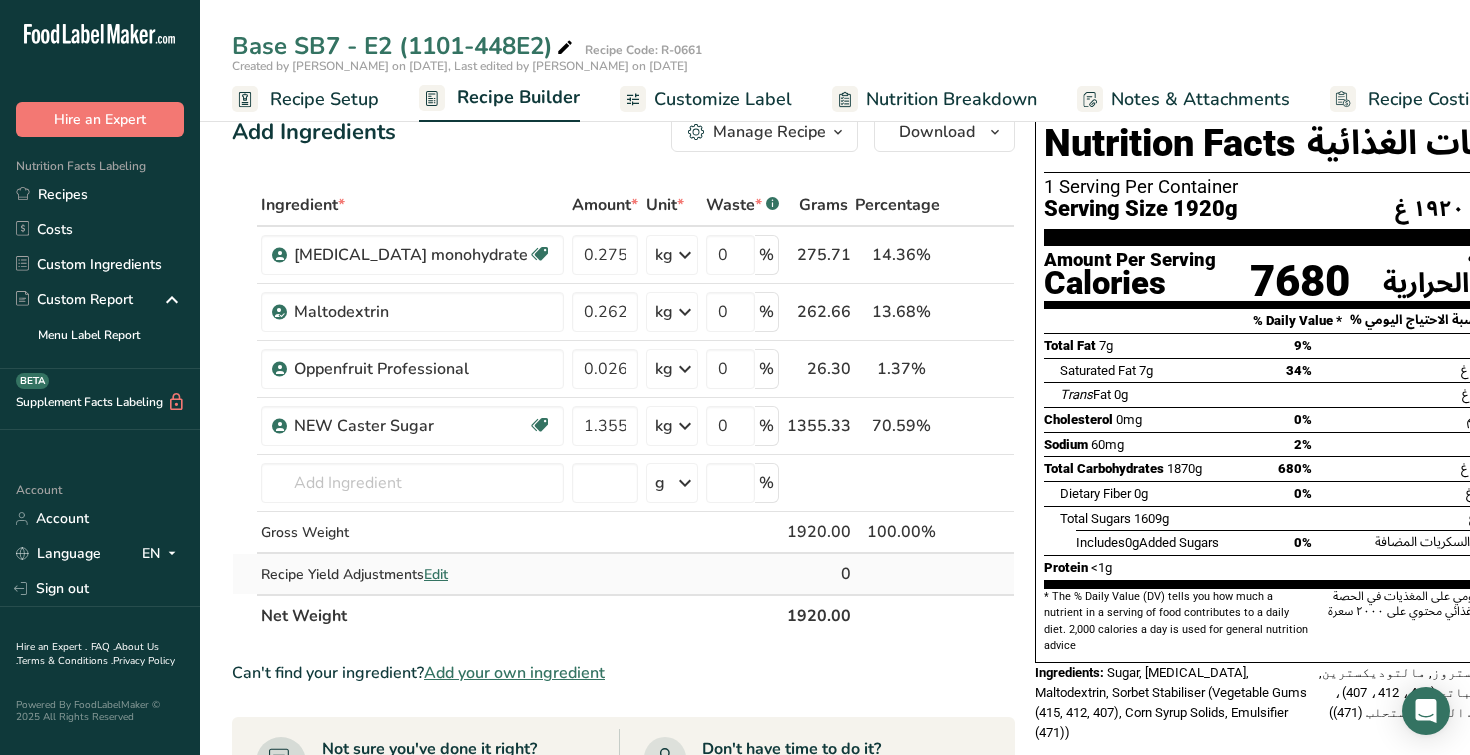 scroll, scrollTop: 23, scrollLeft: 0, axis: vertical 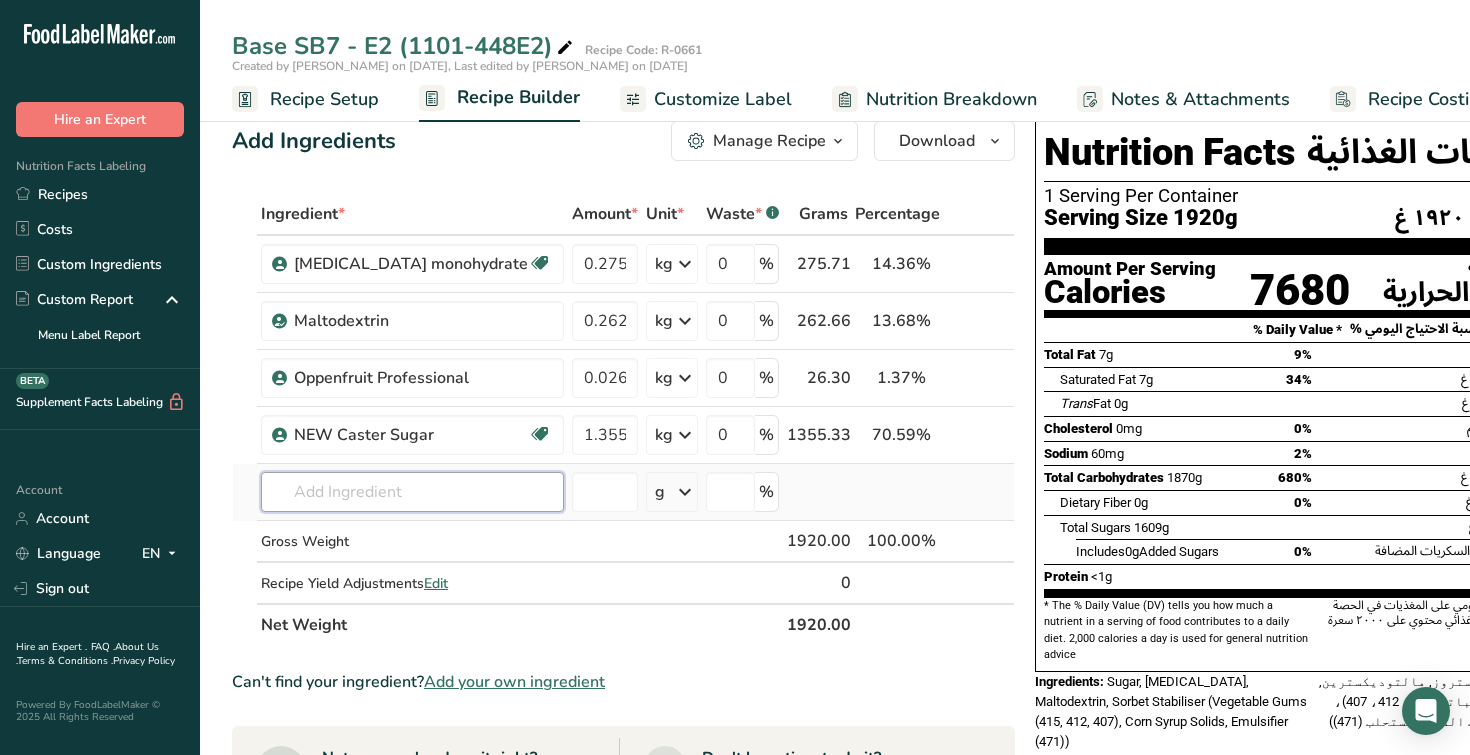 click at bounding box center [412, 492] 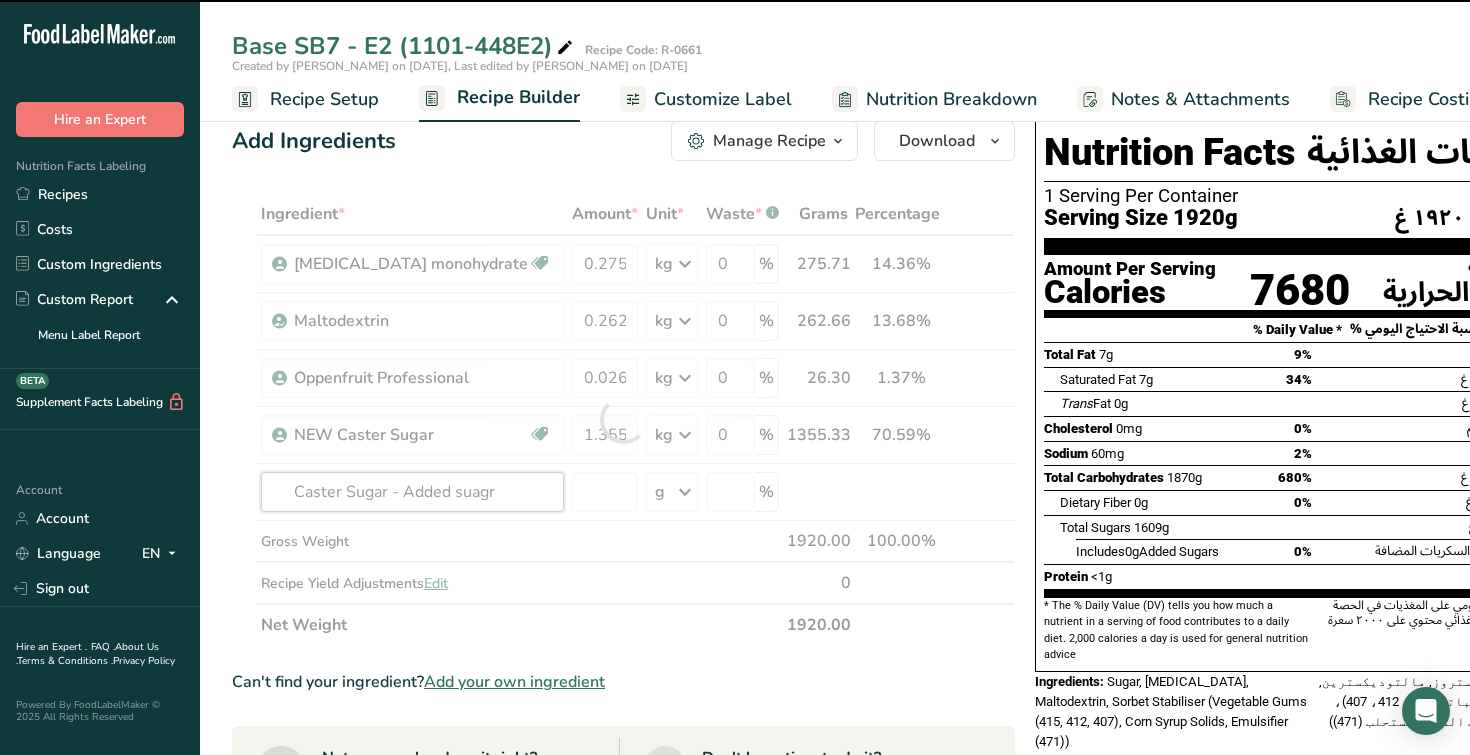 type on "Caster Sugar - Added suagr" 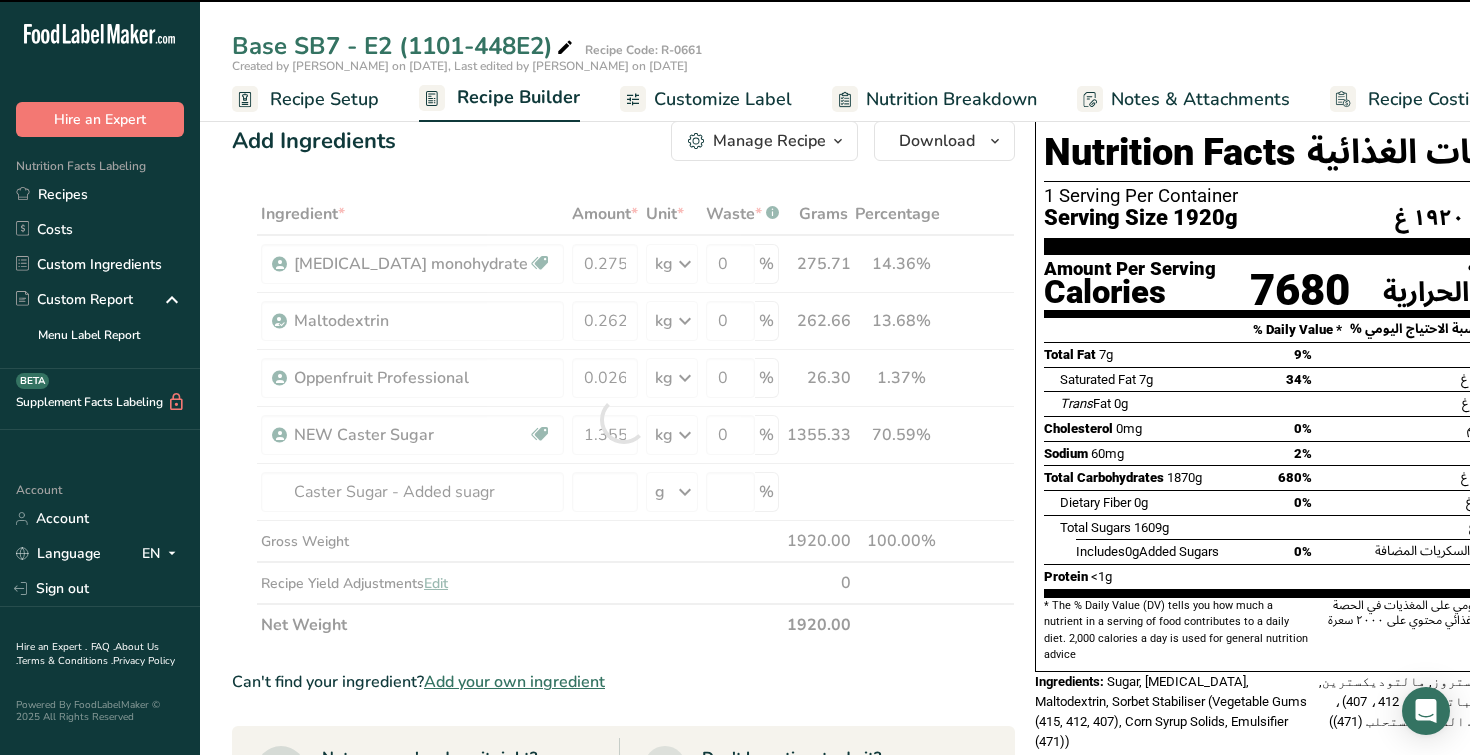 type 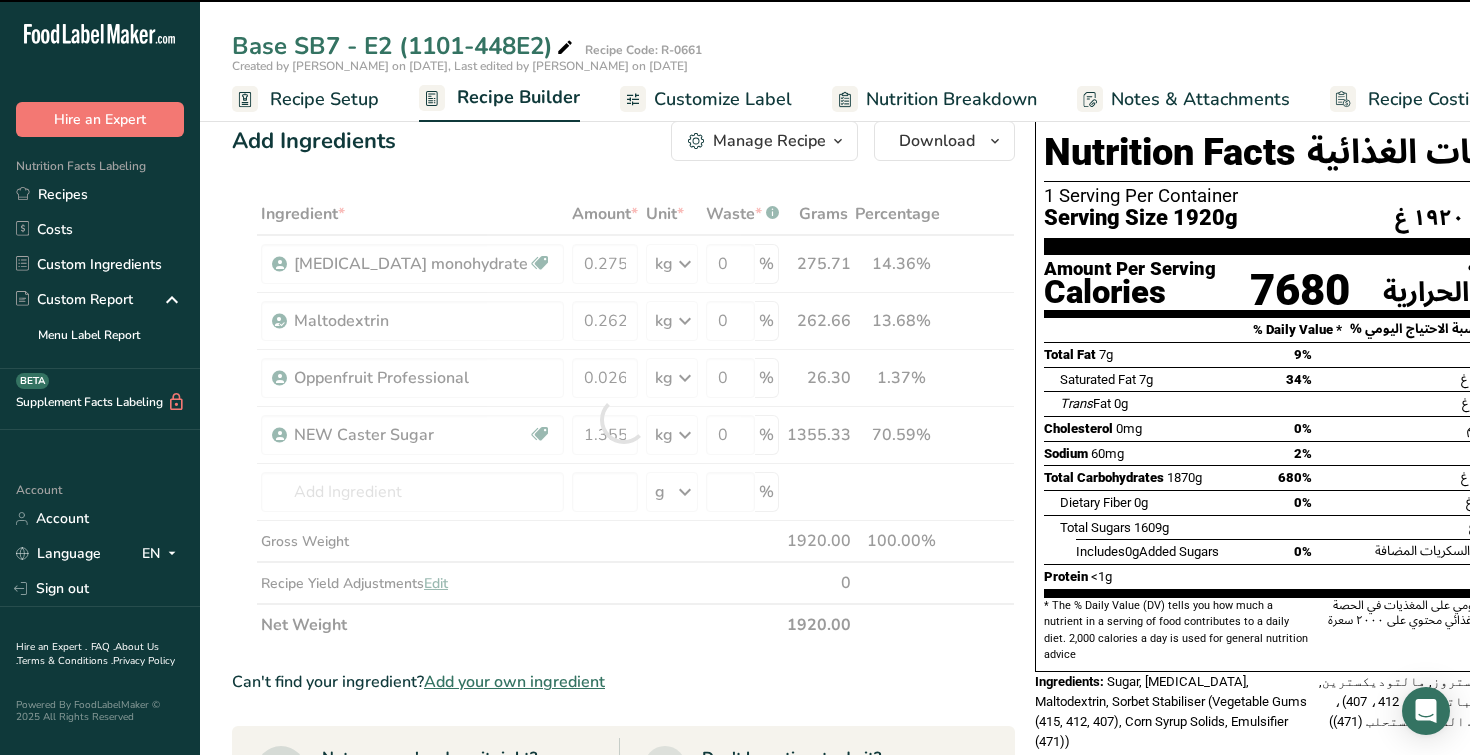 click at bounding box center [623, 419] 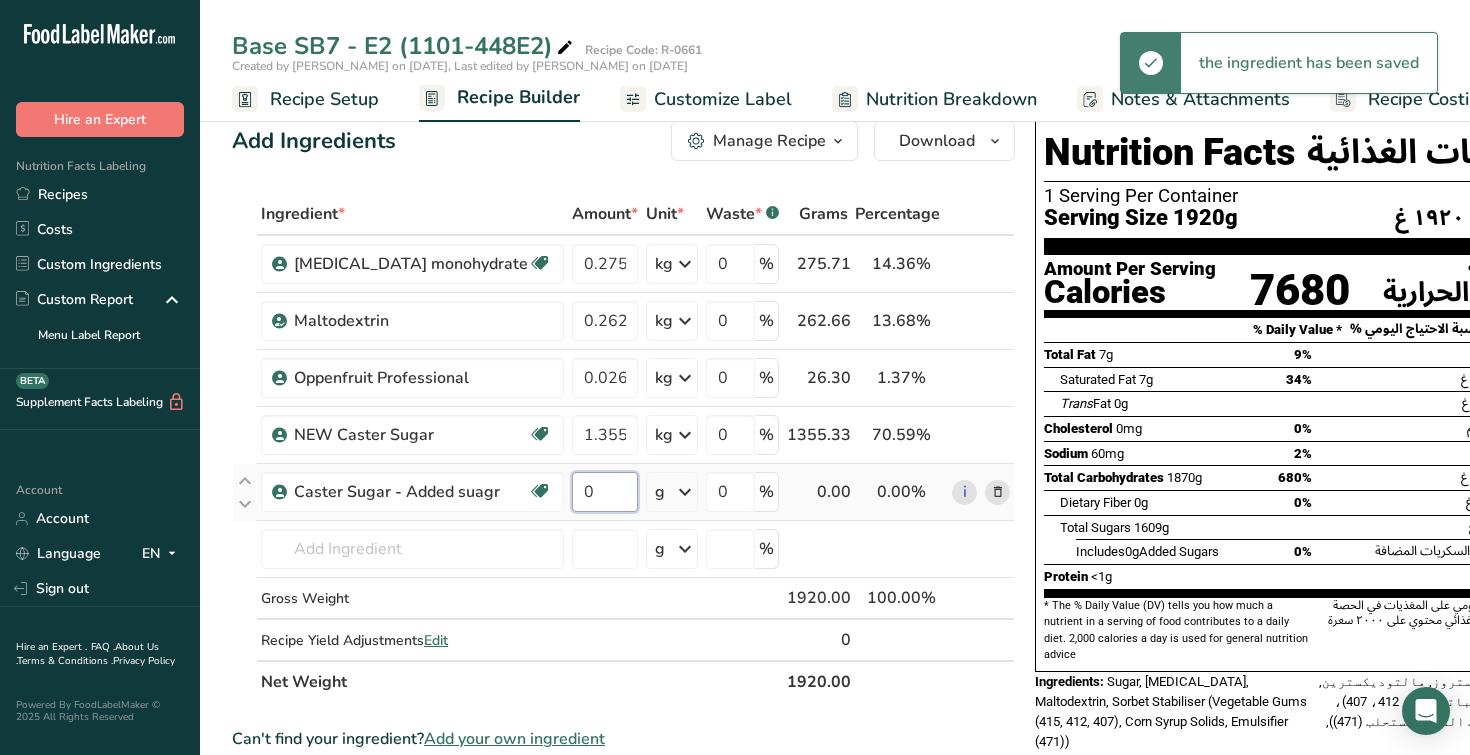 click on "0" at bounding box center (605, 492) 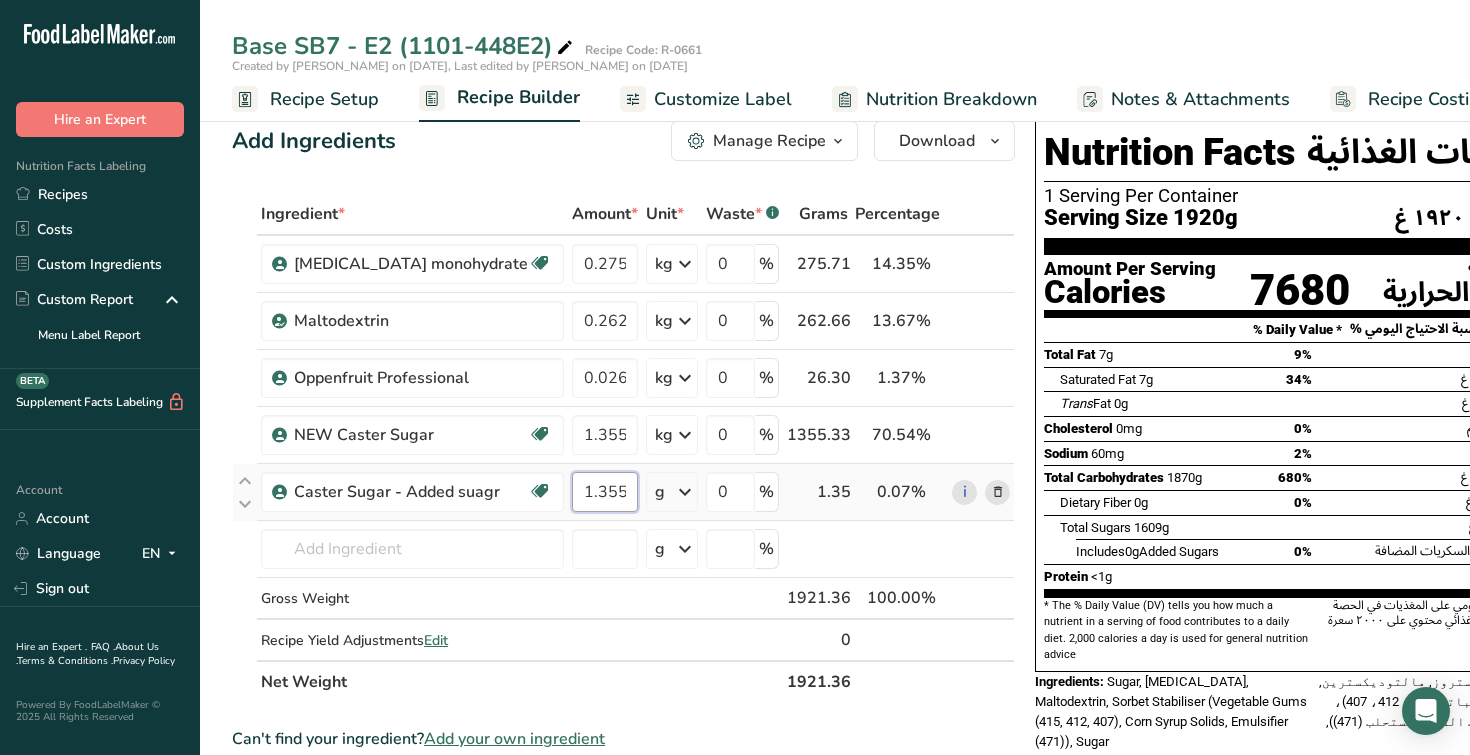 type on "1.355" 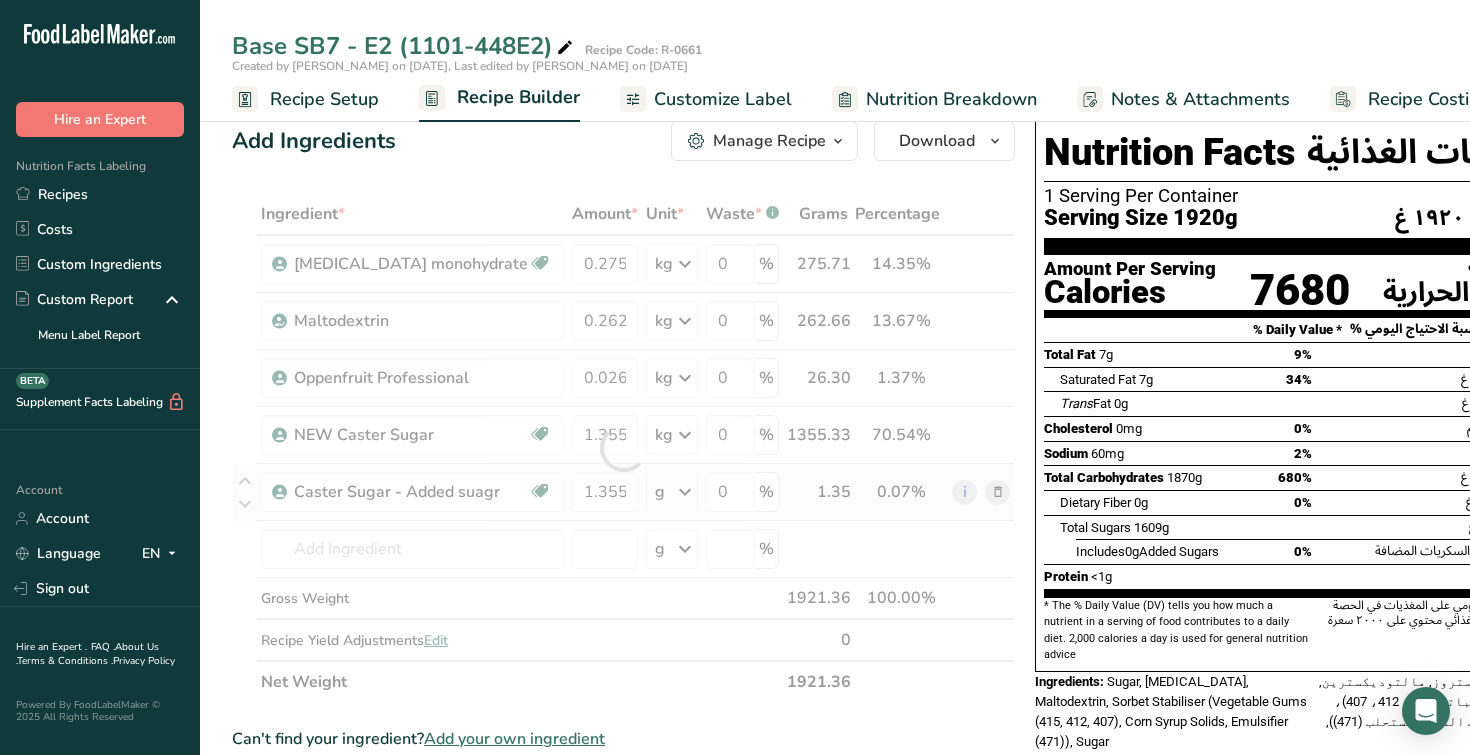 click on "Ingredient *
Amount *
Unit *
Waste *   .a-a{fill:#347362;}.b-a{fill:#fff;}          Grams
Percentage
Dextrose monohydrate
Halal
0.275712
kg
Weight Units
g
kg
mg
See more
Volume Units
l
mL
fl oz
See more
0
%
275.71
14.35%
i
Maltodextrin
0.262656
kg
Weight Units
g
kg
mg
See more
Volume Units
l
lb/ft3
g/cm3
Confirm
mL" at bounding box center (623, 448) 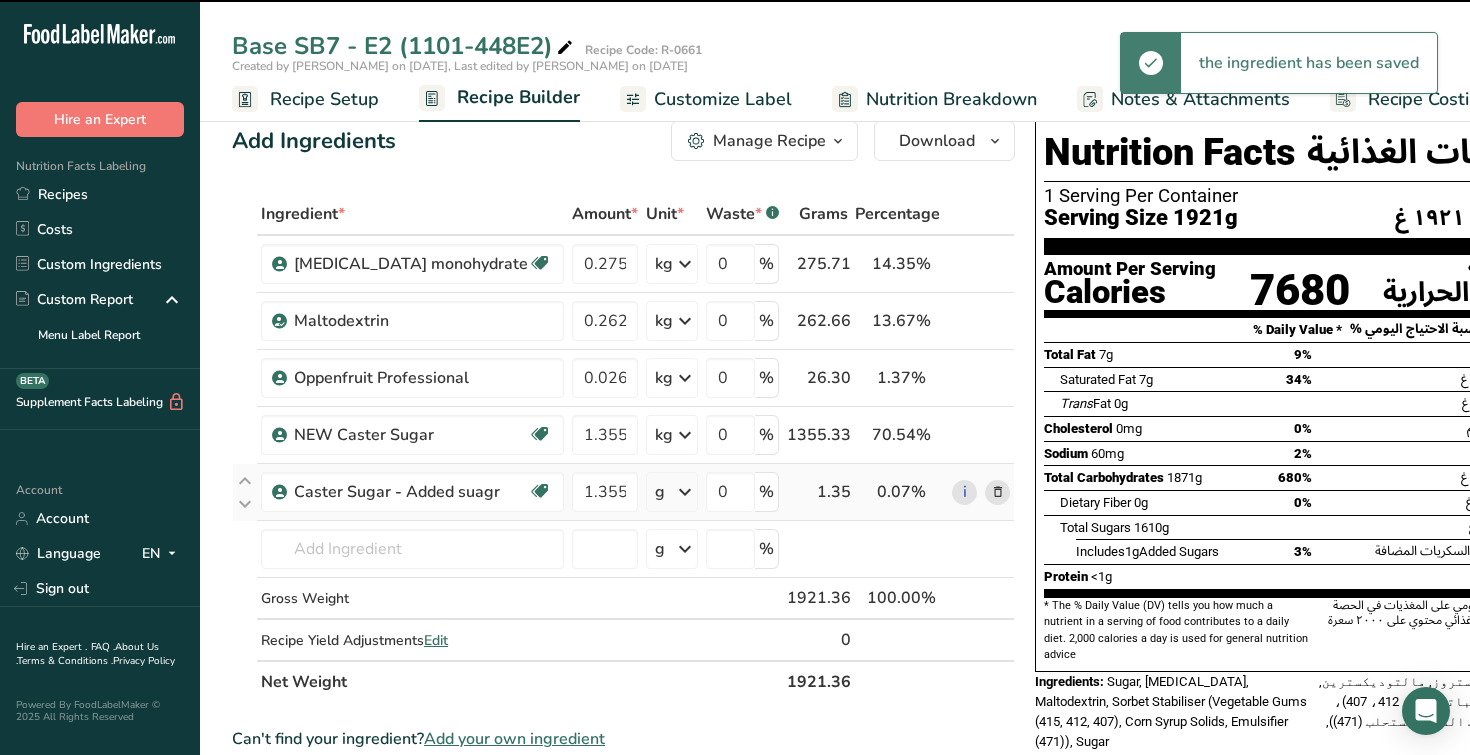 click at bounding box center [685, 492] 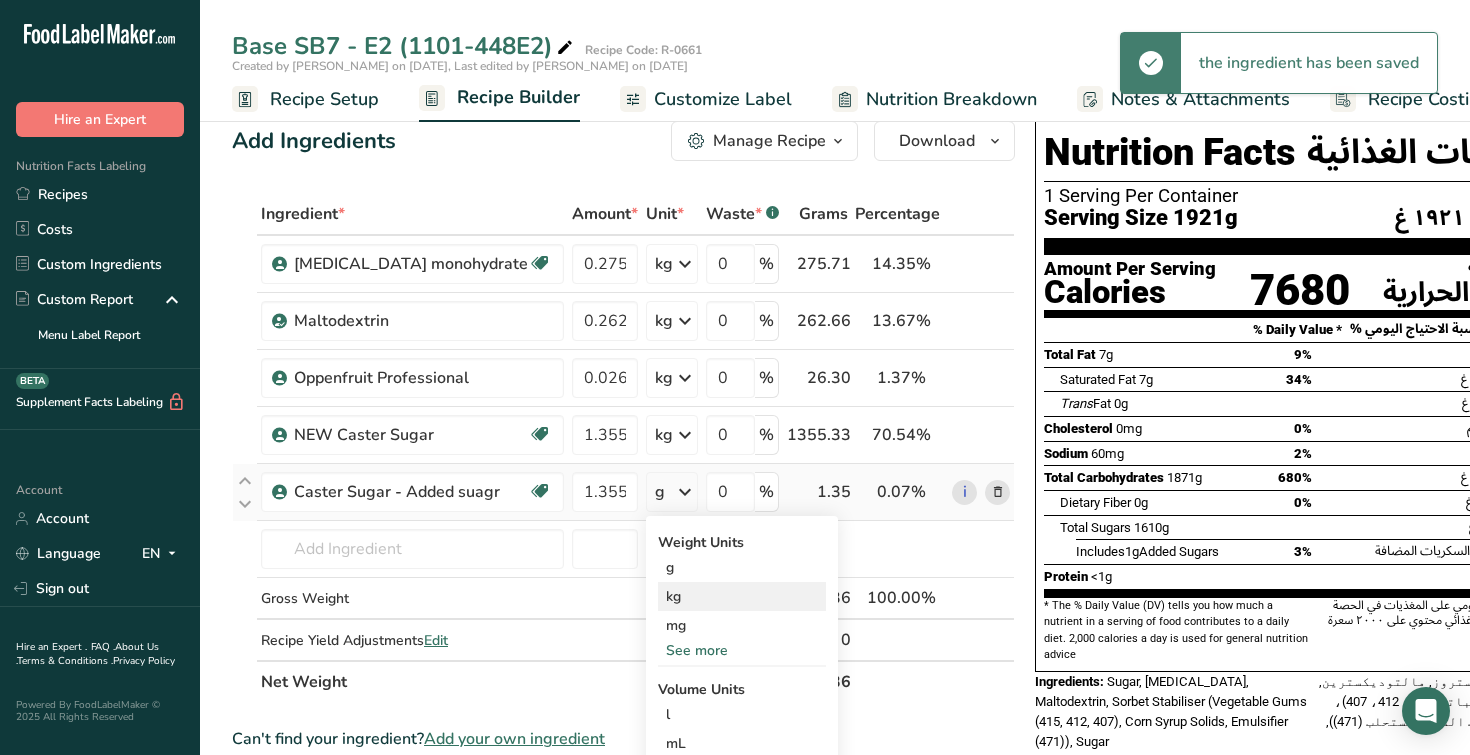 click on "kg" at bounding box center [742, 596] 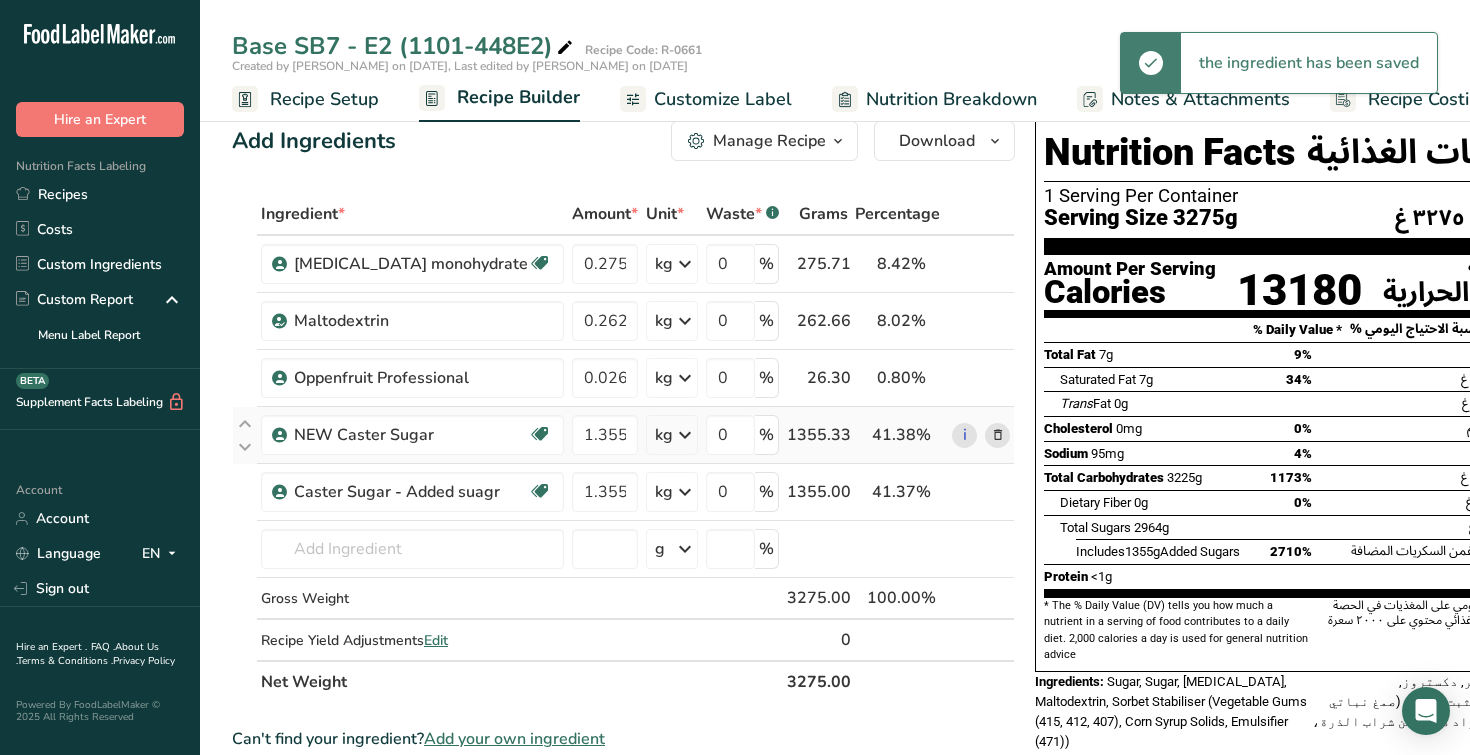 click at bounding box center (998, 435) 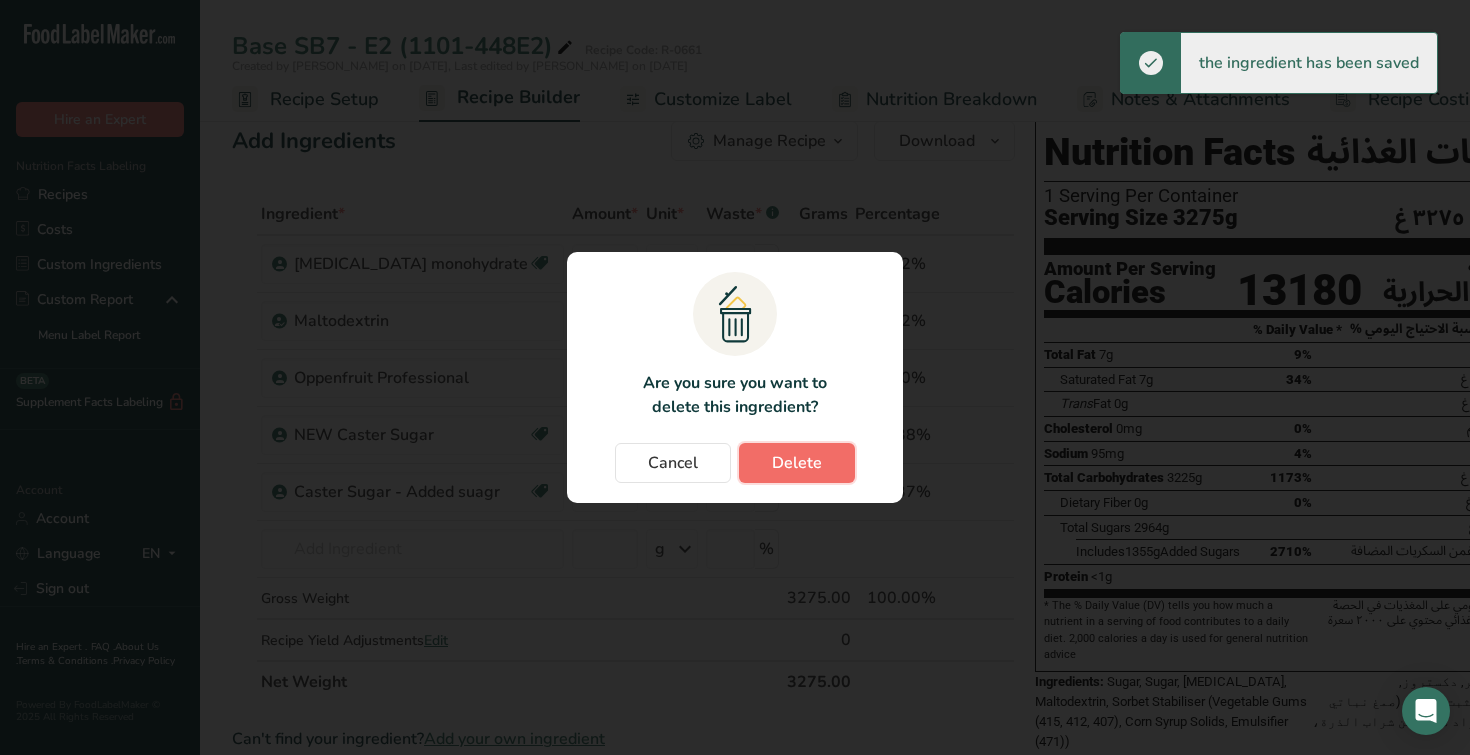 click on "Delete" at bounding box center [797, 463] 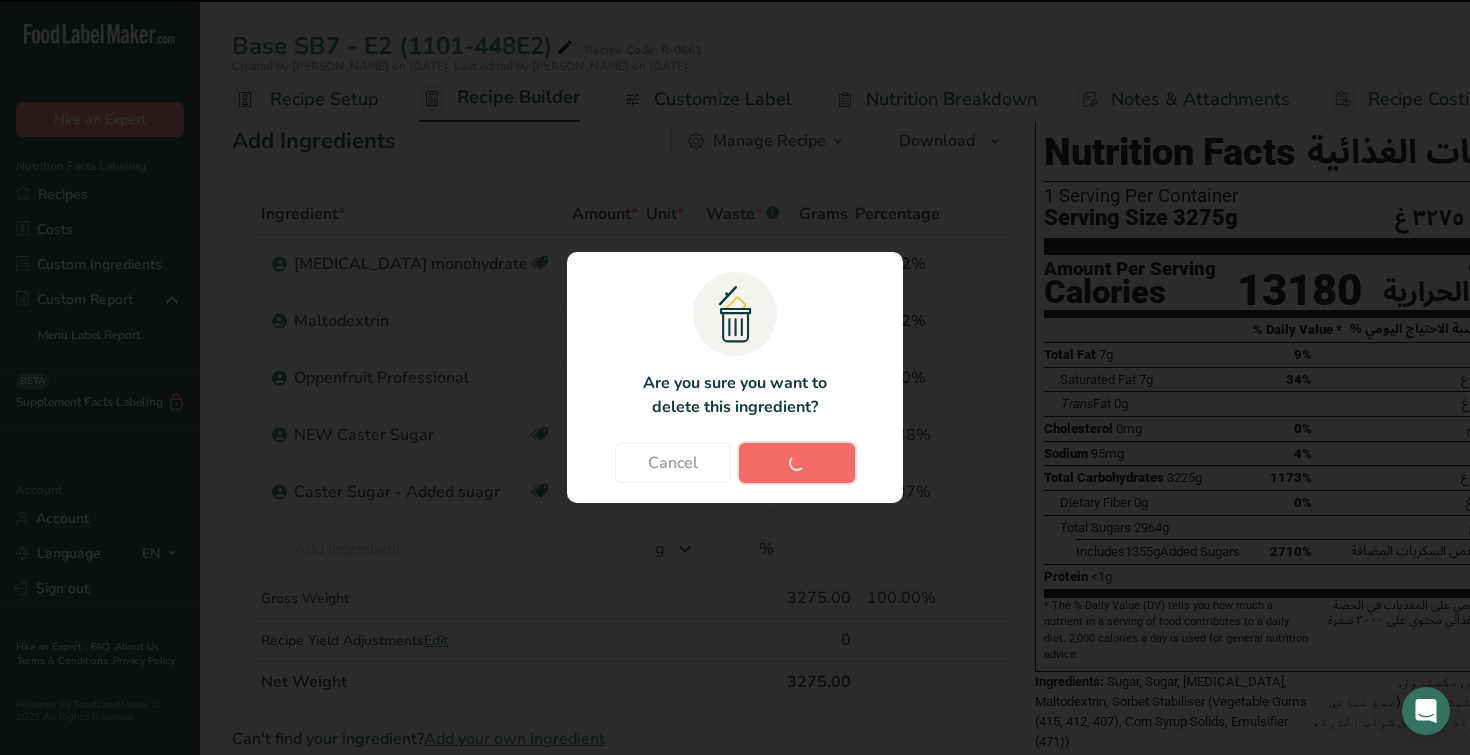 type on "1.355" 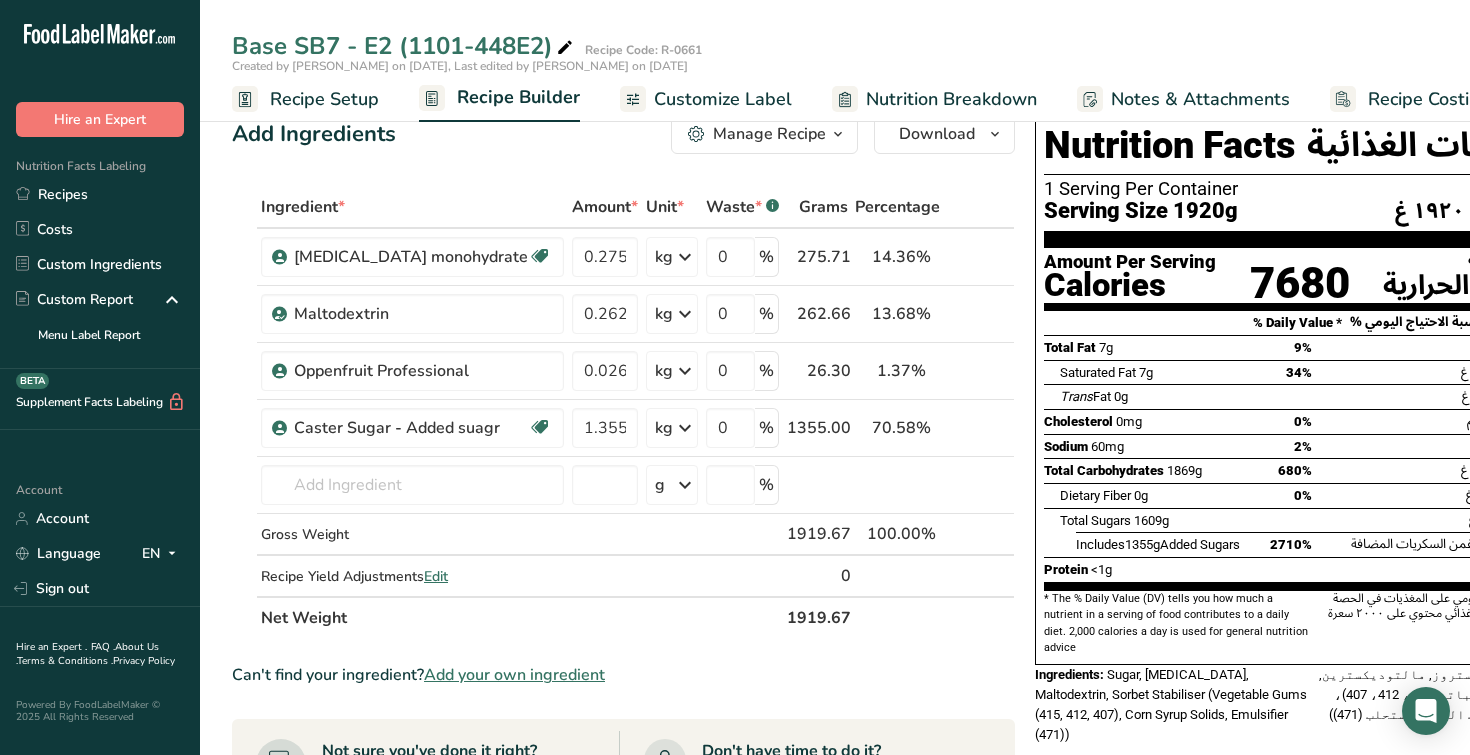 scroll, scrollTop: 16, scrollLeft: 0, axis: vertical 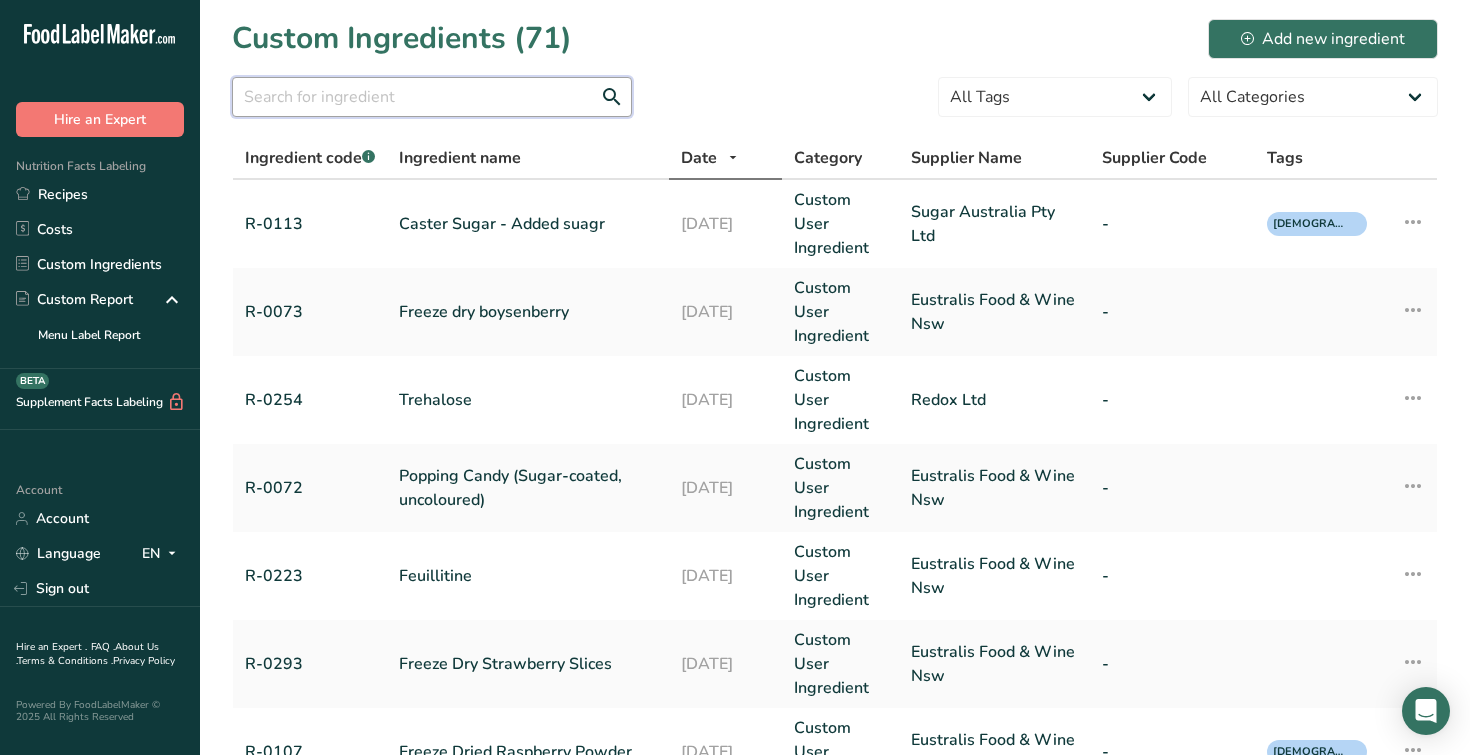 click at bounding box center (432, 97) 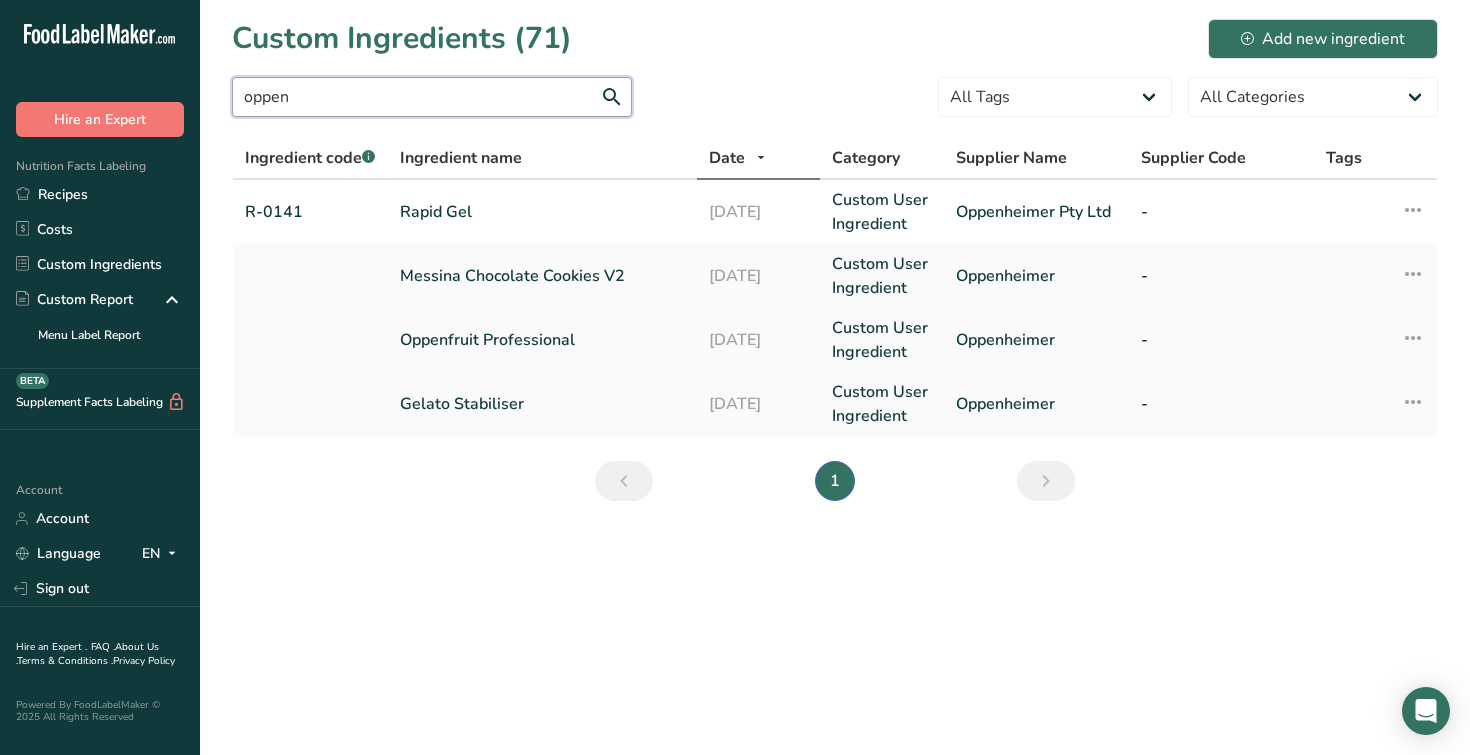 type on "oppen" 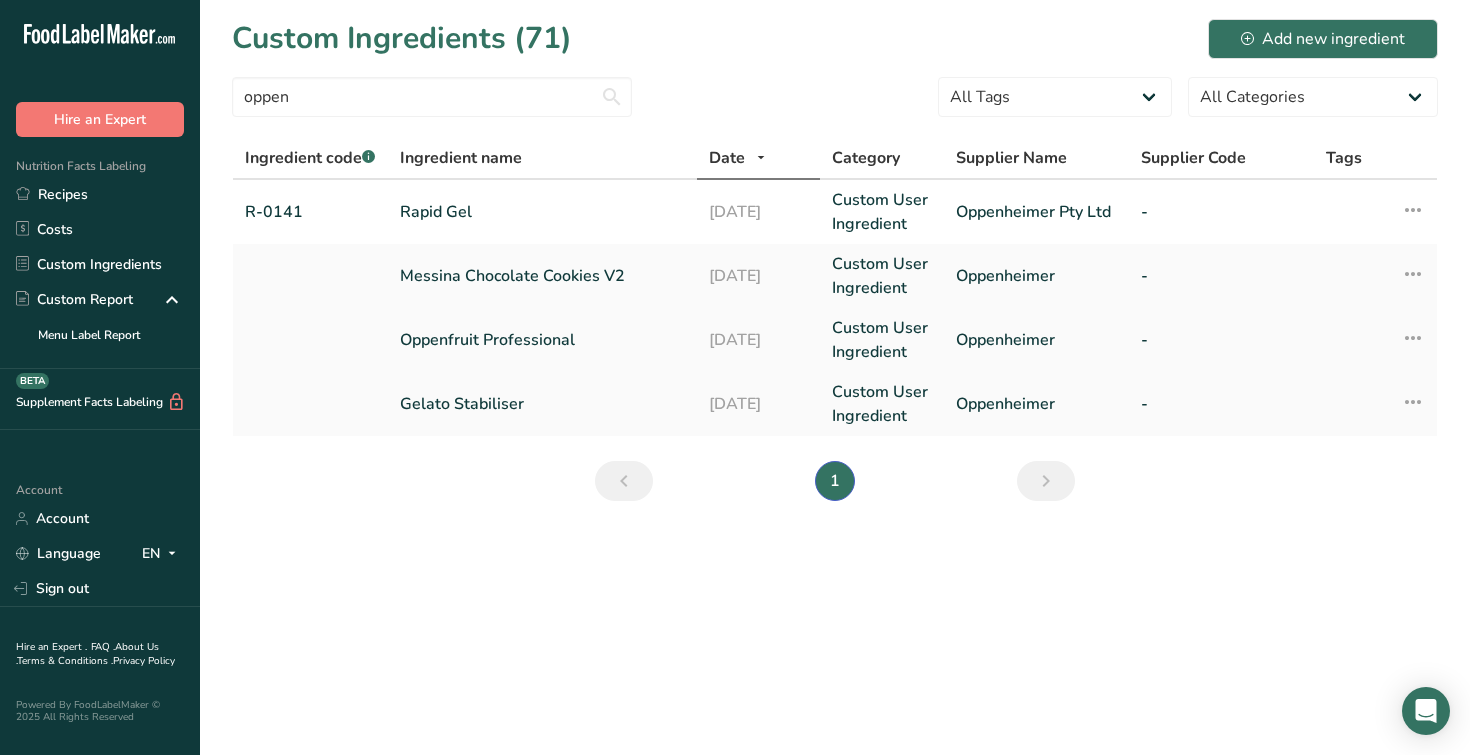 click on "Oppenfruit Professional" at bounding box center [542, 340] 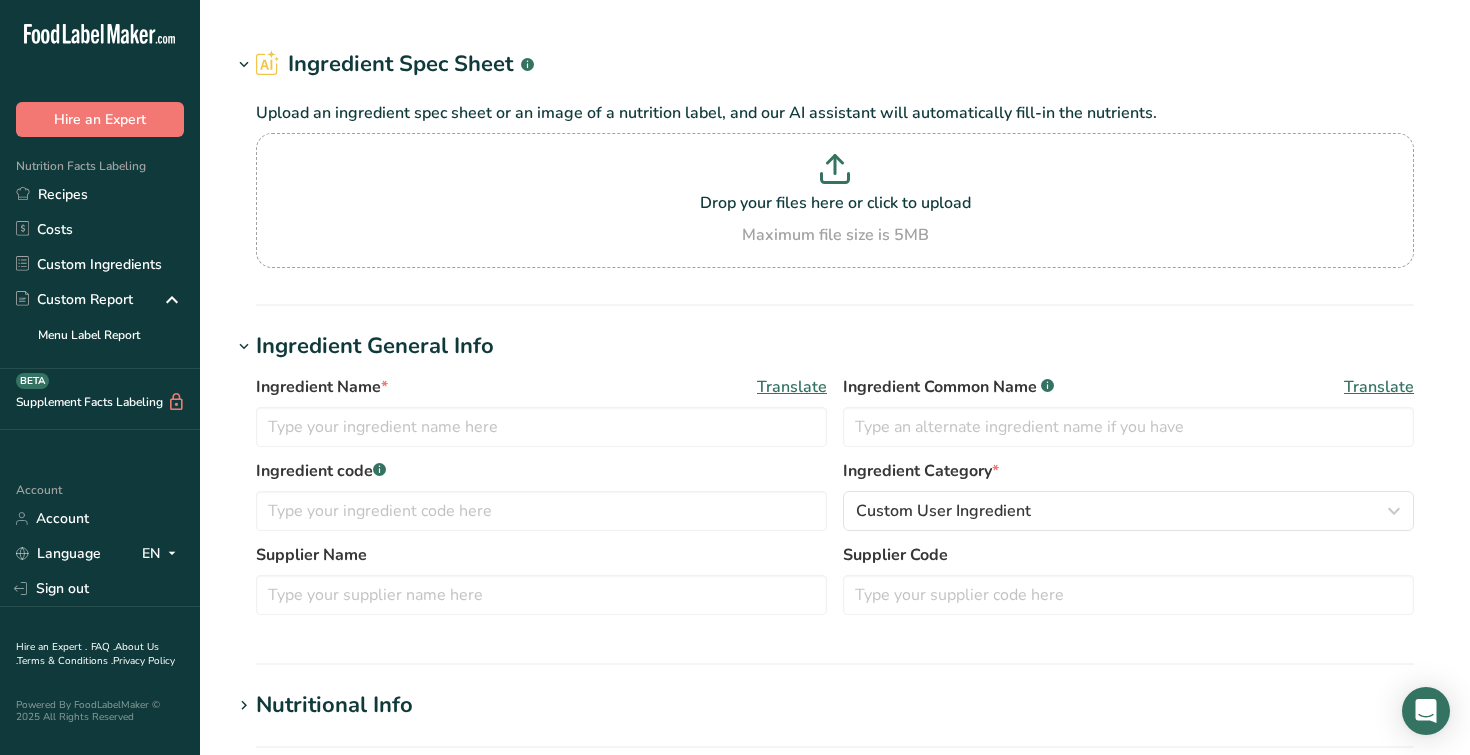type on "Oppenfruit Professional" 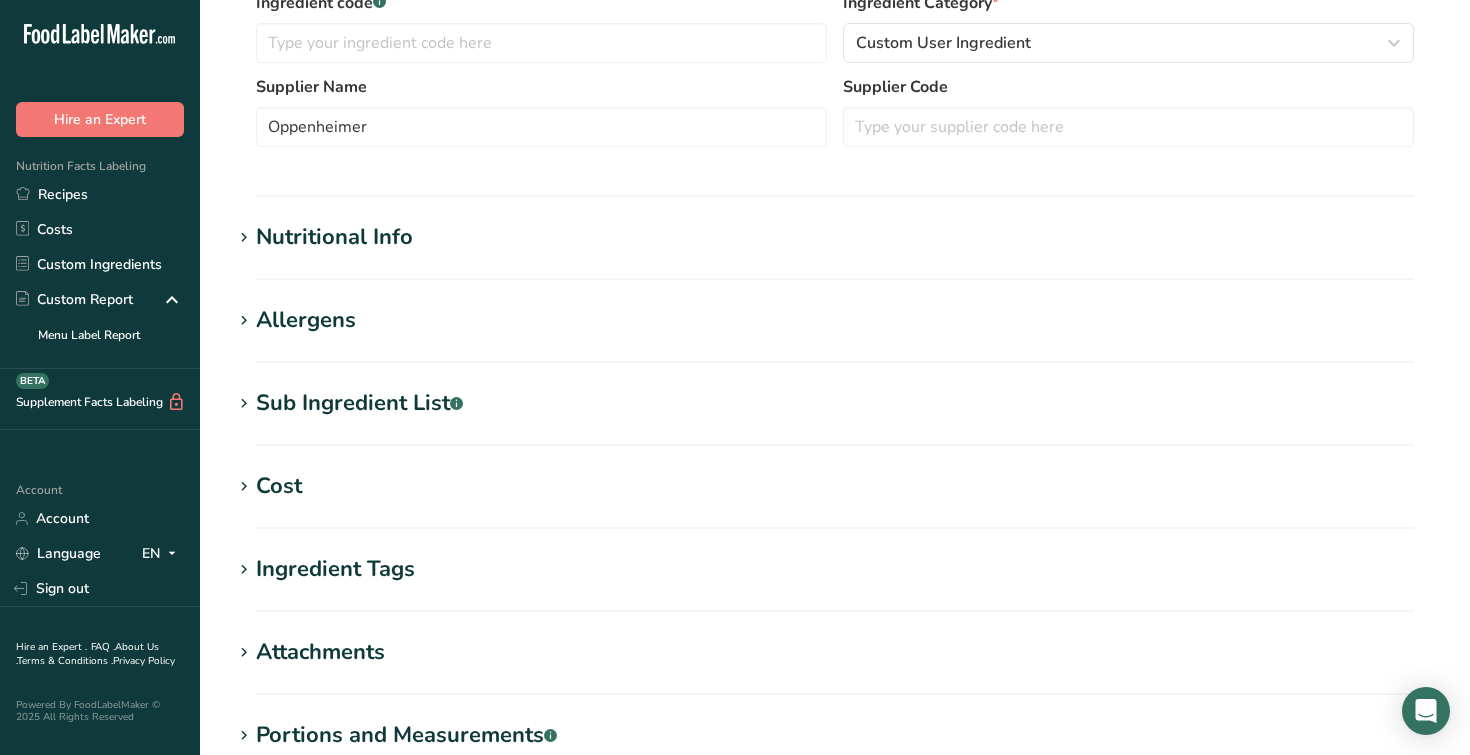 scroll, scrollTop: 515, scrollLeft: 0, axis: vertical 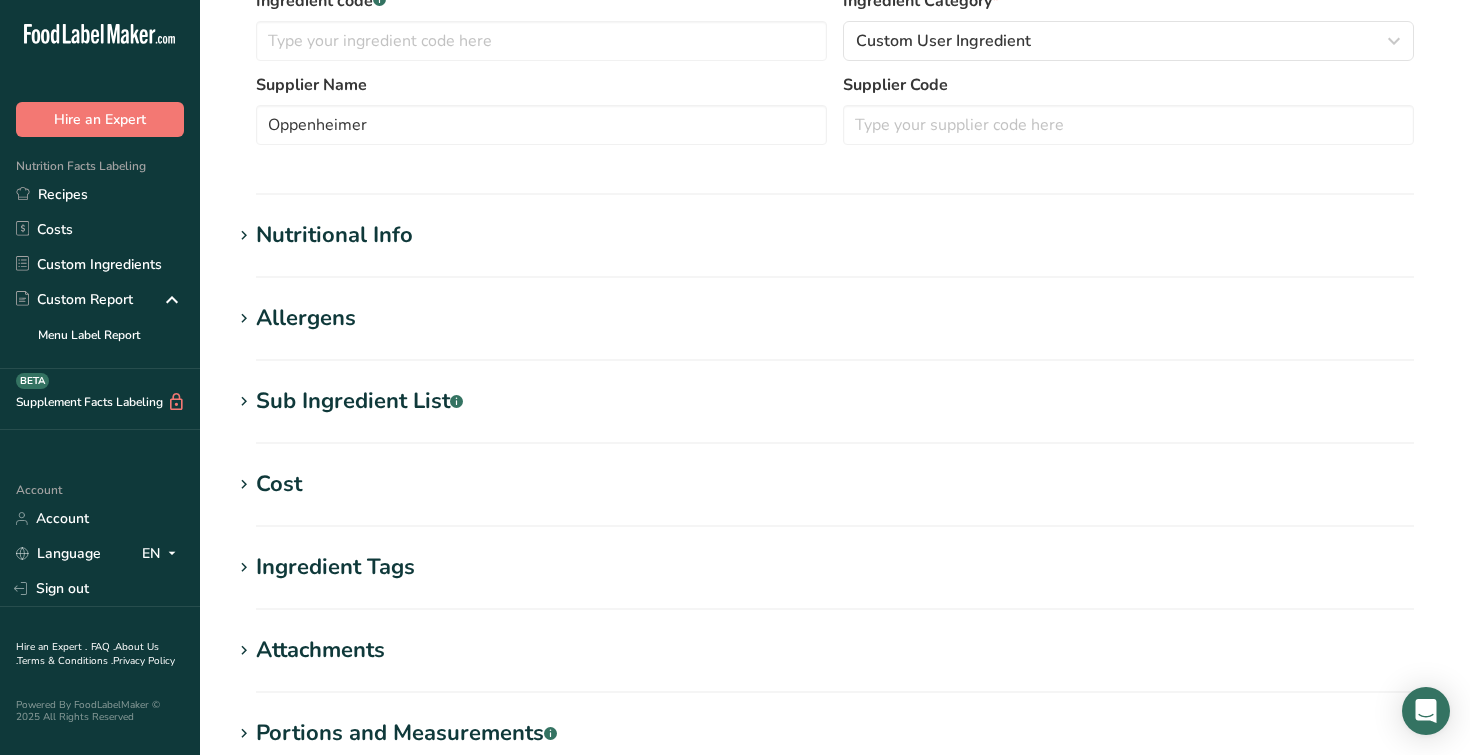 click on "Sub Ingredient List
.a-a{fill:#347362;}.b-a{fill:#fff;}" at bounding box center [359, 401] 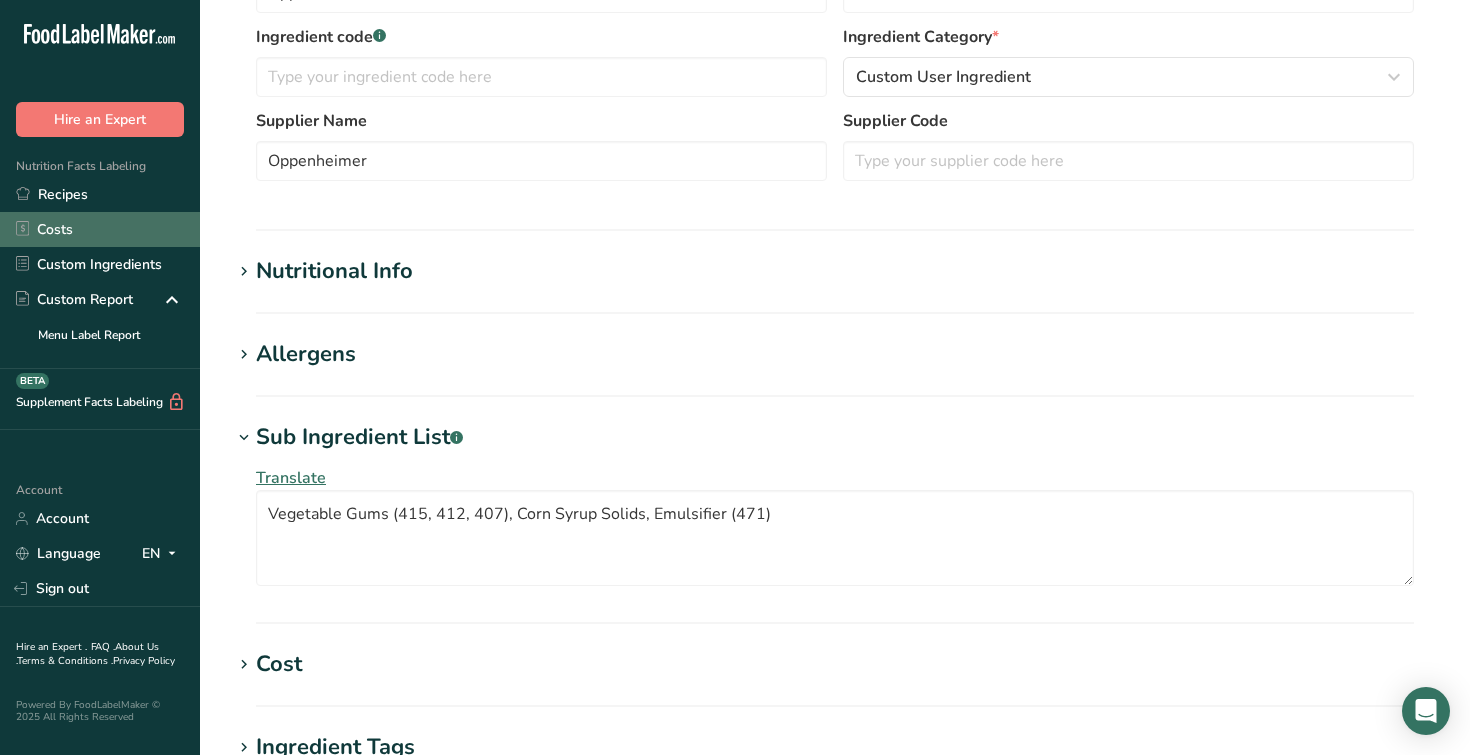 scroll, scrollTop: 470, scrollLeft: 0, axis: vertical 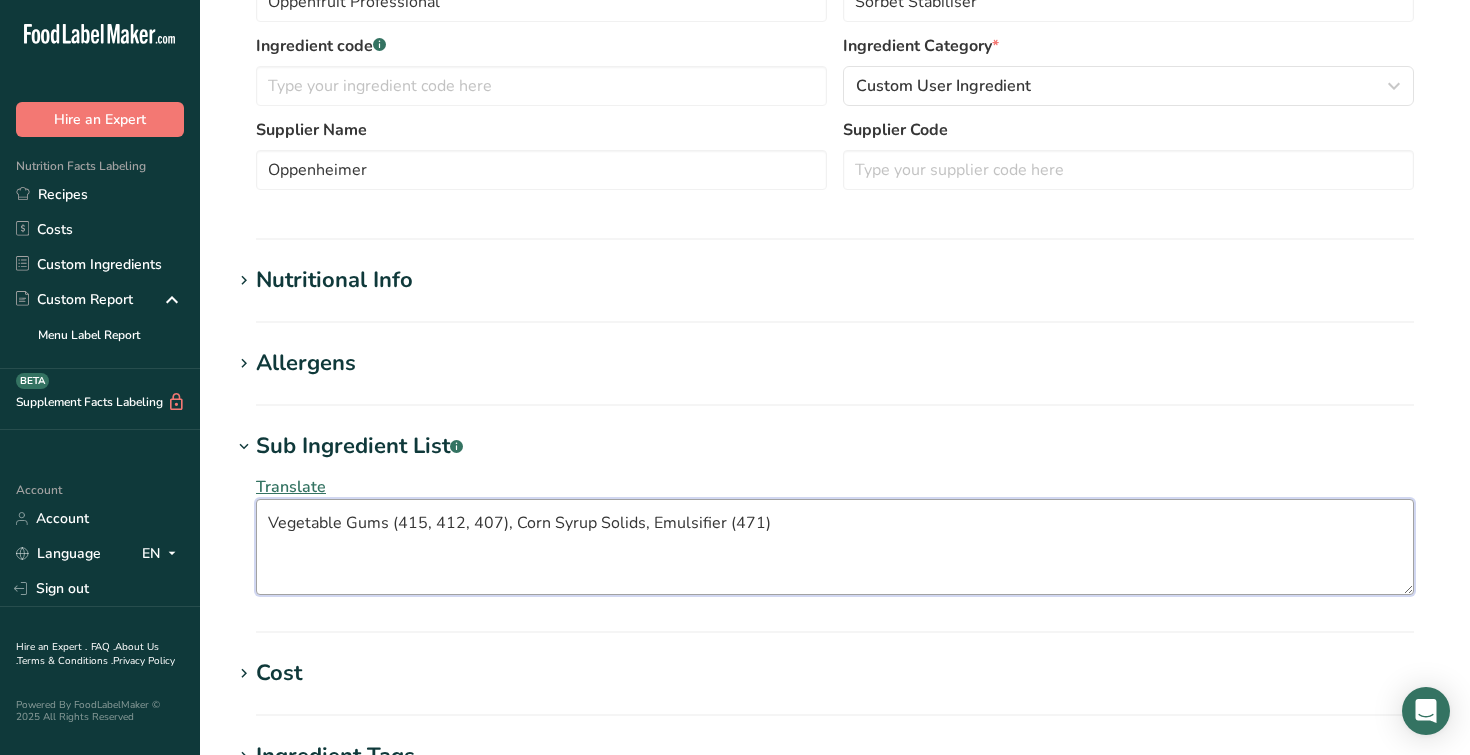 drag, startPoint x: 774, startPoint y: 526, endPoint x: 650, endPoint y: 523, distance: 124.036285 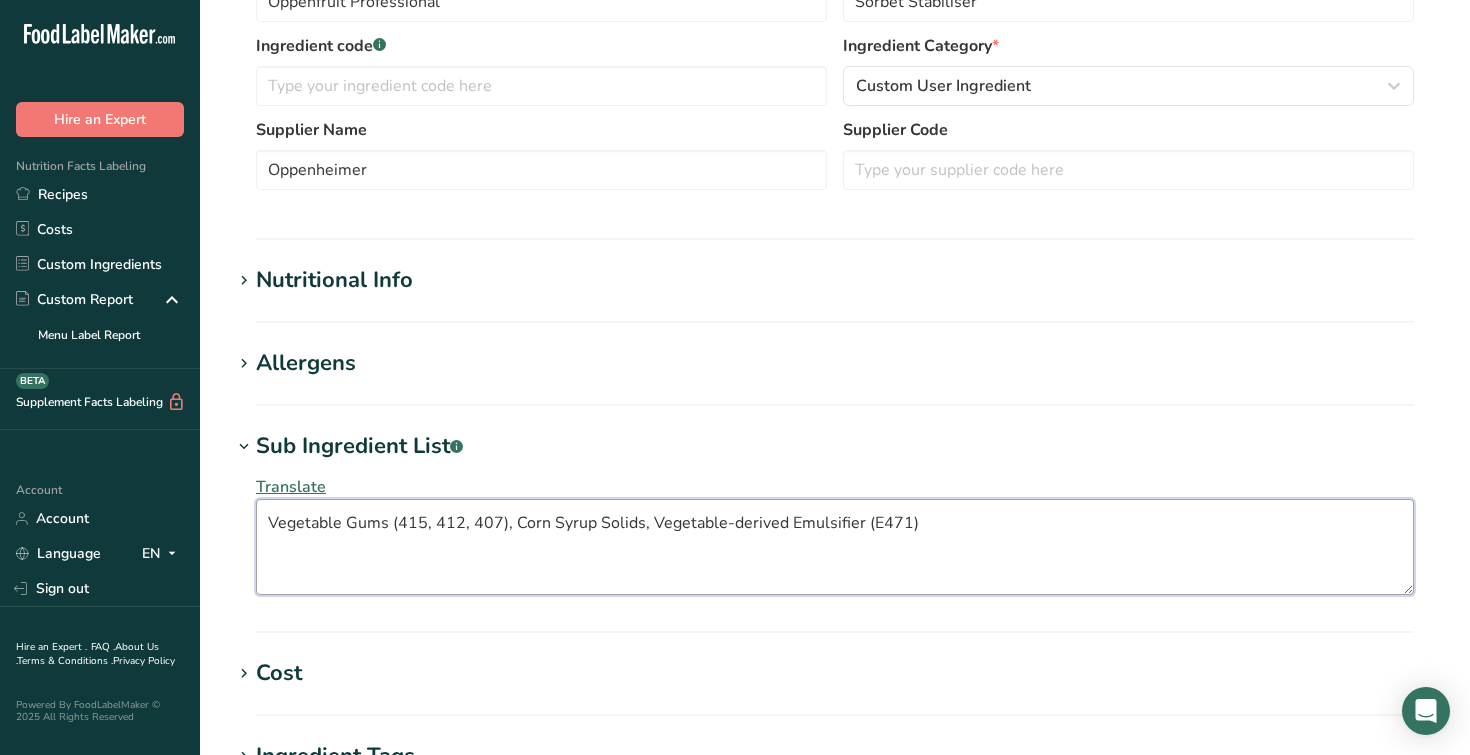 type on "Vegetable Gums (415, 412, 407), Corn Syrup Solids, Vegetable-derived Emulsifier (E471)" 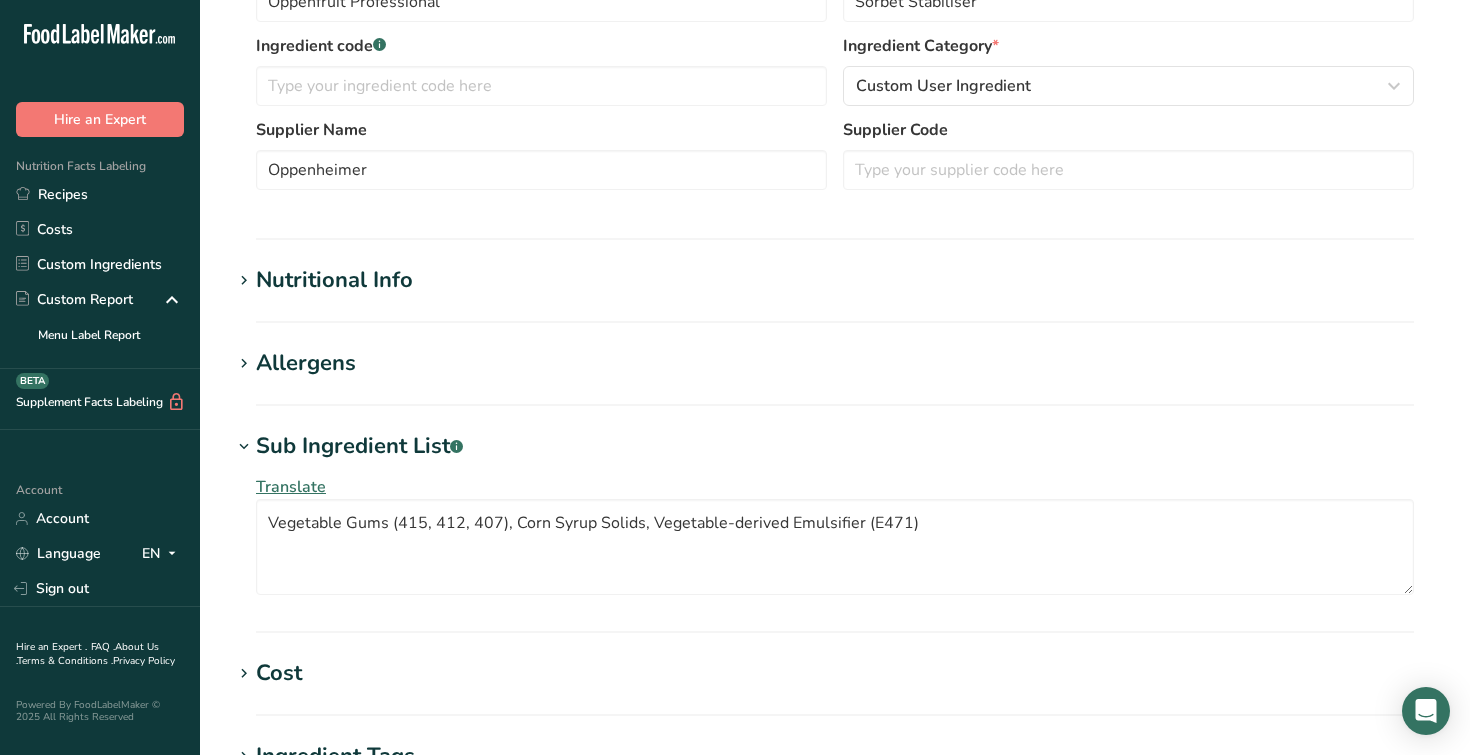 click on "Translate" at bounding box center (291, 487) 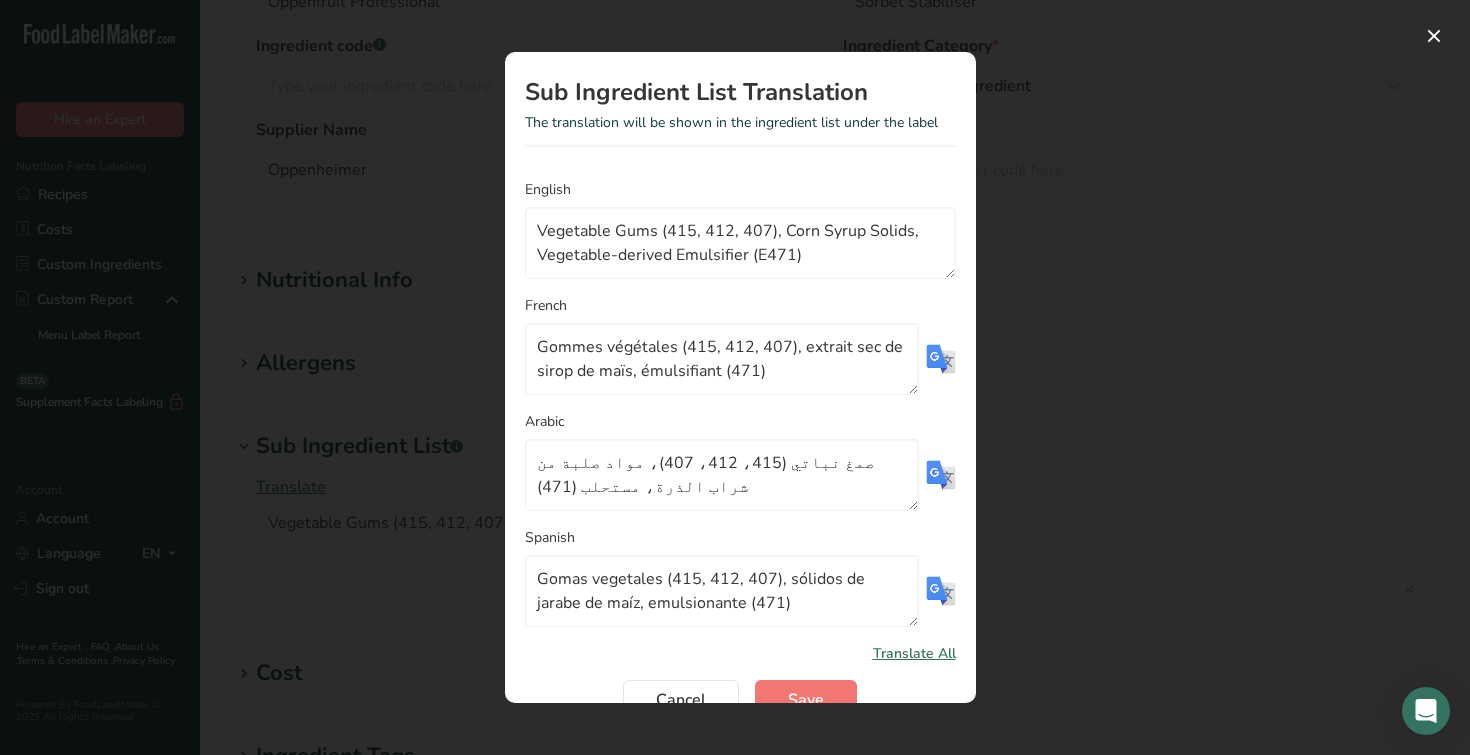 click on "Translate All" at bounding box center (914, 653) 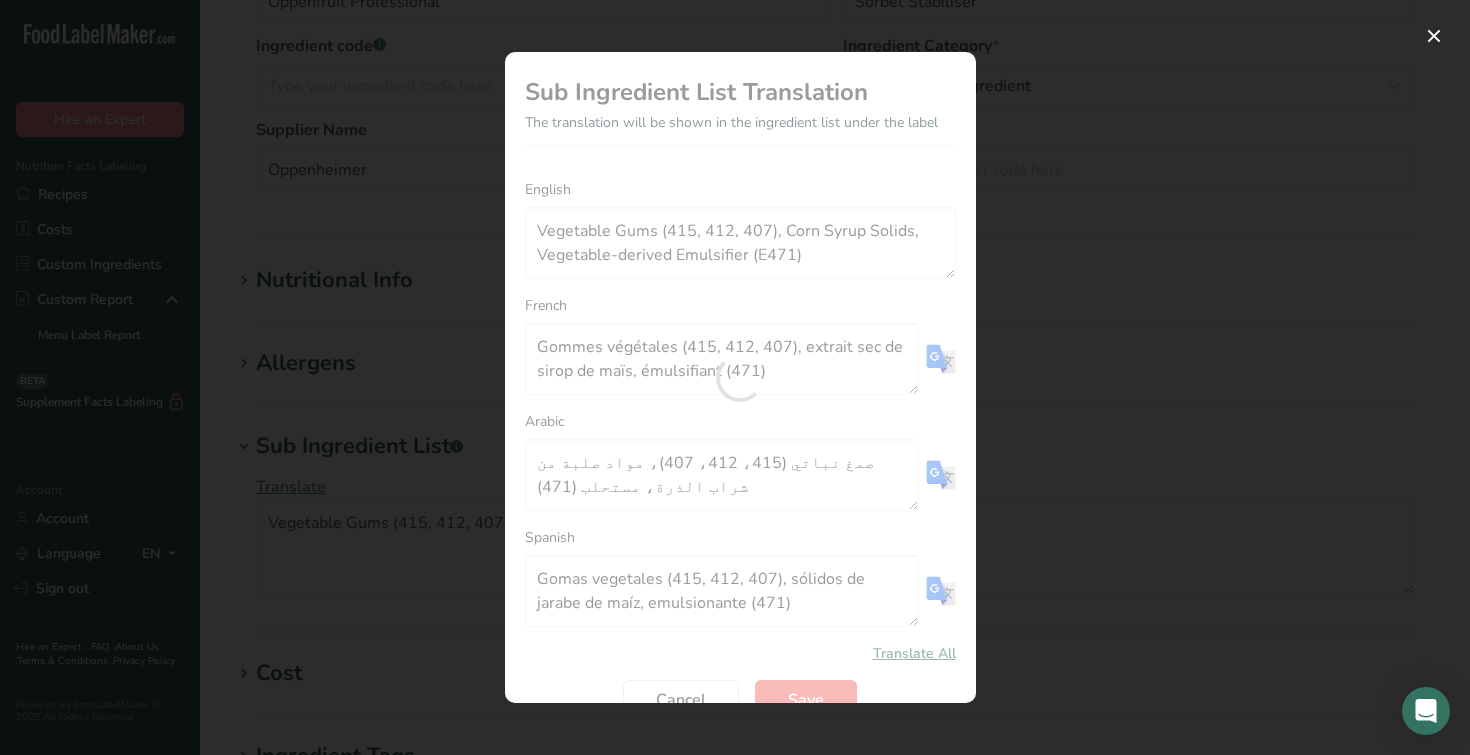 type on "Gommes végétales (415, 412, 407), extrait sec de sirop de maïs, émulsifiant d'origine végétale (E471)" 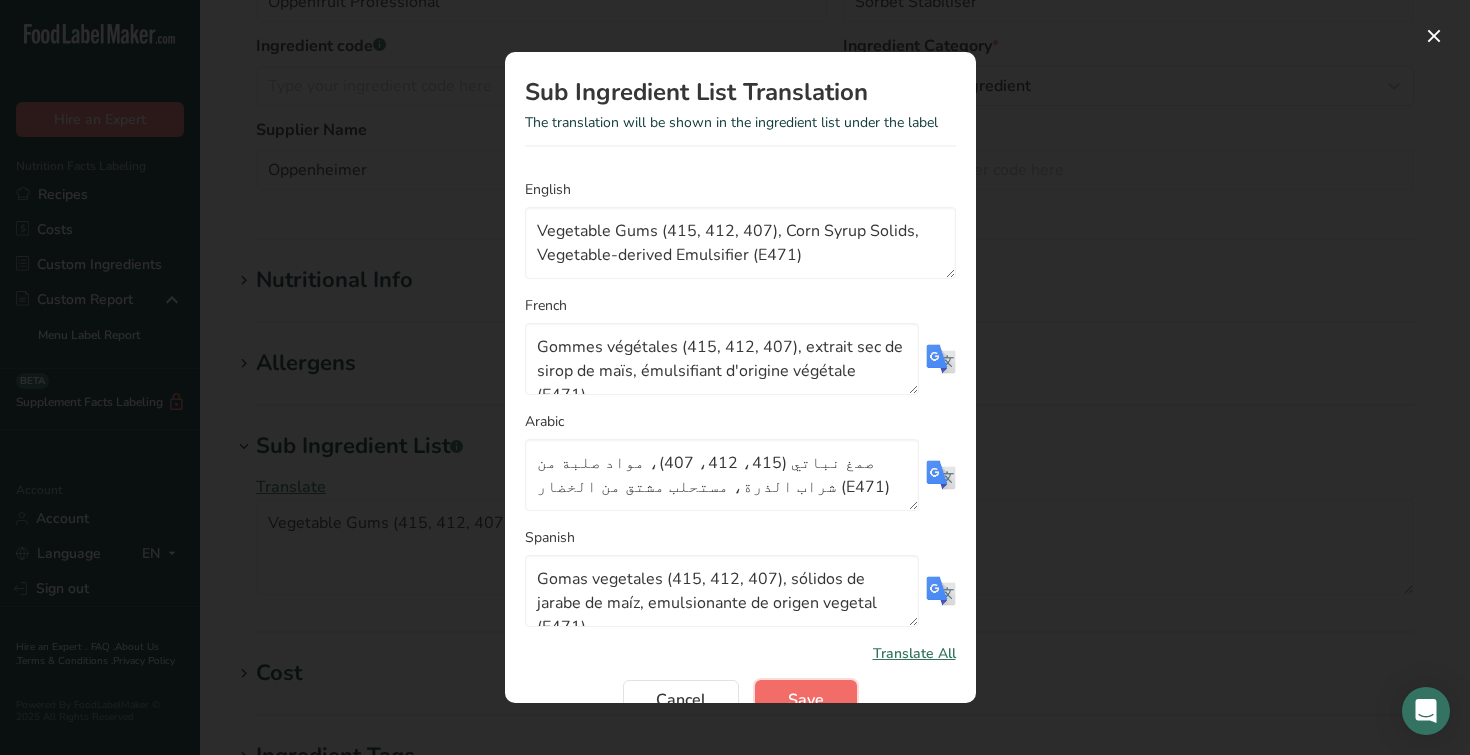 click on "Save" at bounding box center (806, 700) 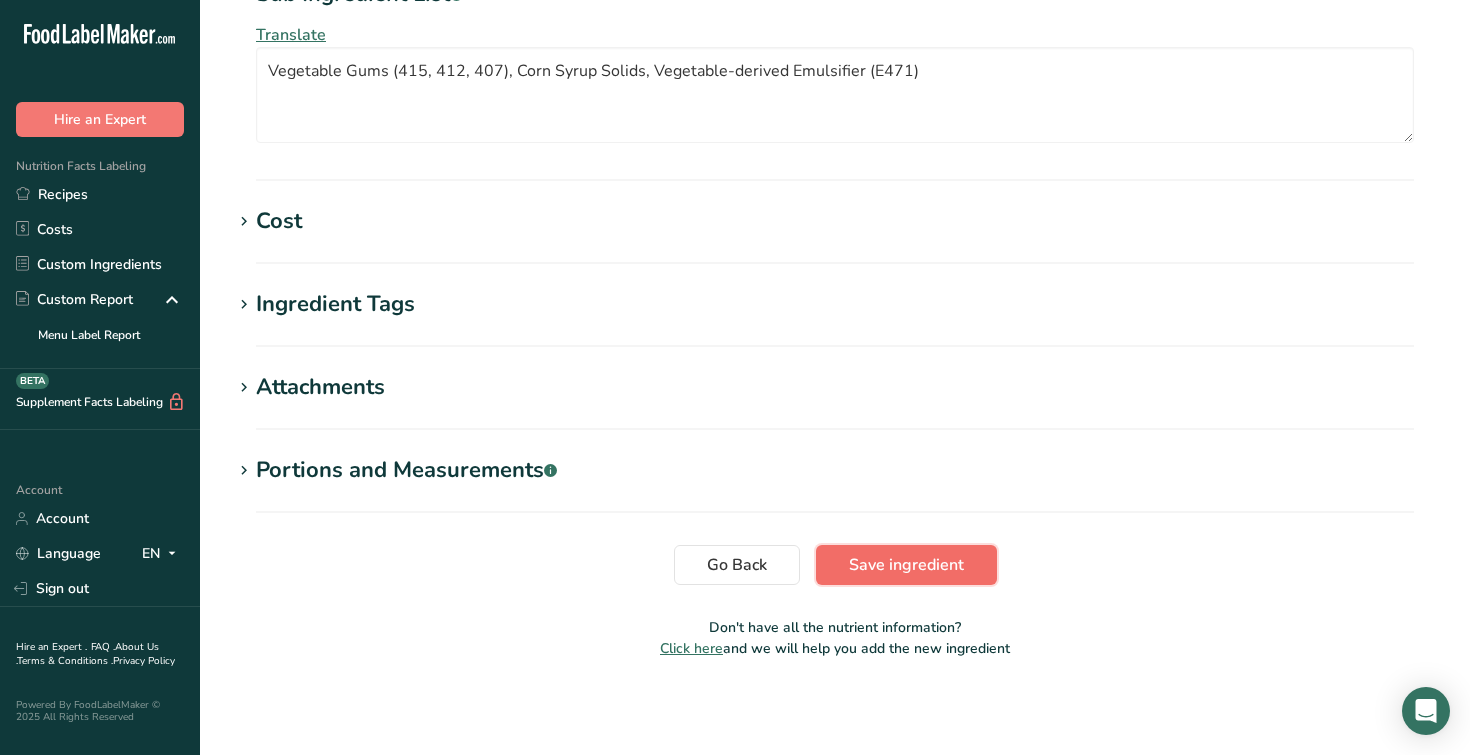 click on "Save ingredient" at bounding box center [906, 565] 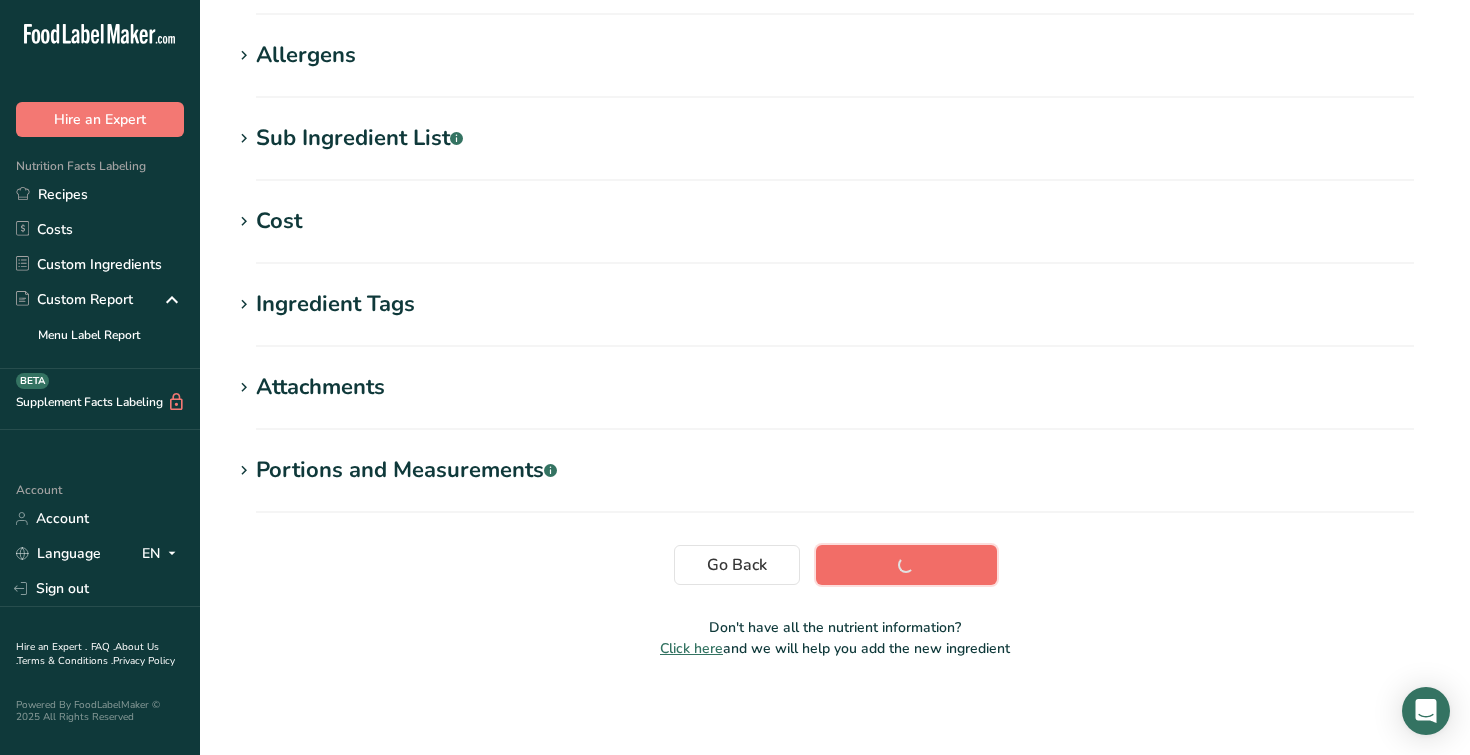 scroll, scrollTop: 303, scrollLeft: 0, axis: vertical 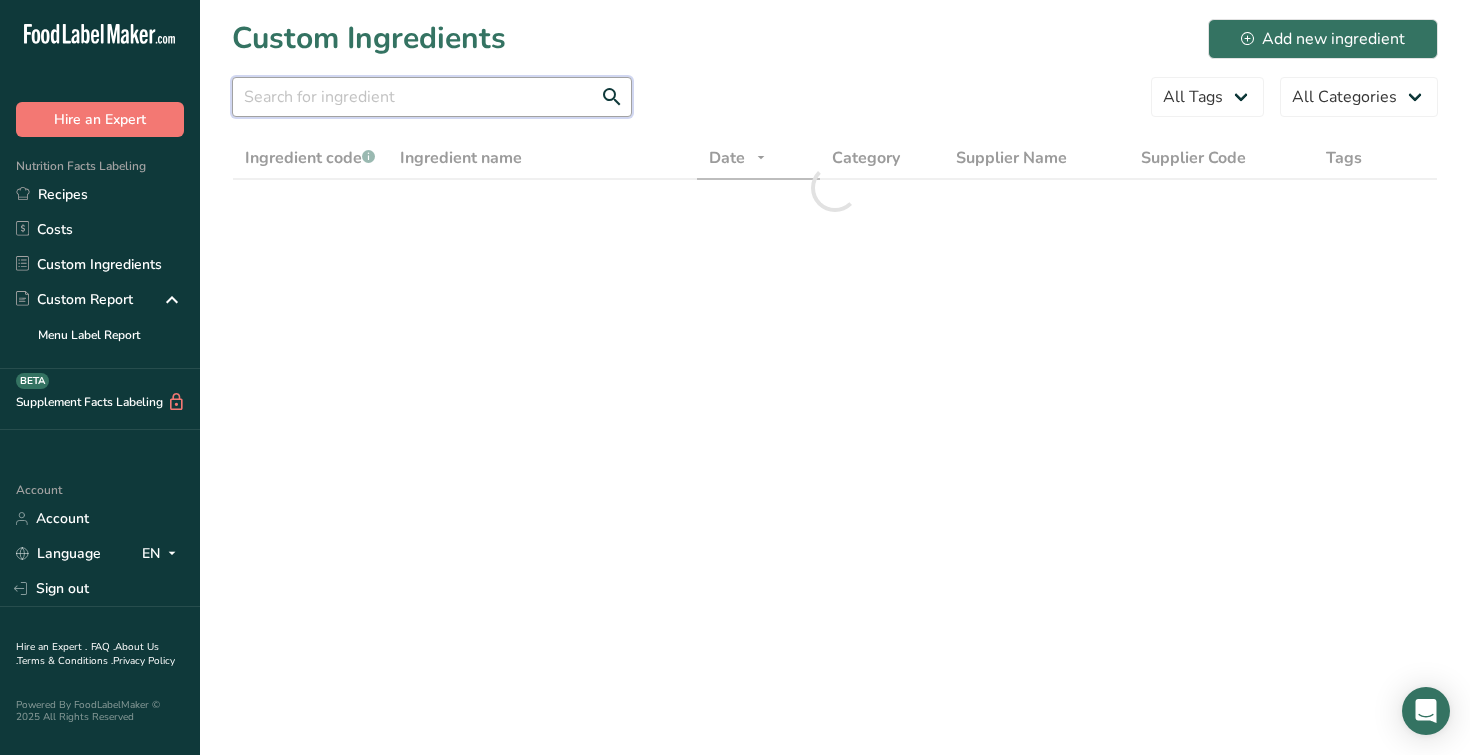 click at bounding box center (432, 97) 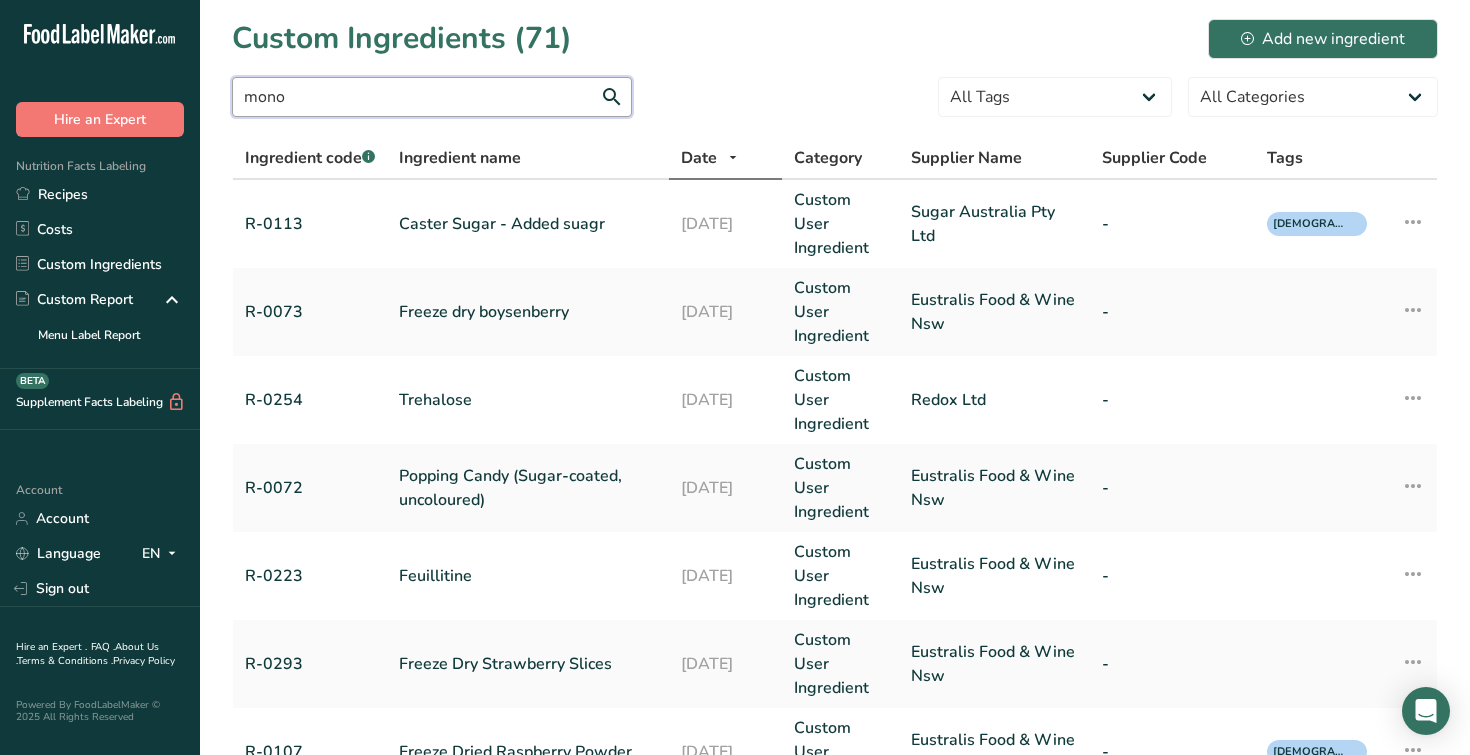 type on "mono" 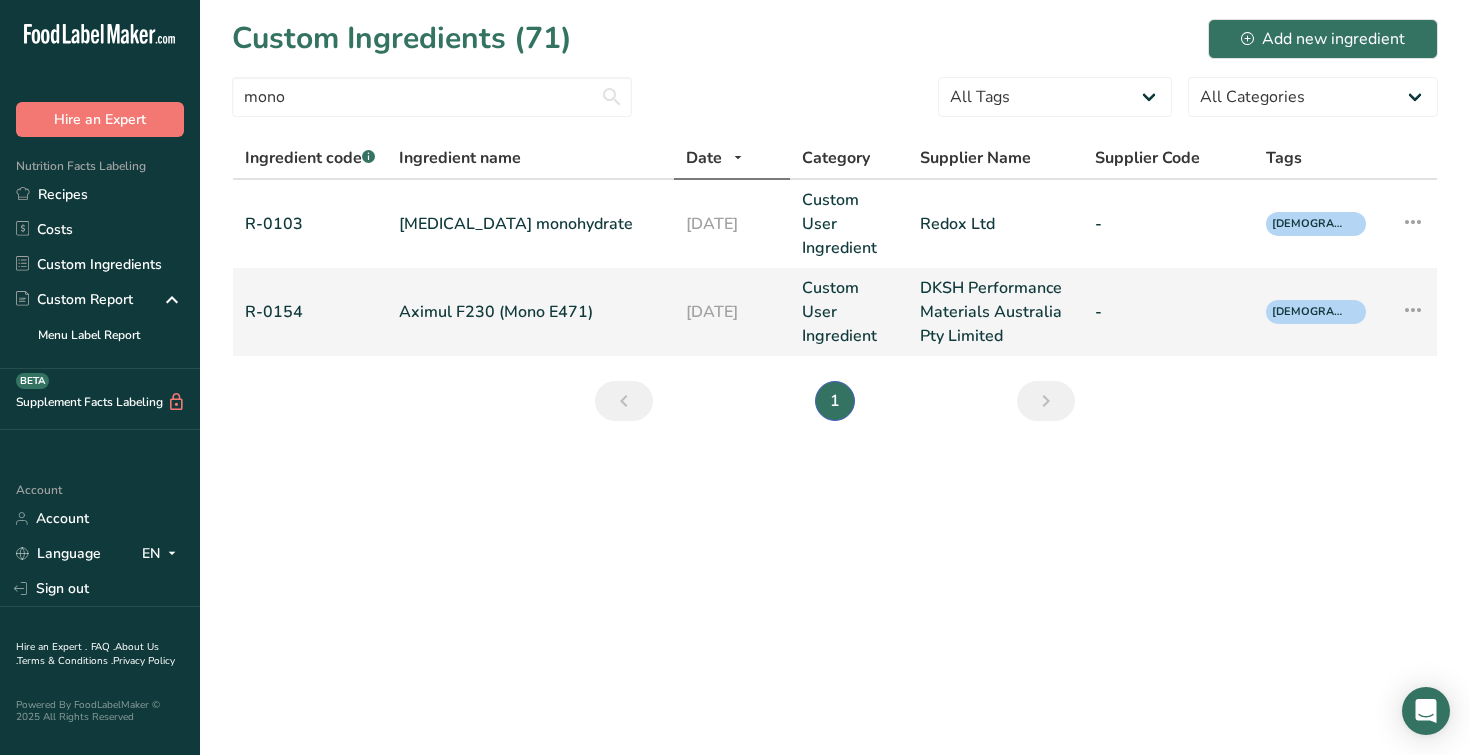 click on "Aximul F230 (Mono E471)" at bounding box center [530, 312] 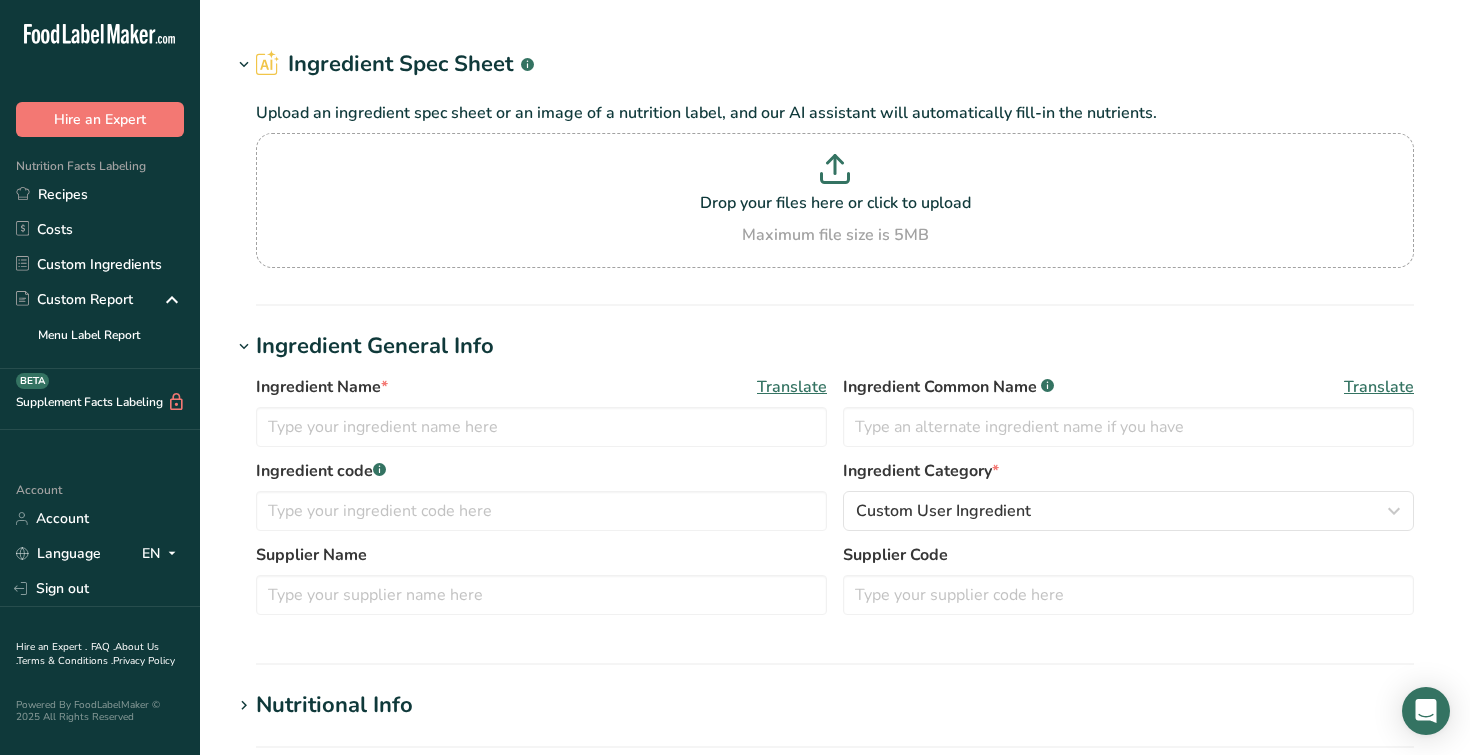 type on "Aximul F230 (Mono E471)" 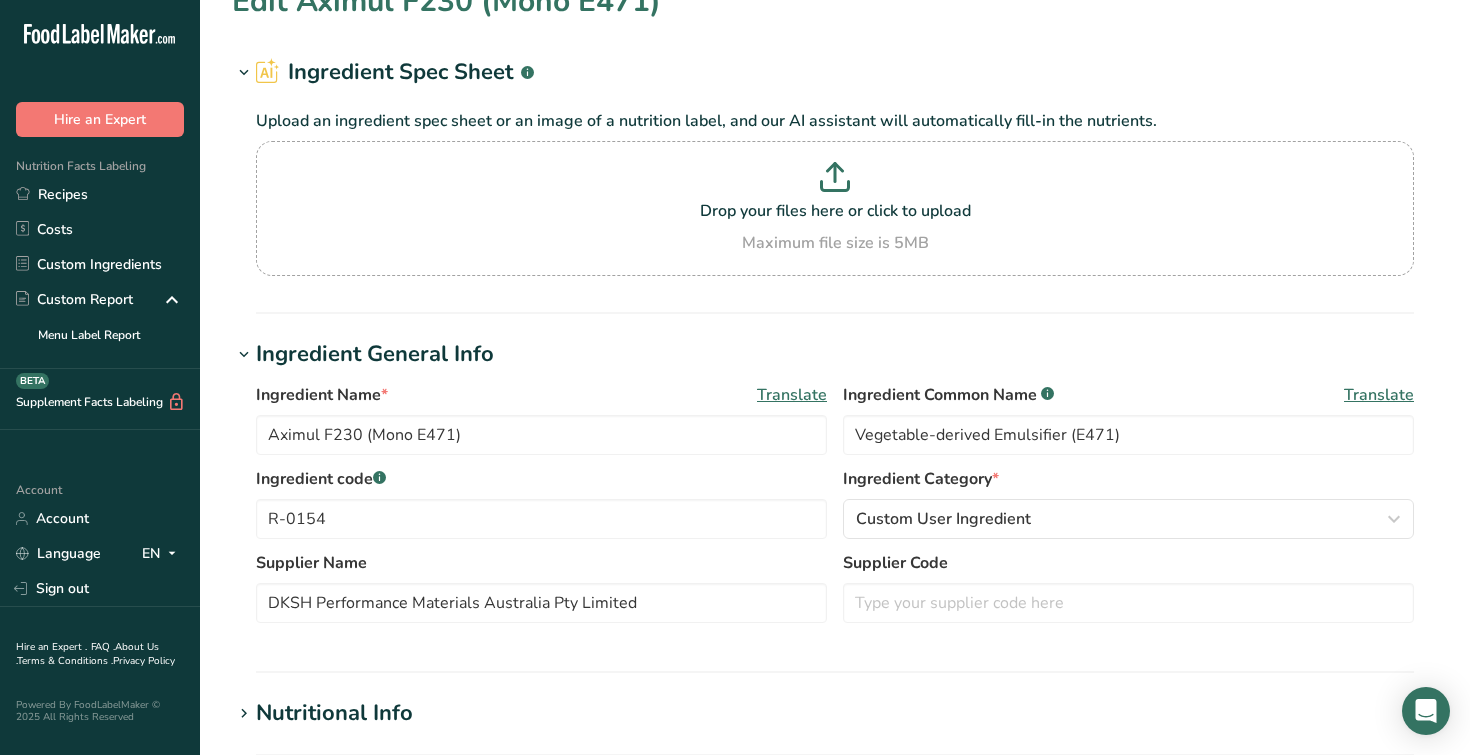 scroll, scrollTop: 41, scrollLeft: 0, axis: vertical 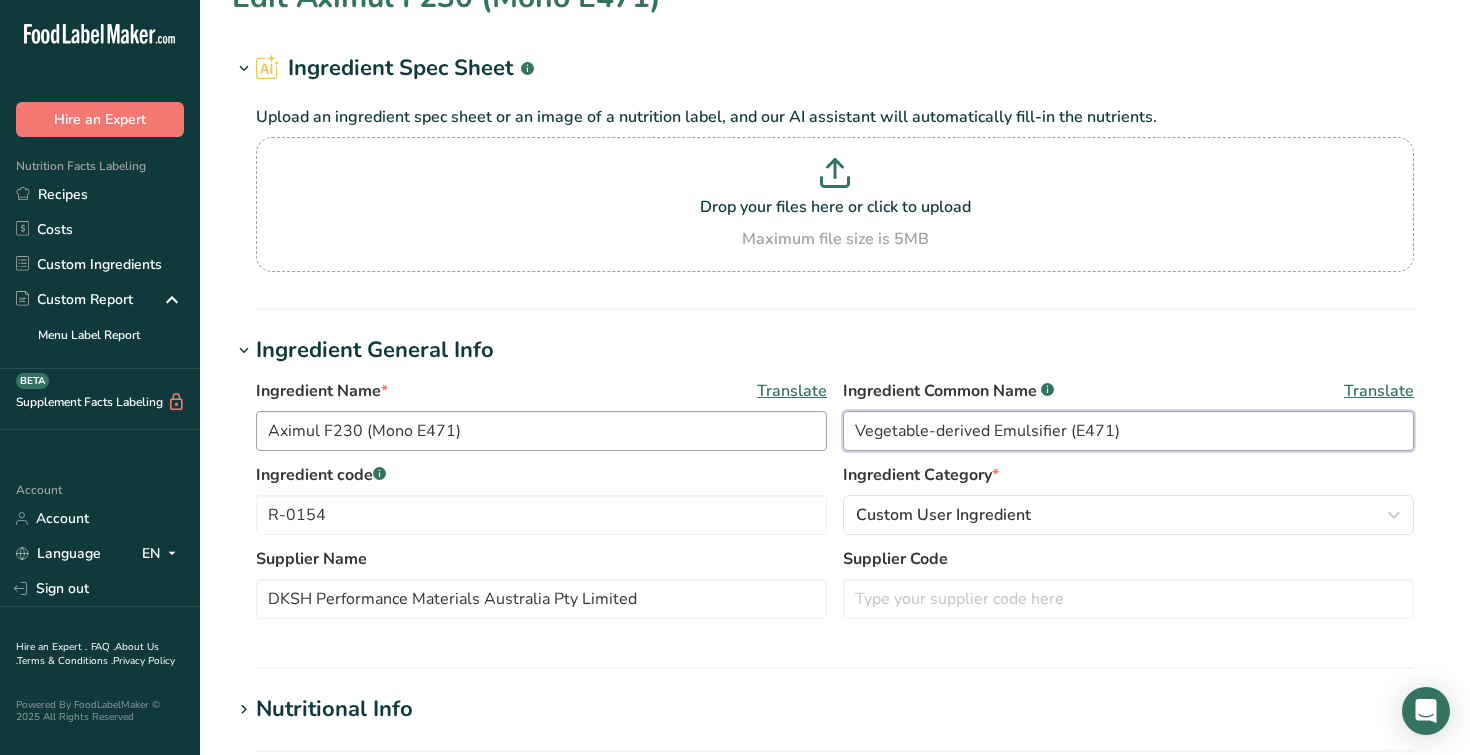 drag, startPoint x: 1156, startPoint y: 428, endPoint x: 764, endPoint y: 416, distance: 392.18362 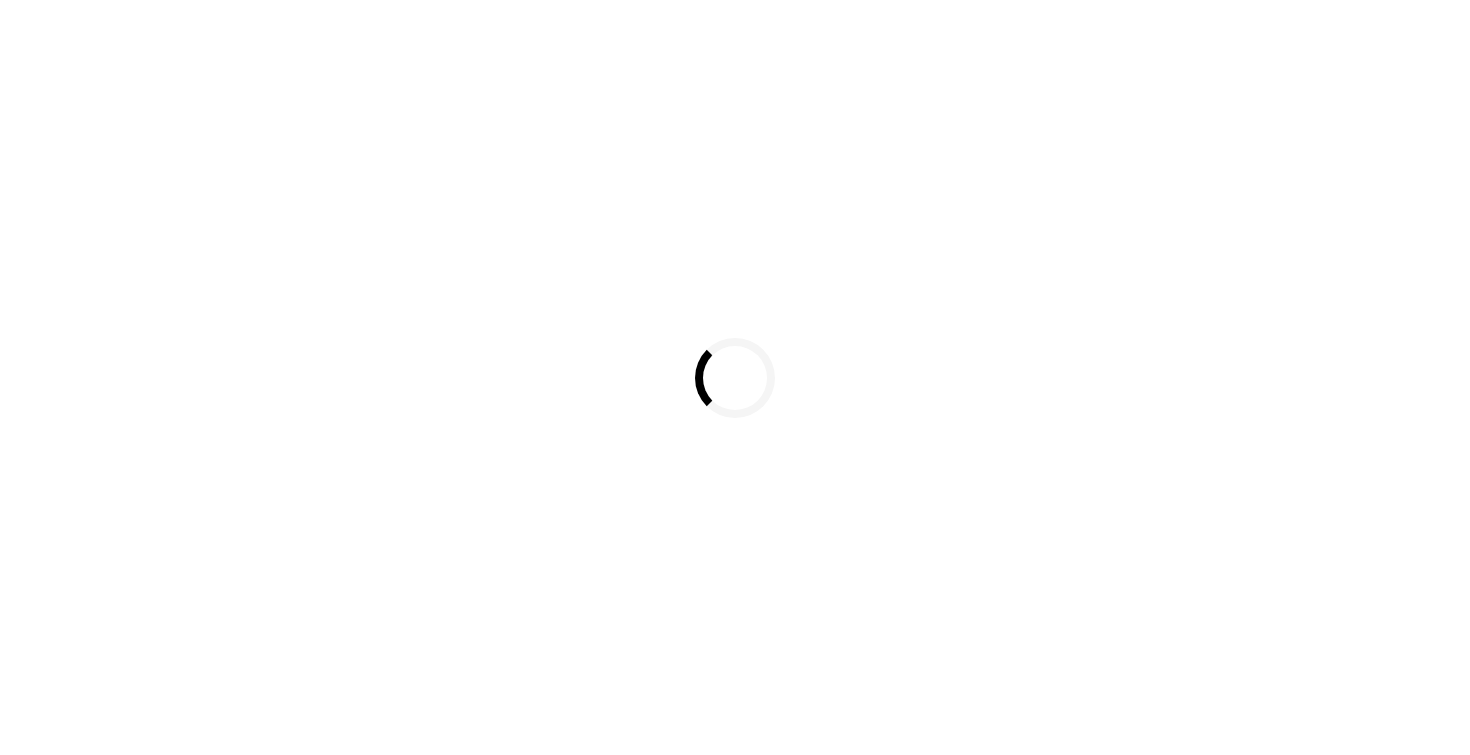 scroll, scrollTop: 0, scrollLeft: 0, axis: both 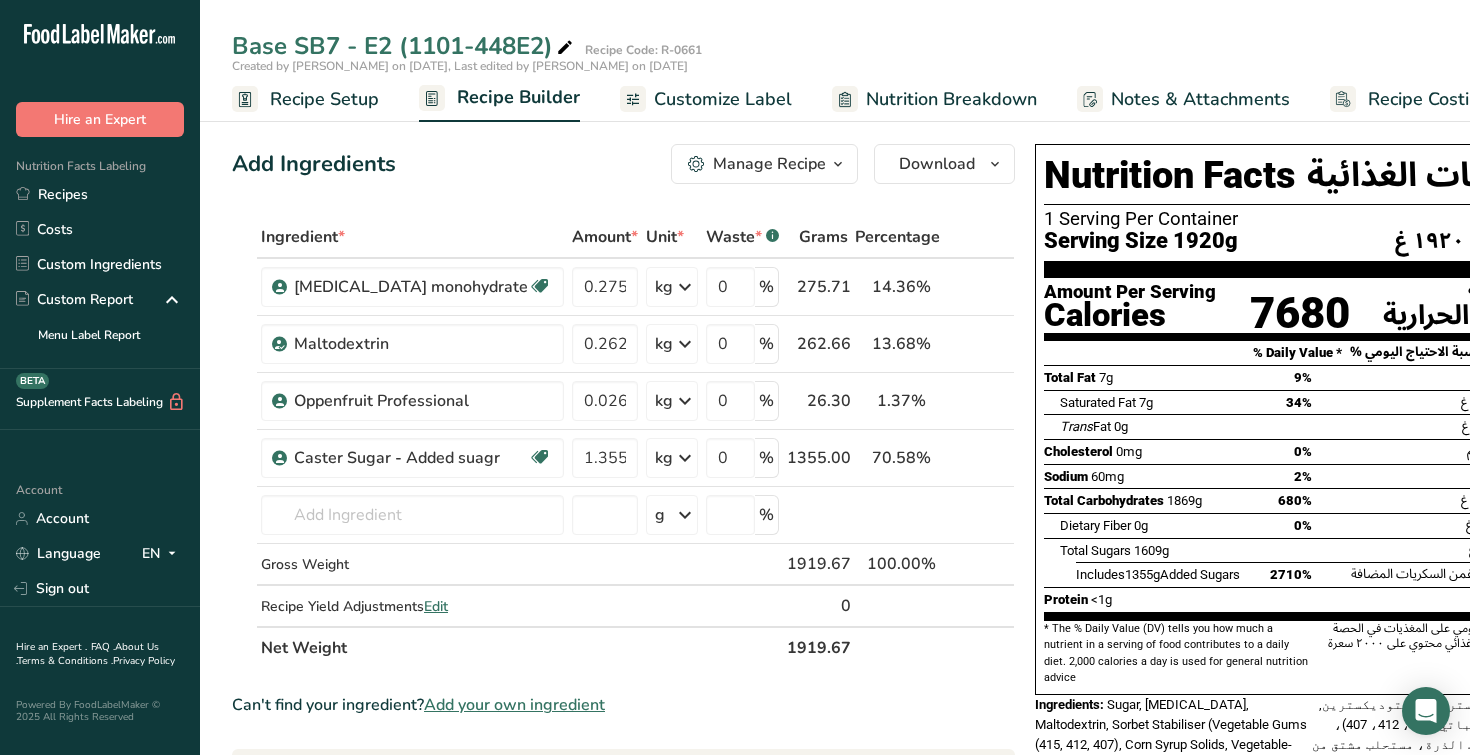click on "Customize Label" at bounding box center (723, 99) 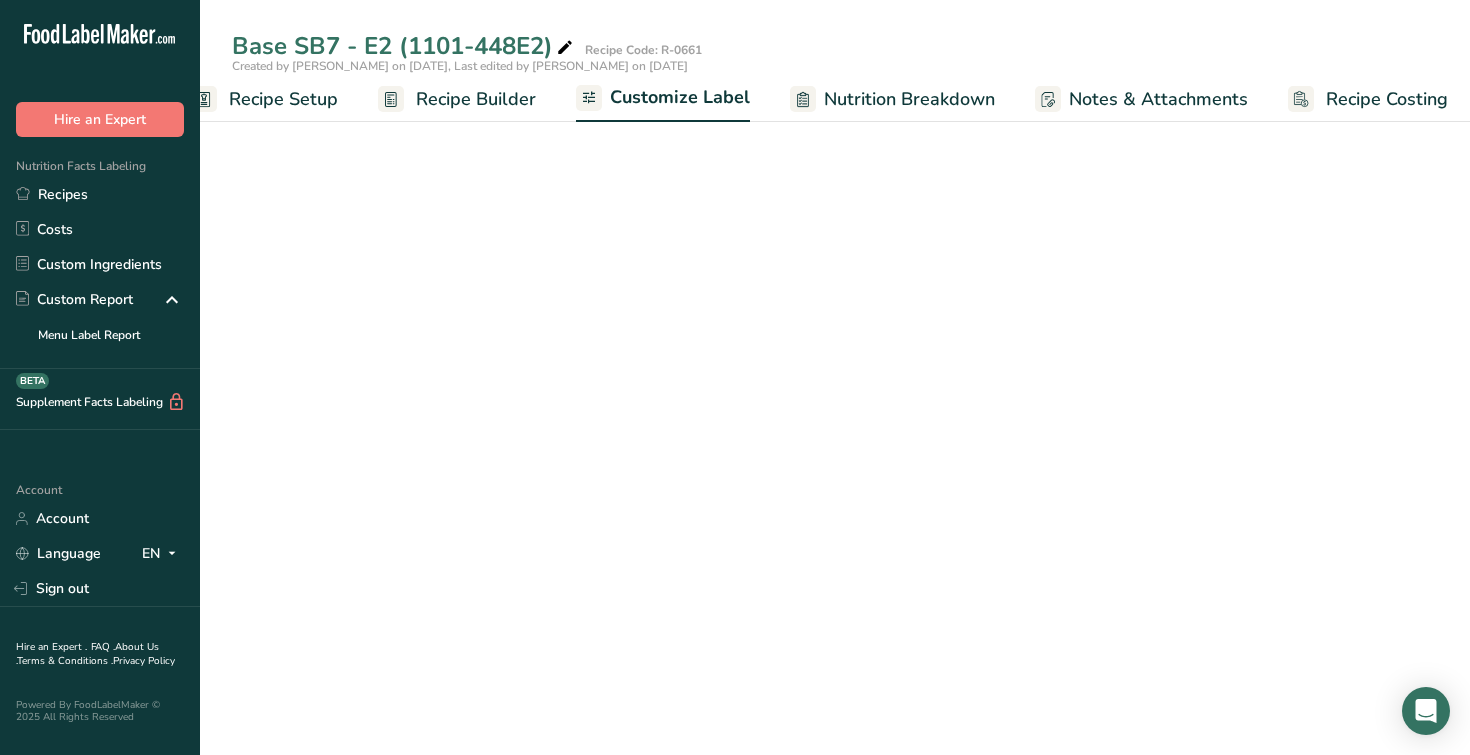 scroll, scrollTop: 0, scrollLeft: 51, axis: horizontal 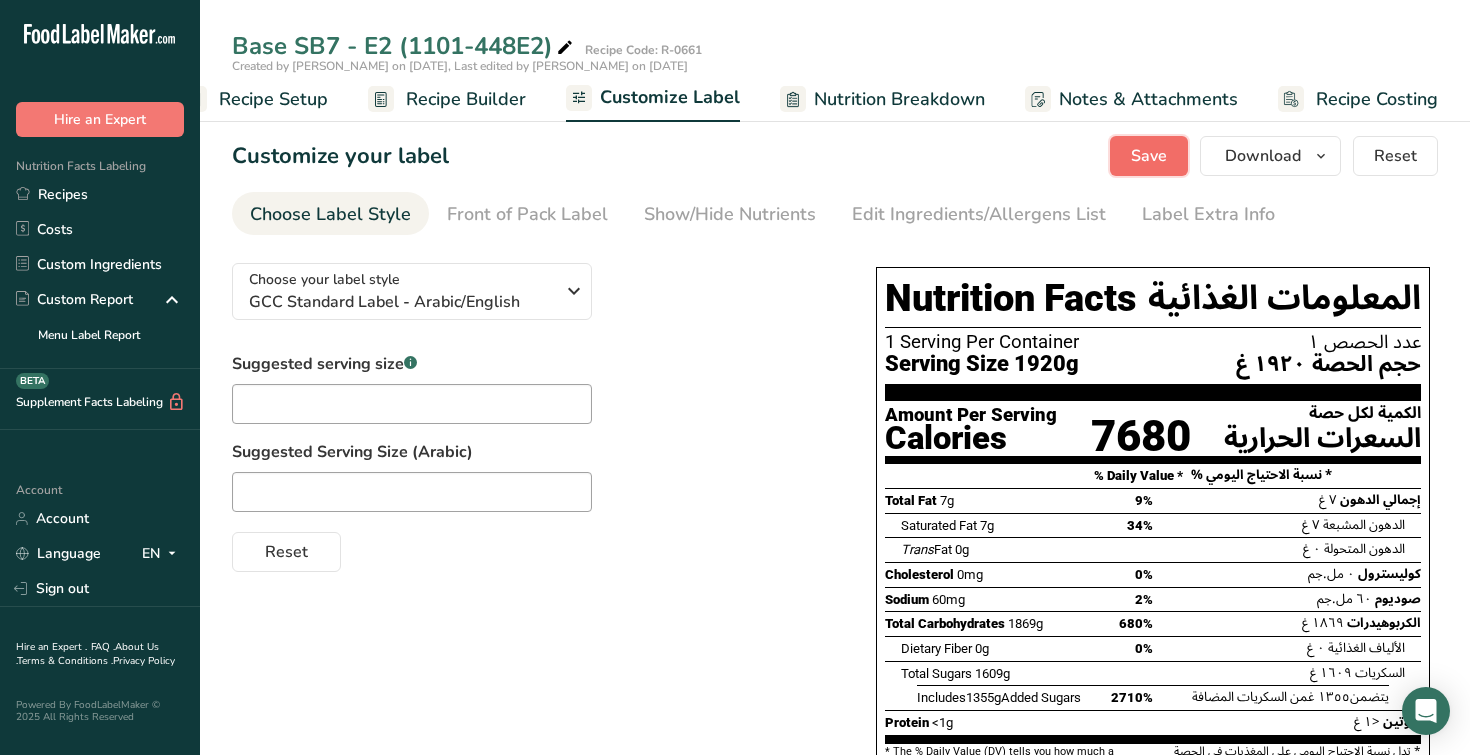 click on "Save" at bounding box center [1149, 156] 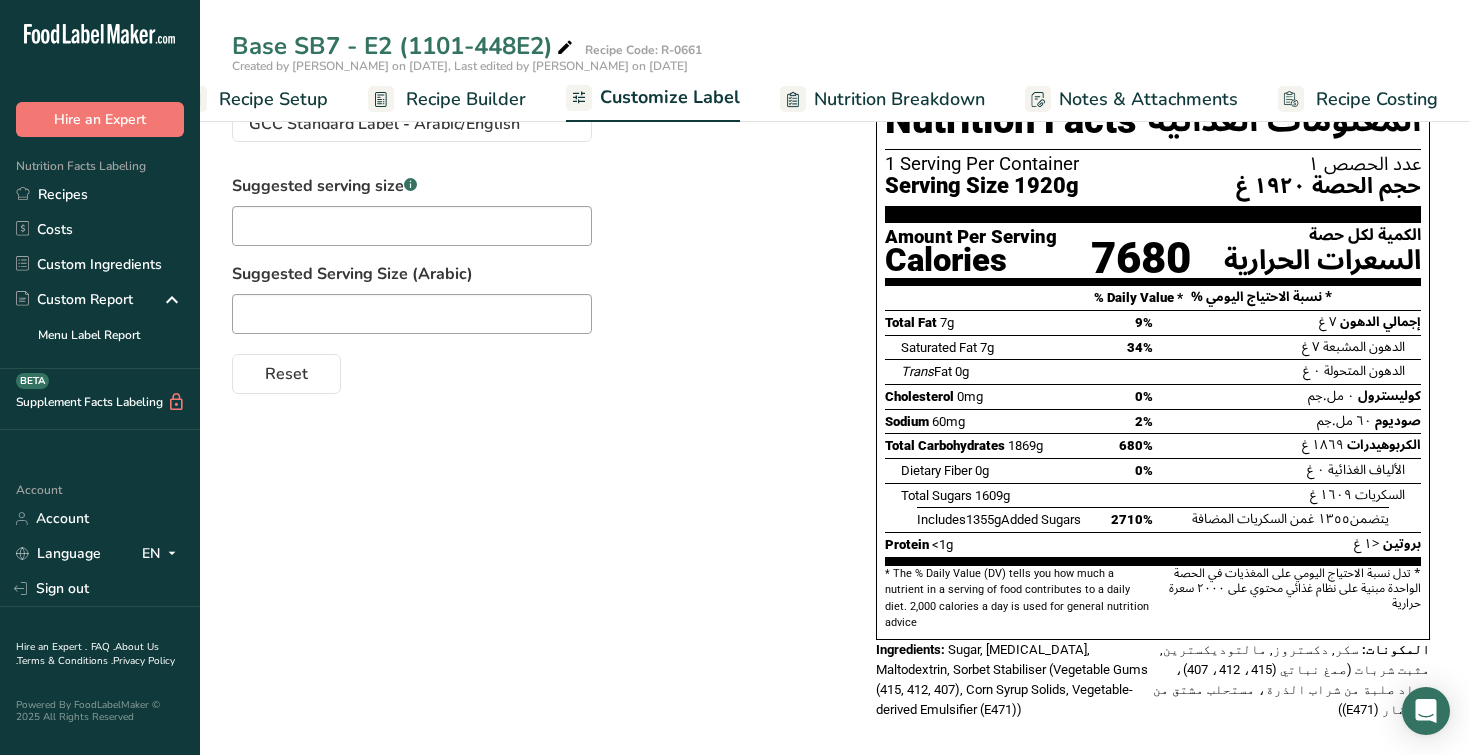 scroll, scrollTop: 0, scrollLeft: 0, axis: both 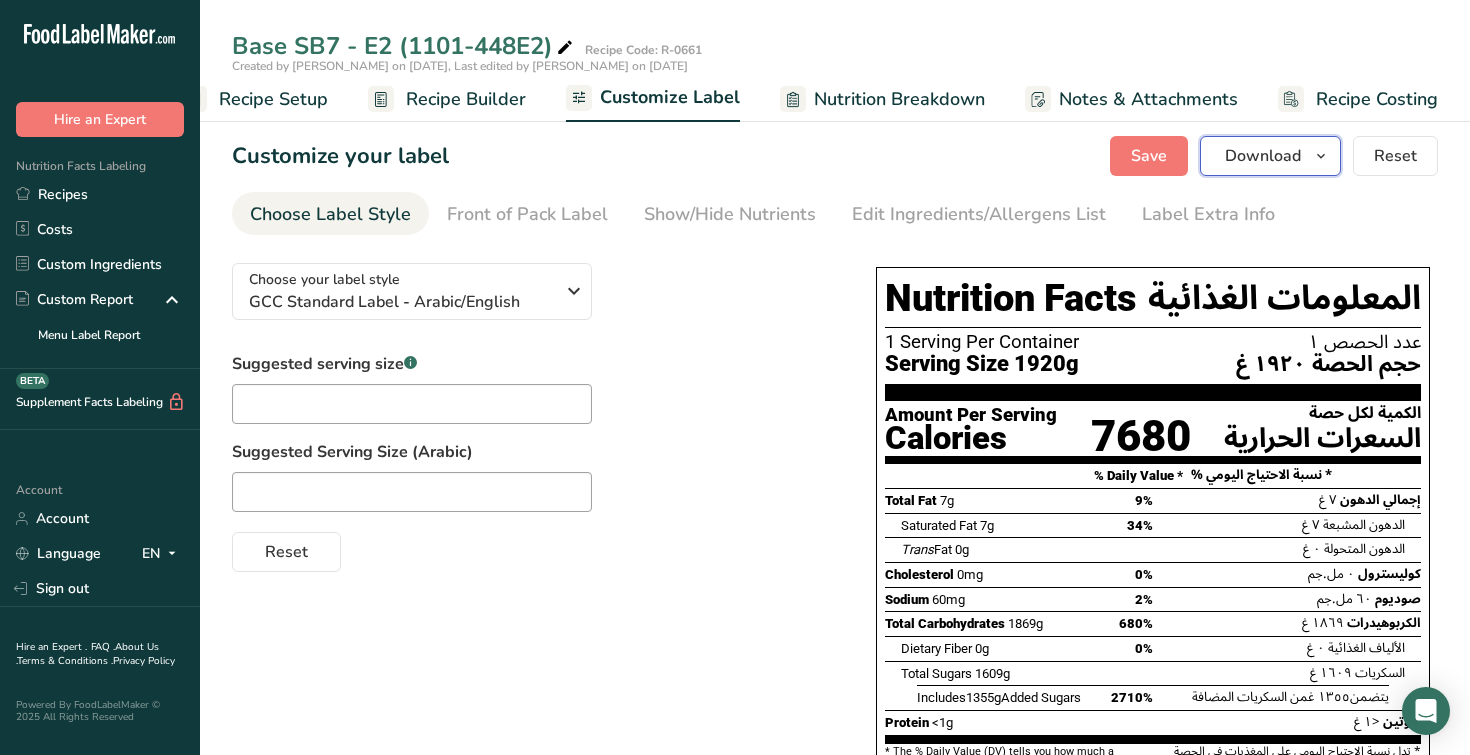 click on "Download" at bounding box center (1263, 156) 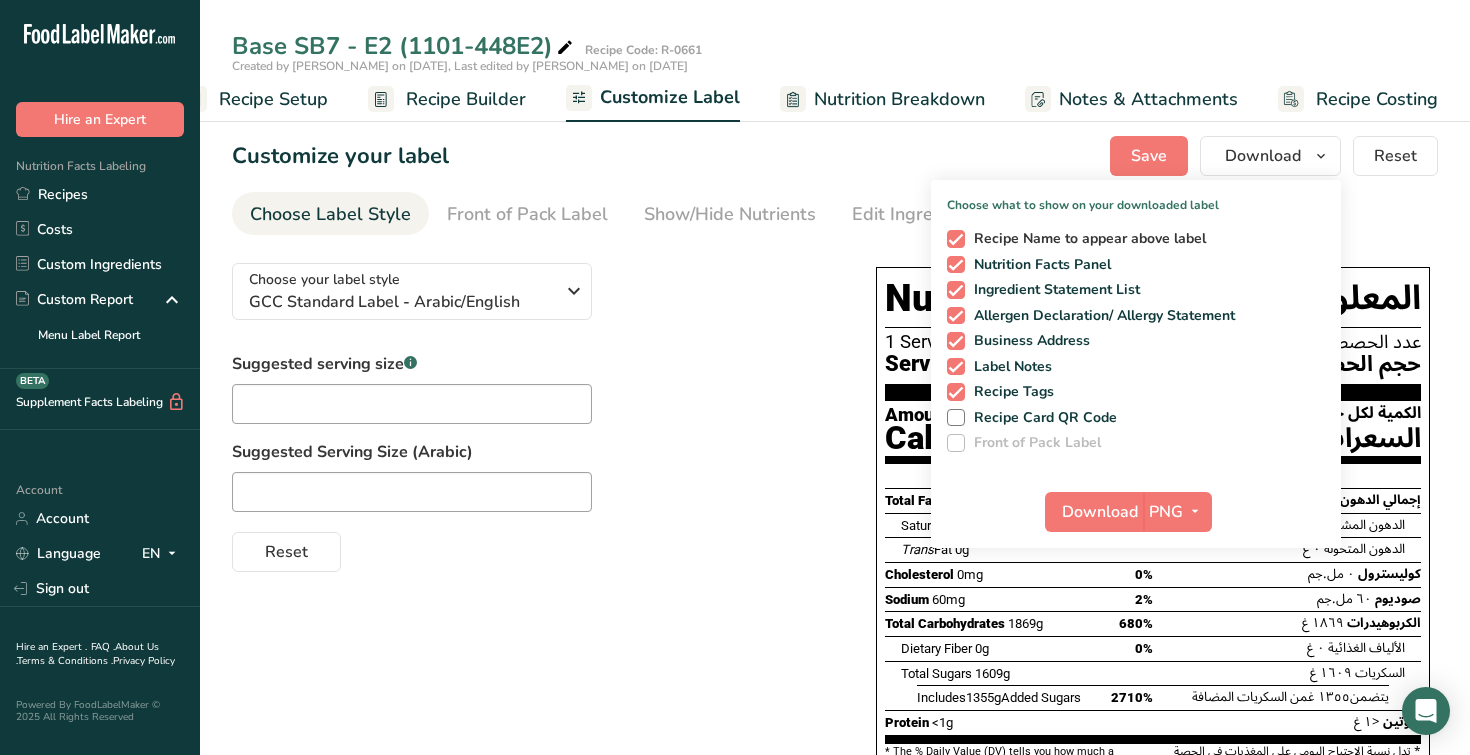 click at bounding box center [956, 239] 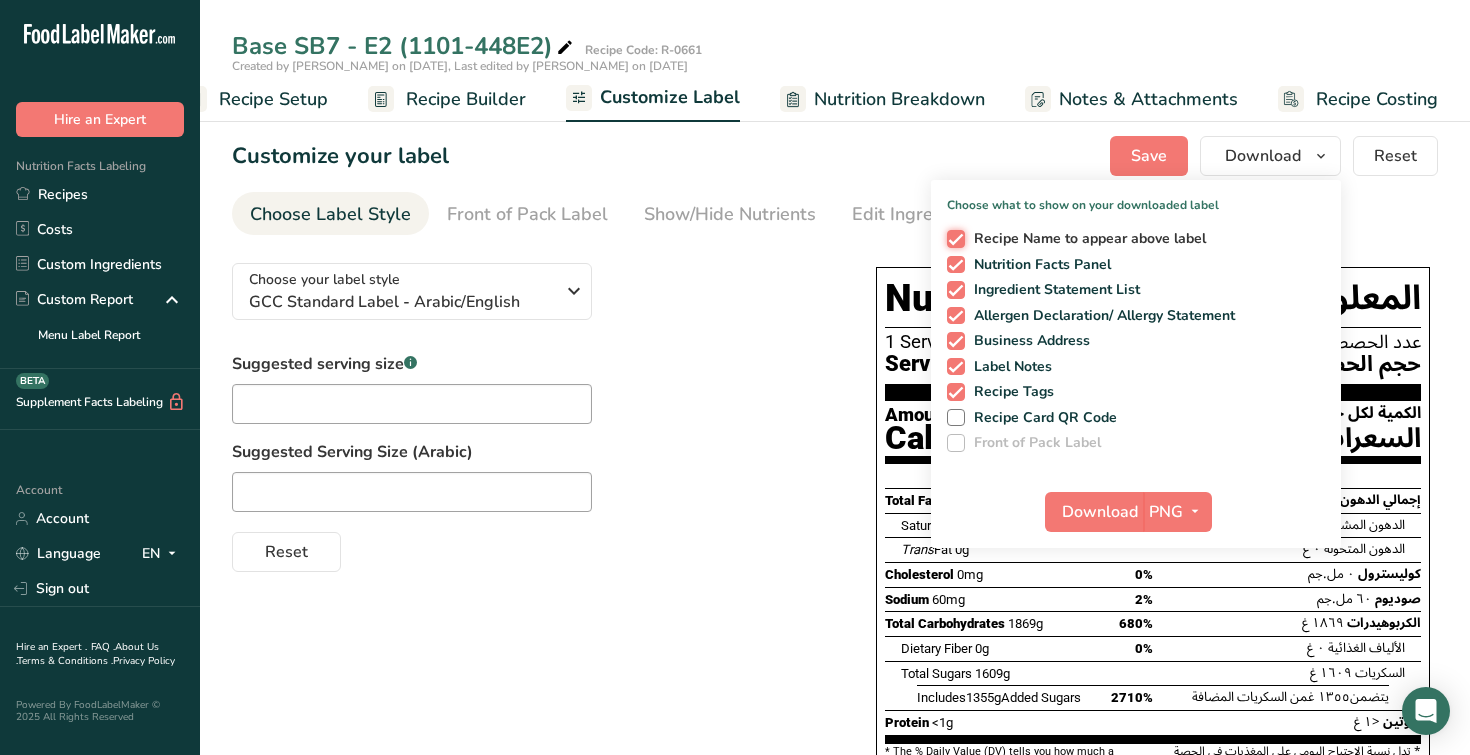 click on "Recipe Name to appear above label" at bounding box center [953, 238] 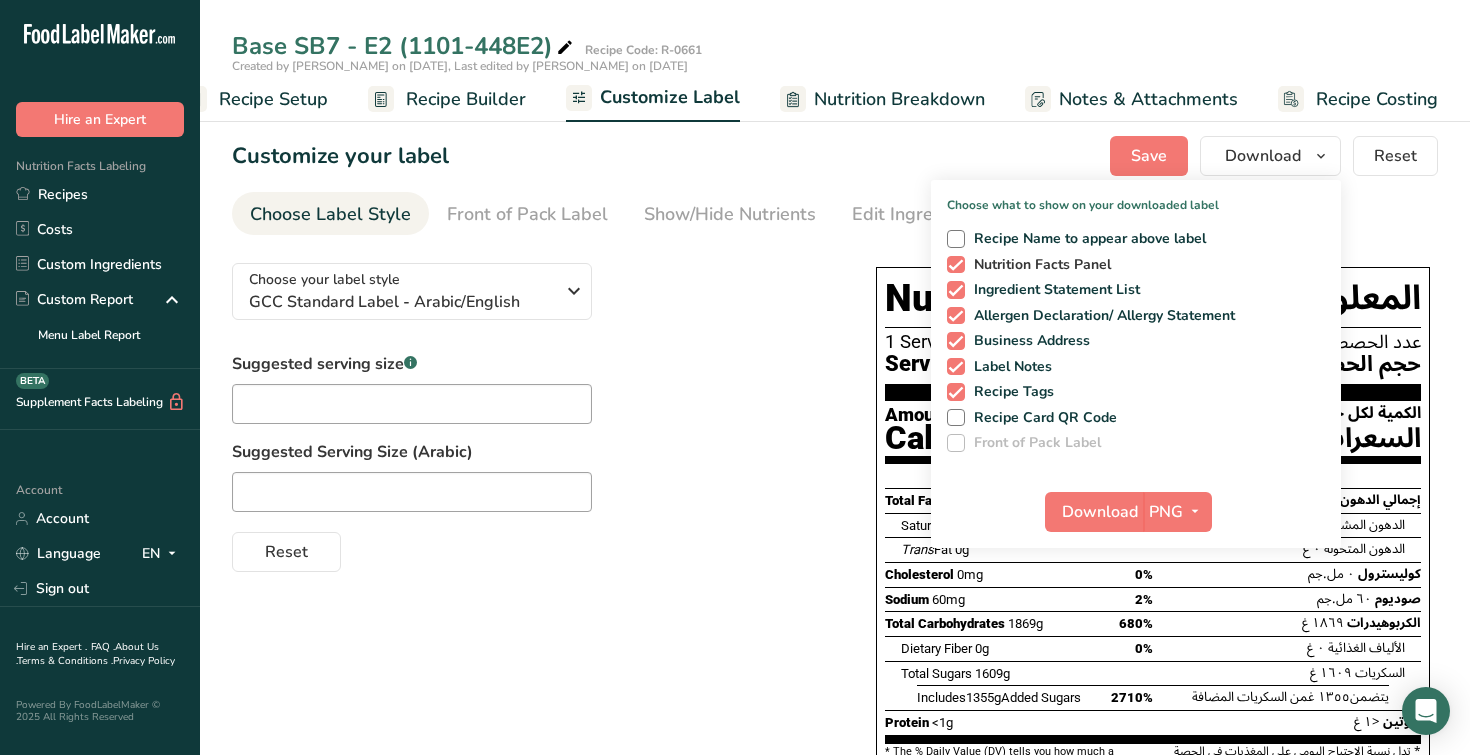 click at bounding box center (956, 265) 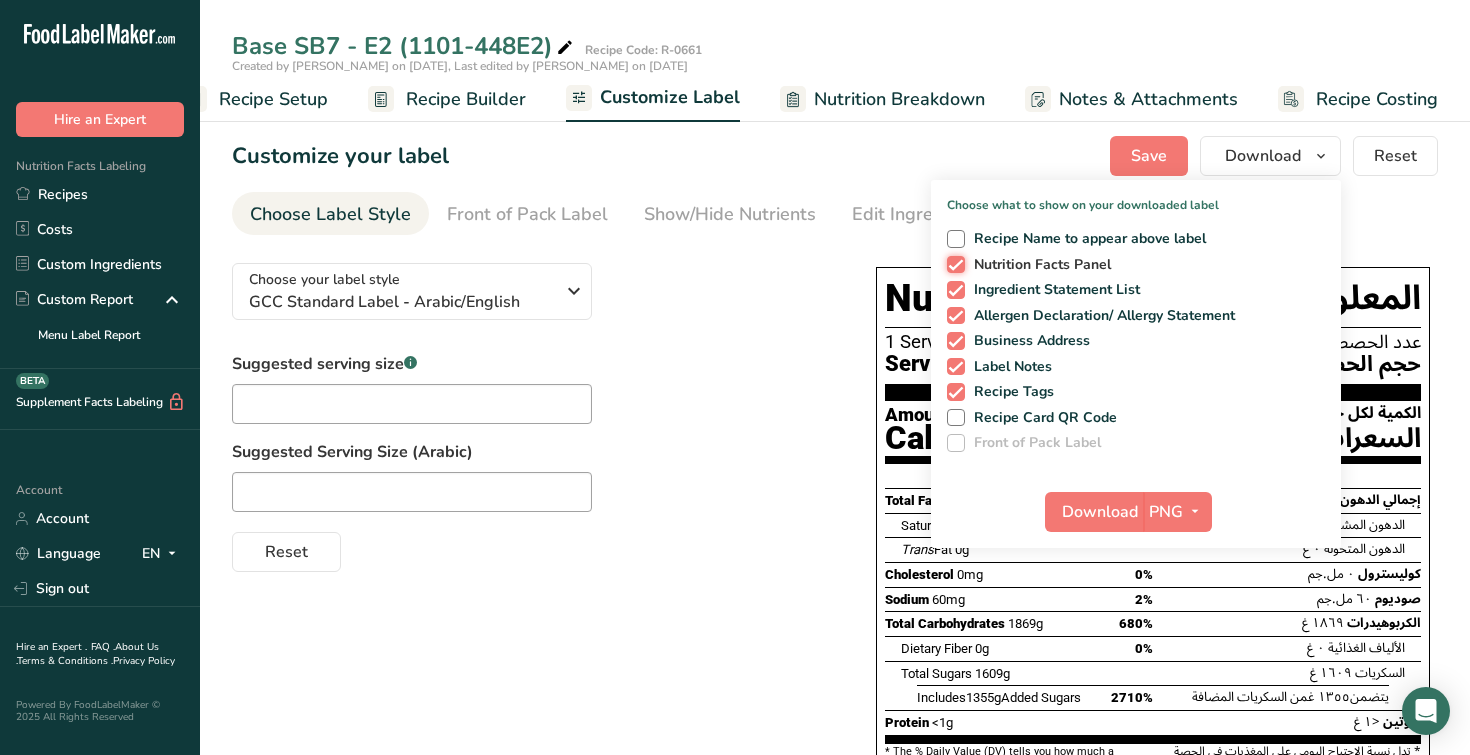 click on "Nutrition Facts Panel" at bounding box center (953, 264) 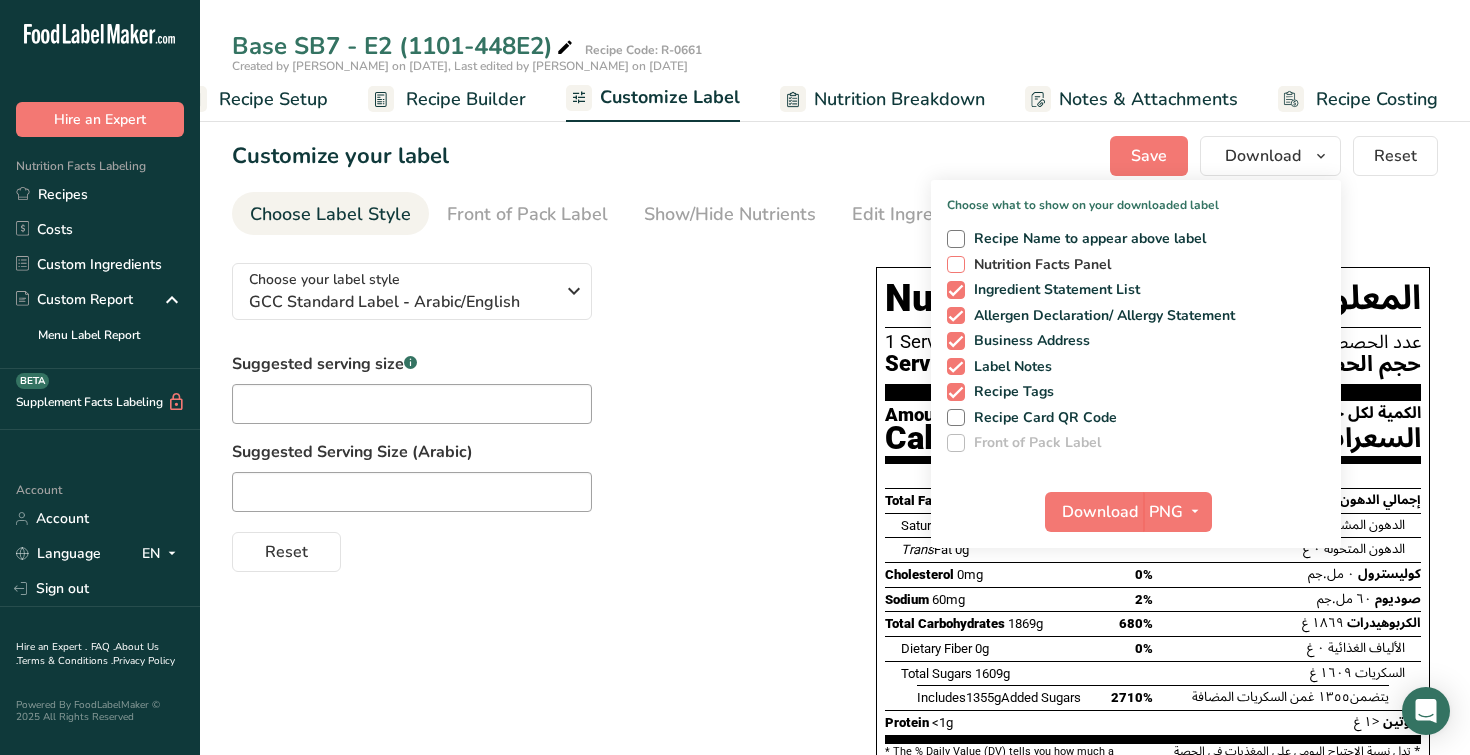 click at bounding box center (956, 265) 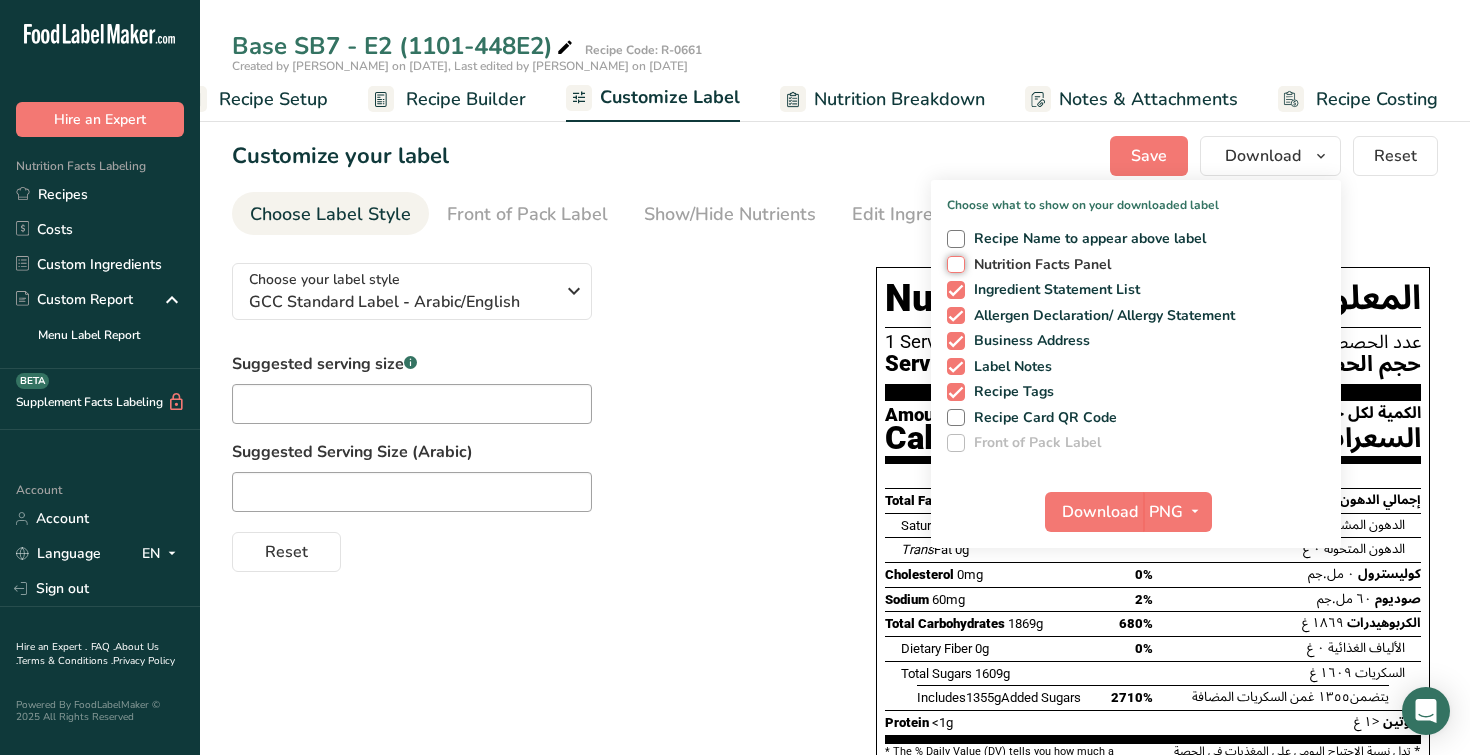 click on "Nutrition Facts Panel" at bounding box center [953, 264] 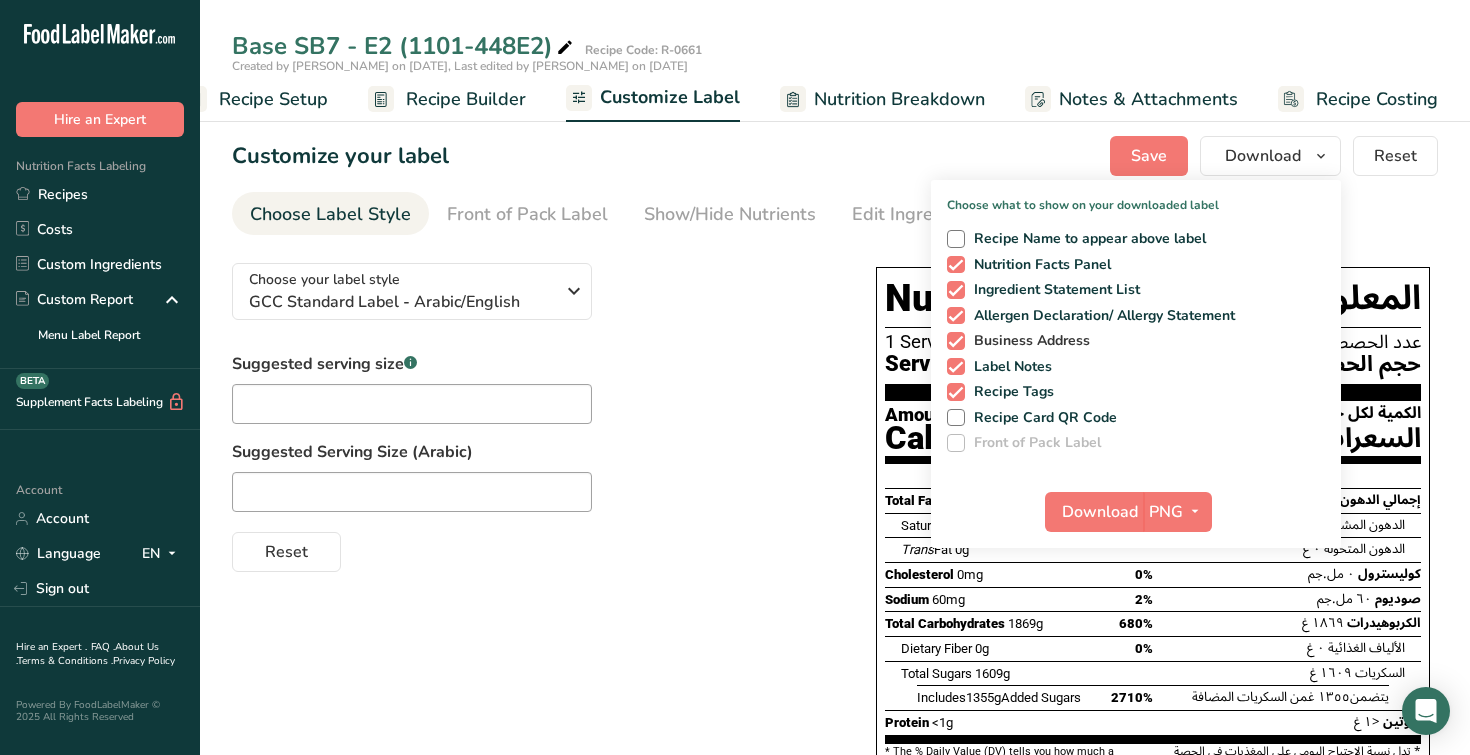 click at bounding box center [956, 341] 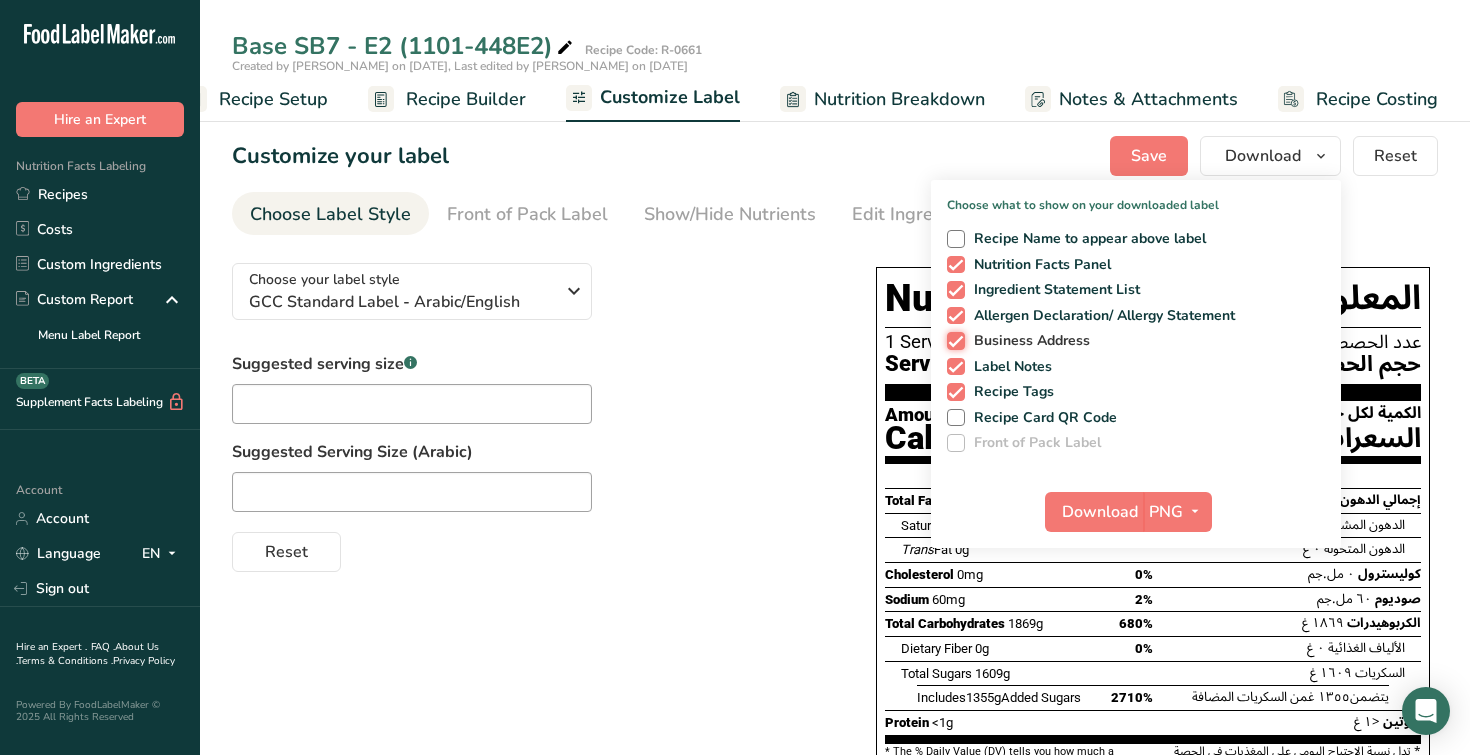 click on "Business Address" at bounding box center (953, 340) 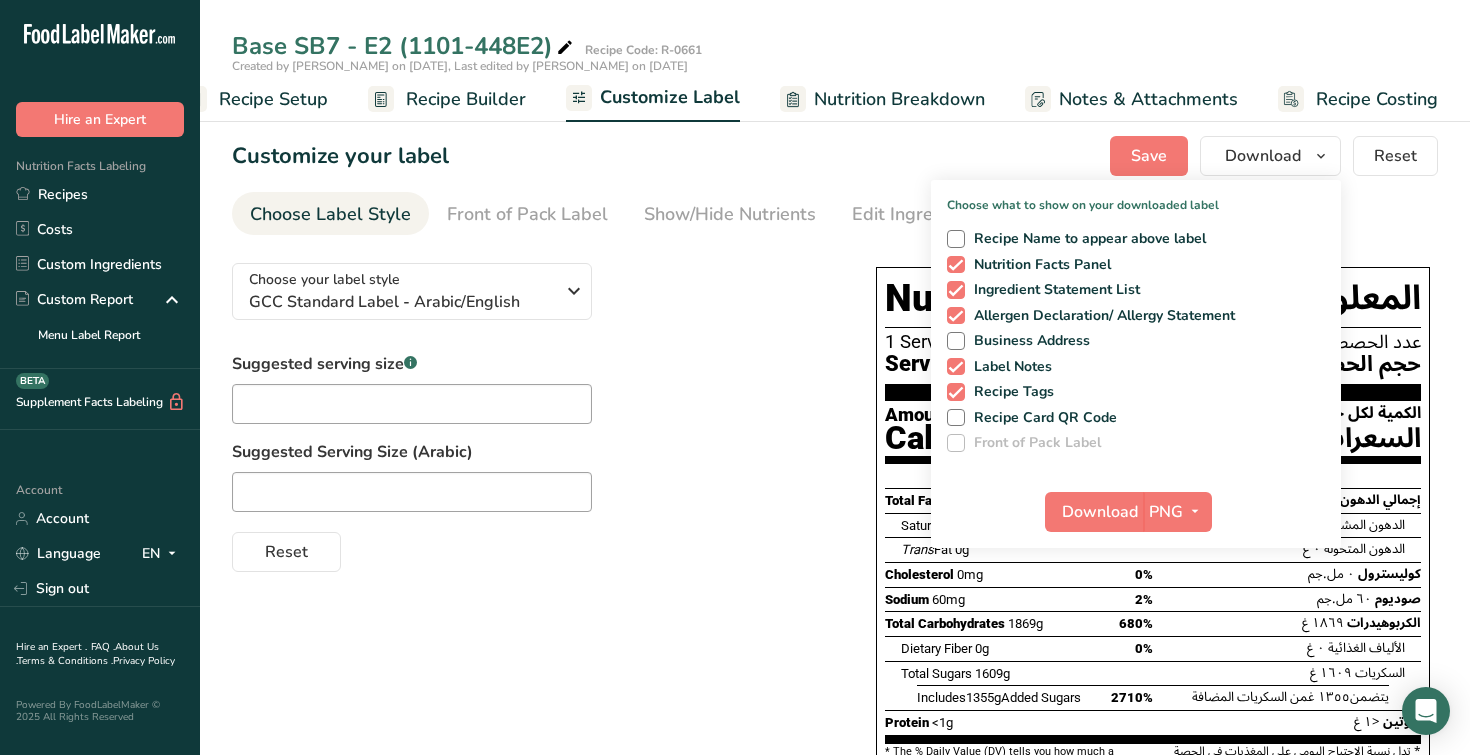 click at bounding box center [956, 367] 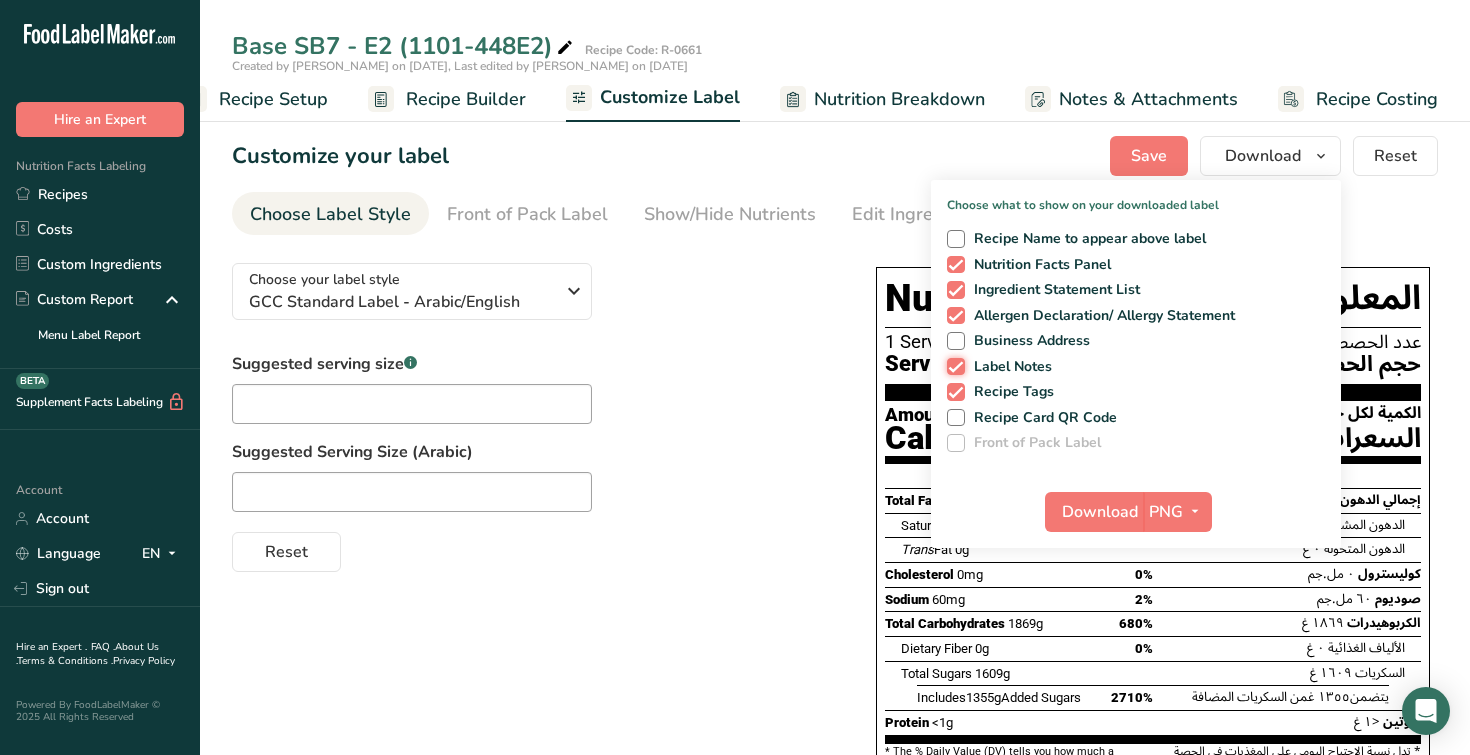 click on "Label Notes" at bounding box center (953, 366) 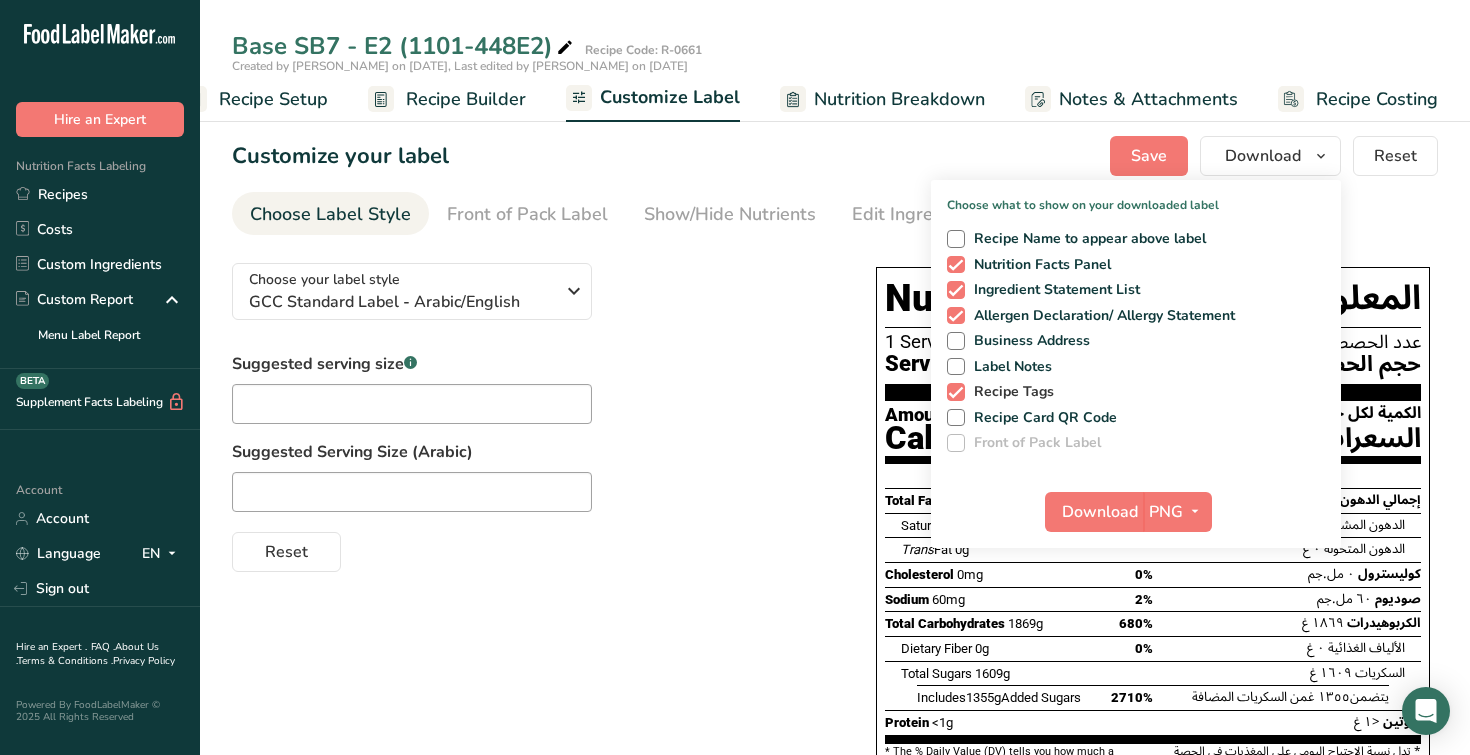 click at bounding box center [956, 392] 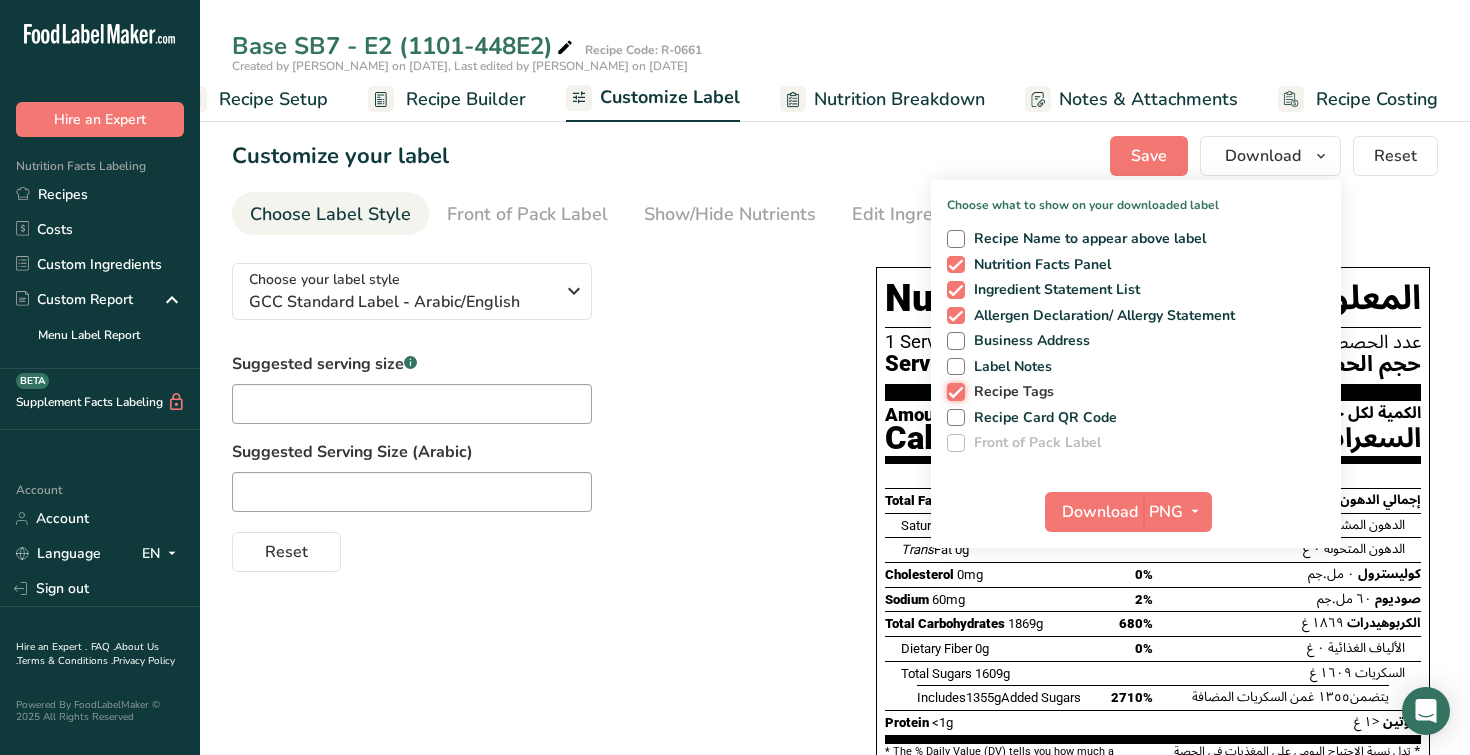 click on "Recipe Tags" at bounding box center [953, 391] 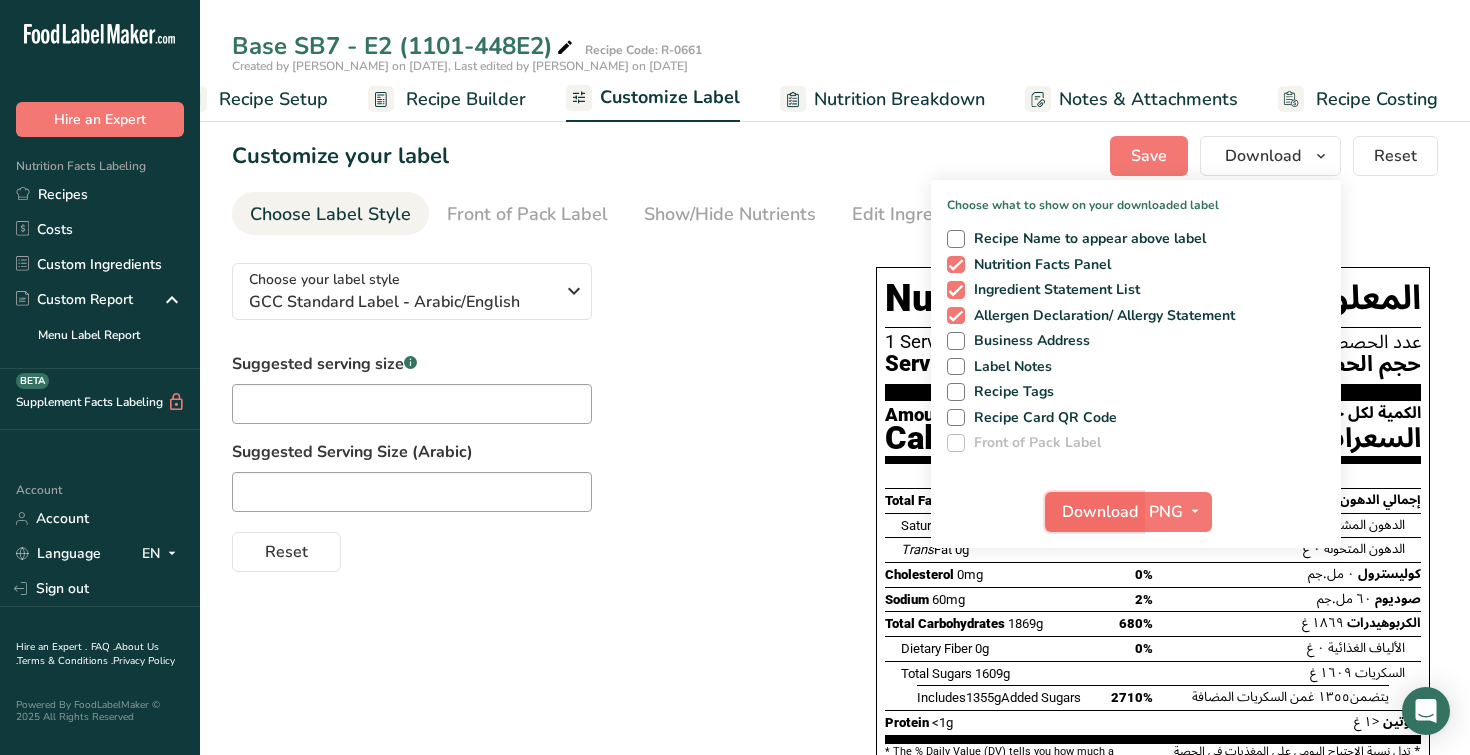 click on "Download" at bounding box center (1100, 512) 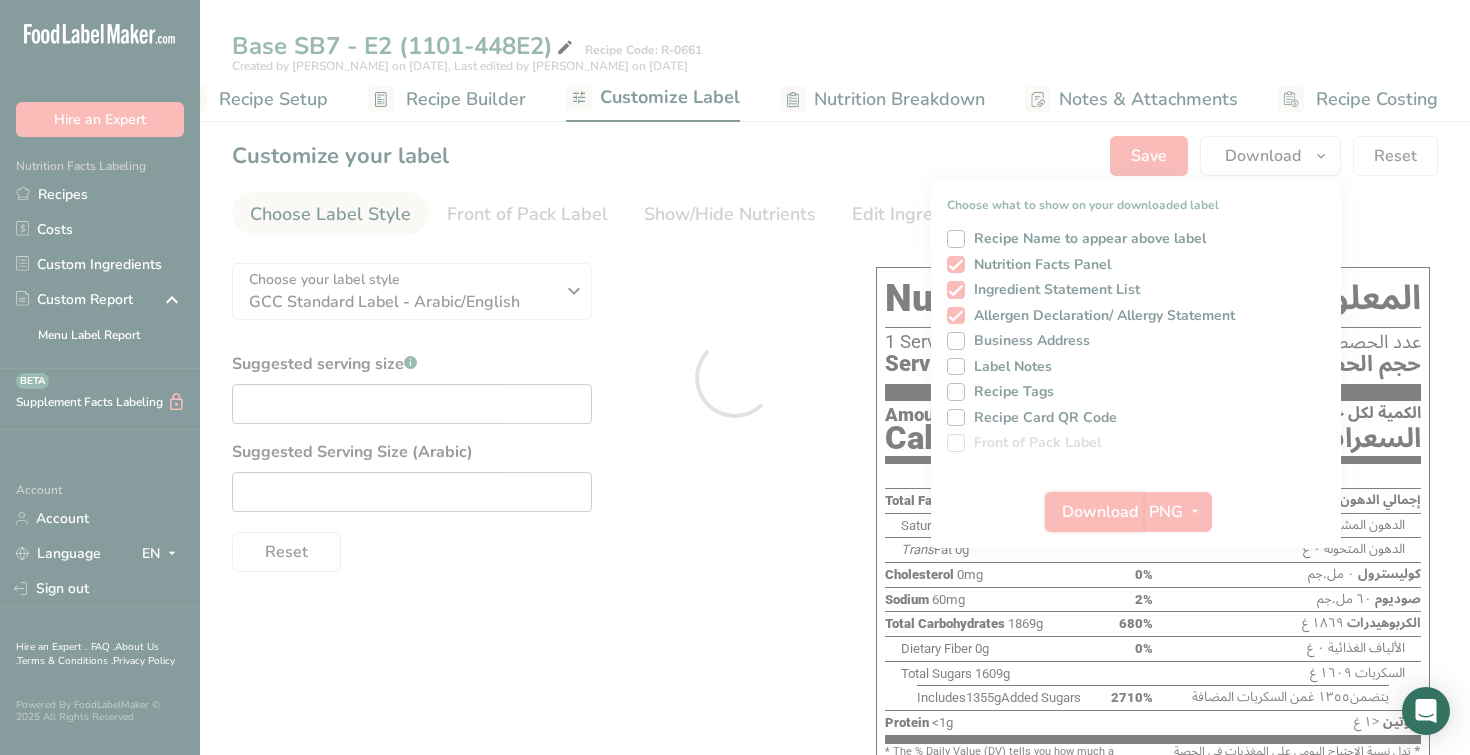 scroll, scrollTop: 0, scrollLeft: 0, axis: both 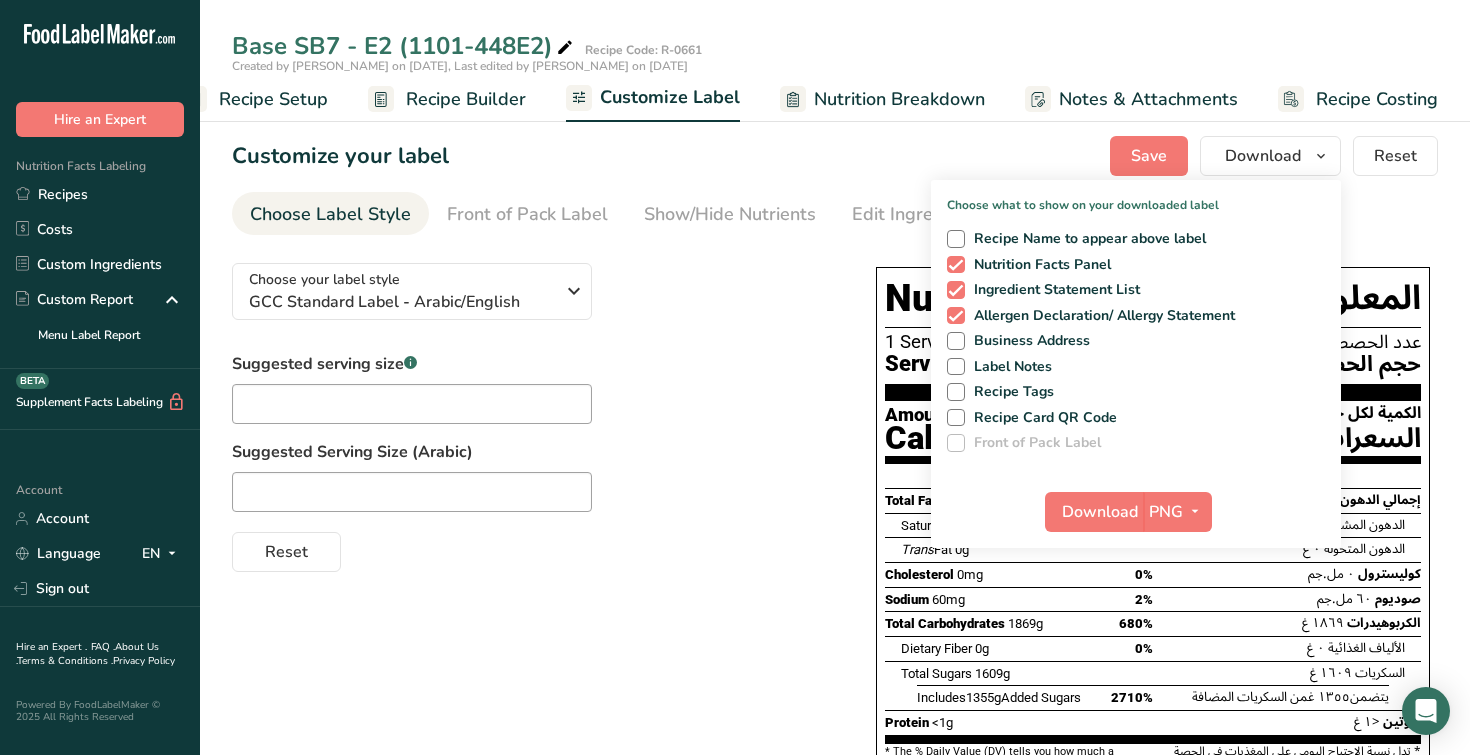 click on "Suggested serving size
.a-a{fill:#347362;}.b-a{fill:#fff;}                                 Suggested Serving Size (Arabic)
Reset" at bounding box center [534, 462] 